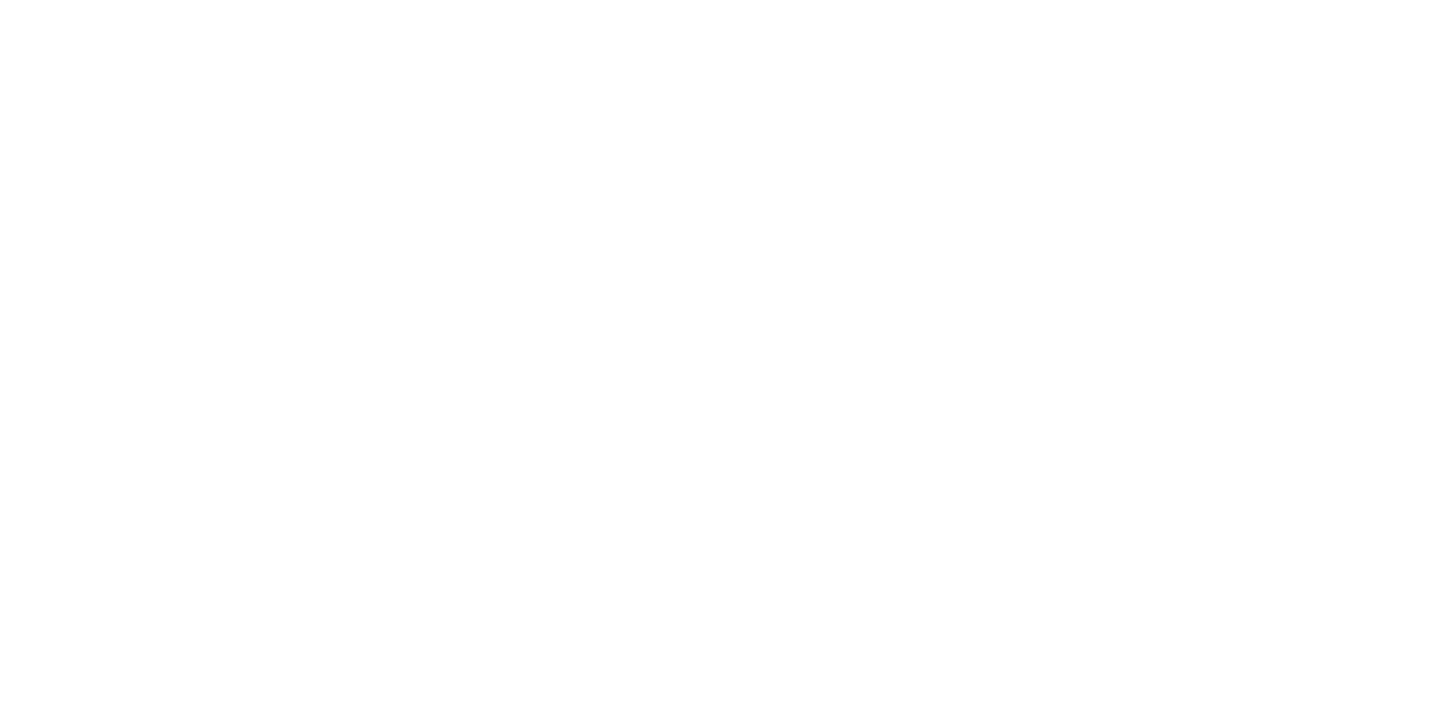 scroll, scrollTop: 0, scrollLeft: 0, axis: both 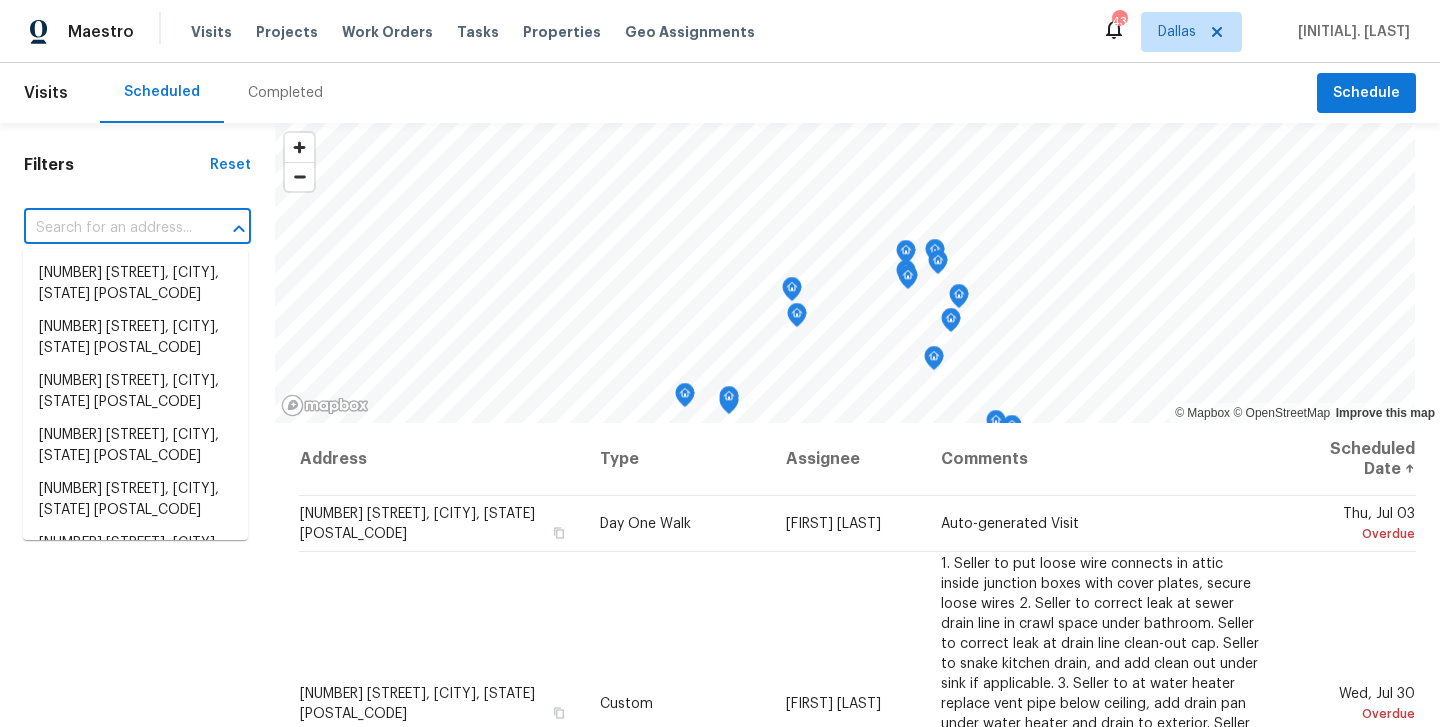 click at bounding box center [109, 228] 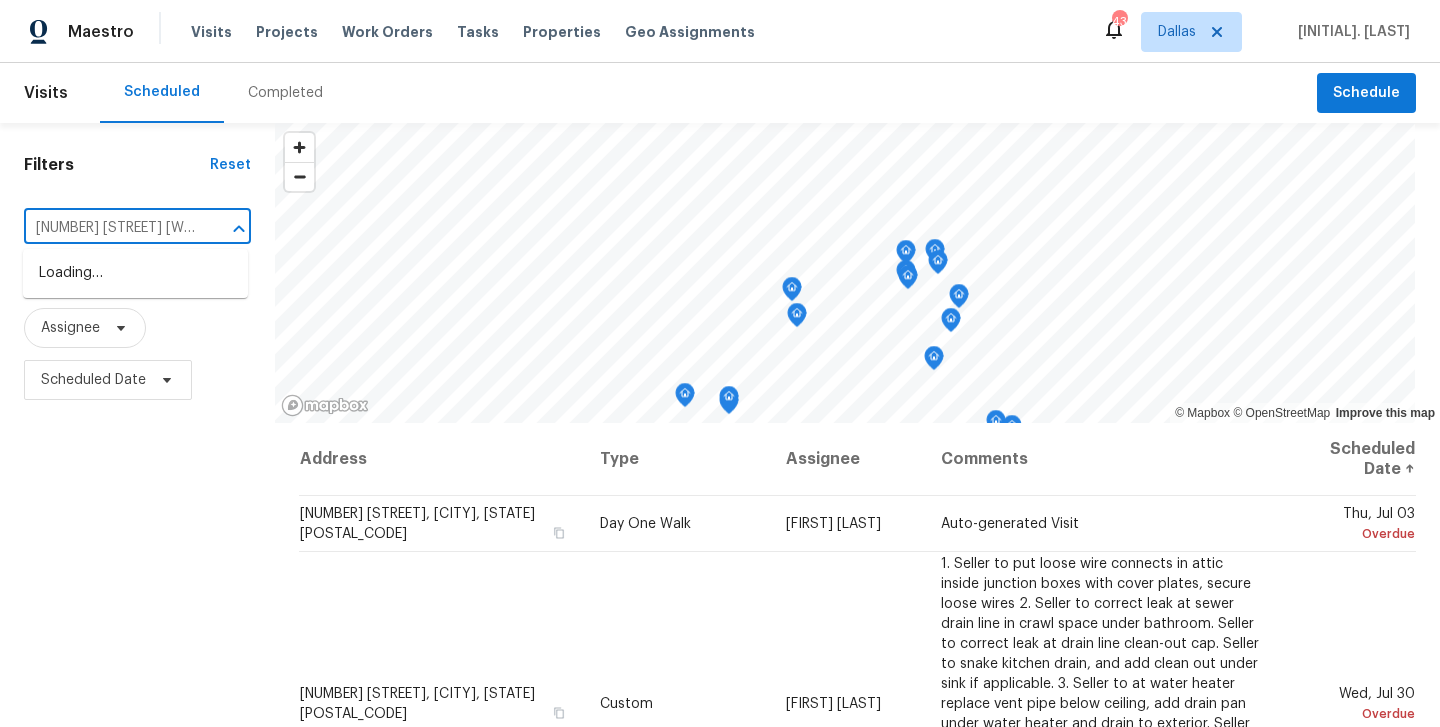 scroll, scrollTop: 0, scrollLeft: 0, axis: both 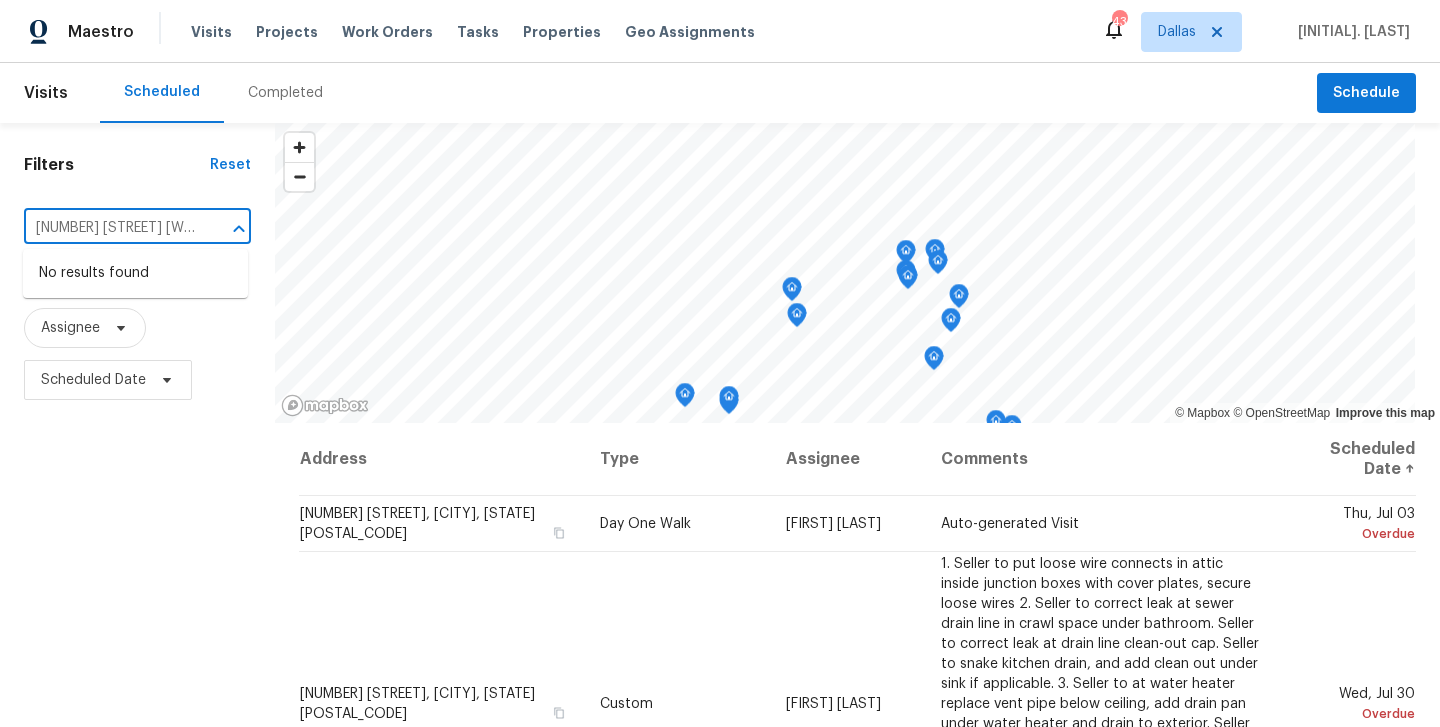 click on "[NUMBER] [STREET] [WORD]" at bounding box center [109, 228] 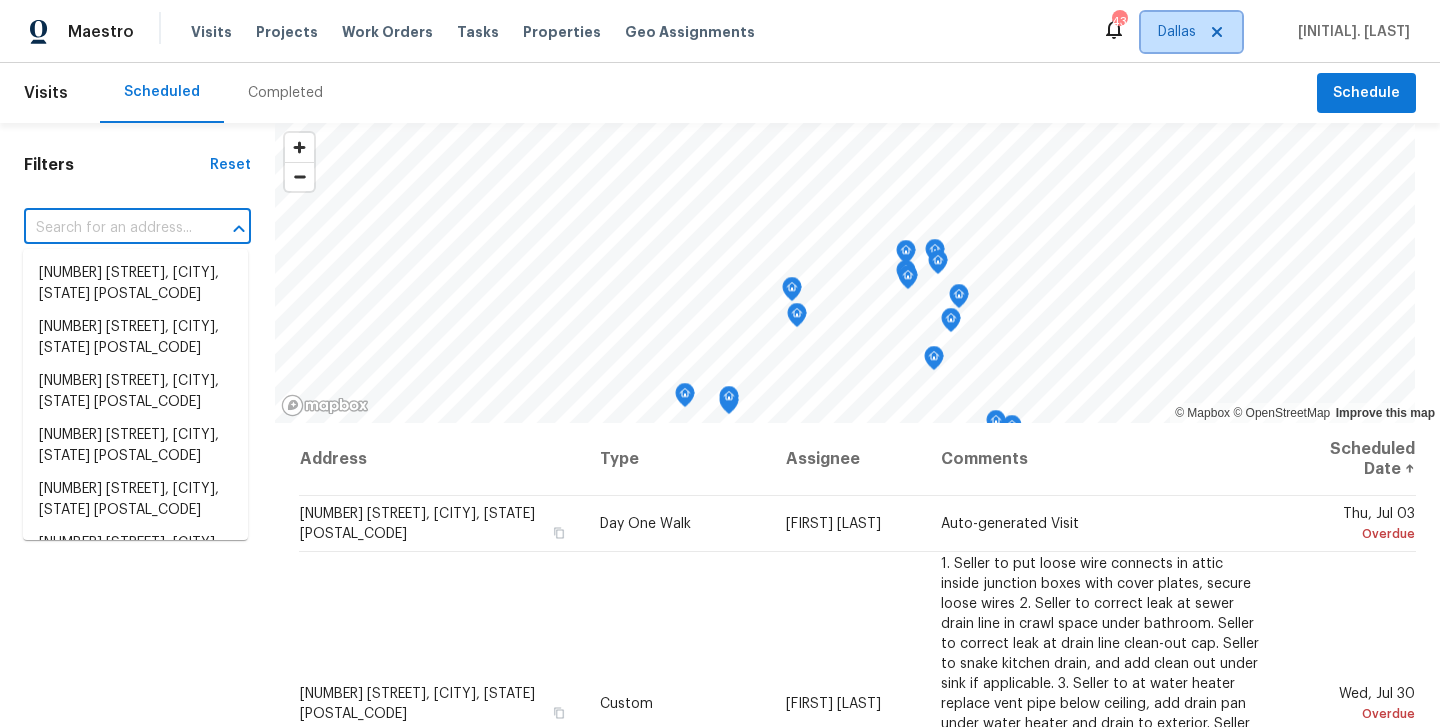 click on "Dallas" at bounding box center (1177, 32) 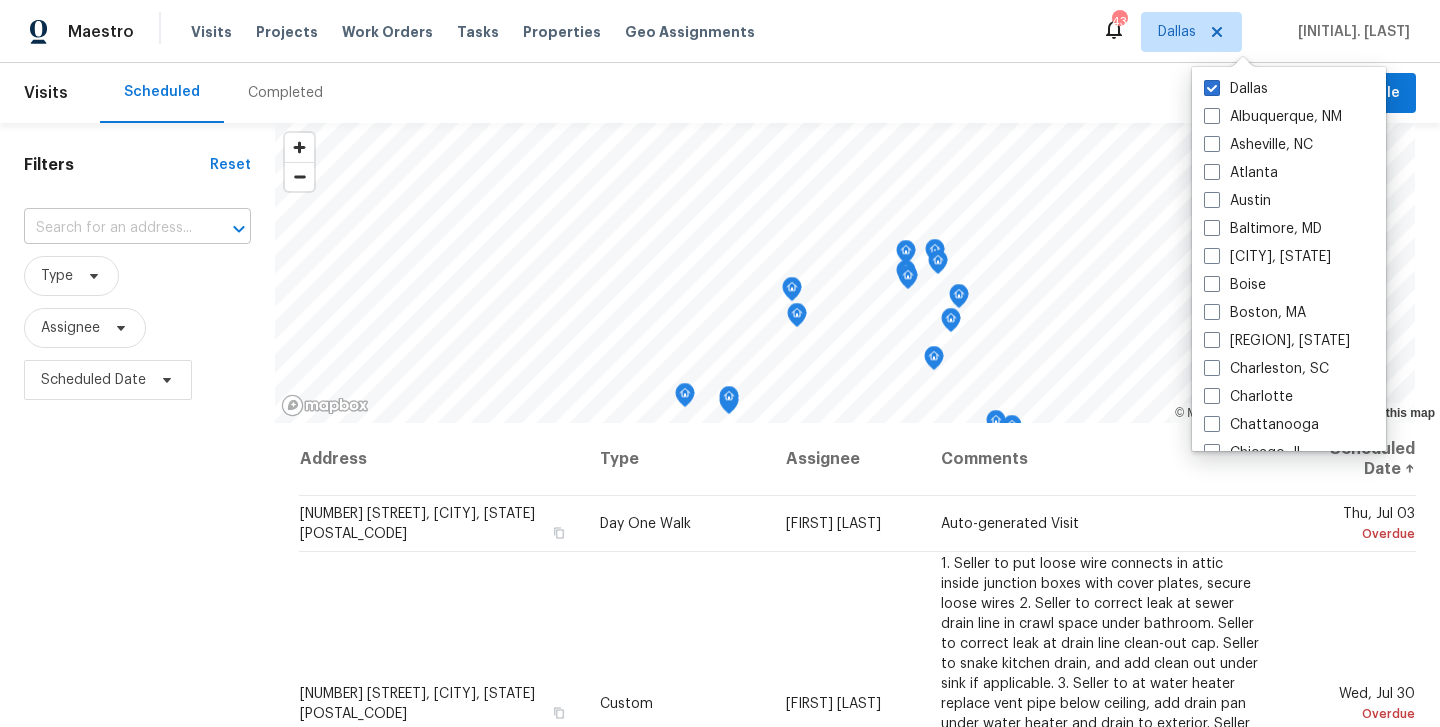 click at bounding box center [109, 228] 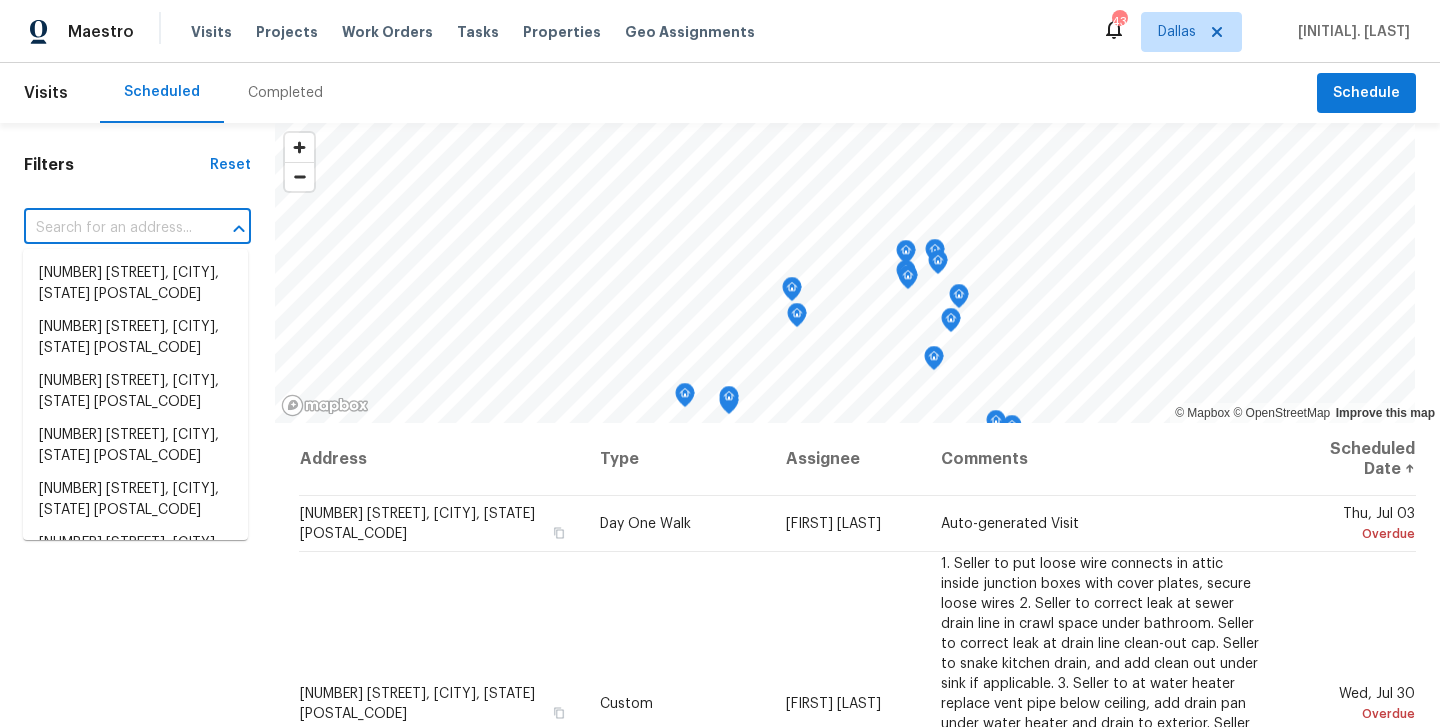 paste on "[NUMBER] [STREET] [WORD], [STATE] [POSTAL_CODE]" 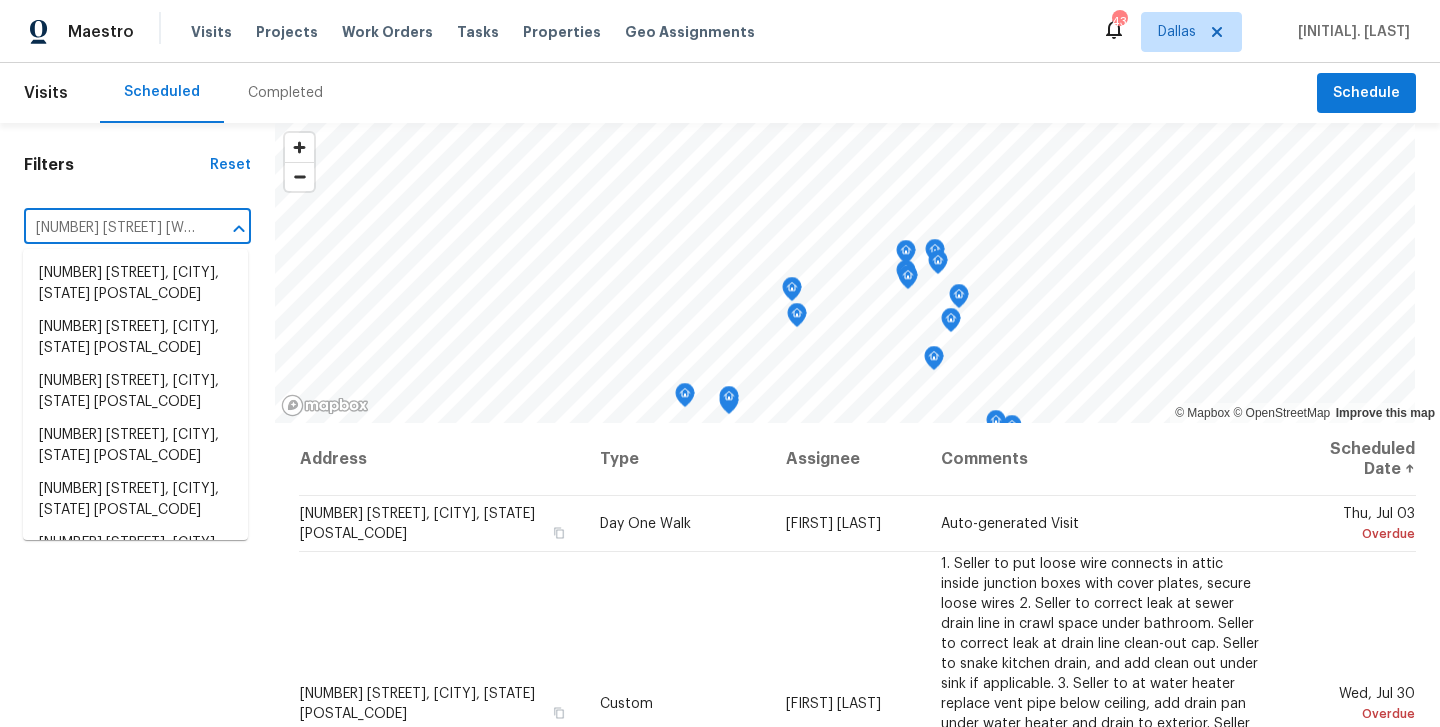 scroll, scrollTop: 0, scrollLeft: 67, axis: horizontal 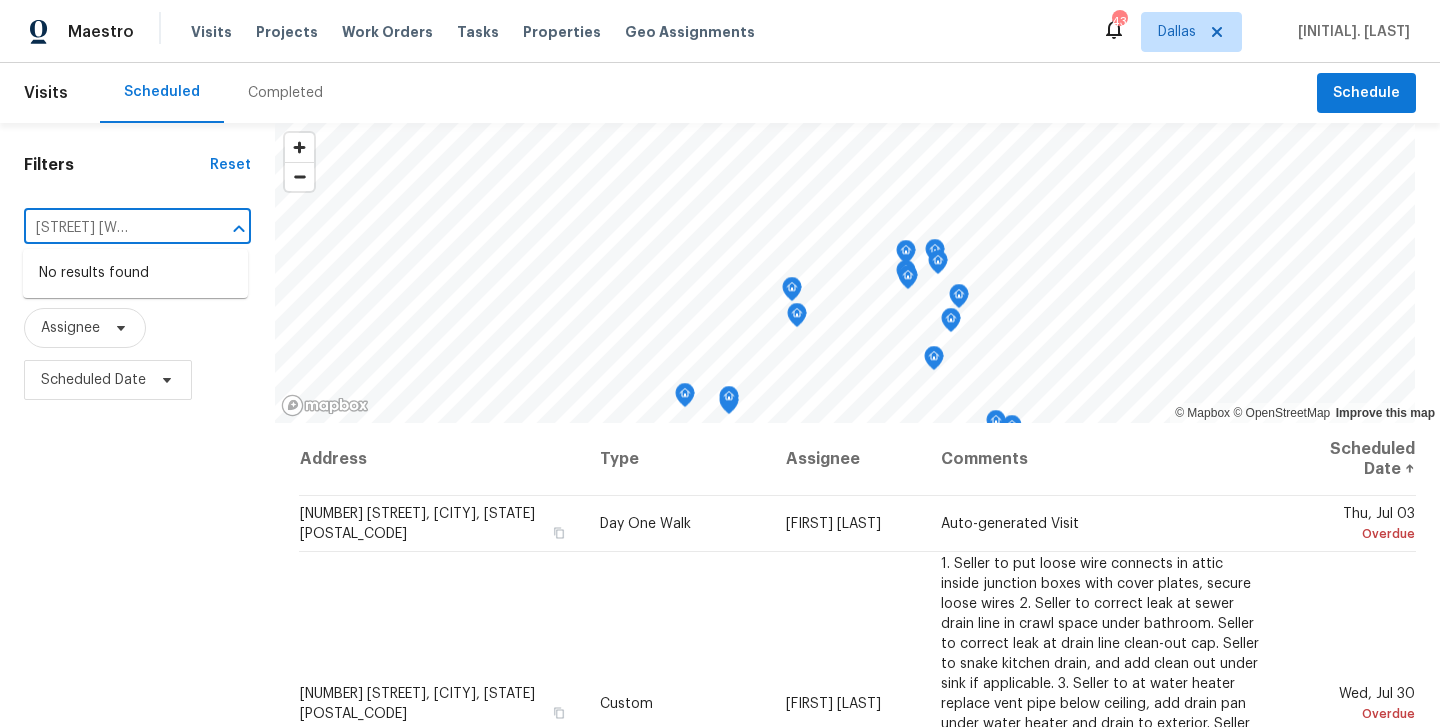 type on "[NUMBER] [STREET] [WORD], [STATE] [POSTAL_CODE]" 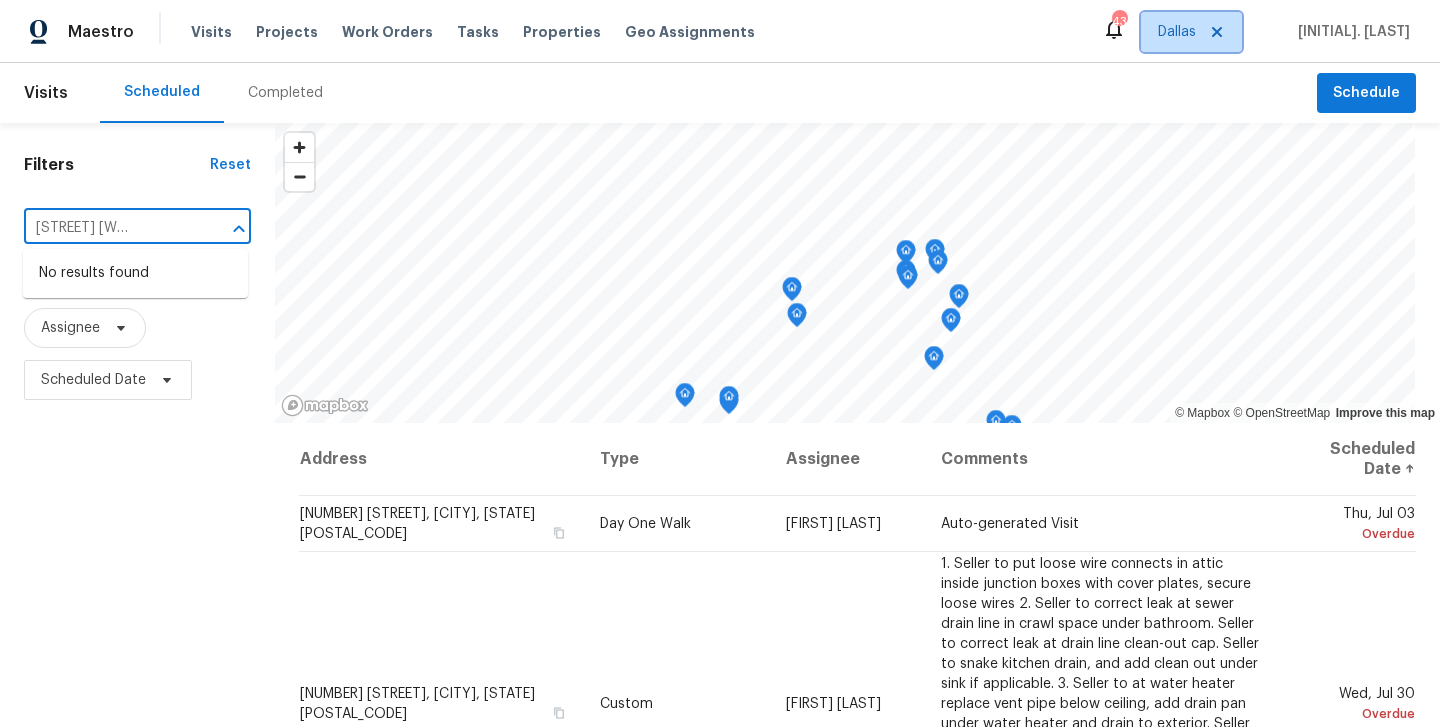 type 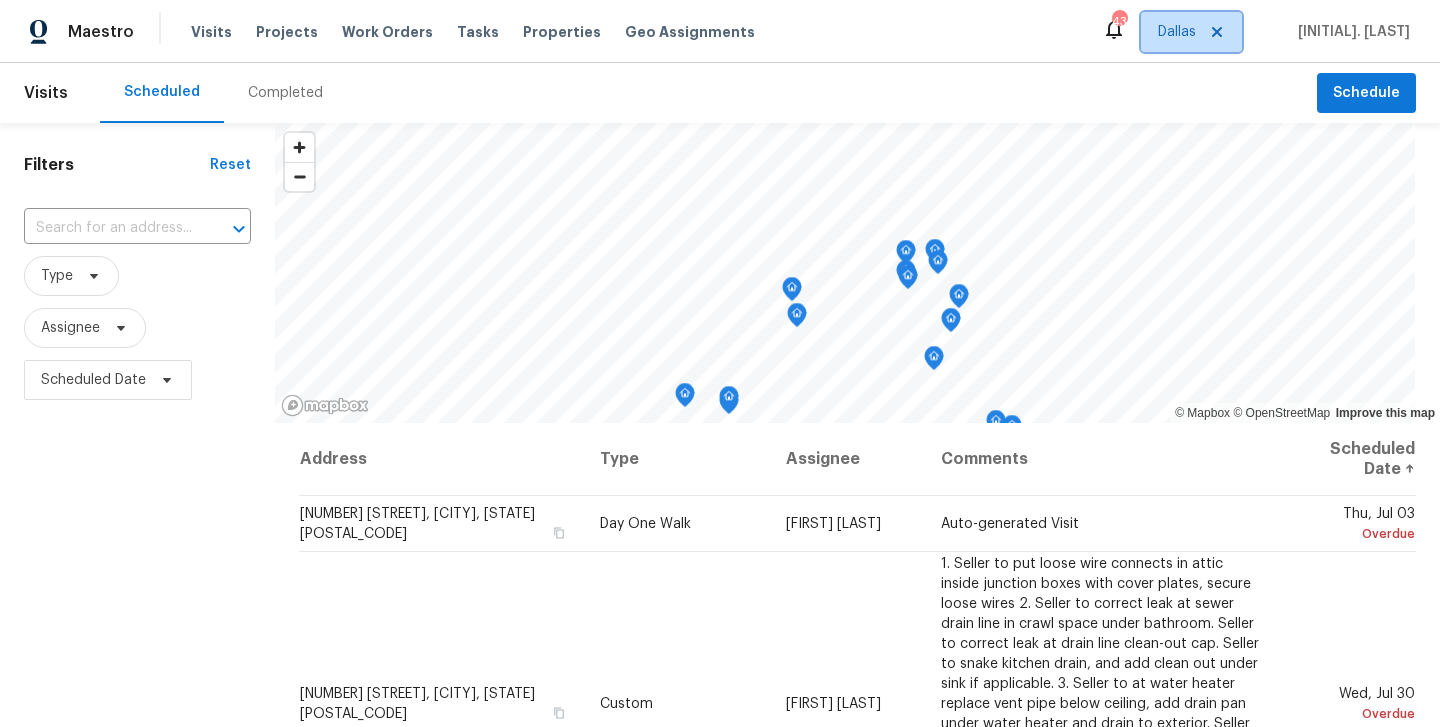 click on "Dallas" at bounding box center (1177, 32) 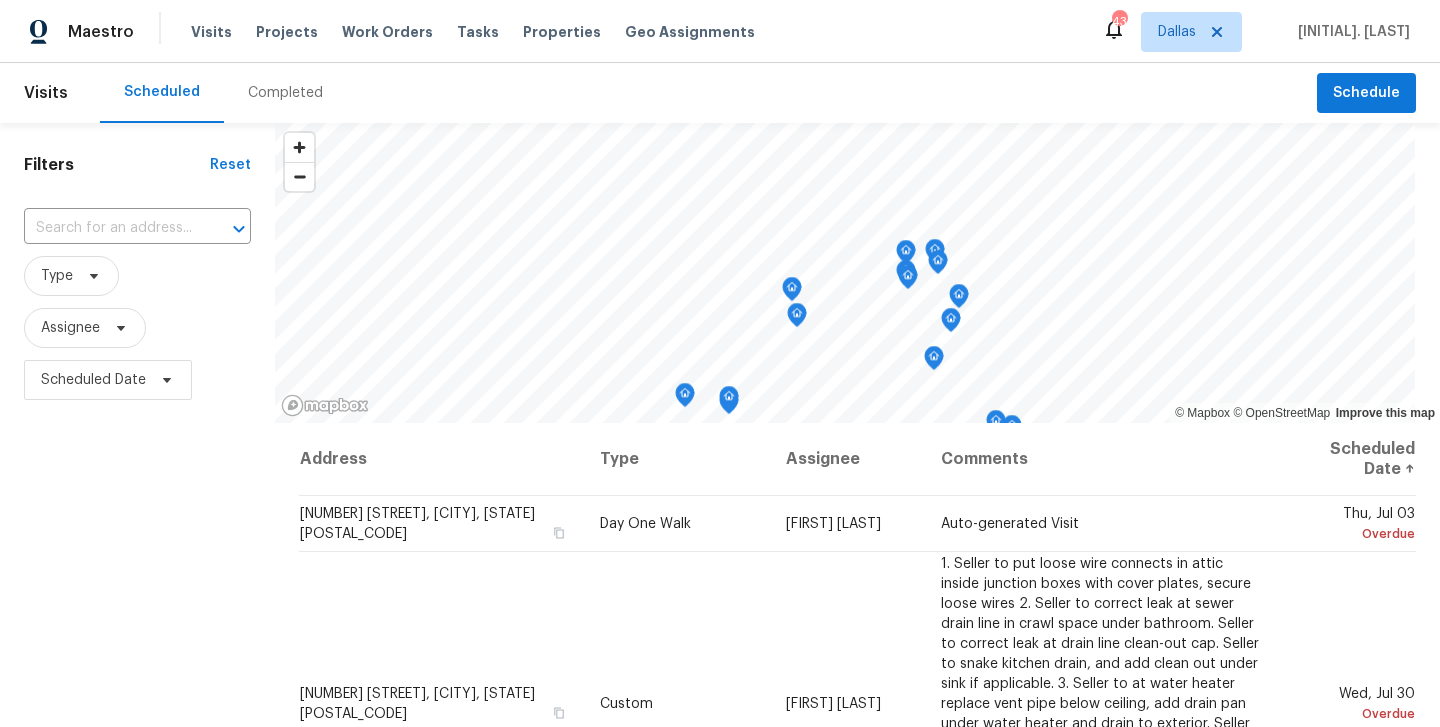 scroll, scrollTop: 0, scrollLeft: 0, axis: both 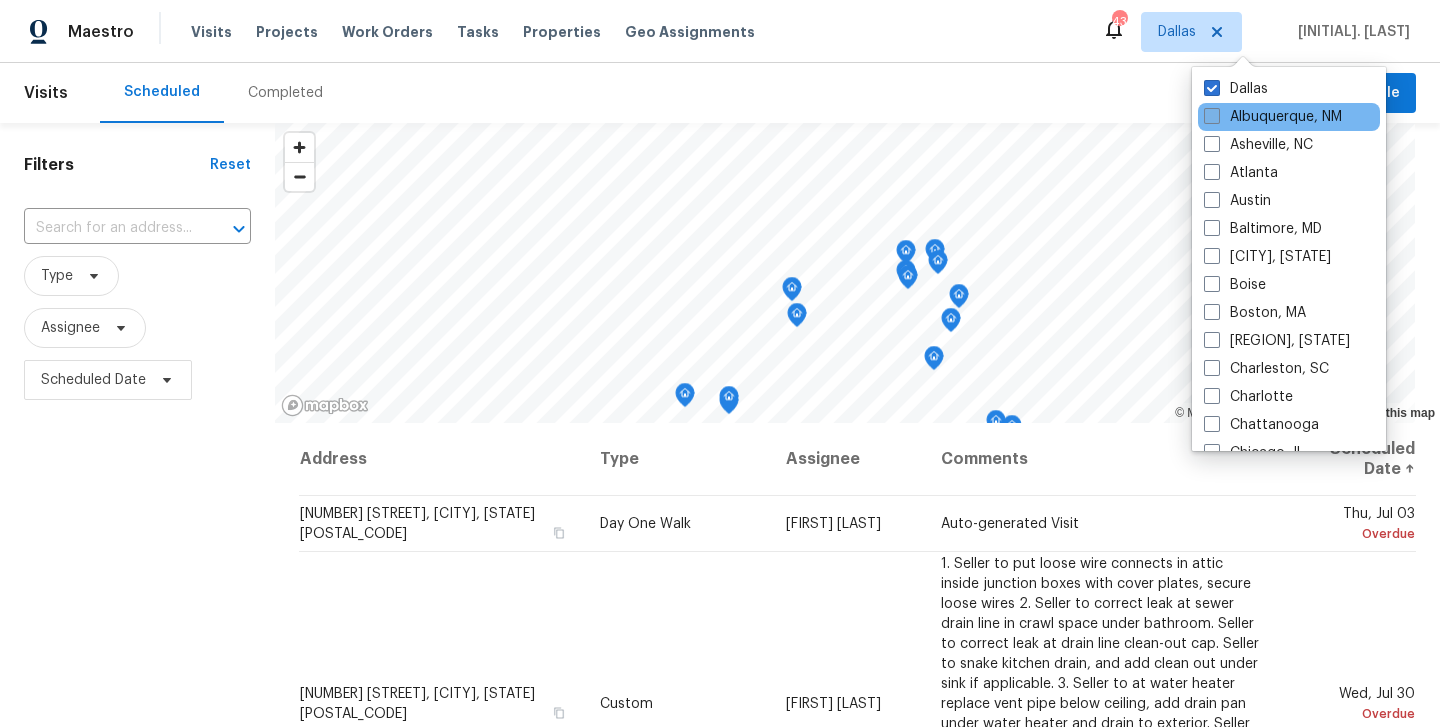 click at bounding box center (1212, 116) 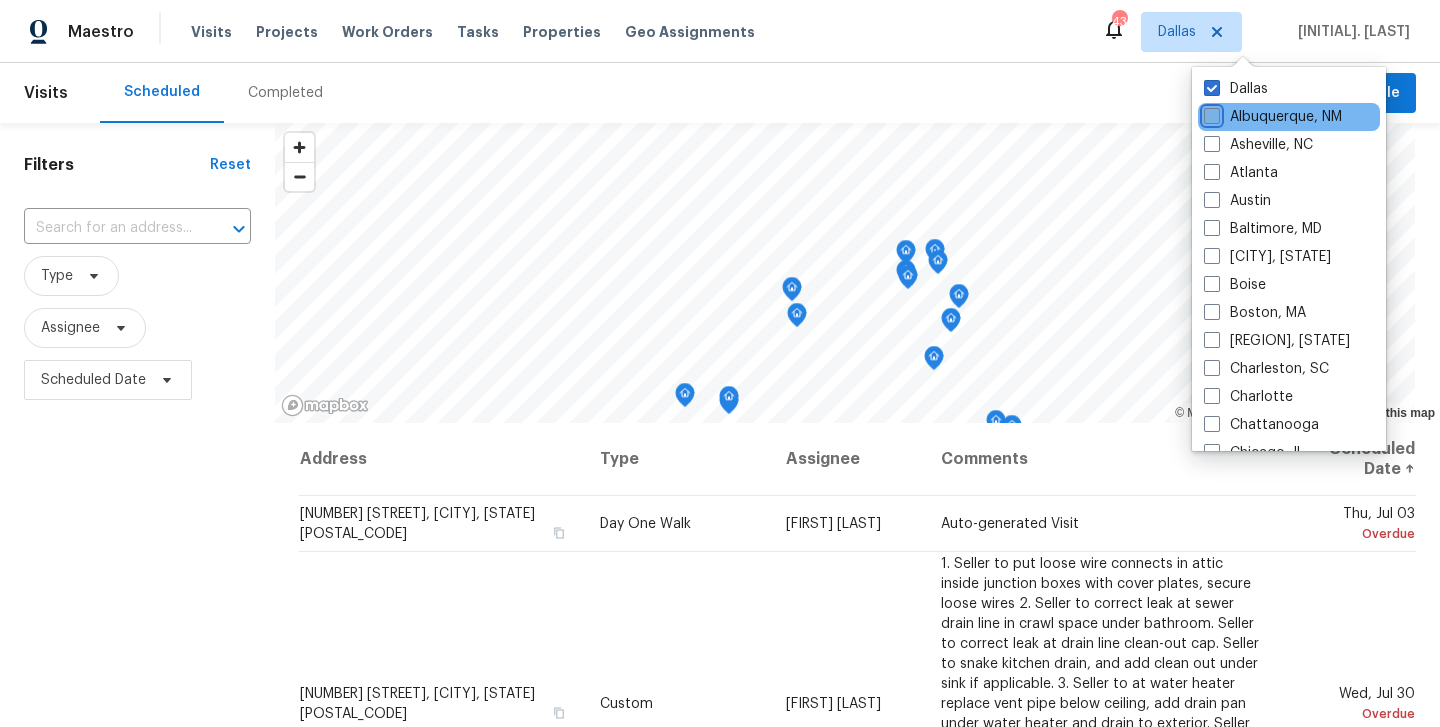 click on "Albuquerque, NM" at bounding box center [1210, 113] 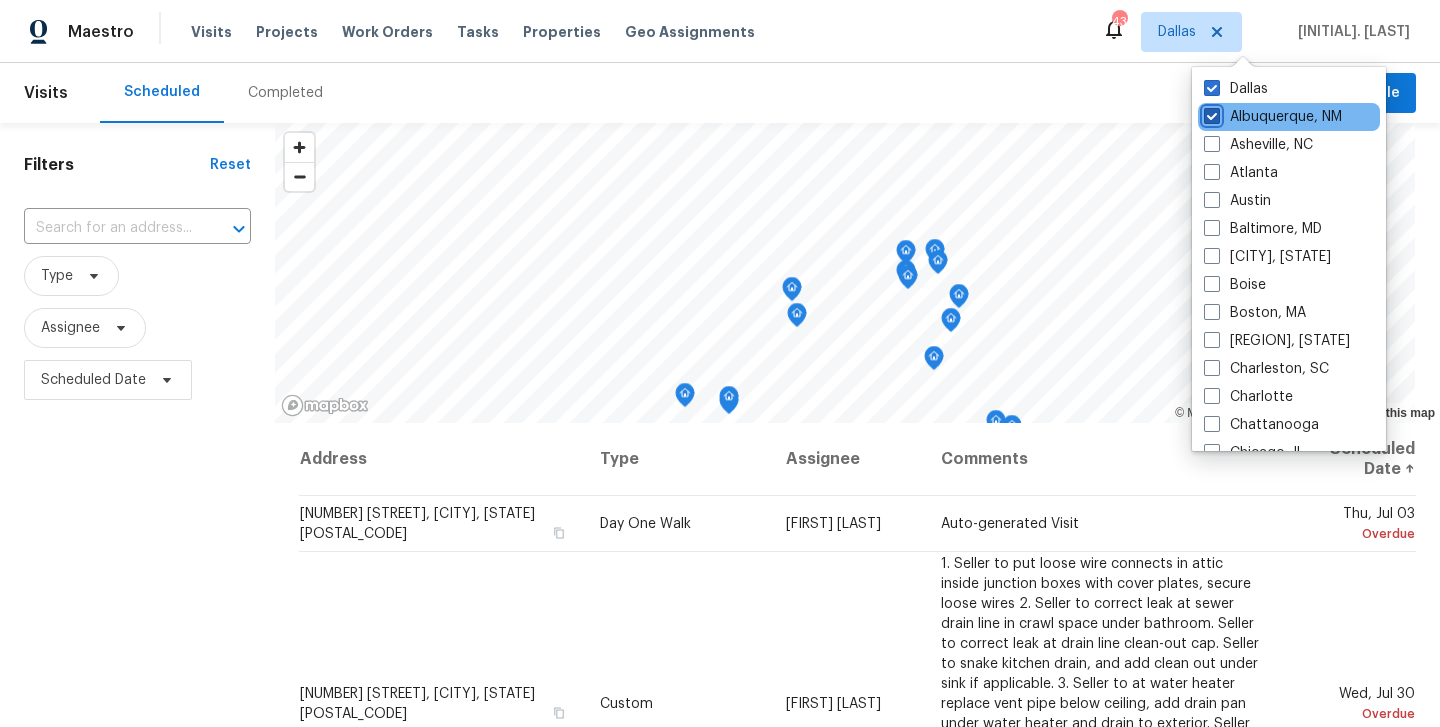 checkbox on "true" 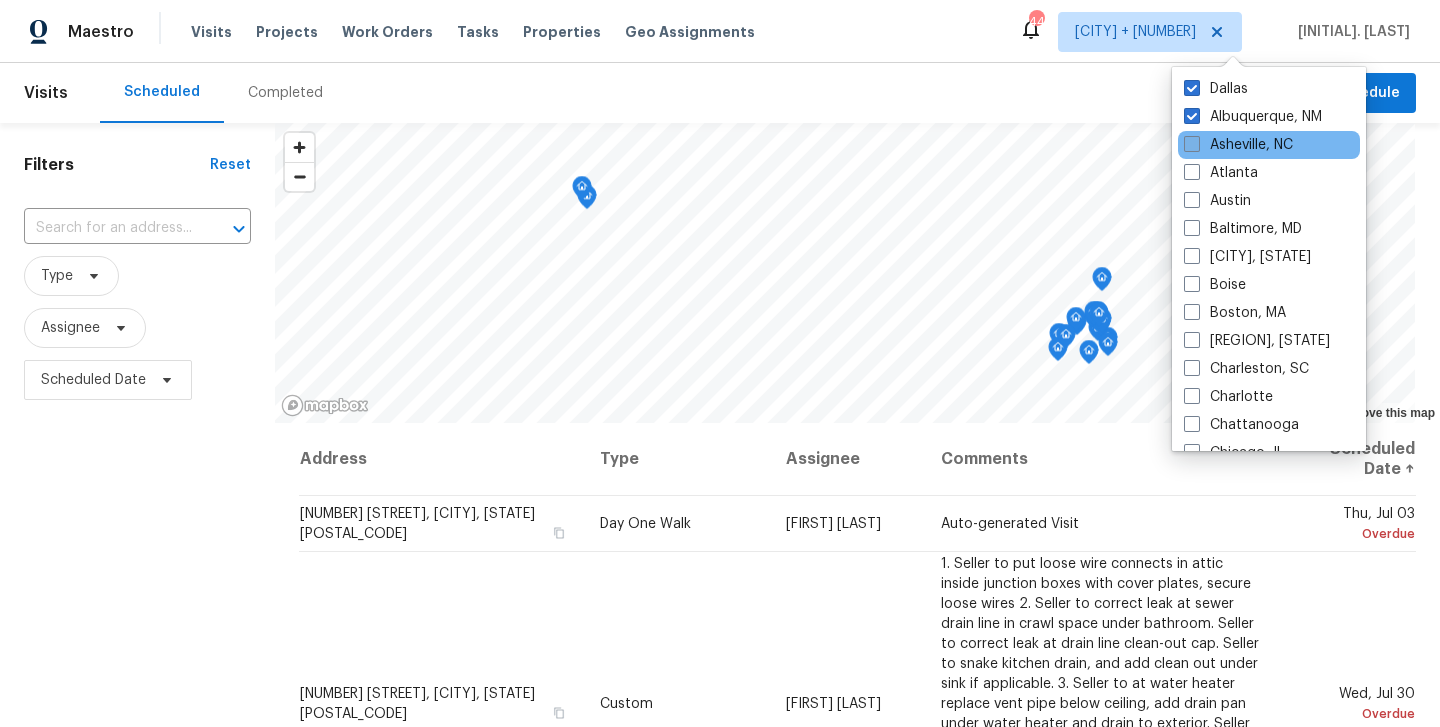 click at bounding box center (1192, 144) 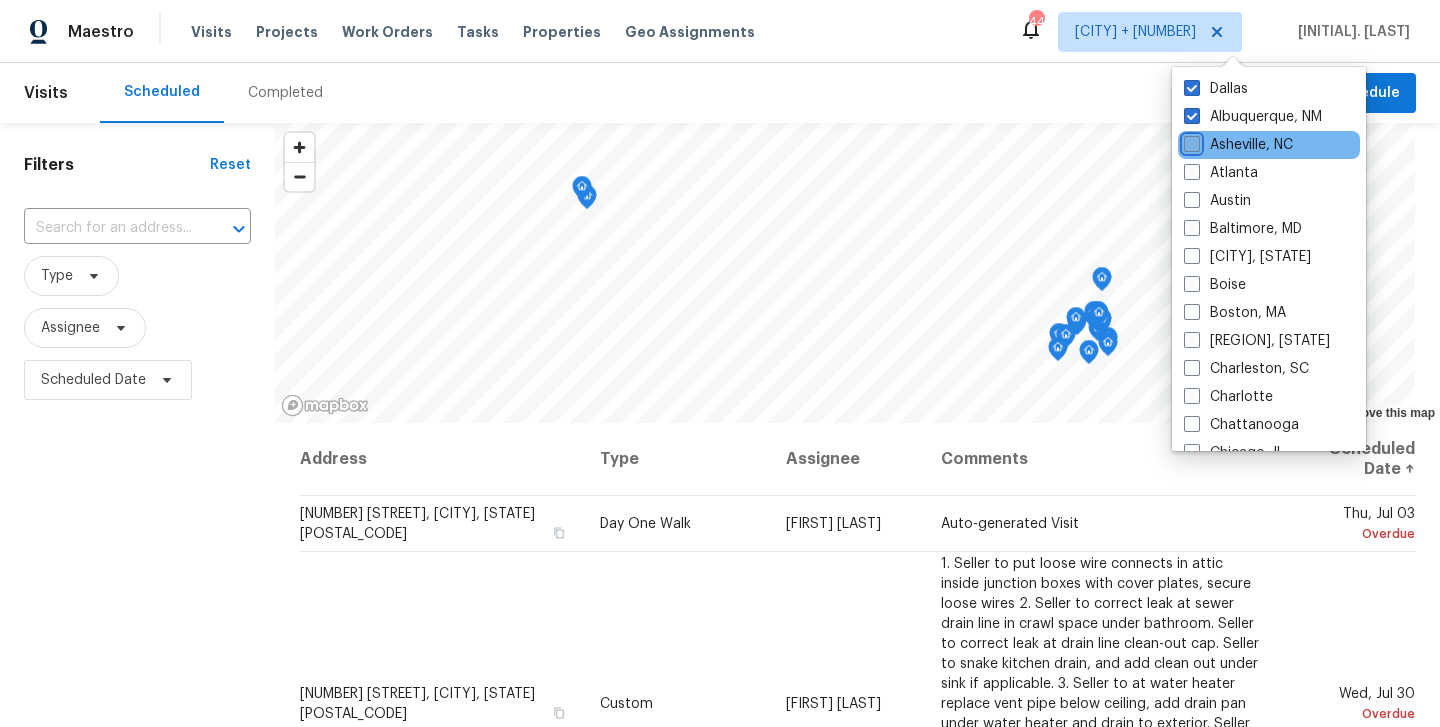 click on "Asheville, NC" at bounding box center [1190, 141] 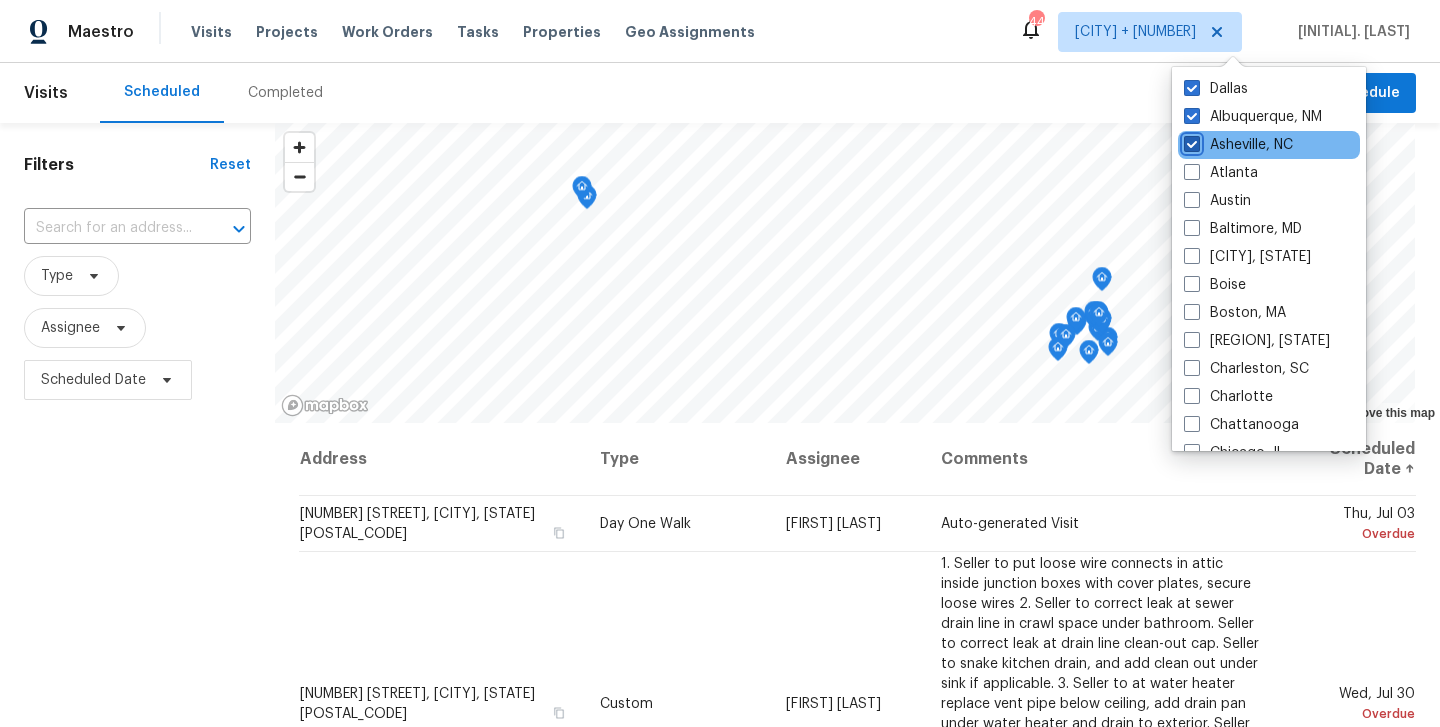 checkbox on "true" 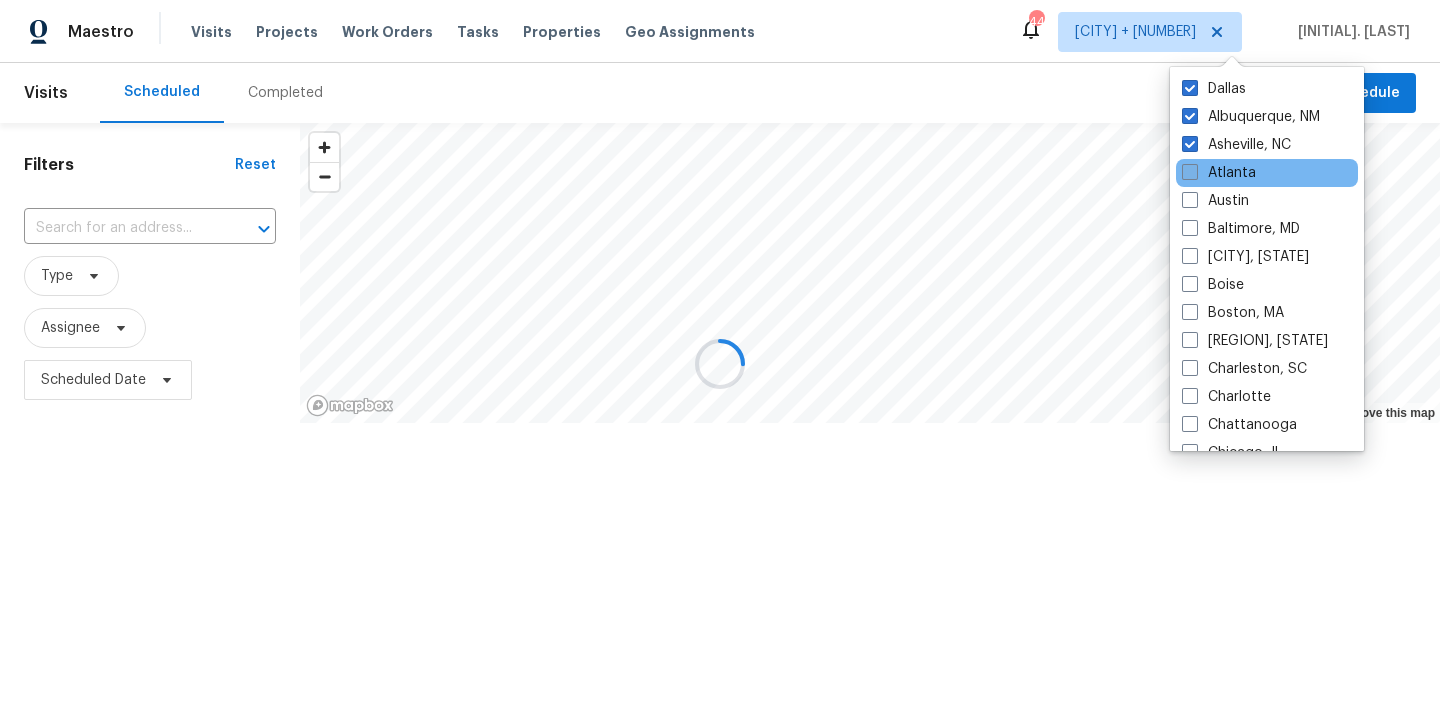 click at bounding box center [1190, 172] 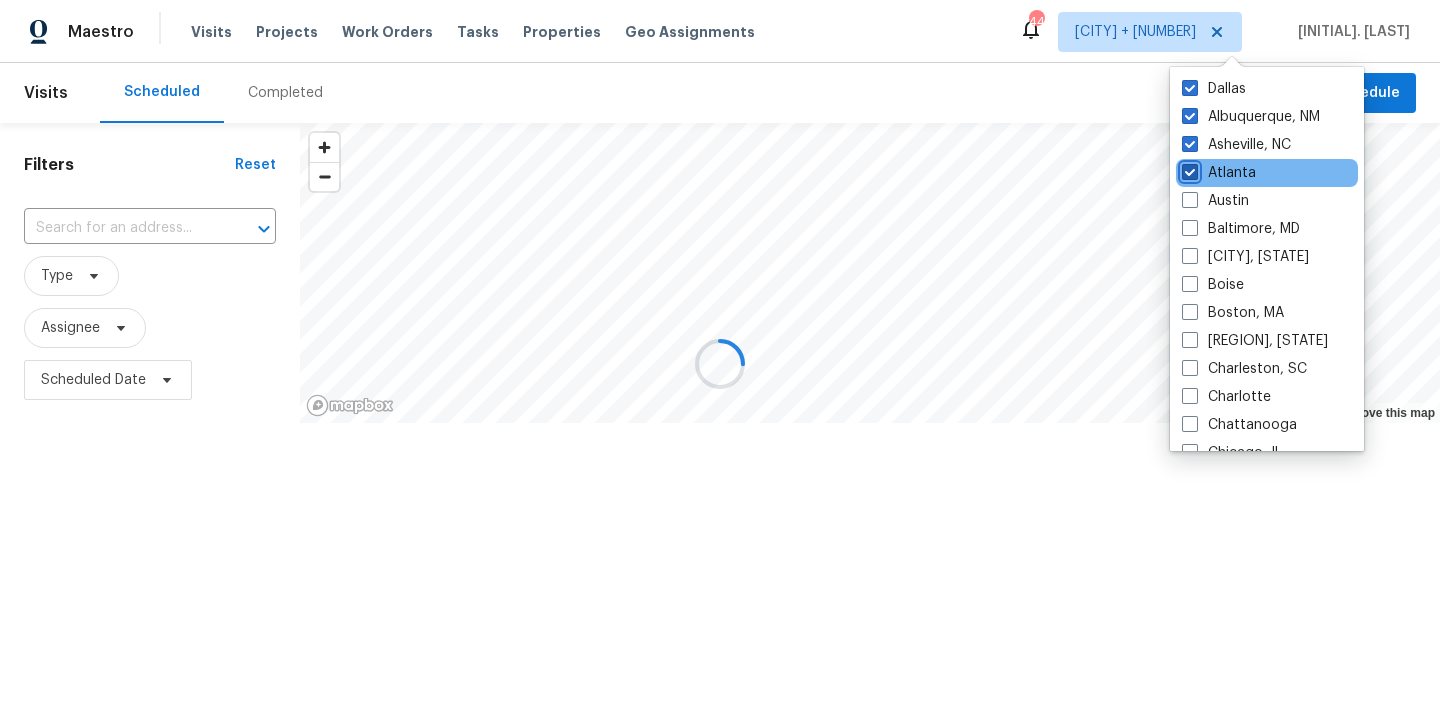 checkbox on "true" 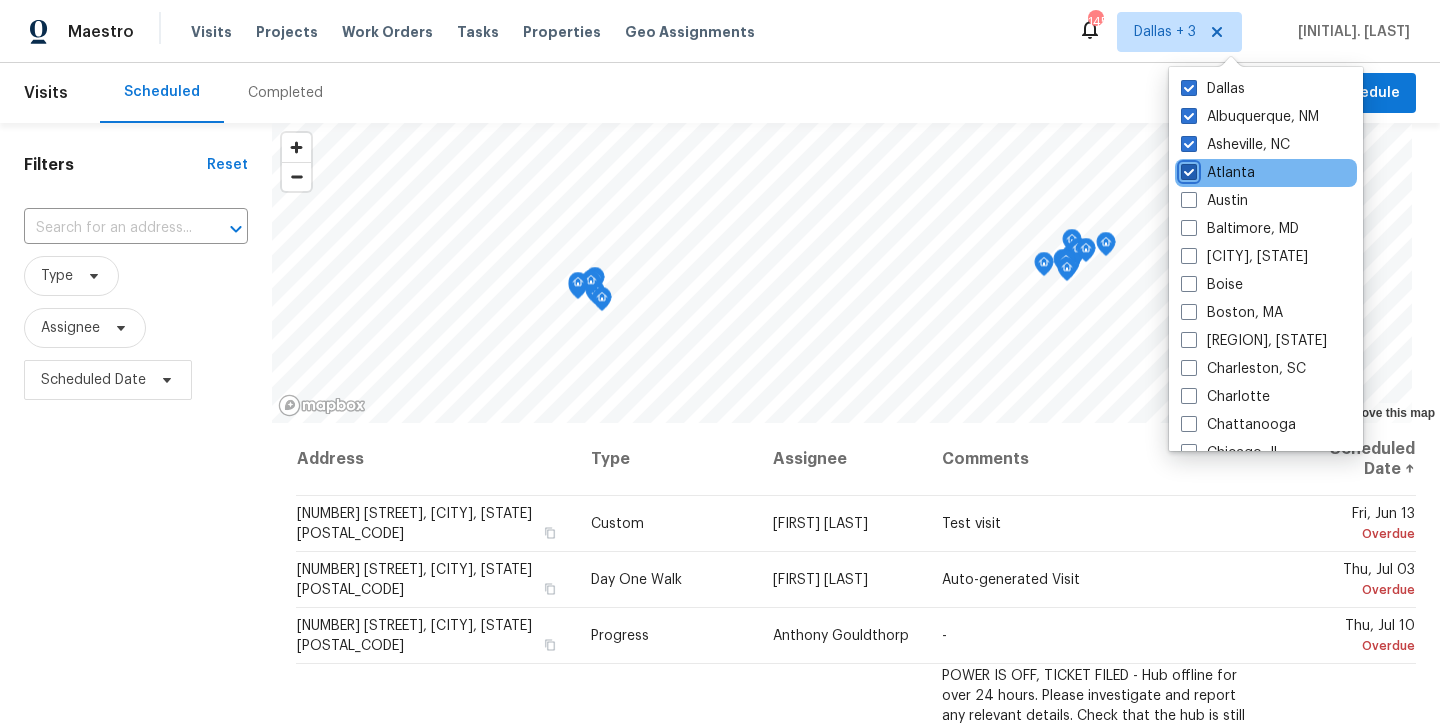 scroll, scrollTop: 40, scrollLeft: 0, axis: vertical 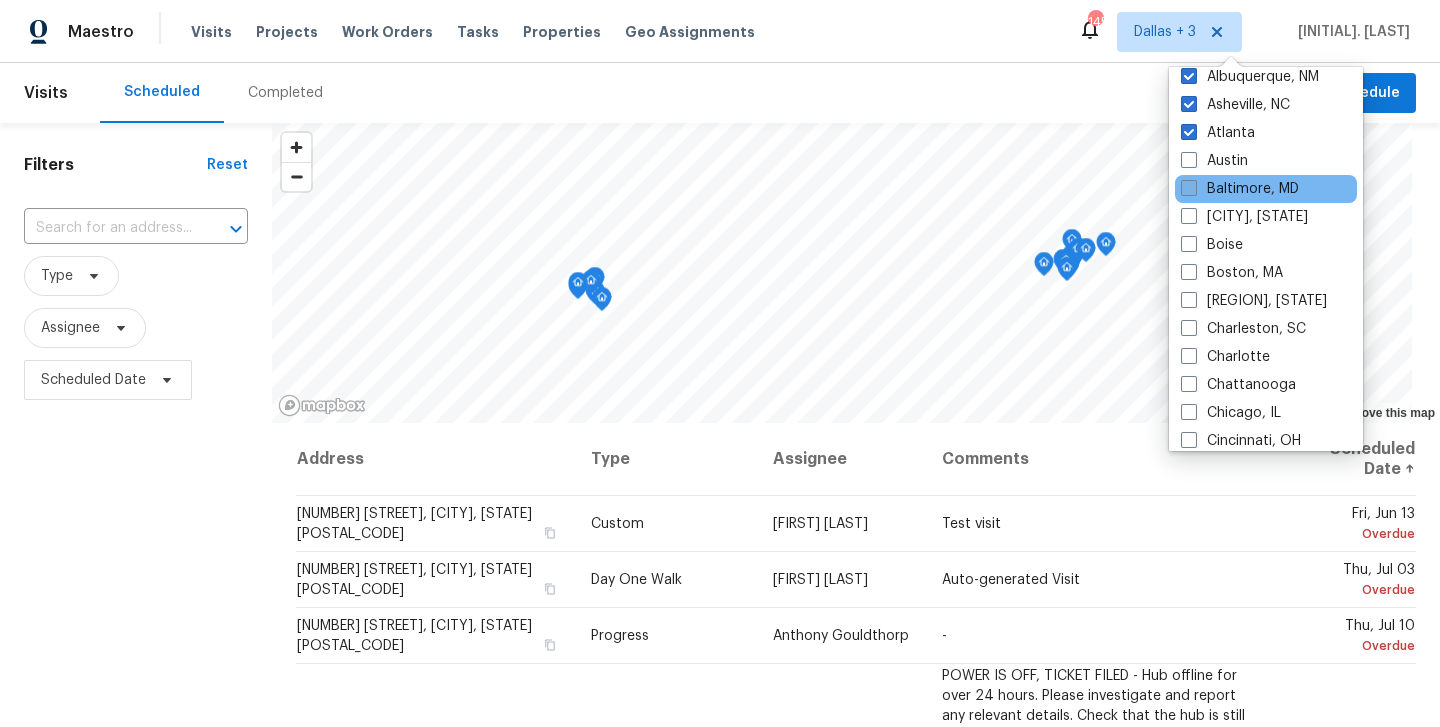 click at bounding box center [1189, 188] 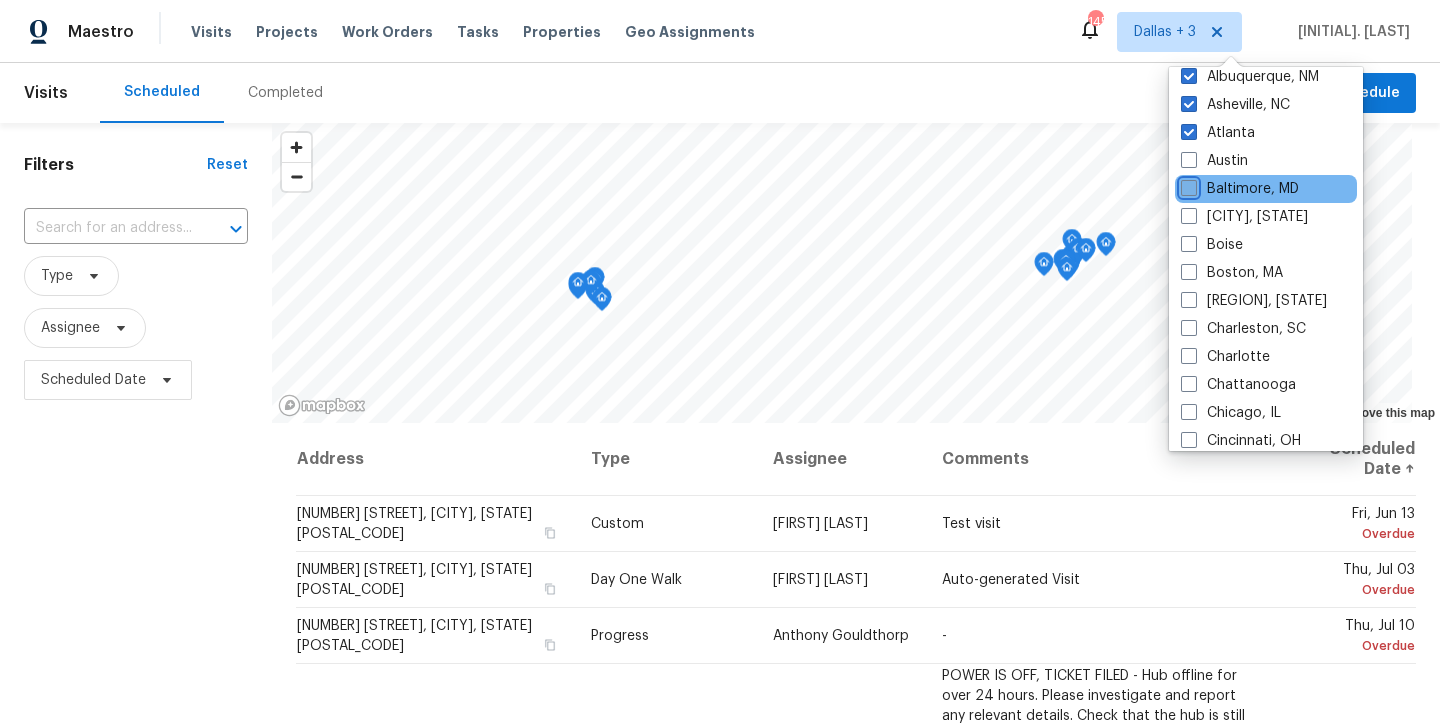 click on "Baltimore, MD" at bounding box center [1187, 185] 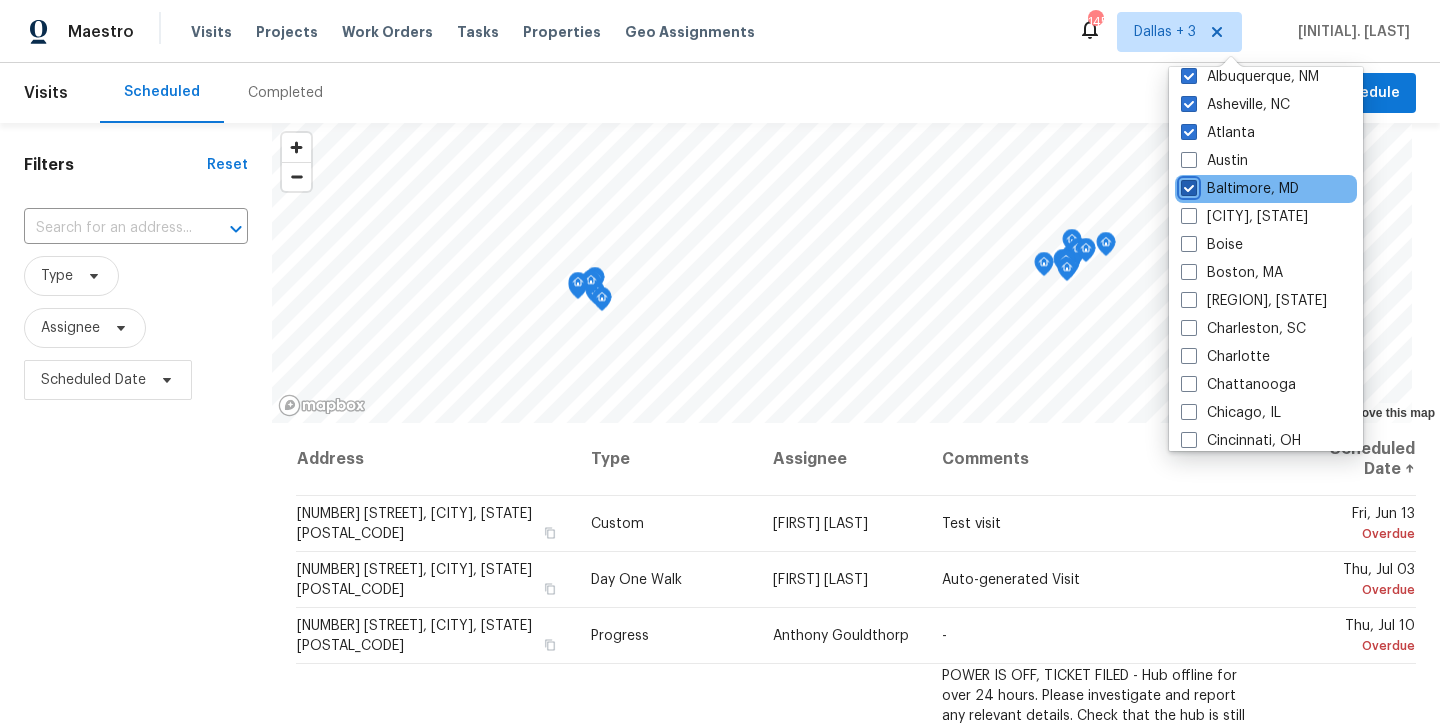 checkbox on "true" 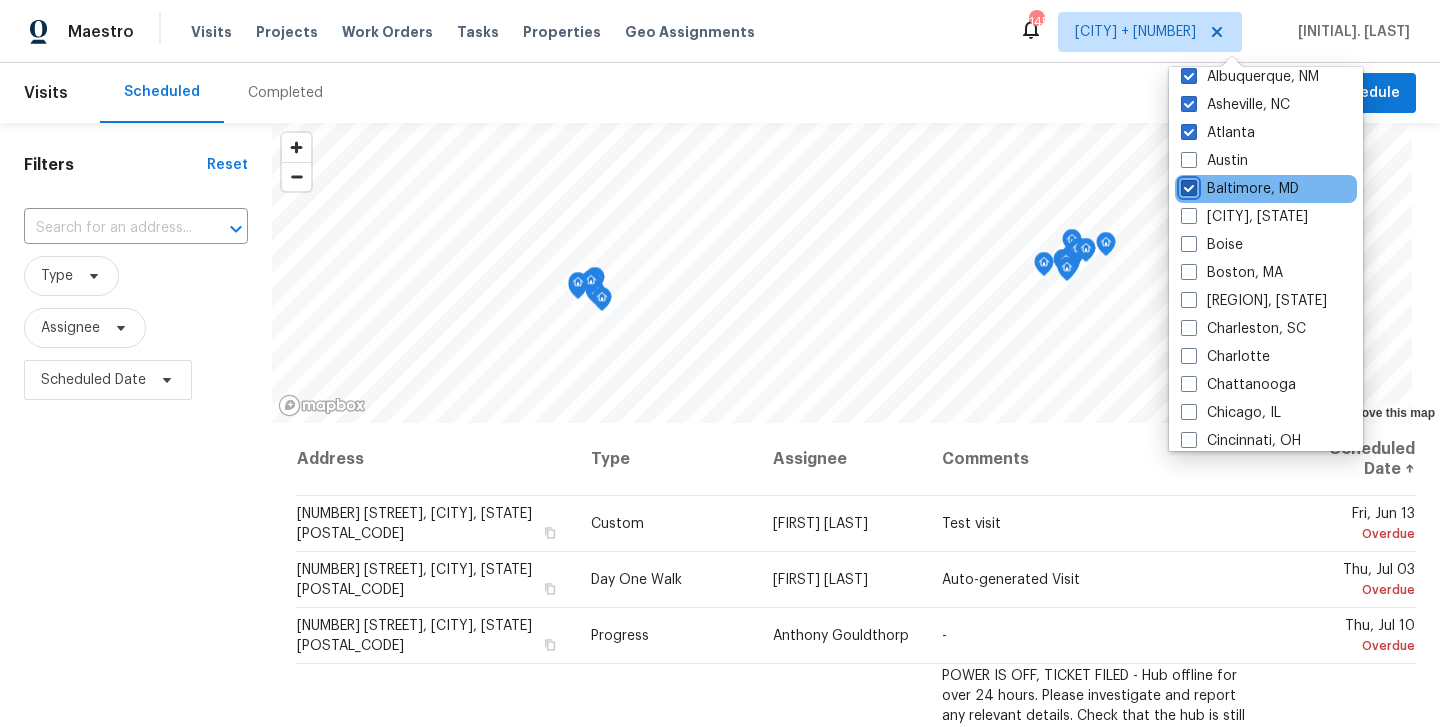 scroll, scrollTop: 0, scrollLeft: 0, axis: both 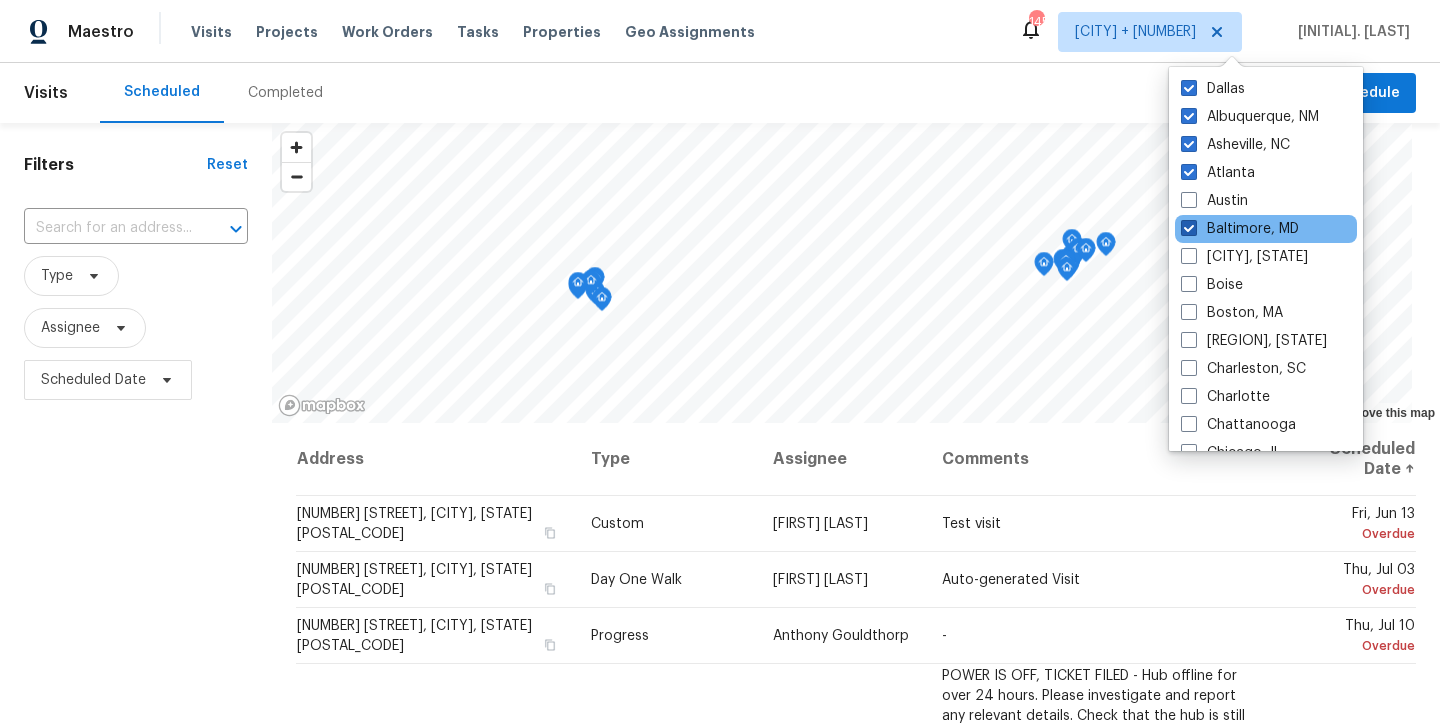 click at bounding box center [1189, 200] 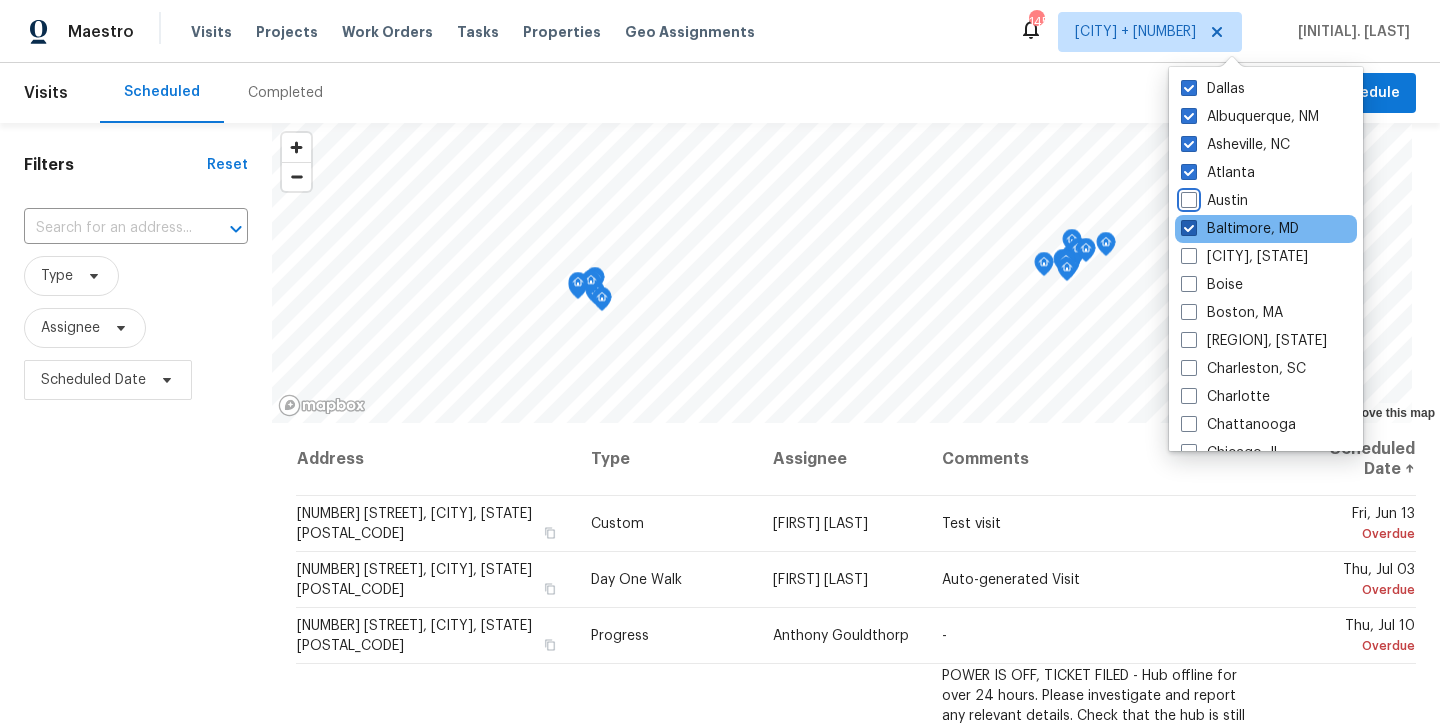 click on "Austin" at bounding box center (1187, 197) 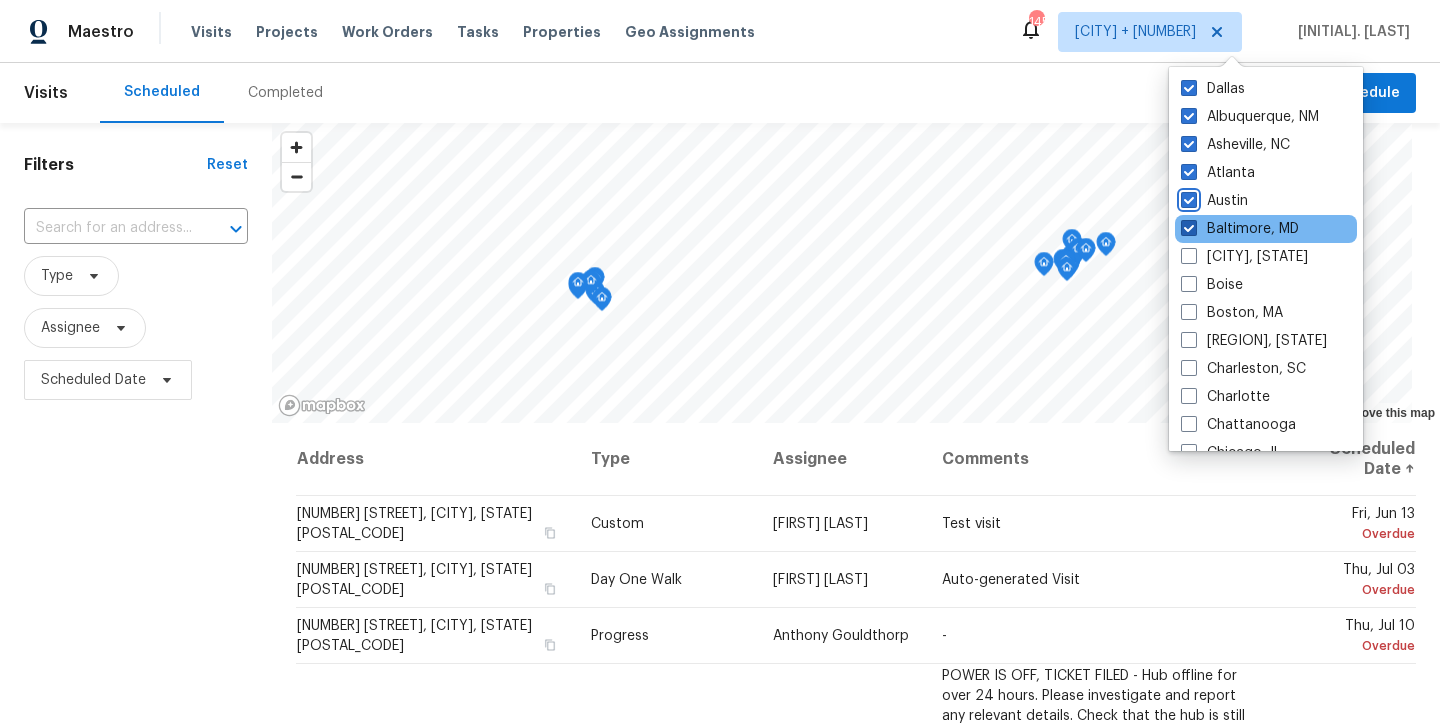 checkbox on "true" 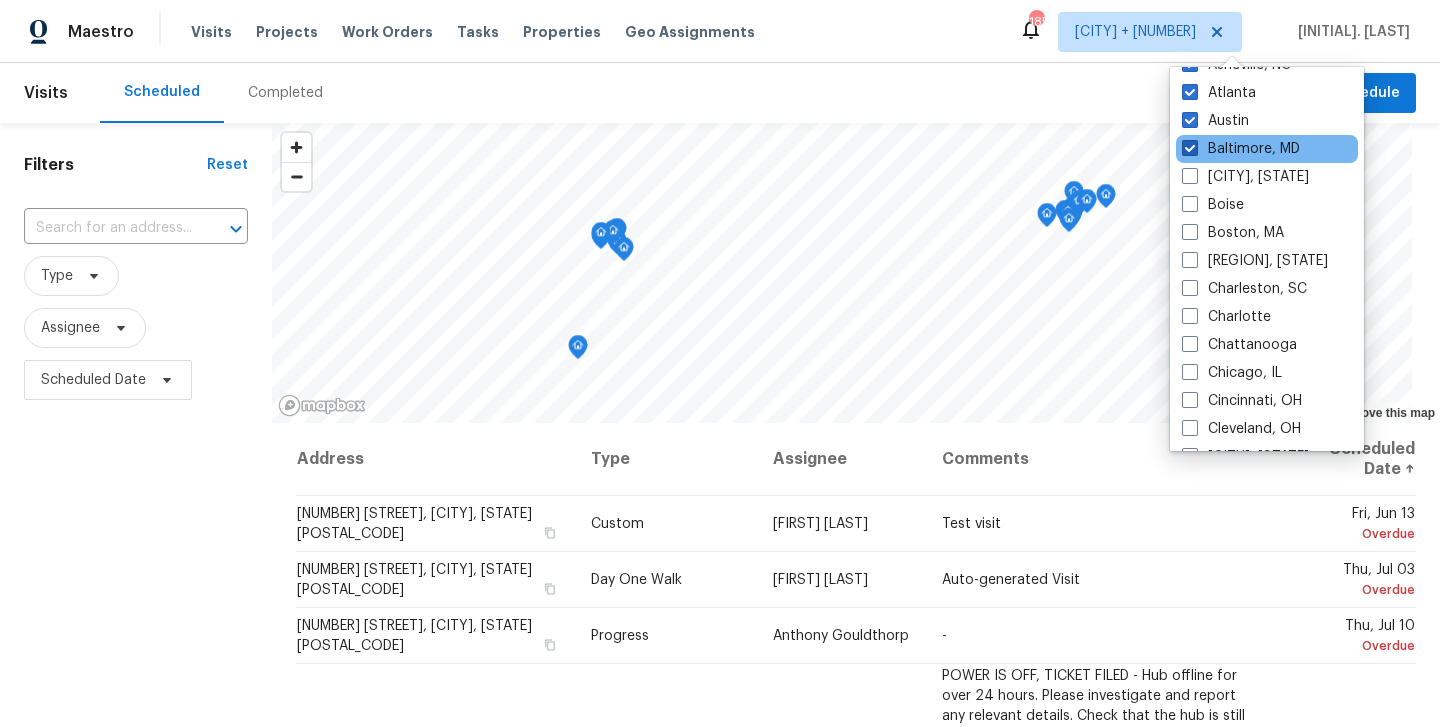 click on "Boise" at bounding box center [1267, 205] 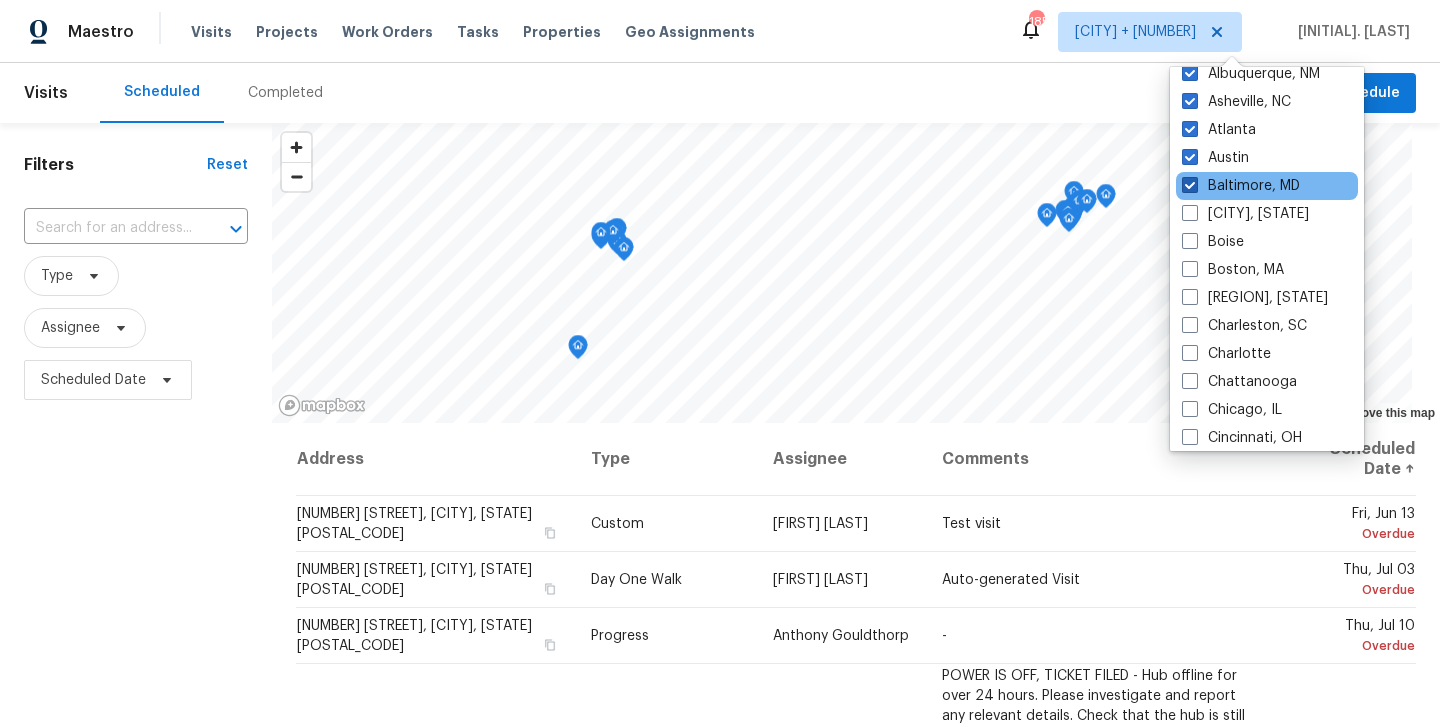 scroll, scrollTop: 40, scrollLeft: 0, axis: vertical 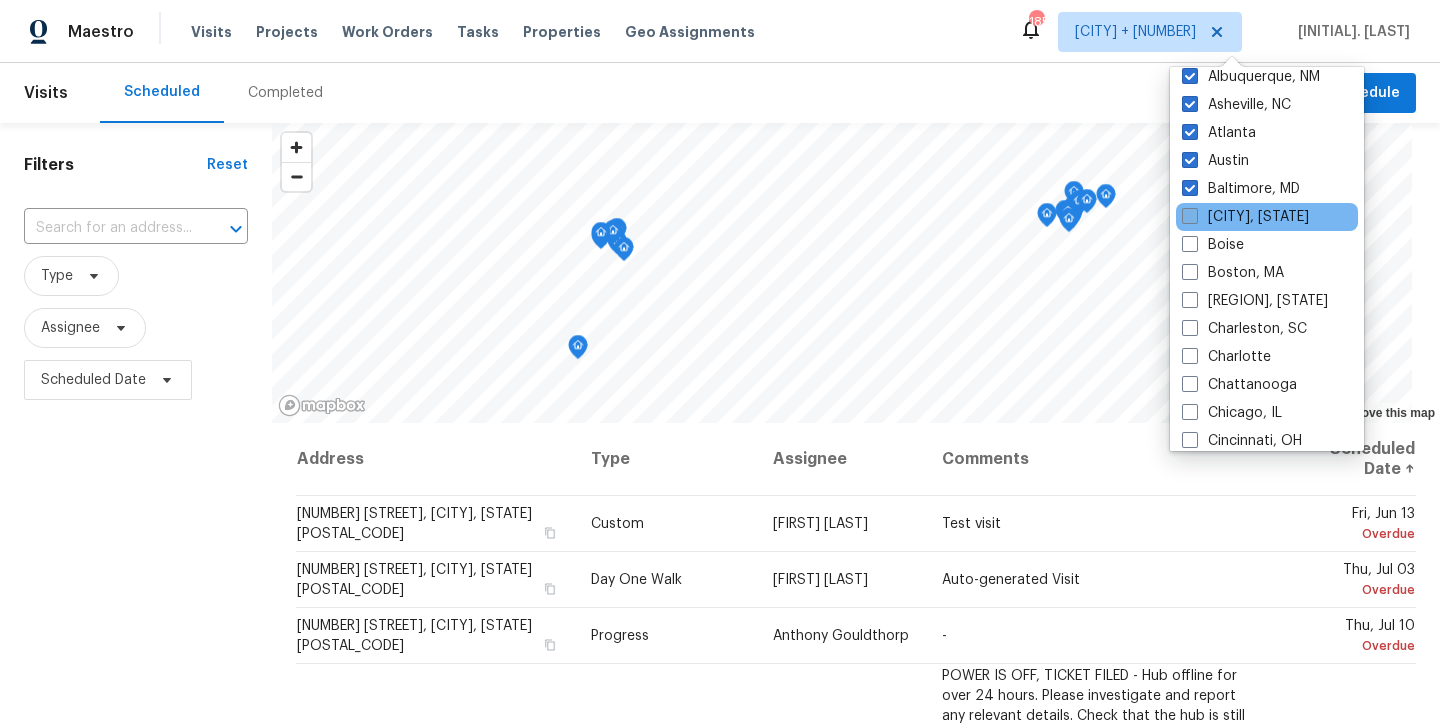 click at bounding box center [1190, 216] 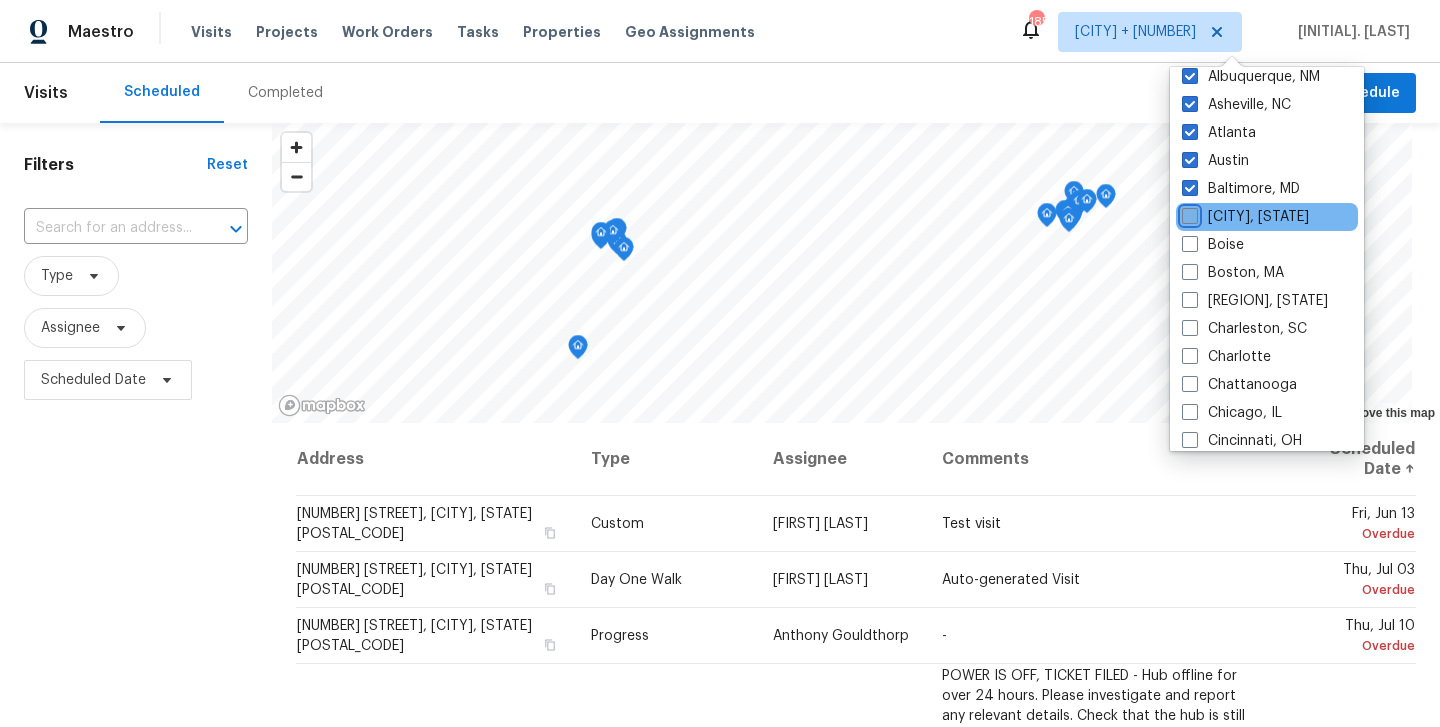 click on "[CITY], [STATE]" at bounding box center [1188, 213] 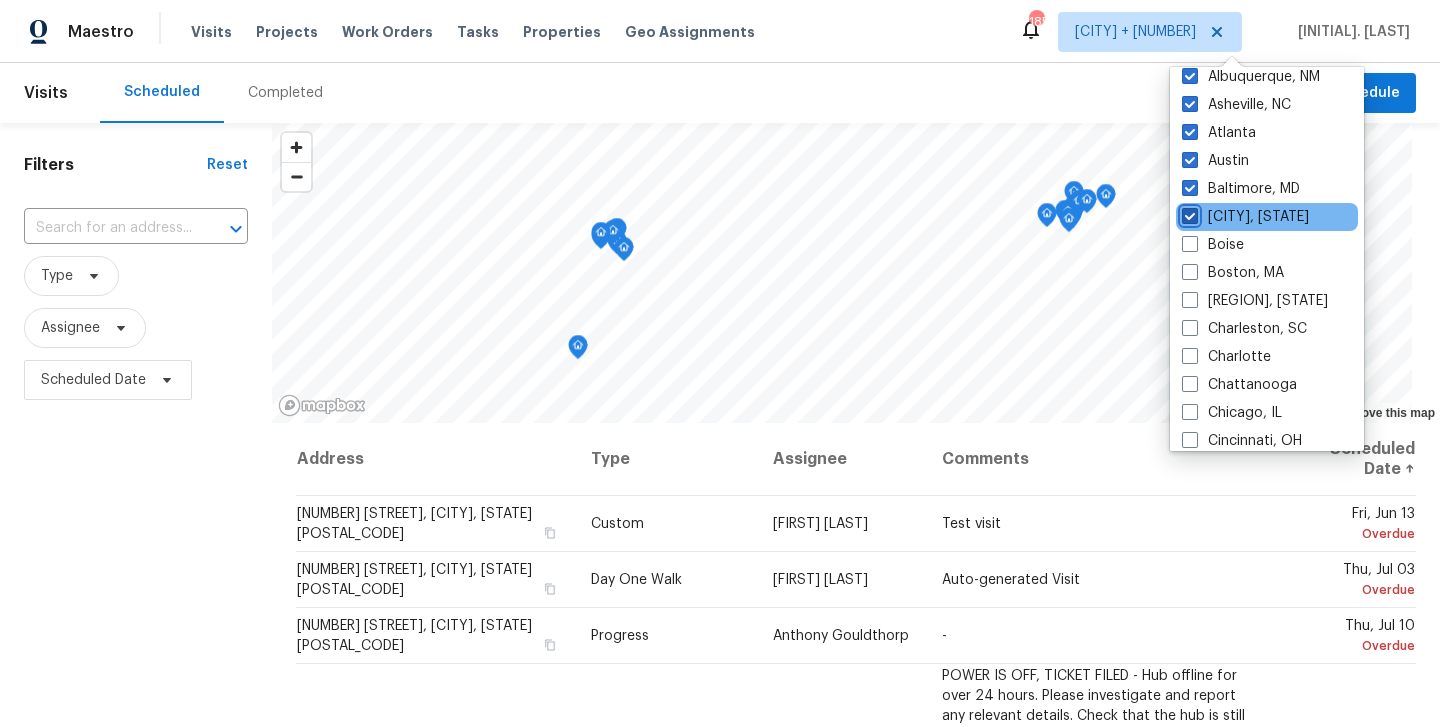checkbox on "true" 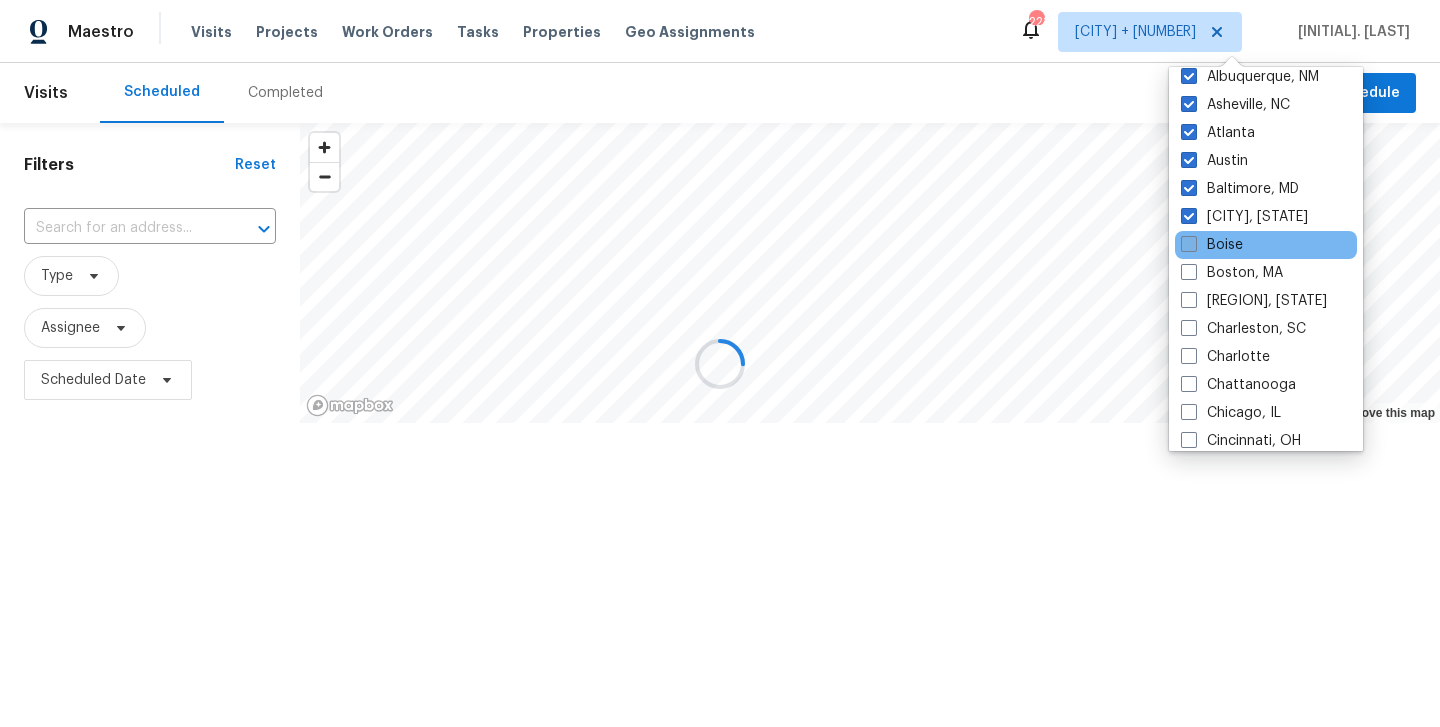 click at bounding box center (1189, 244) 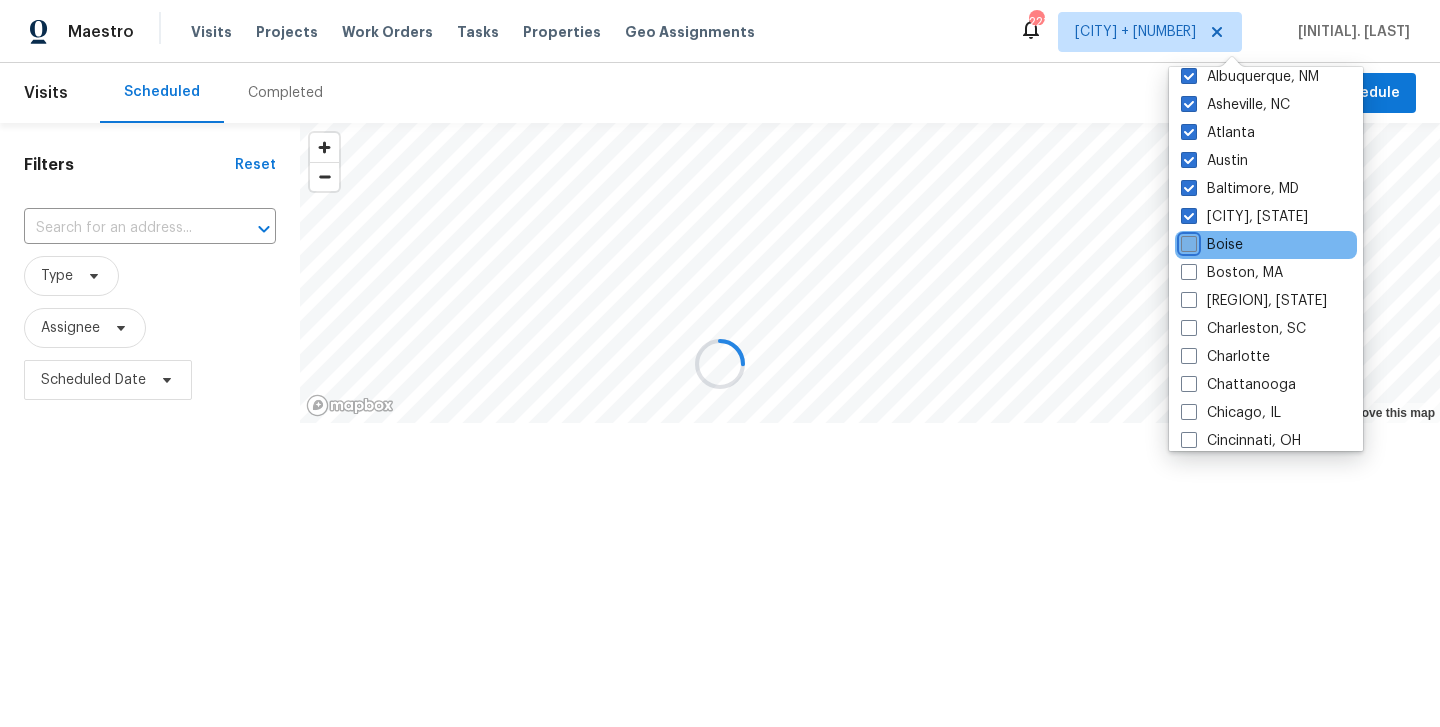click on "Boise" at bounding box center [1187, 241] 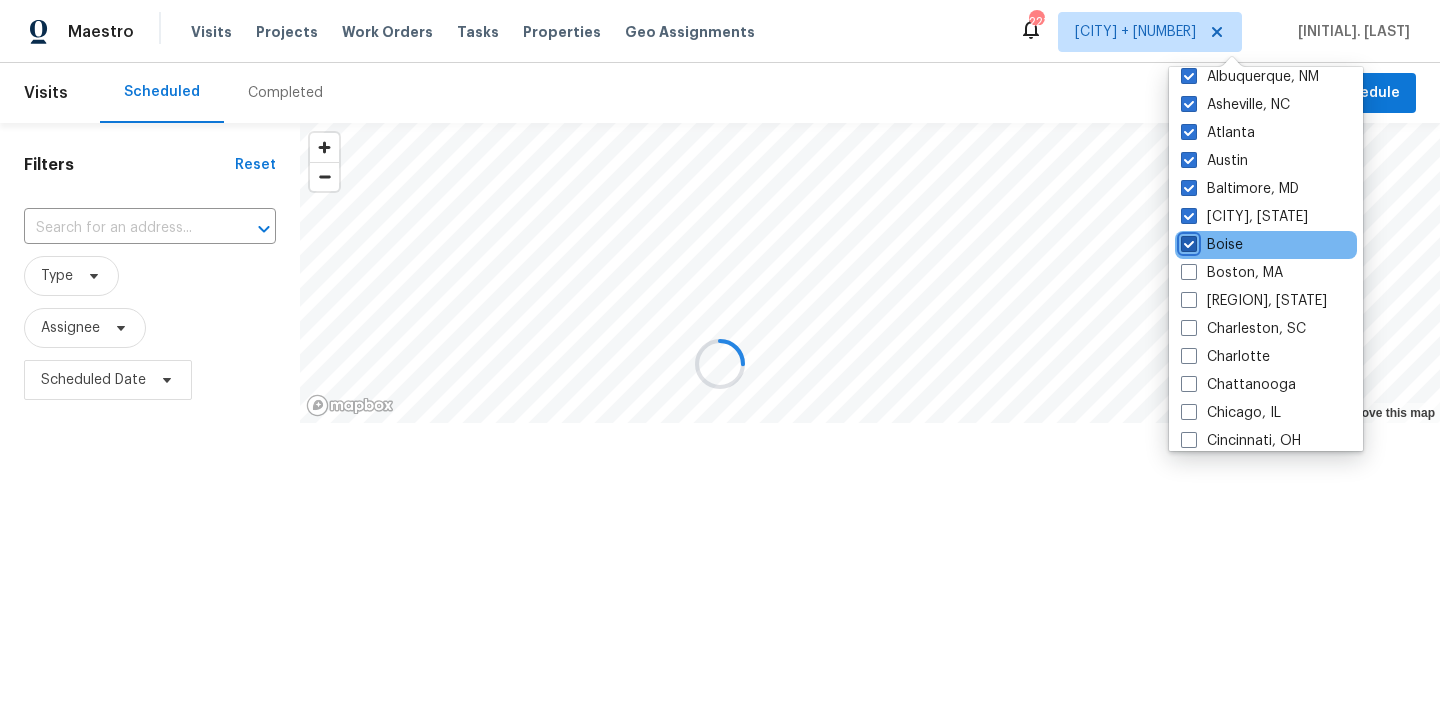 checkbox on "true" 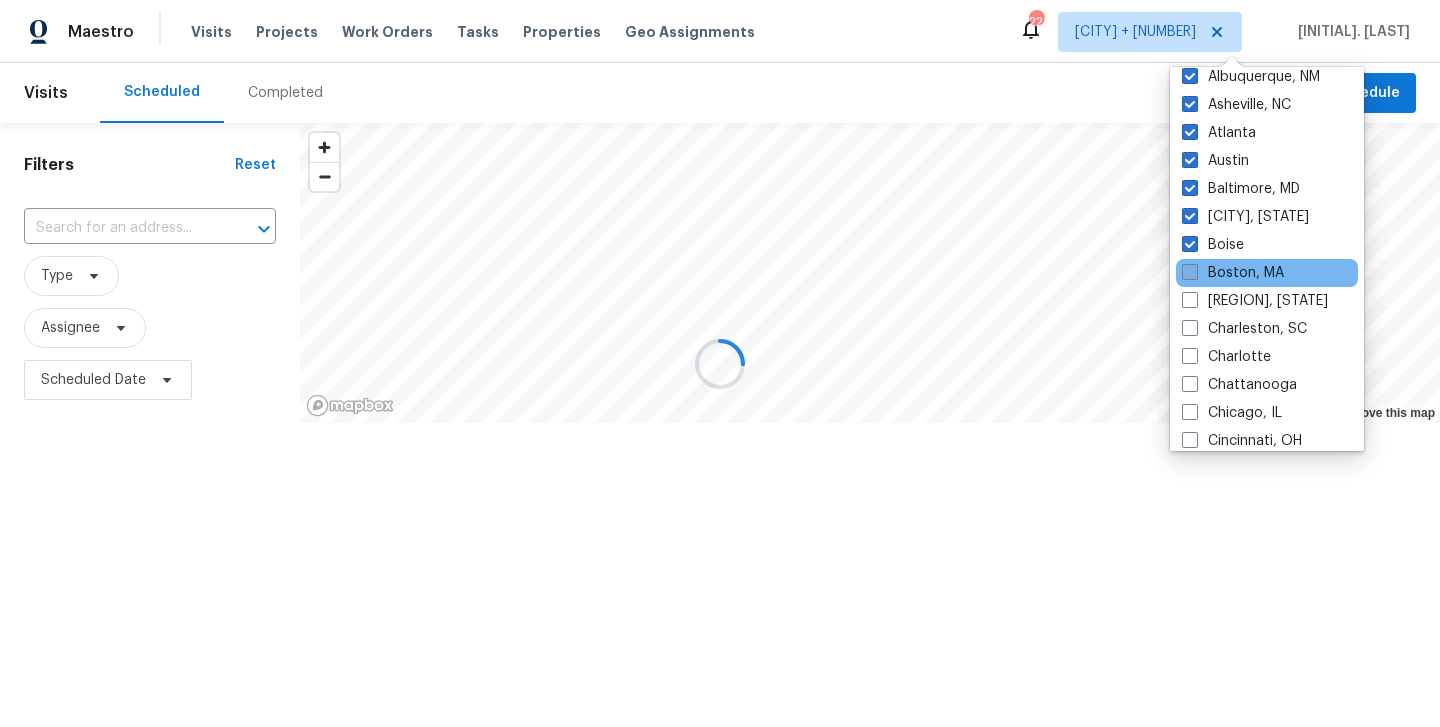 click at bounding box center [1190, 272] 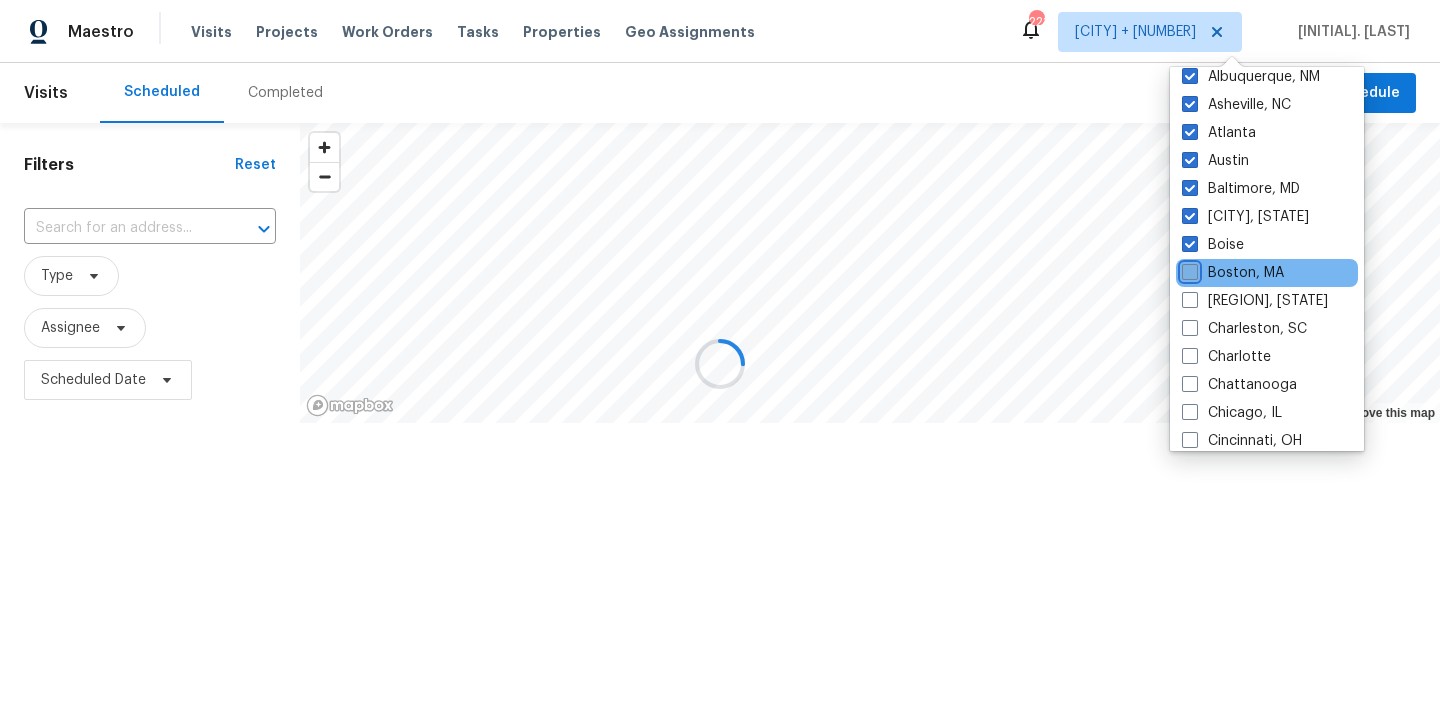 click on "Boston, MA" at bounding box center (1188, 269) 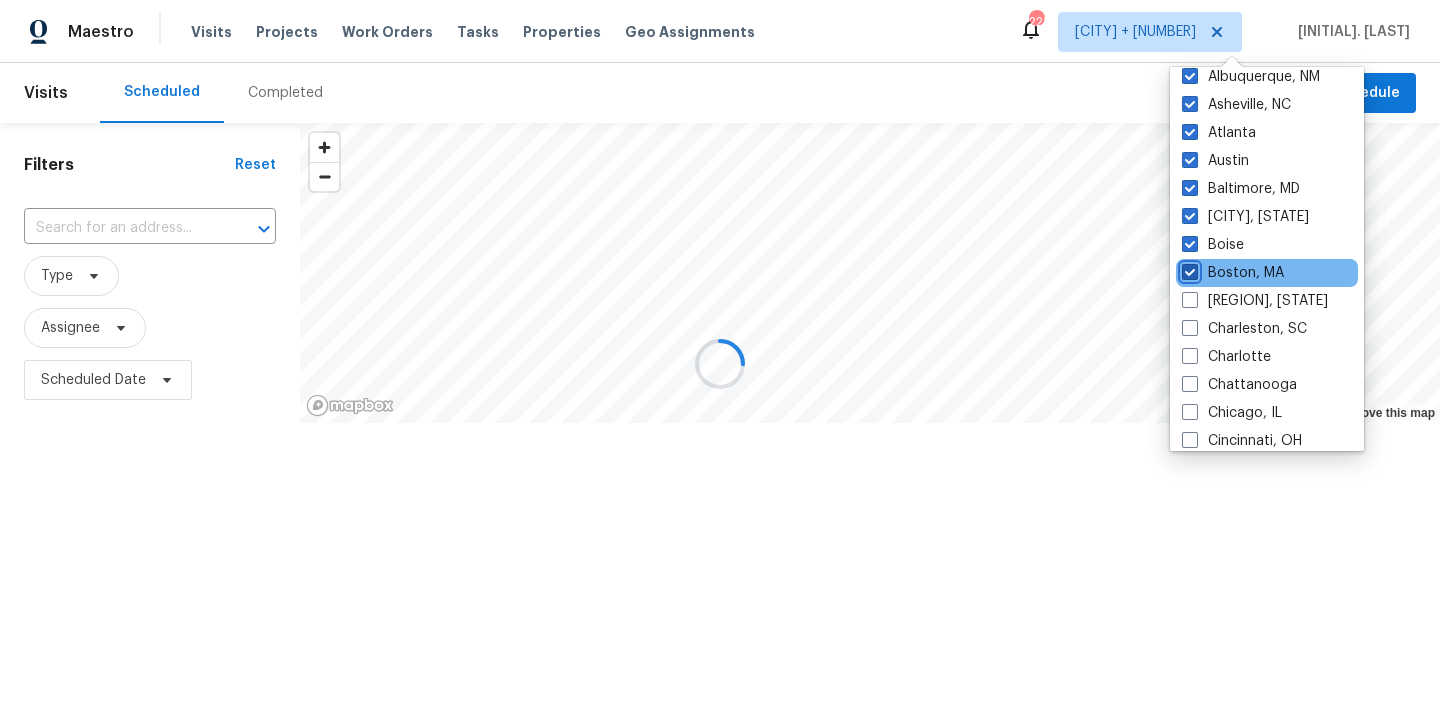 checkbox on "true" 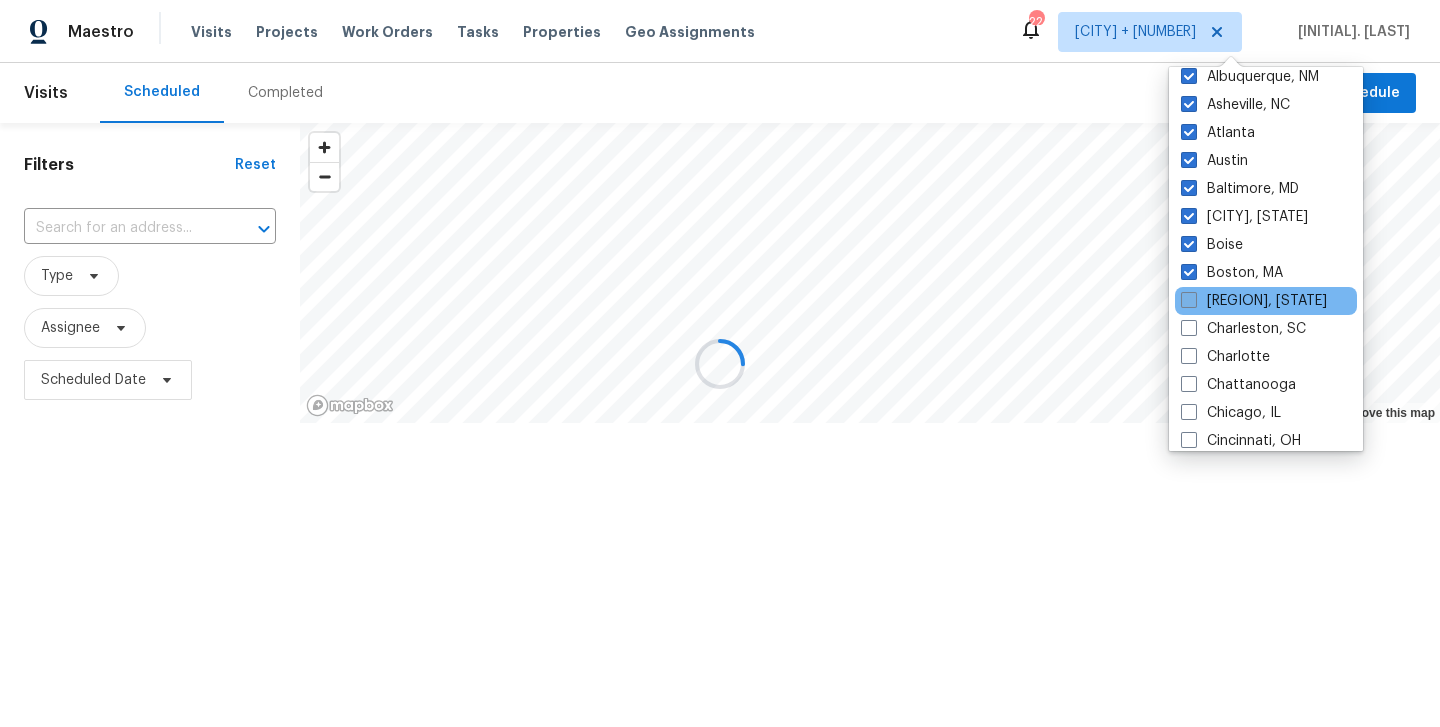 click at bounding box center [1189, 300] 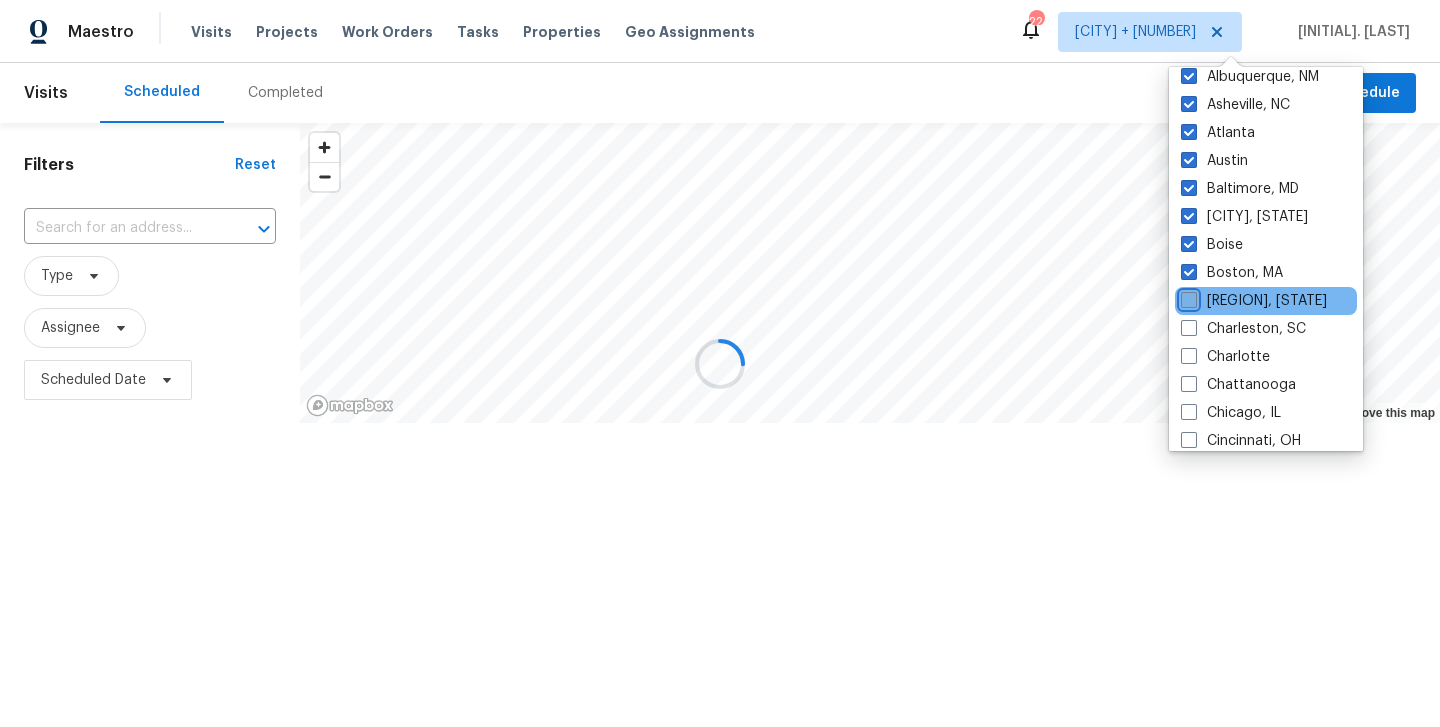 click on "[REGION], [STATE]" at bounding box center [1187, 297] 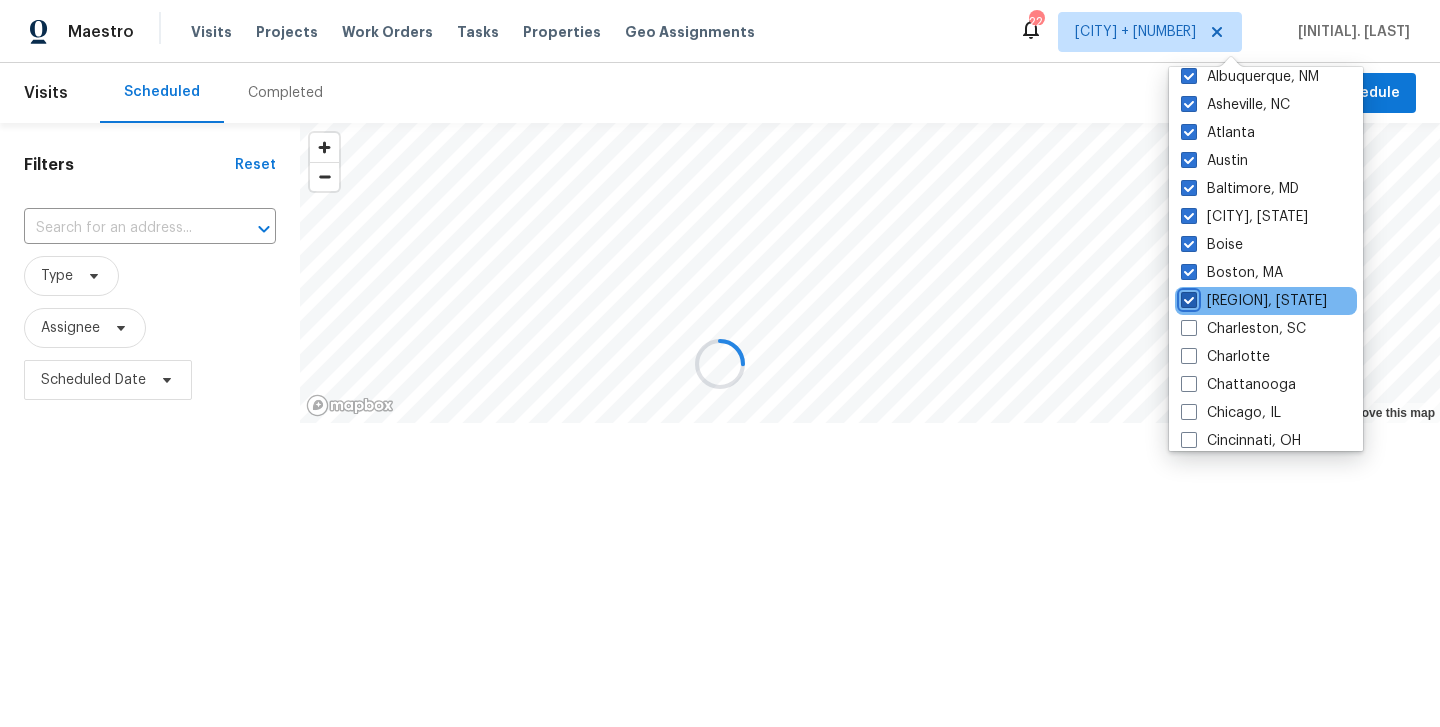 checkbox on "true" 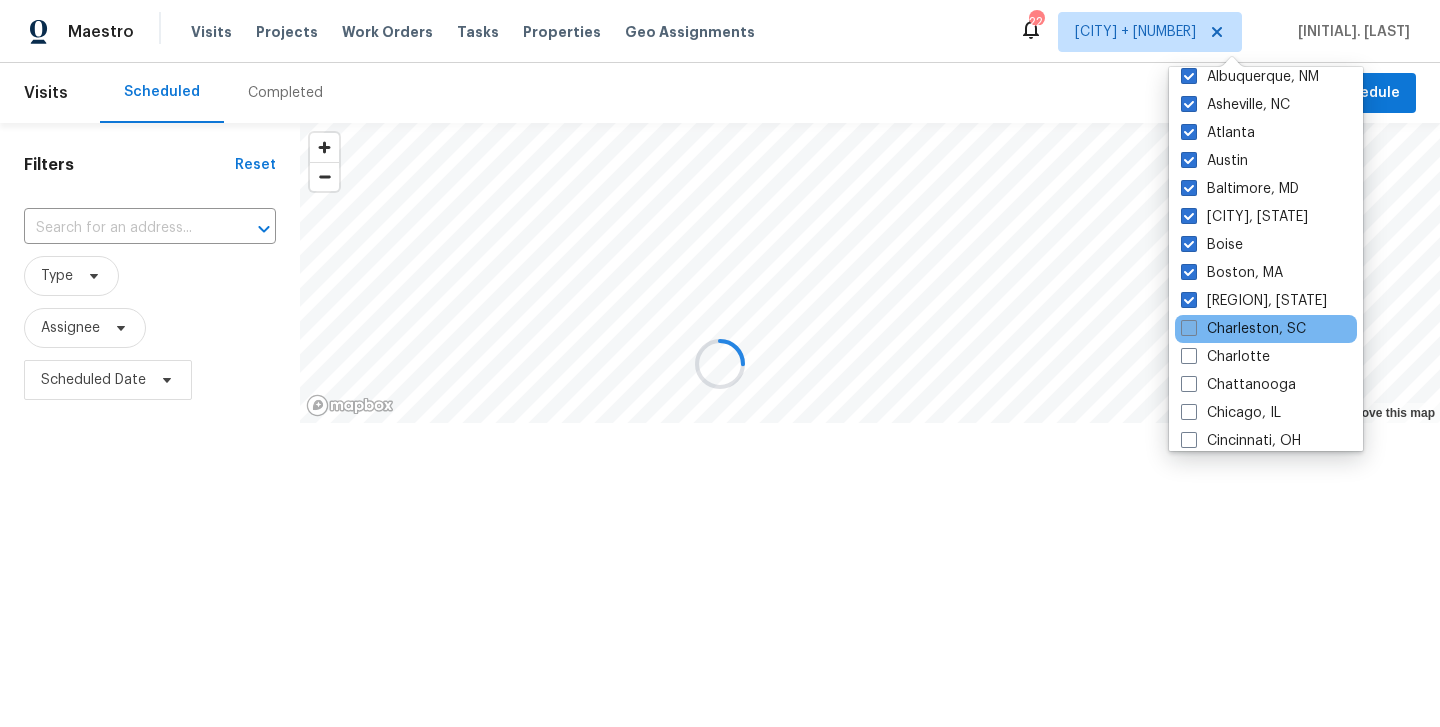 click on "Charleston, SC" at bounding box center [1243, 329] 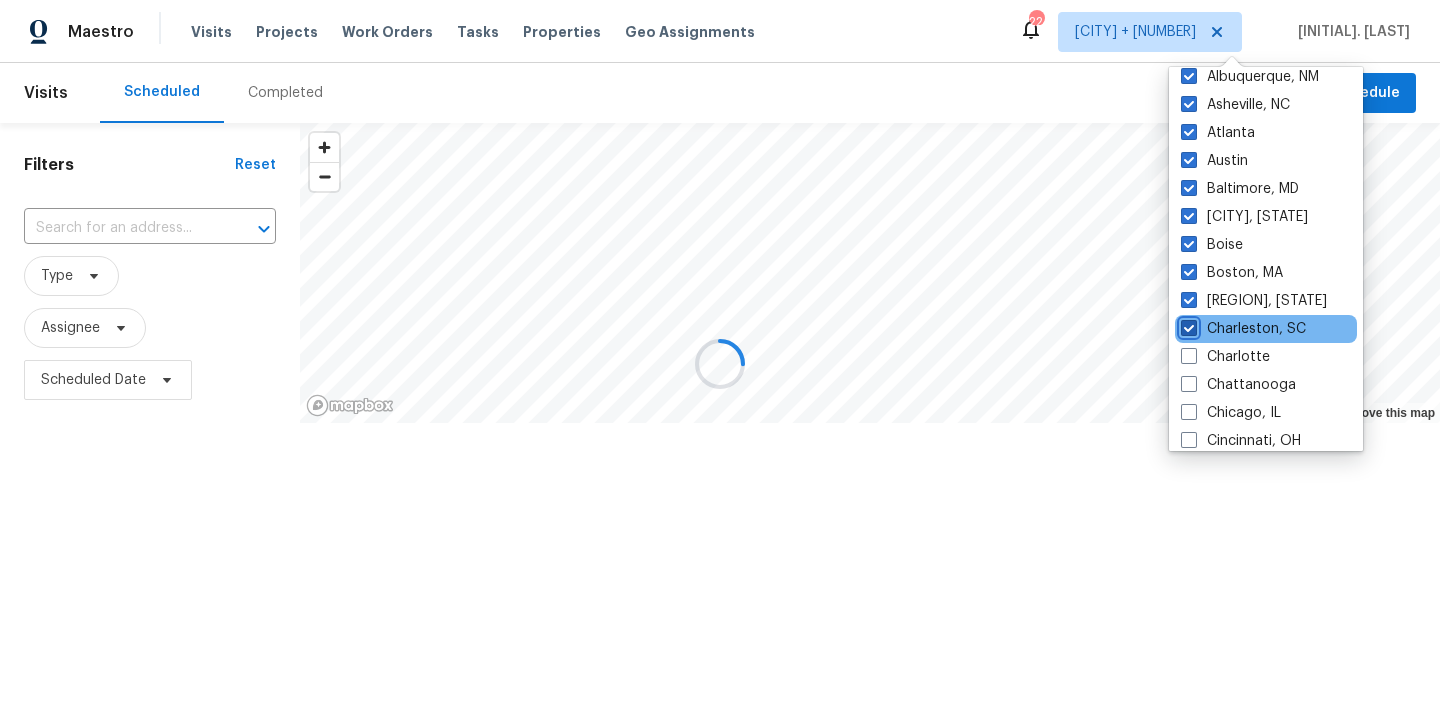 checkbox on "true" 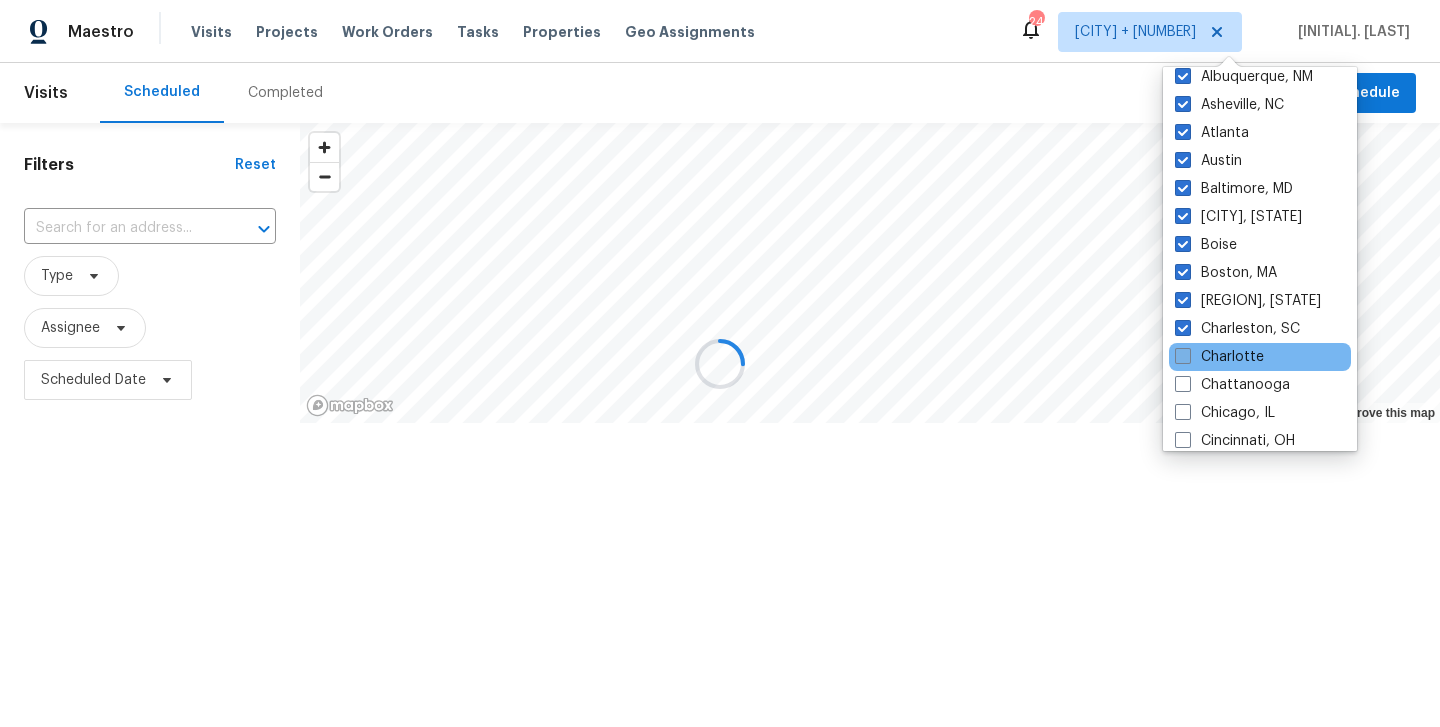 click at bounding box center (1183, 356) 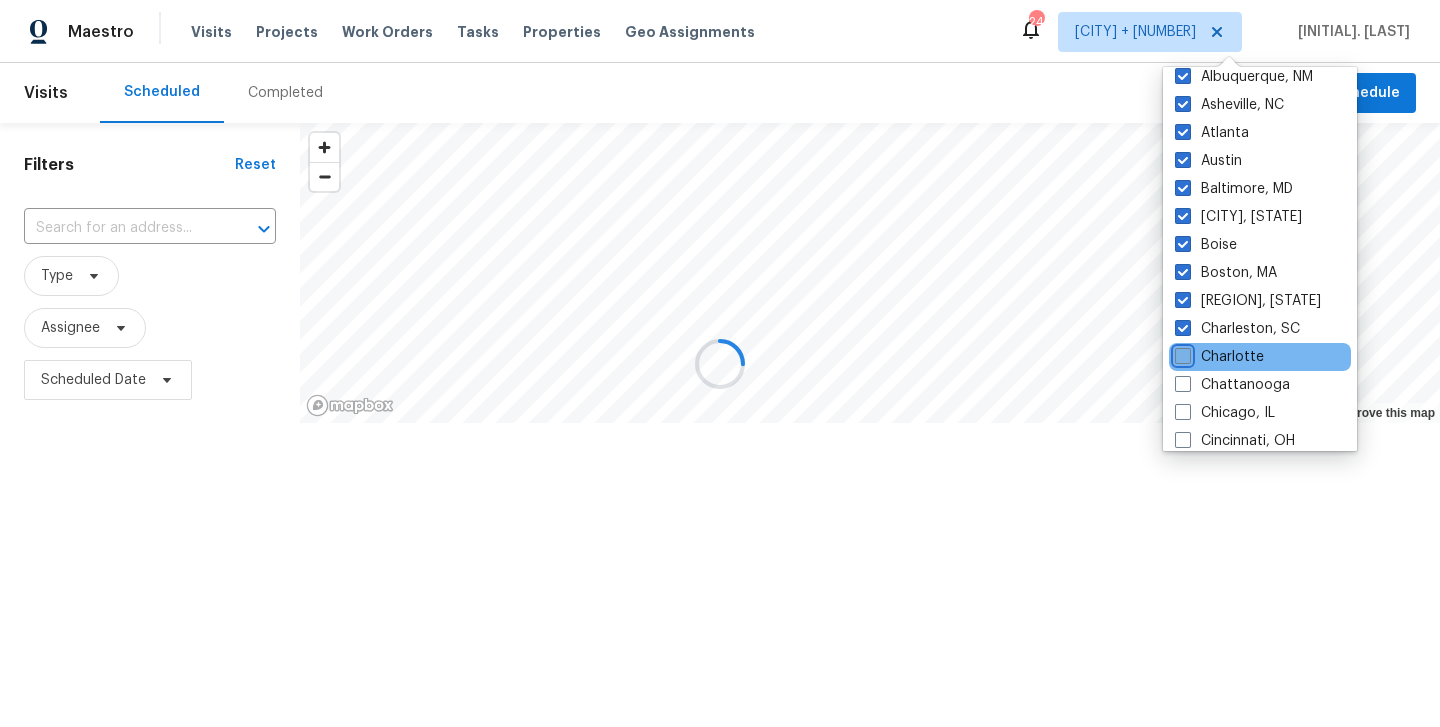 click on "Charlotte" at bounding box center (1181, 353) 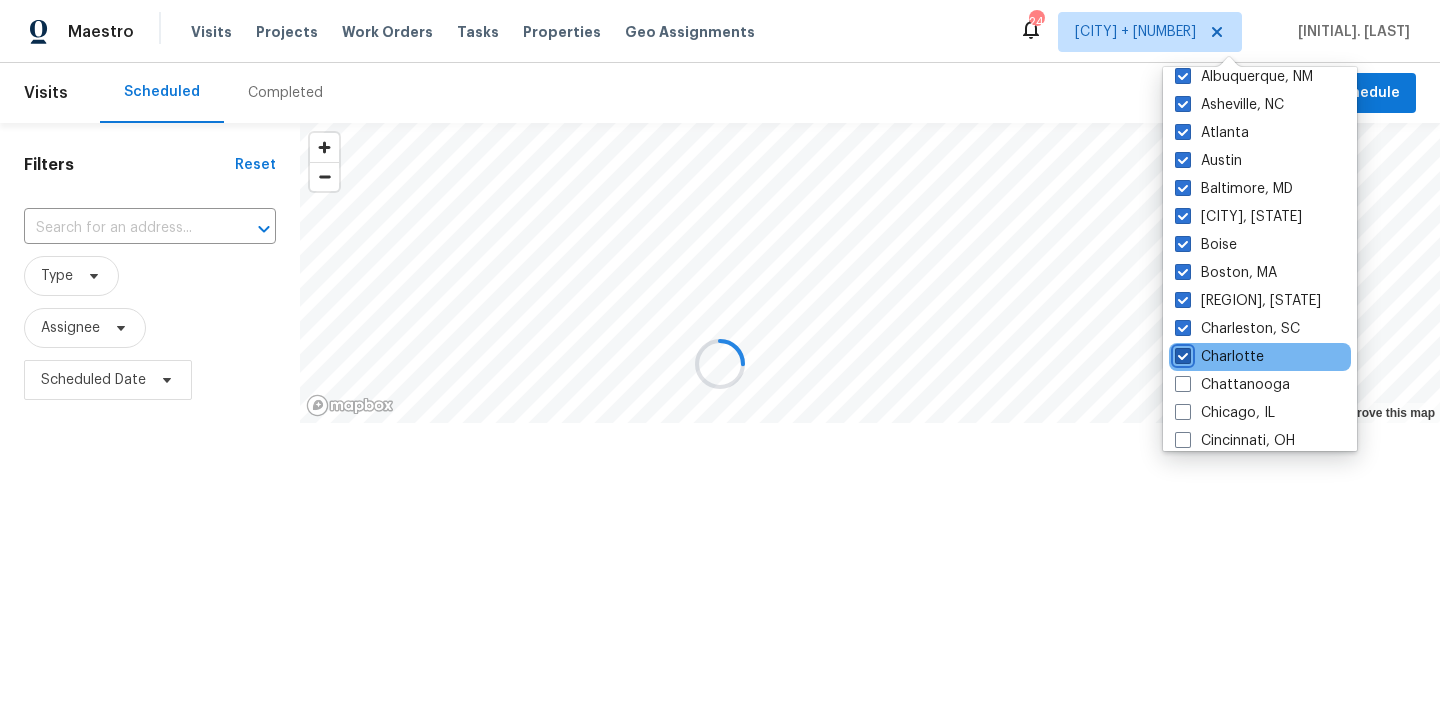 checkbox on "true" 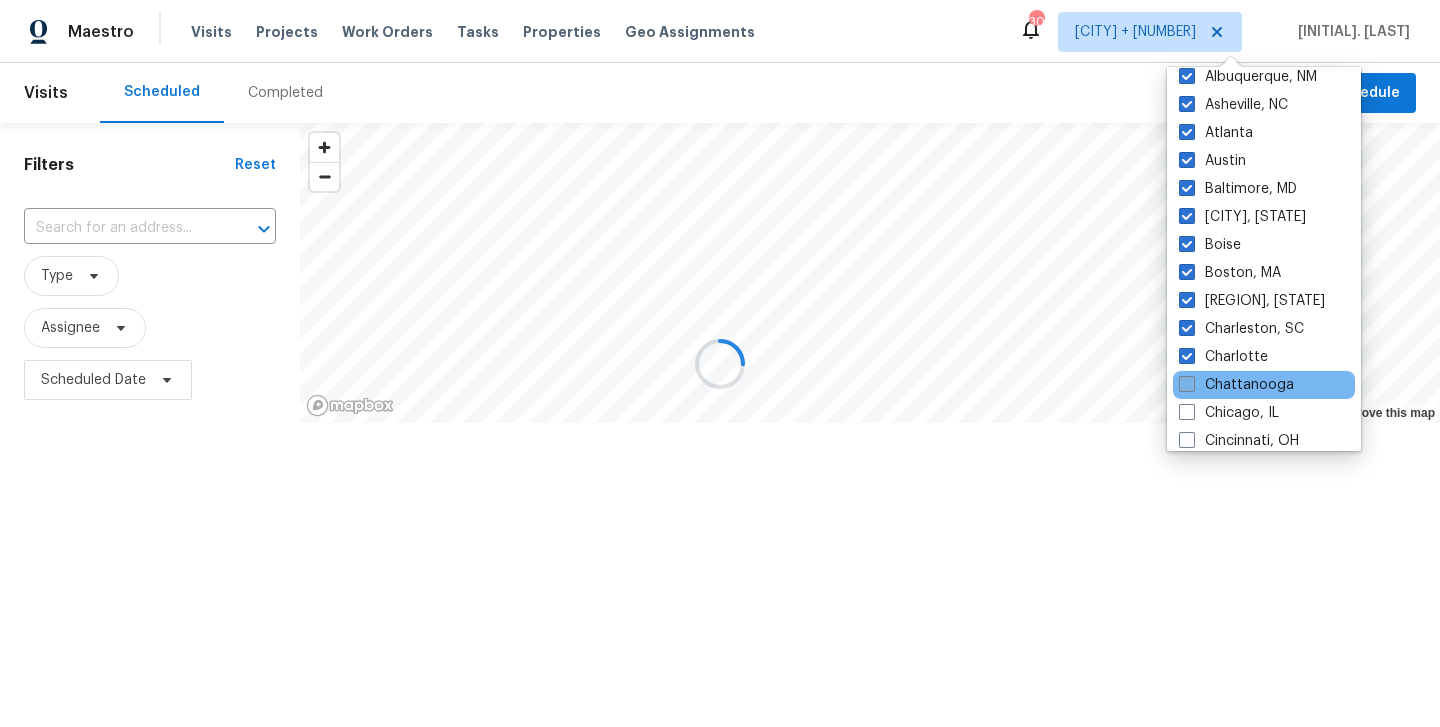 click at bounding box center [1187, 384] 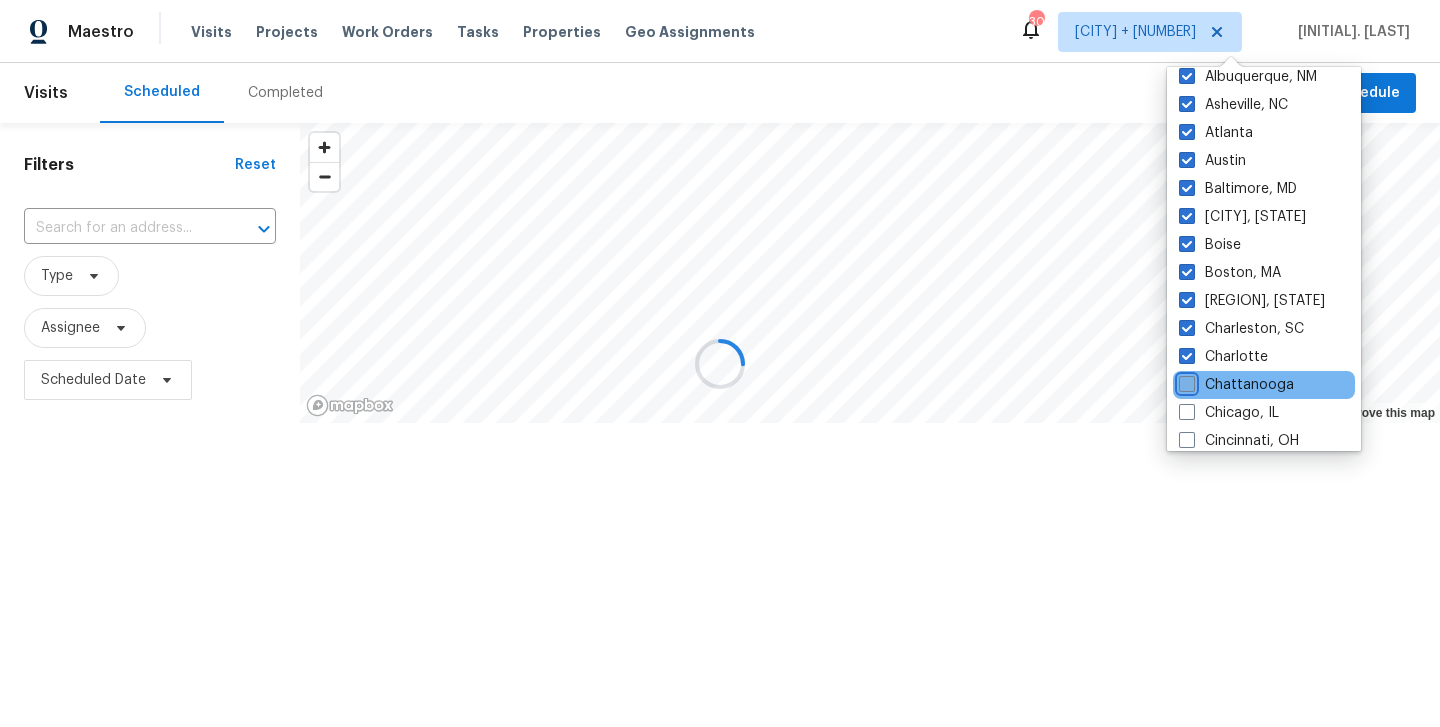 click on "Chattanooga" at bounding box center (1185, 381) 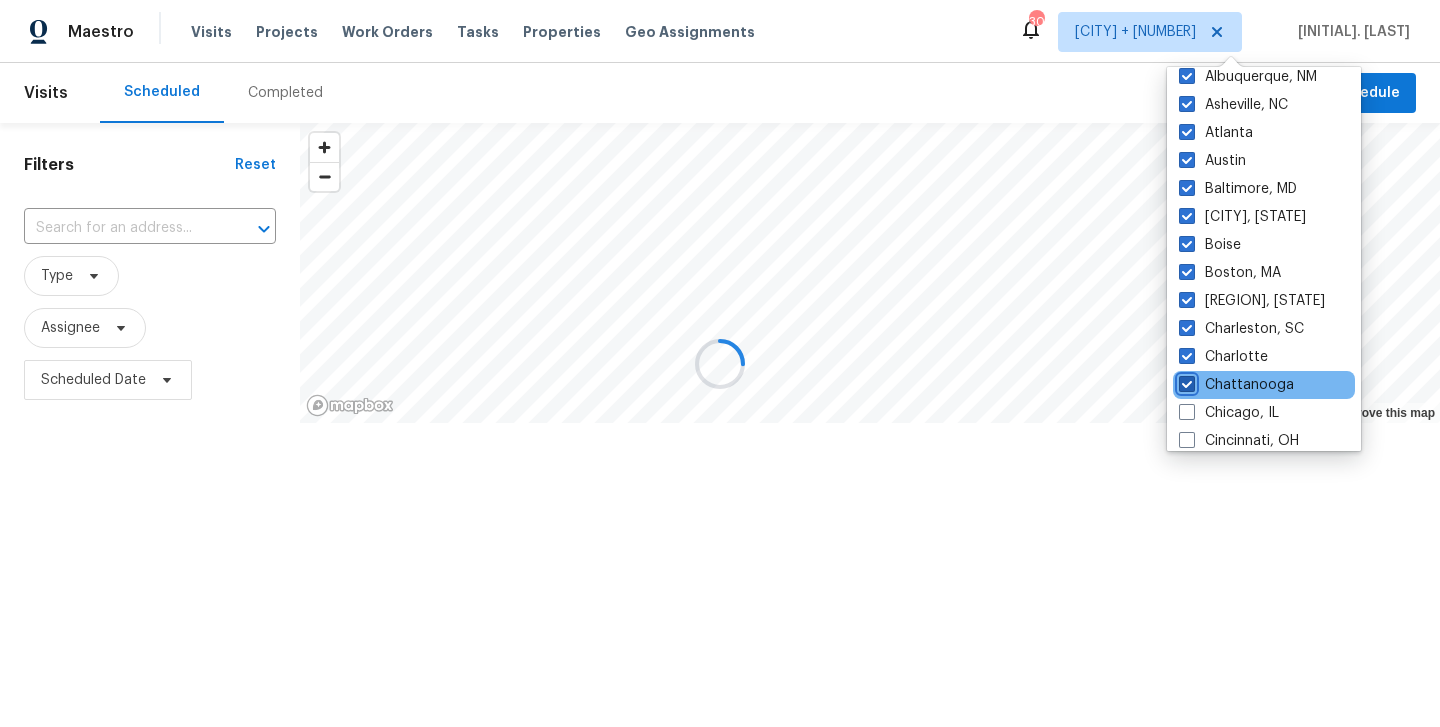 checkbox on "true" 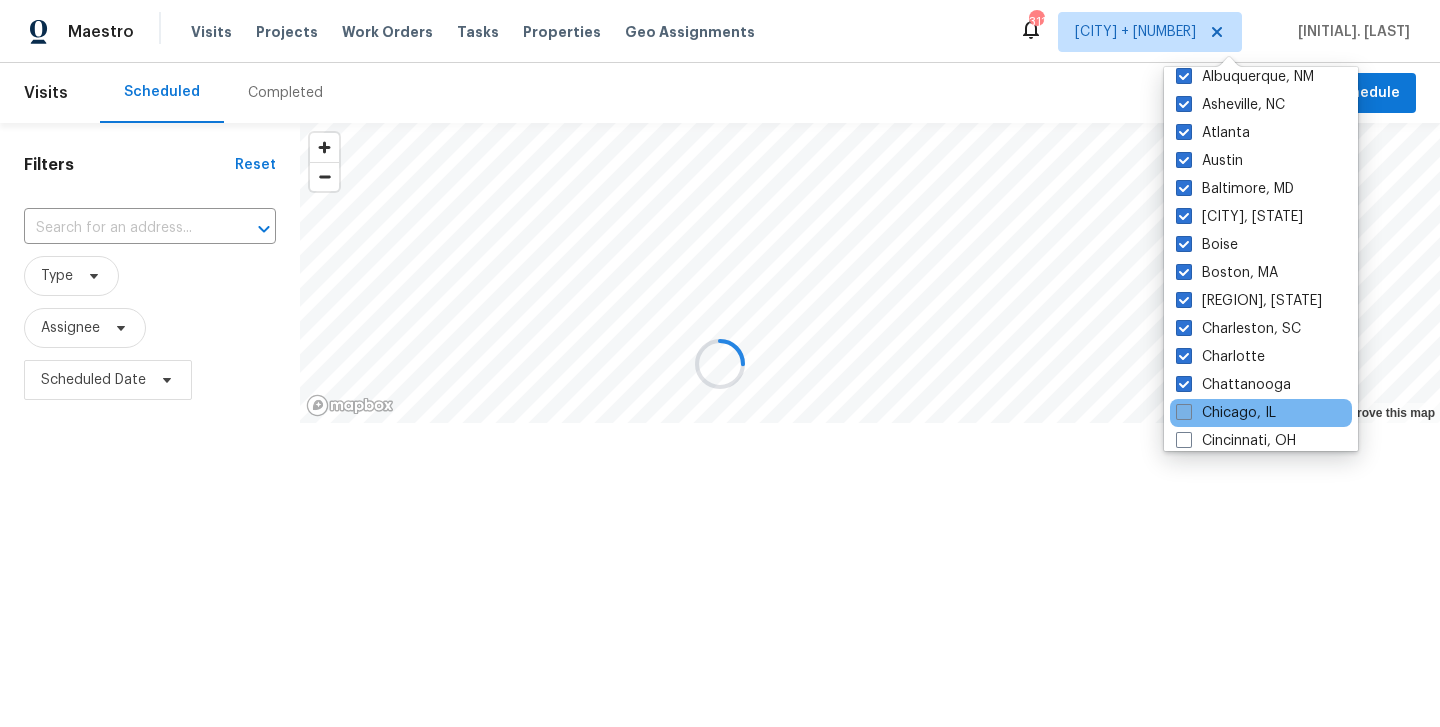 click at bounding box center [1184, 412] 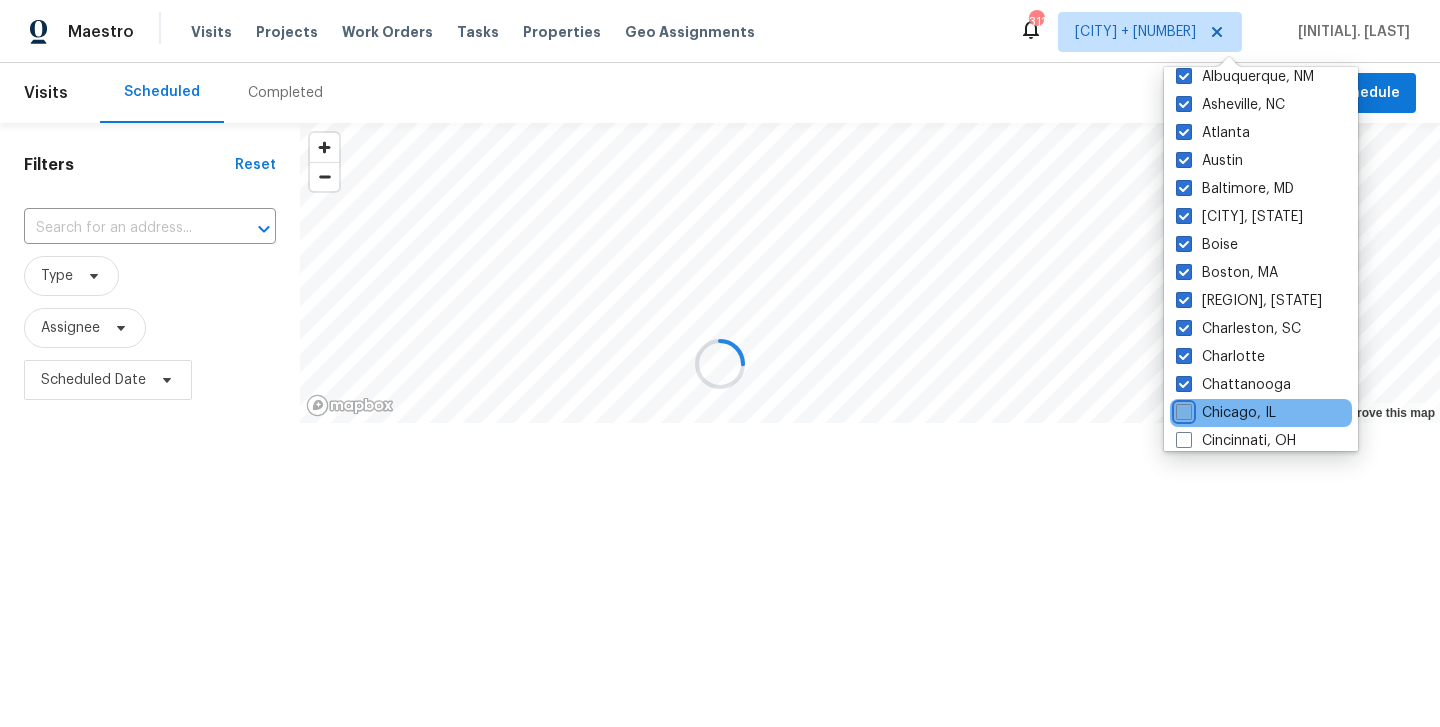 click on "Chicago, IL" at bounding box center [1182, 409] 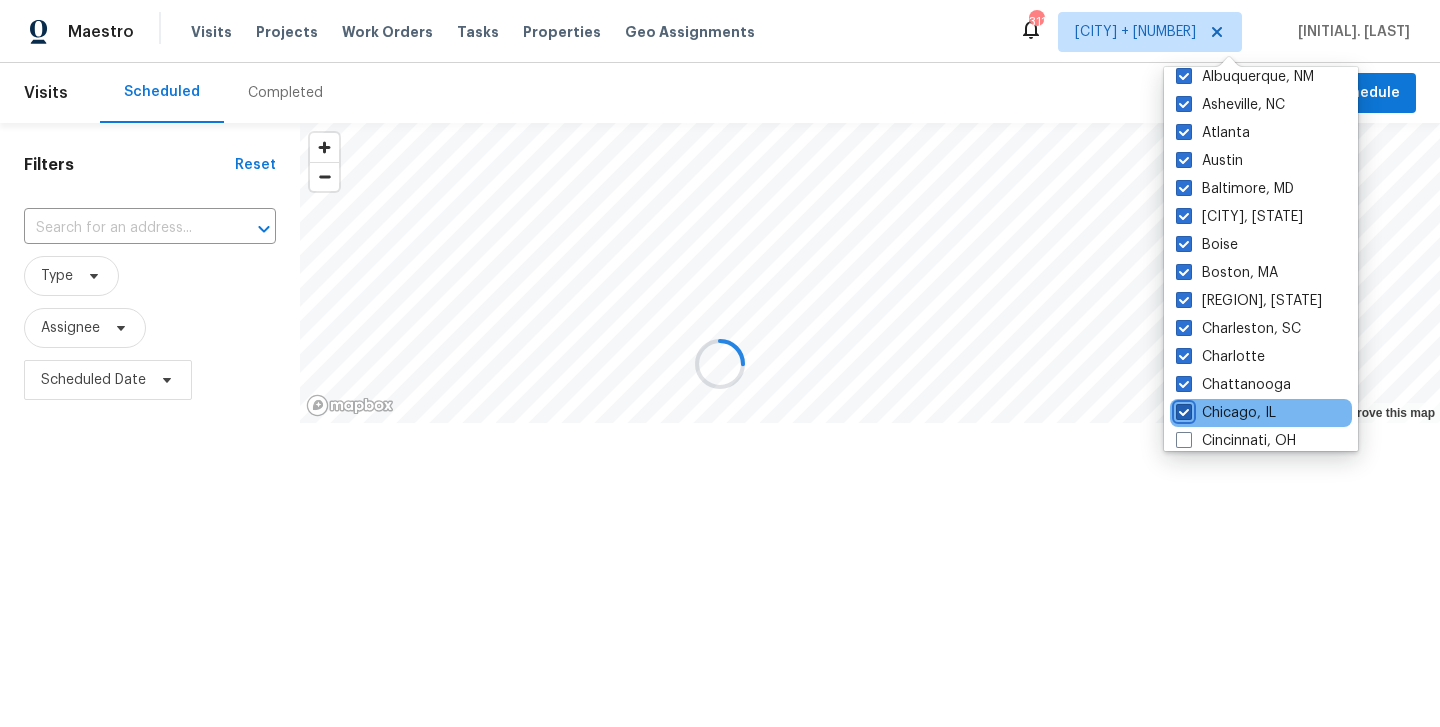 checkbox on "true" 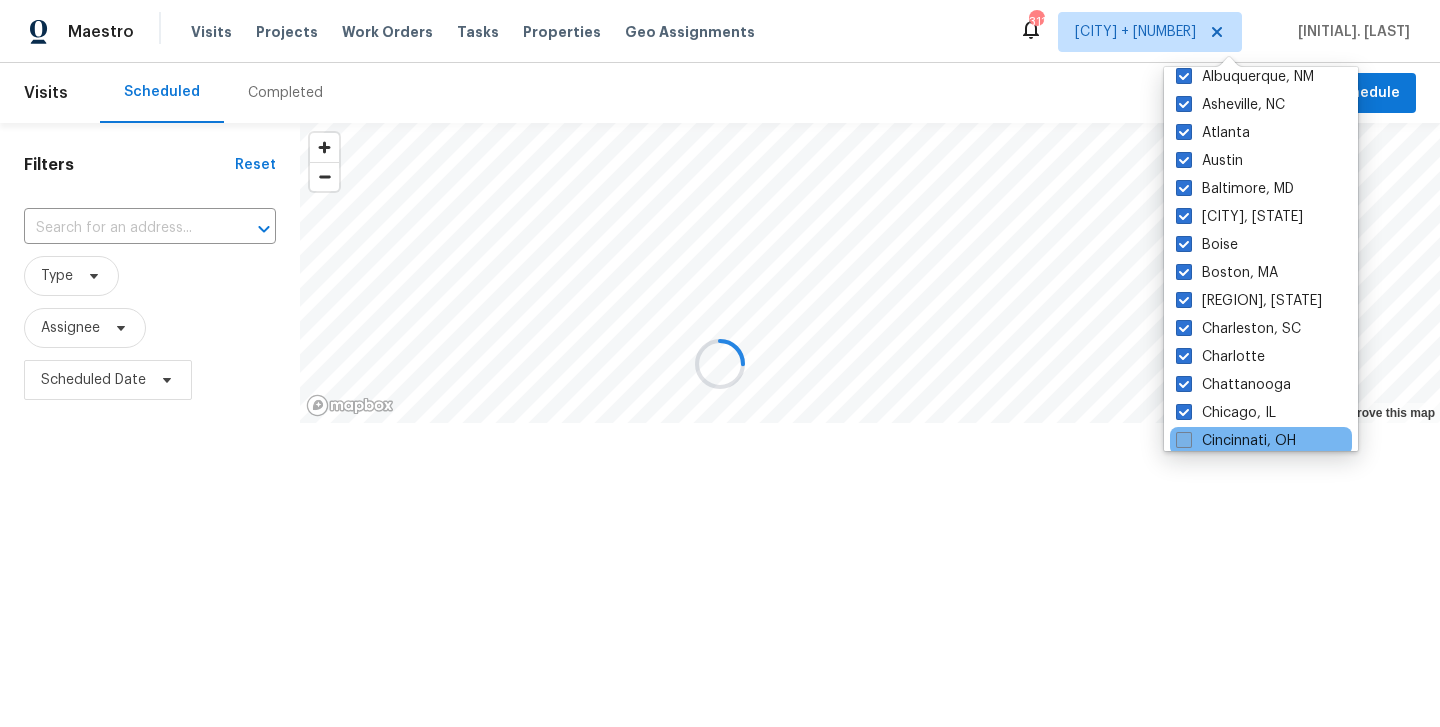 click at bounding box center (1184, 440) 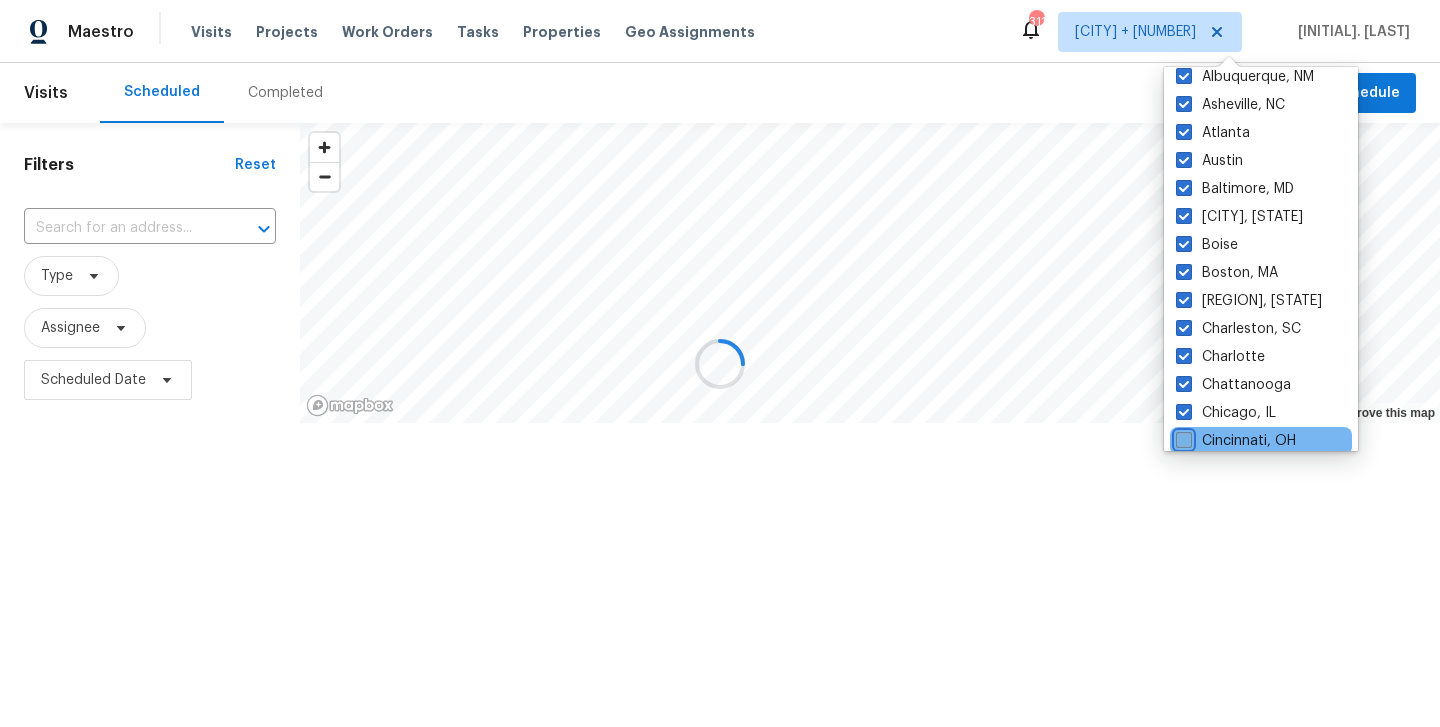 click on "Cincinnati, OH" at bounding box center [1182, 437] 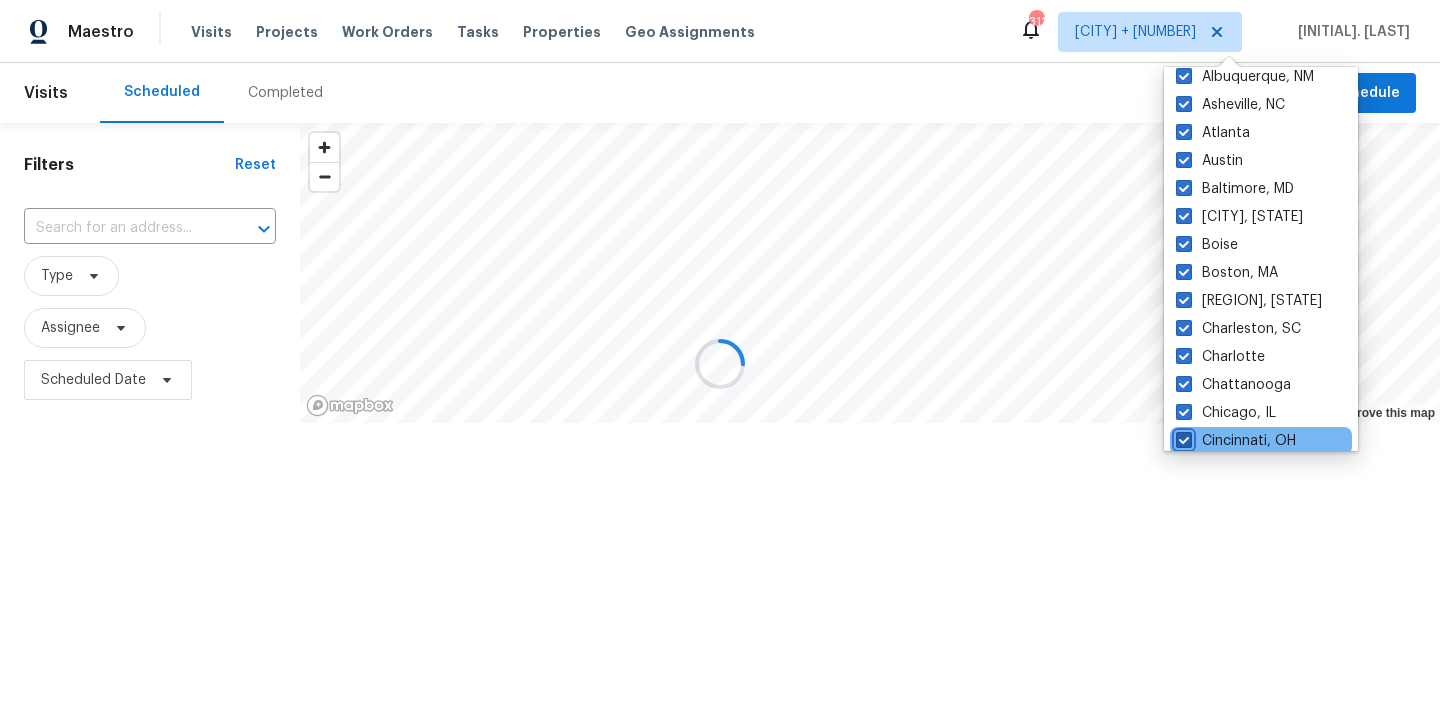 checkbox on "true" 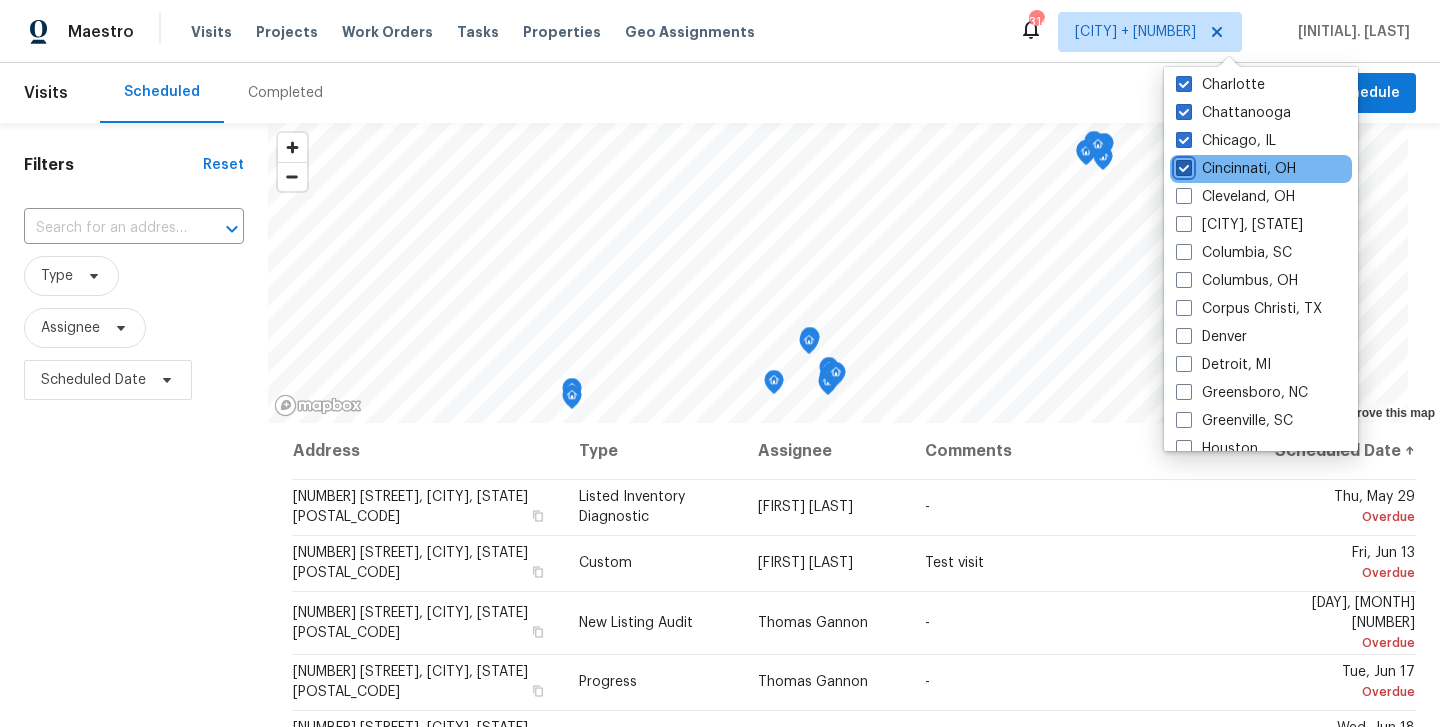 scroll, scrollTop: 345, scrollLeft: 0, axis: vertical 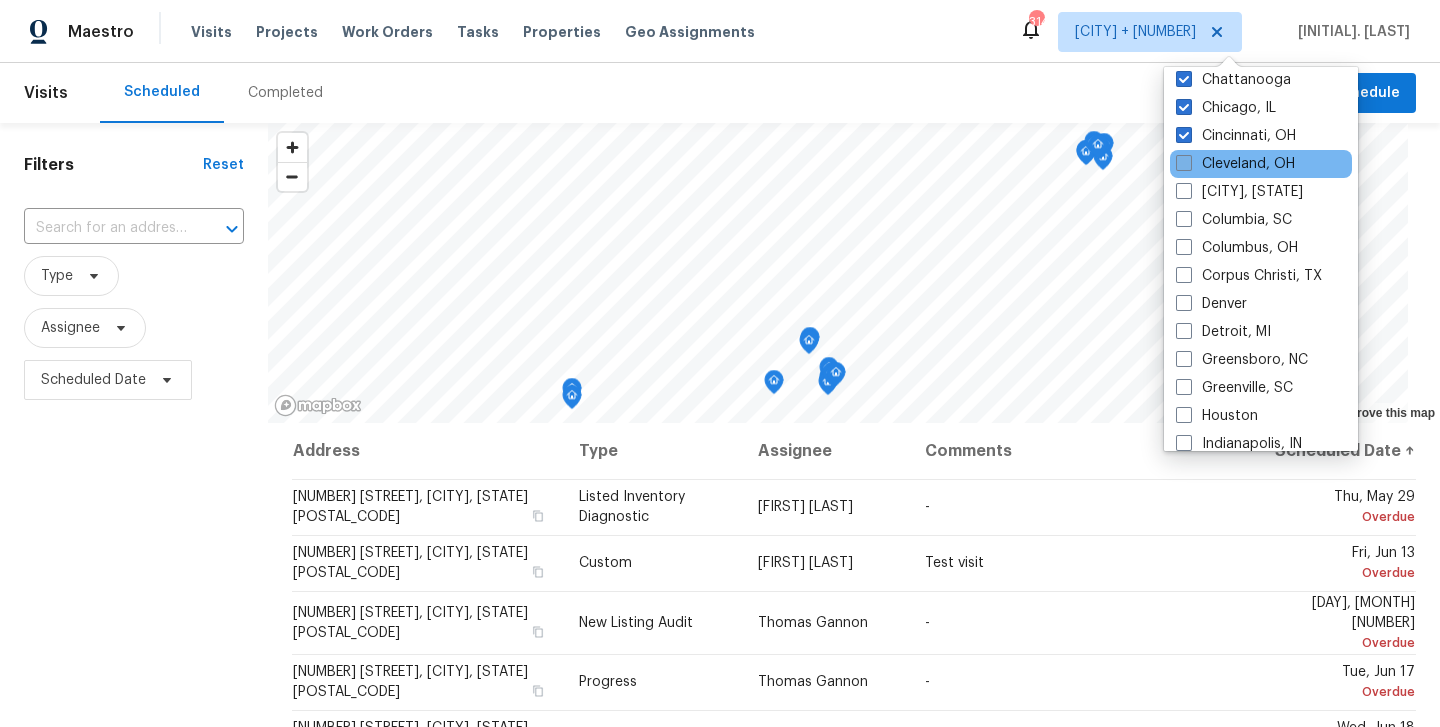 click on "Cleveland, OH" at bounding box center [1235, 164] 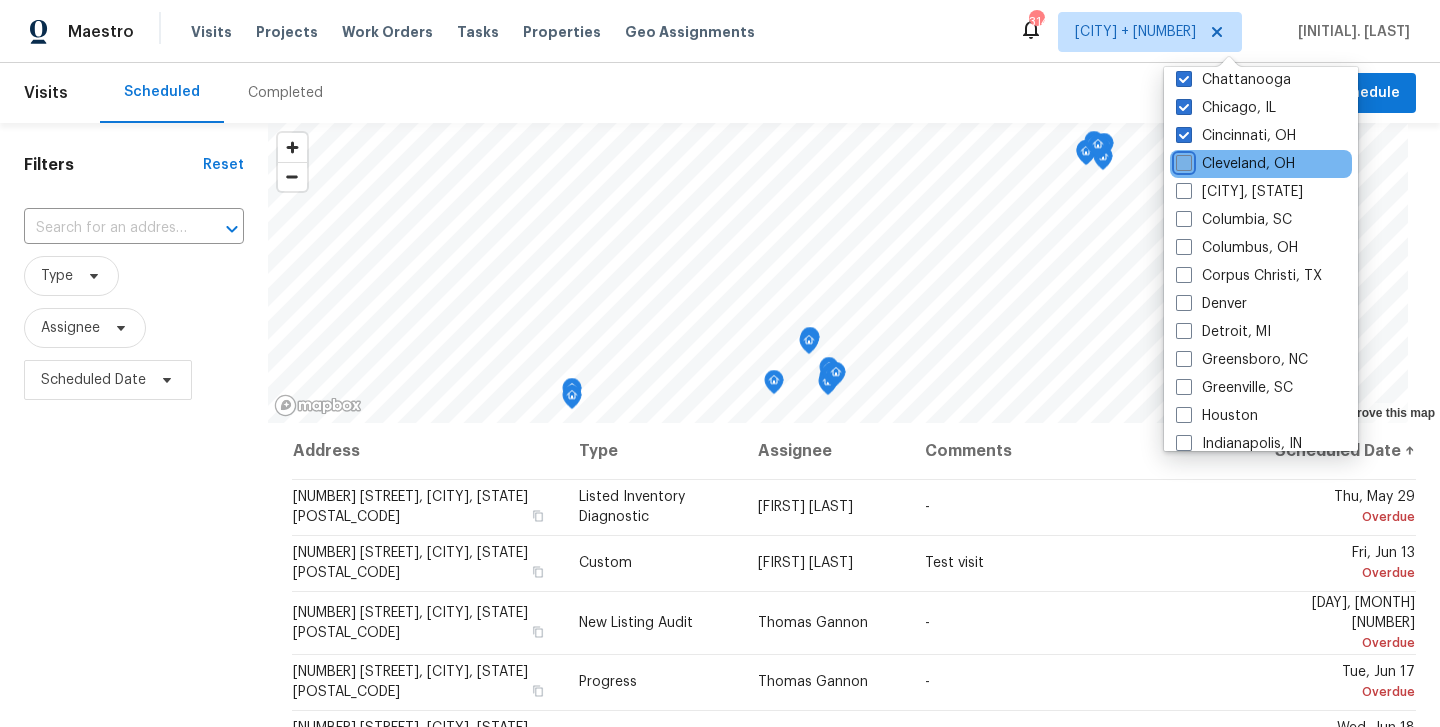 click on "Cleveland, OH" at bounding box center (1182, 160) 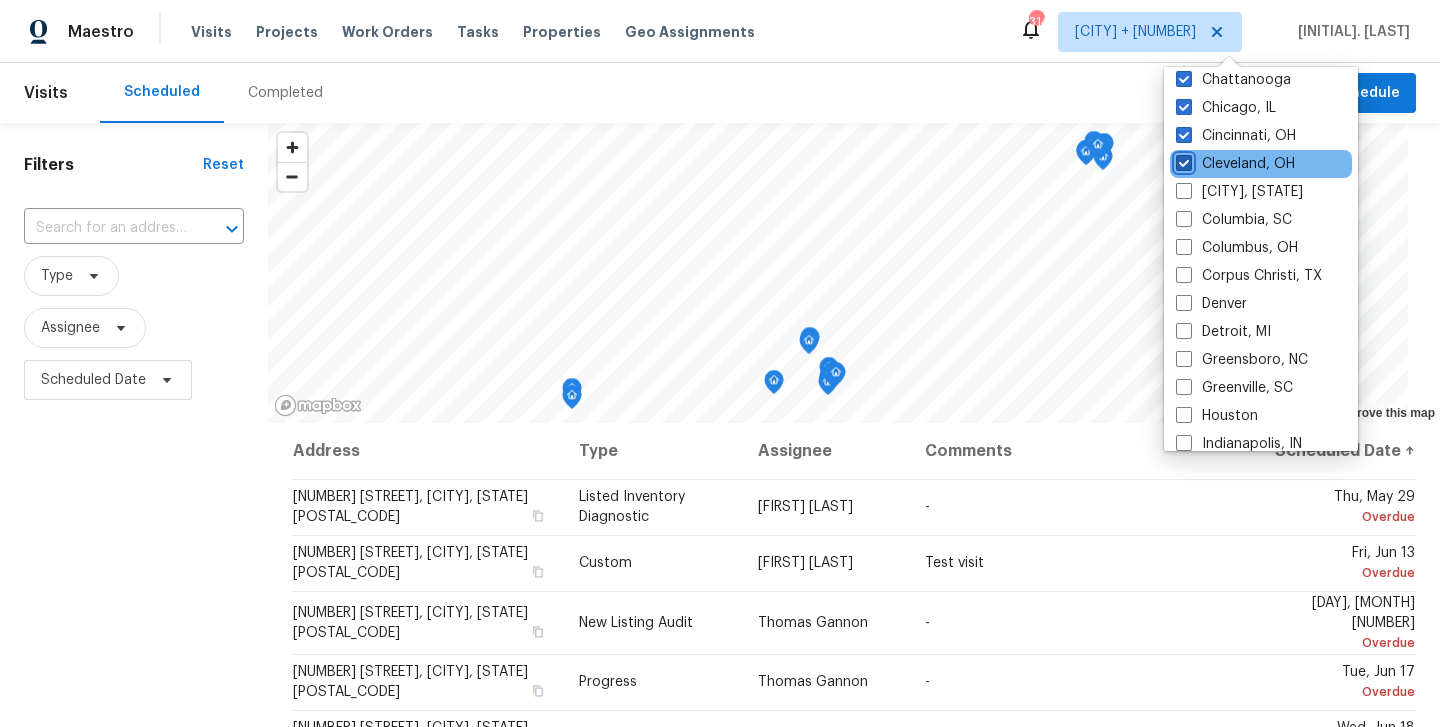 checkbox on "true" 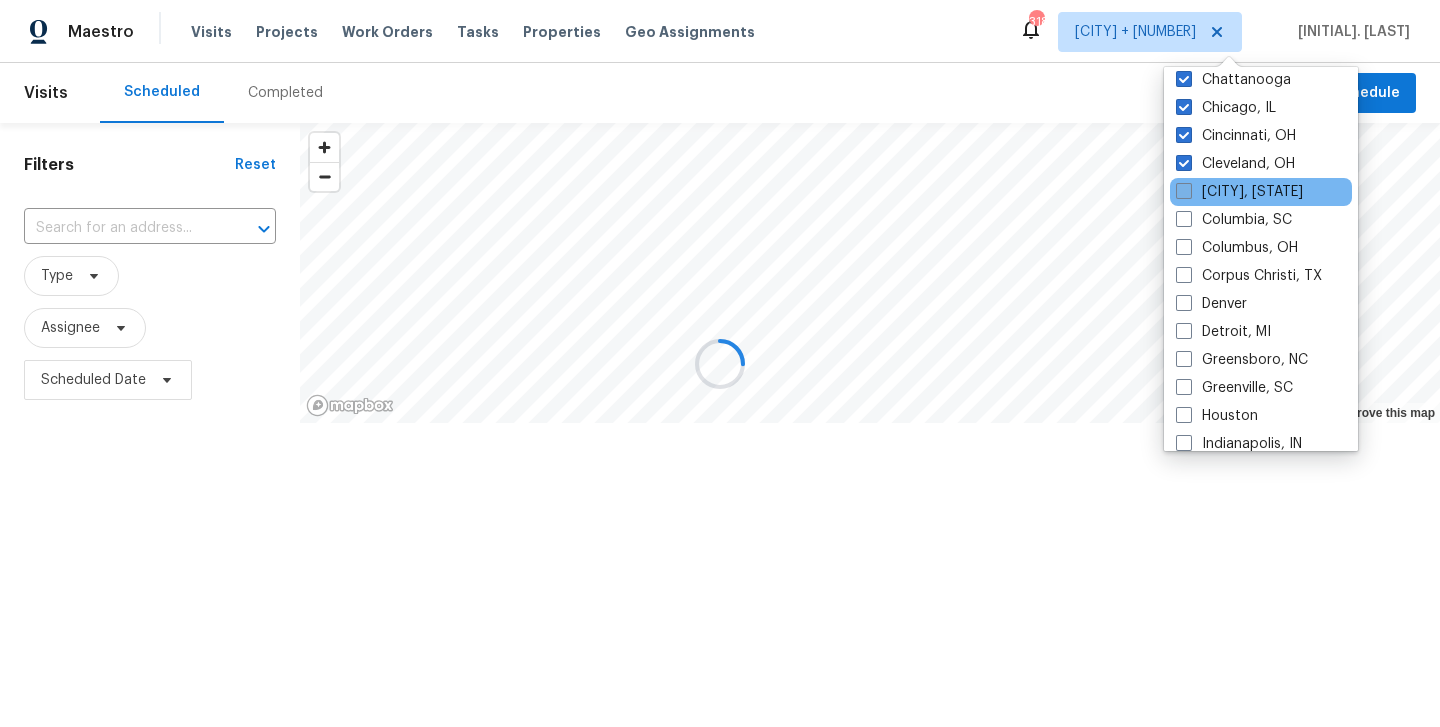 click at bounding box center (1184, 191) 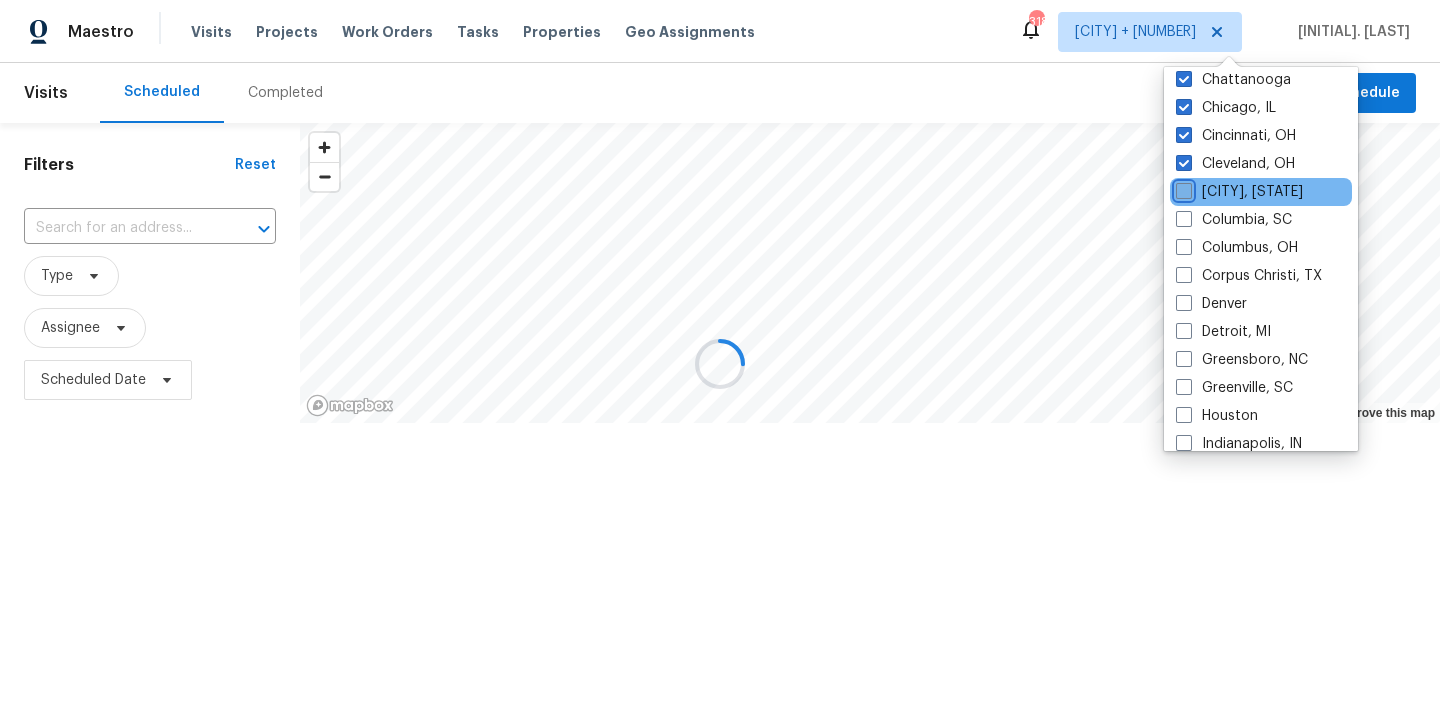 click on "[CITY], [STATE]" at bounding box center (1182, 188) 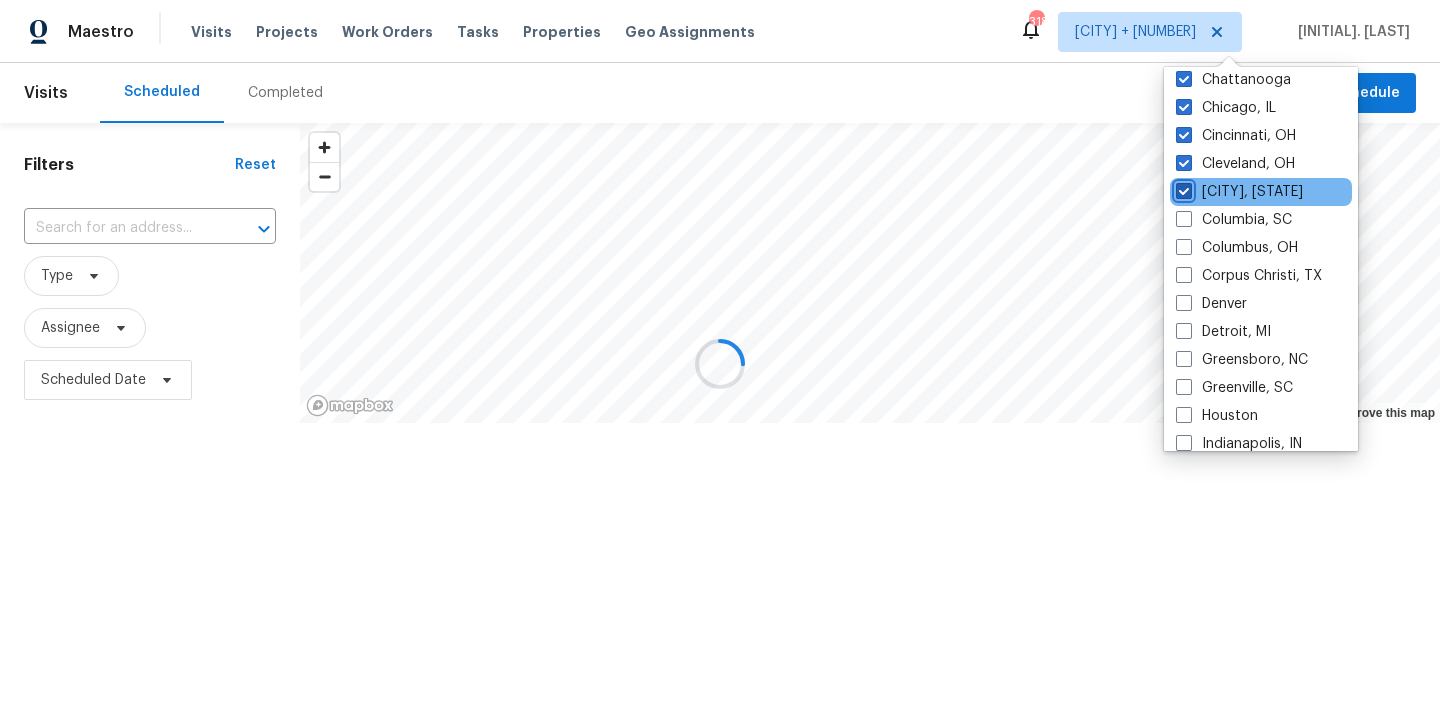 checkbox on "true" 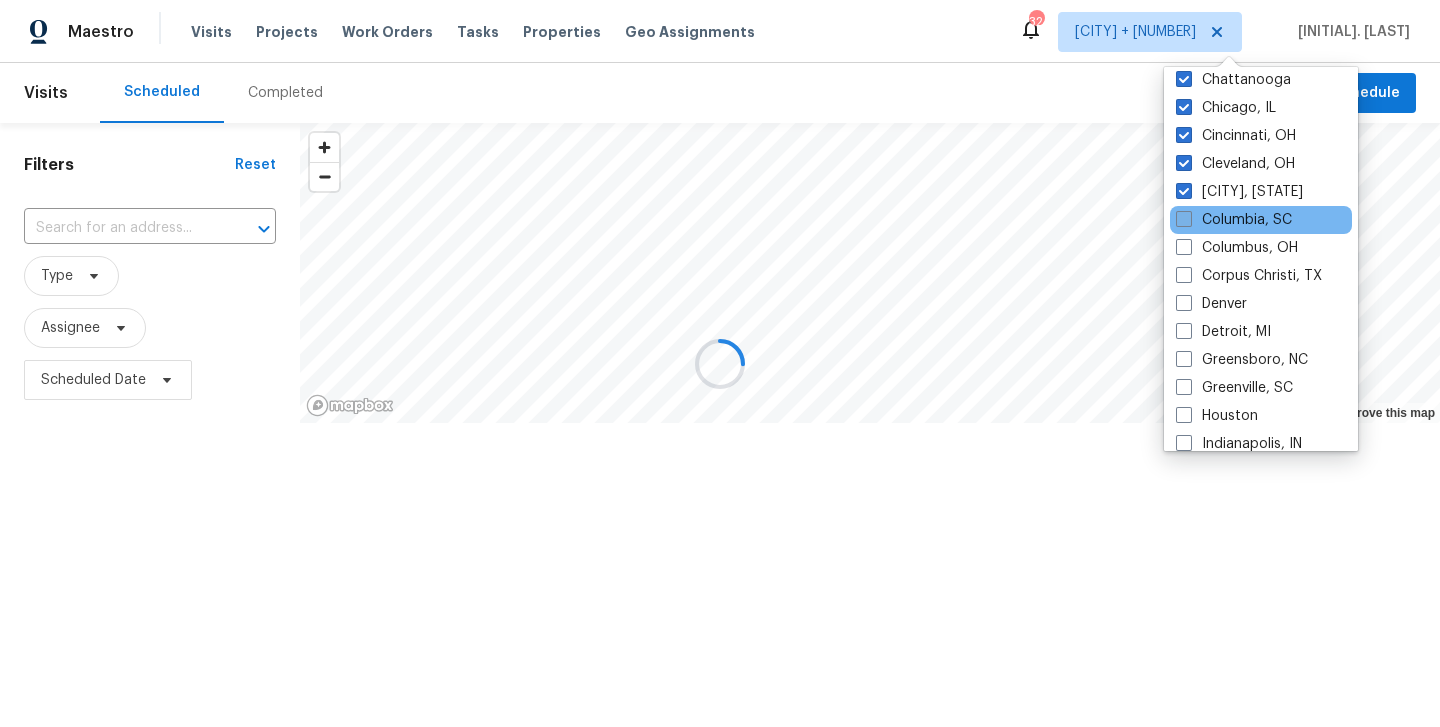 click at bounding box center [1184, 219] 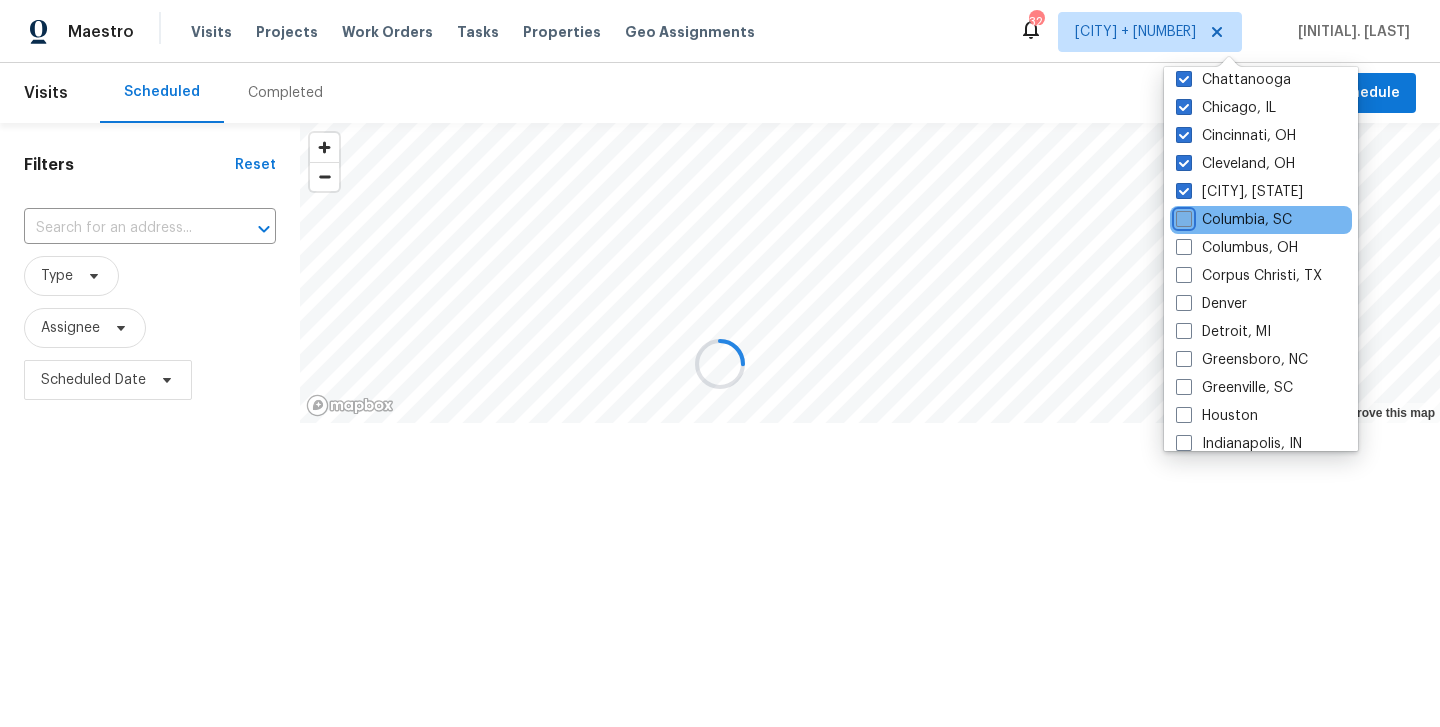 click on "Columbia, SC" at bounding box center [1182, 216] 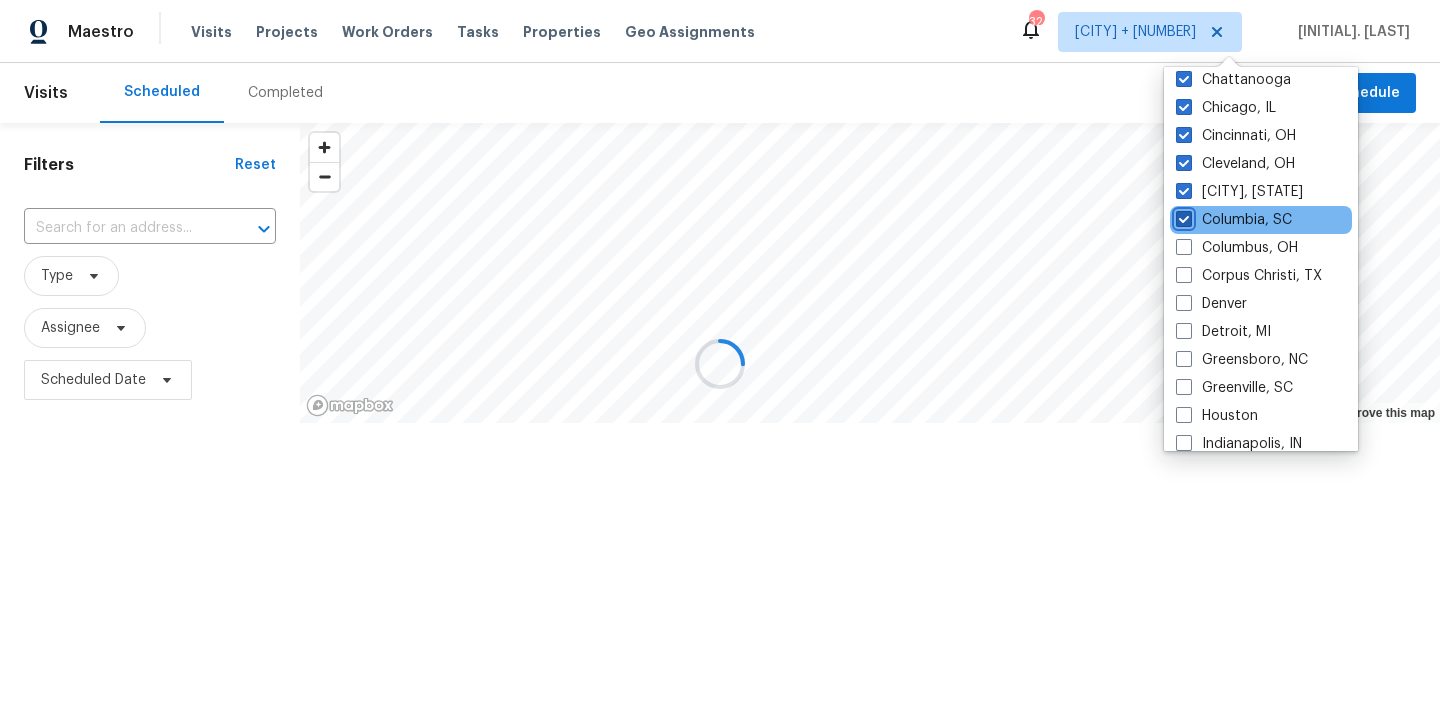 checkbox on "true" 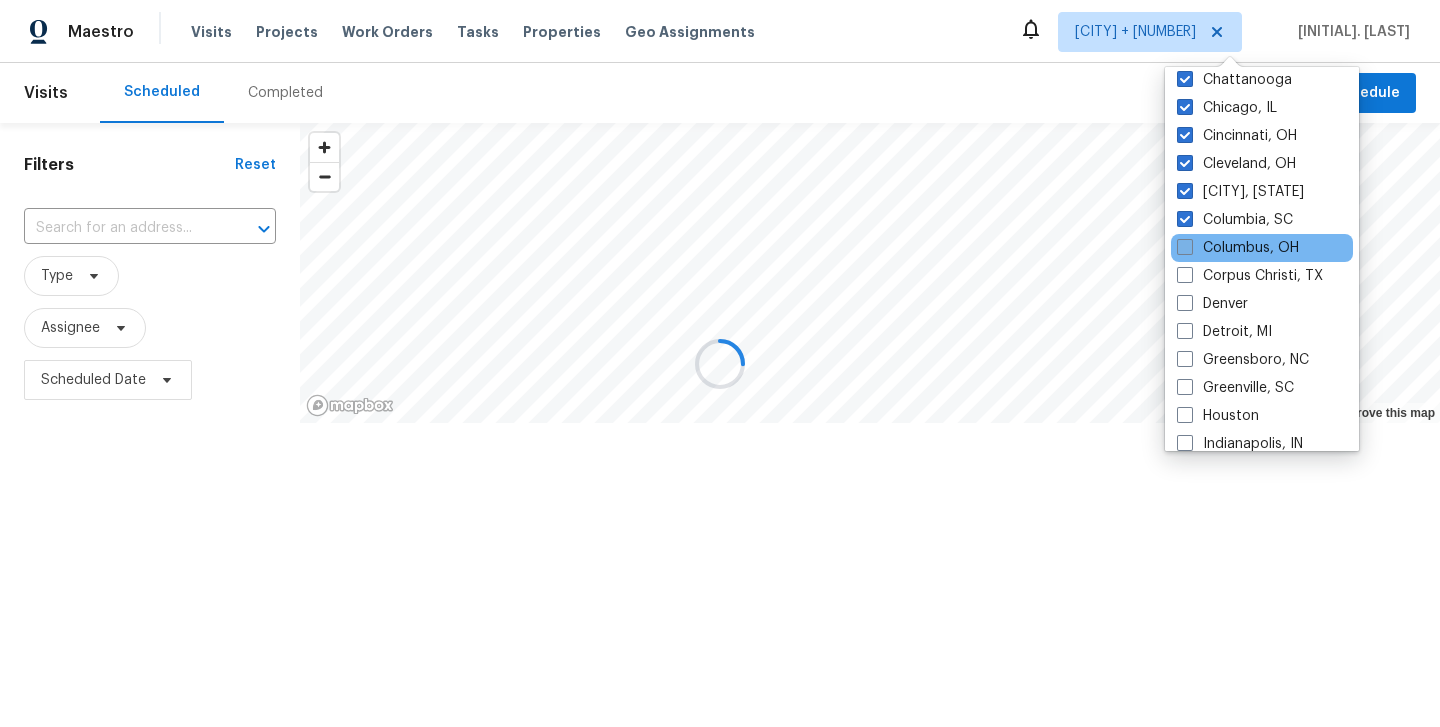 click at bounding box center [1185, 247] 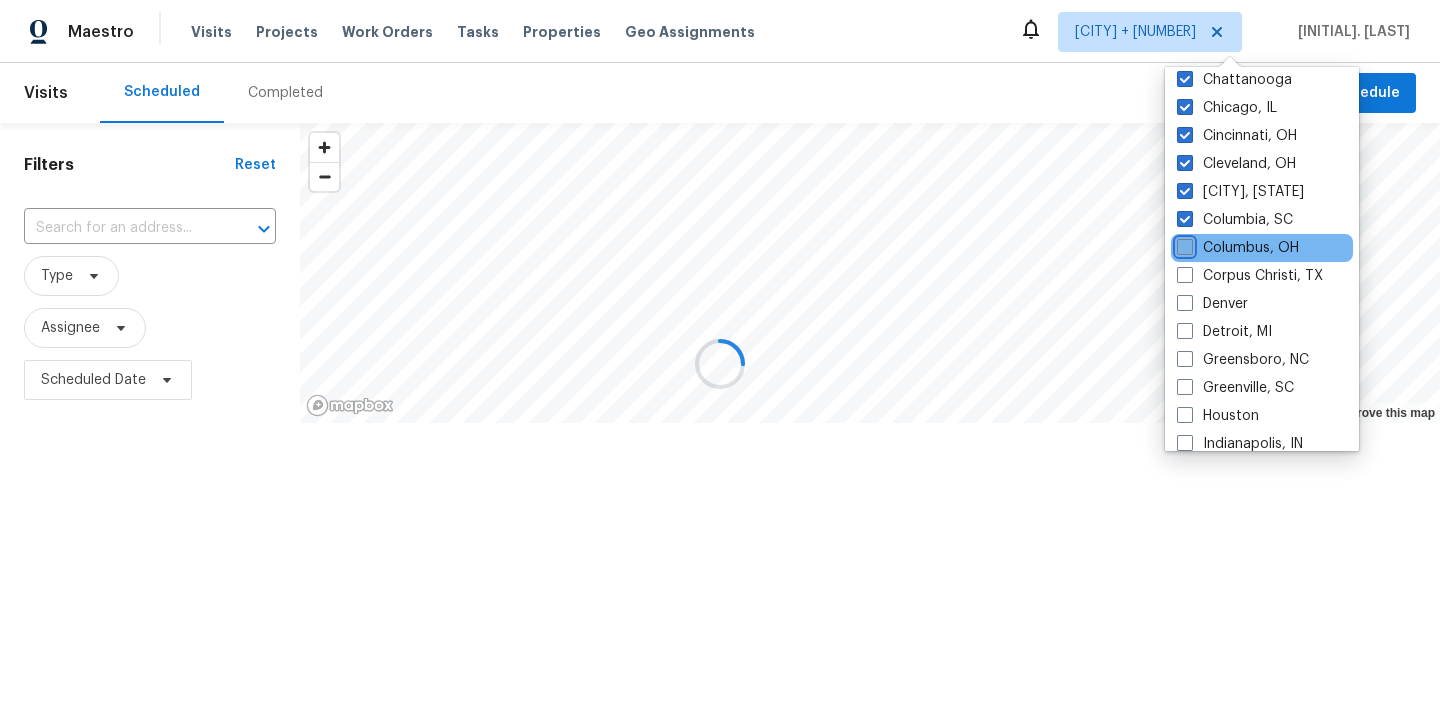click on "Columbus, OH" at bounding box center (1183, 244) 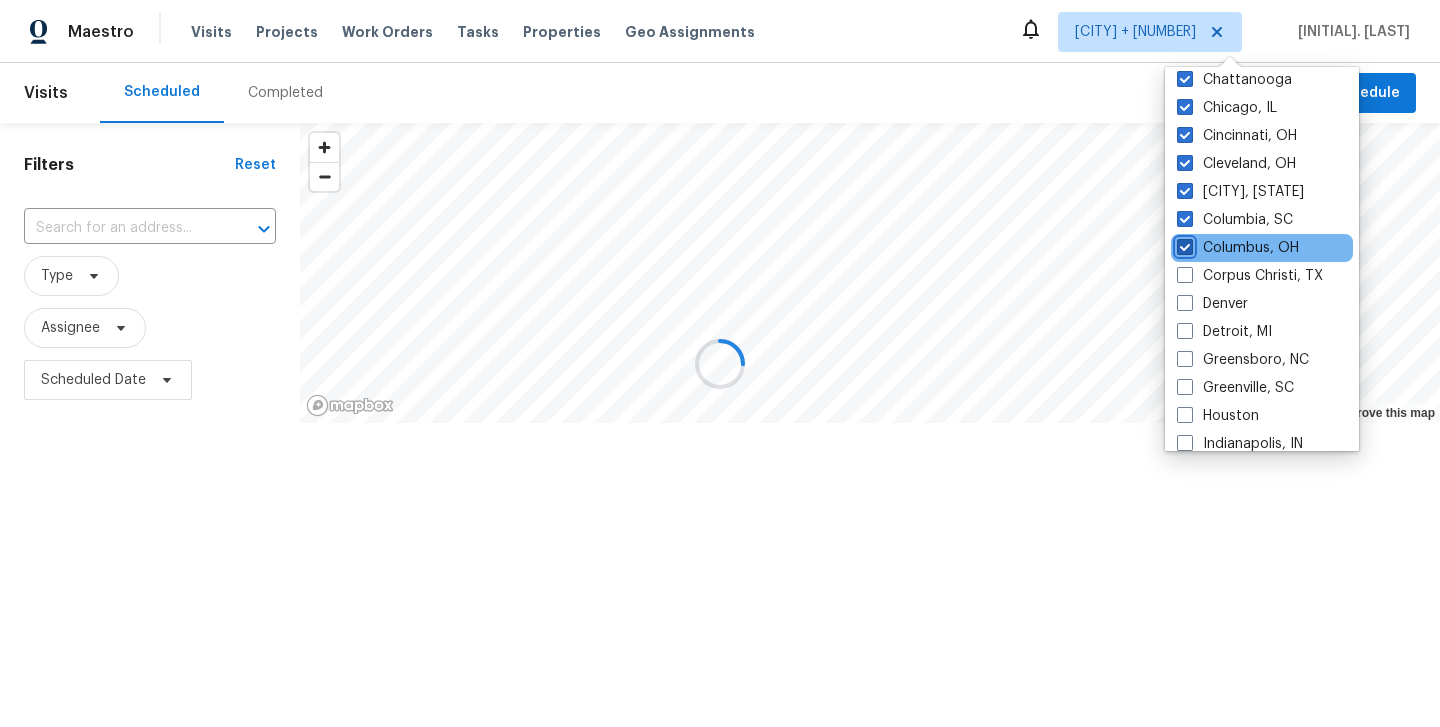 checkbox on "true" 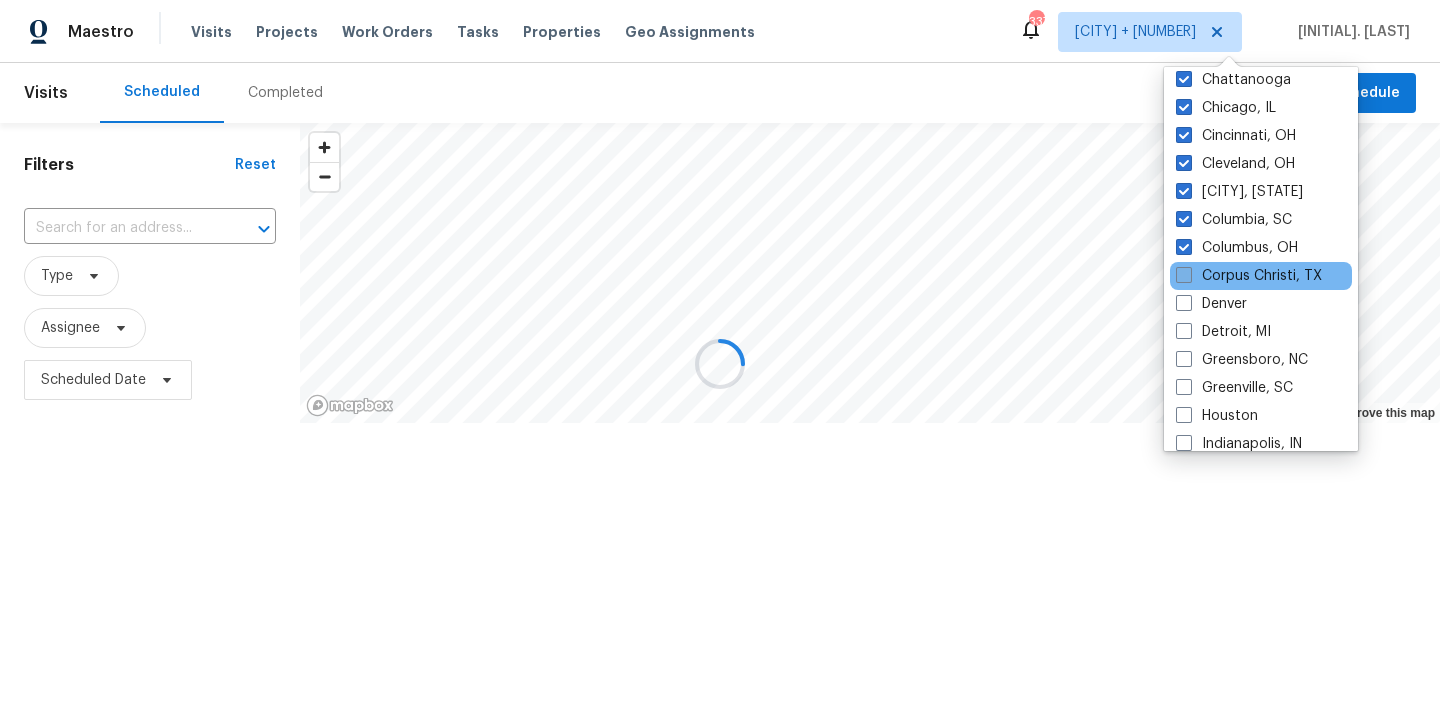 click at bounding box center [1184, 275] 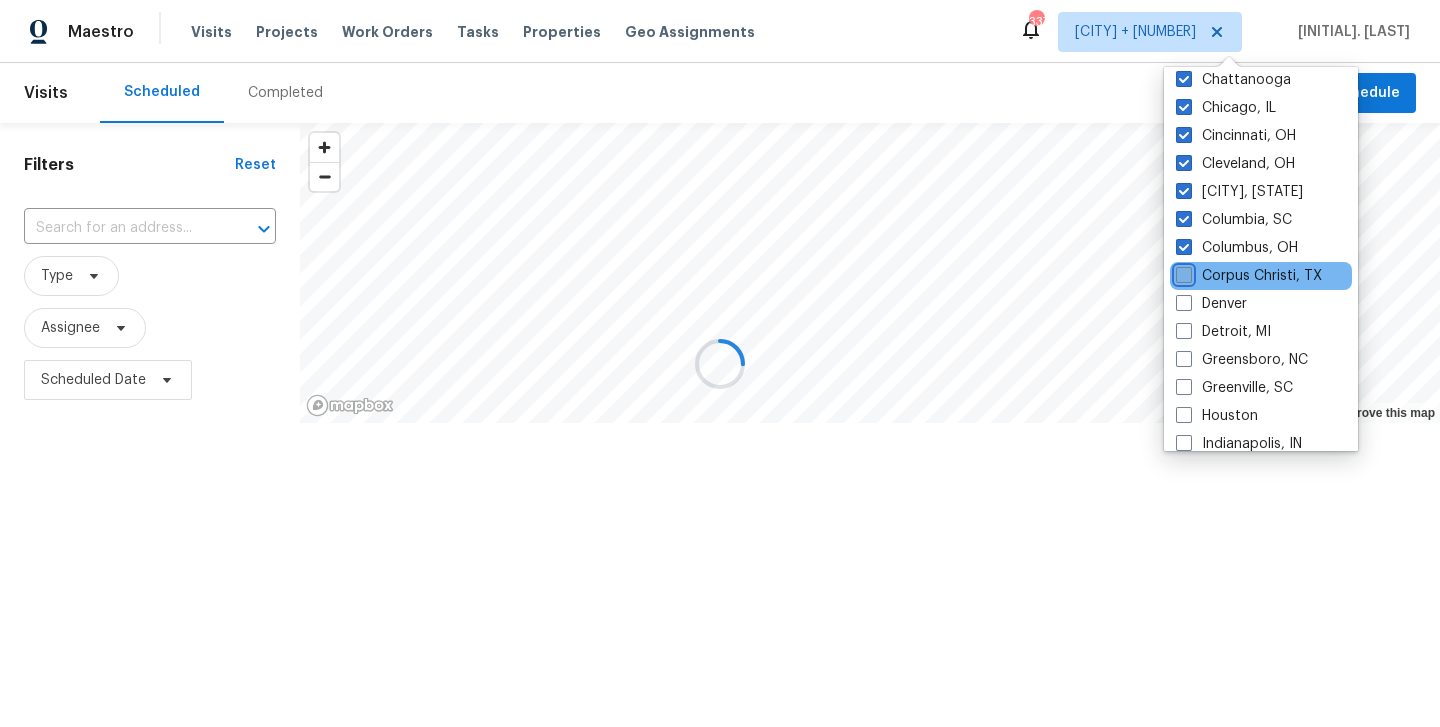 click on "Corpus Christi, TX" at bounding box center [1182, 272] 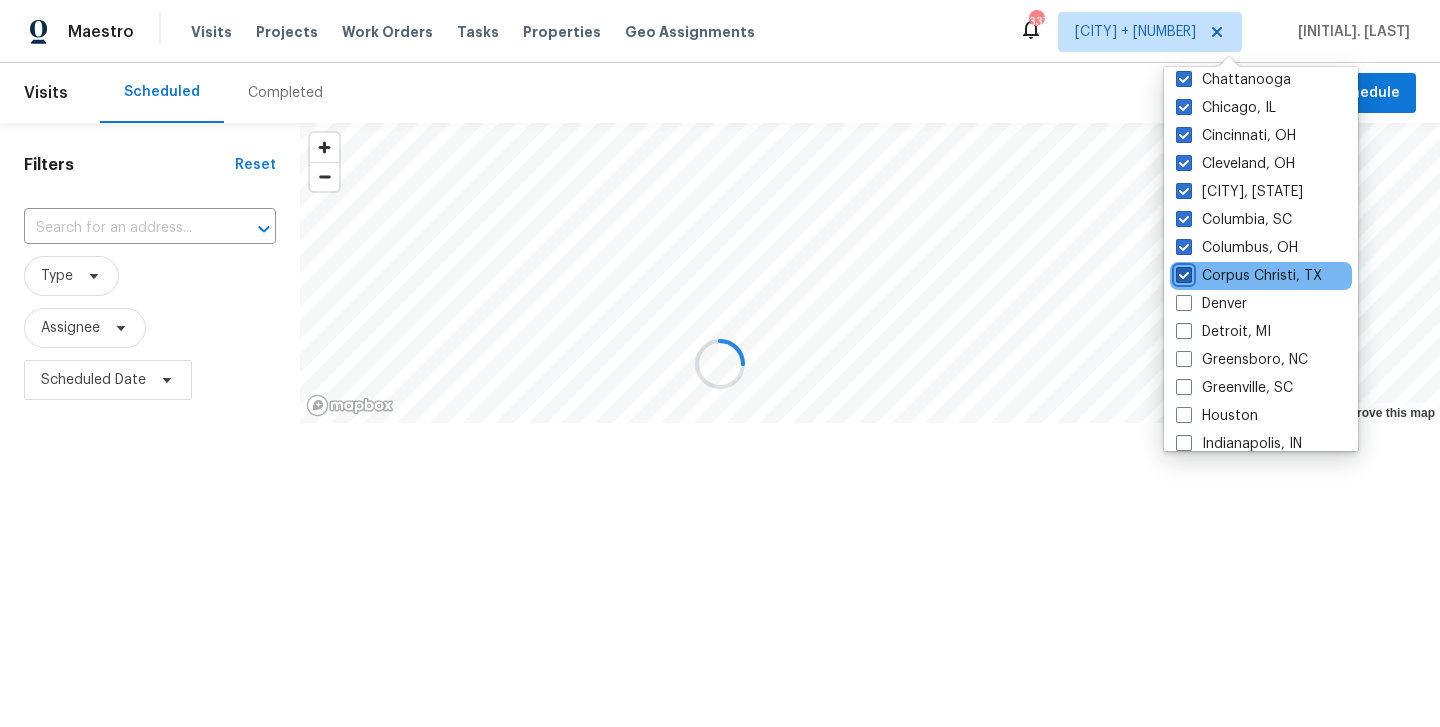 checkbox on "true" 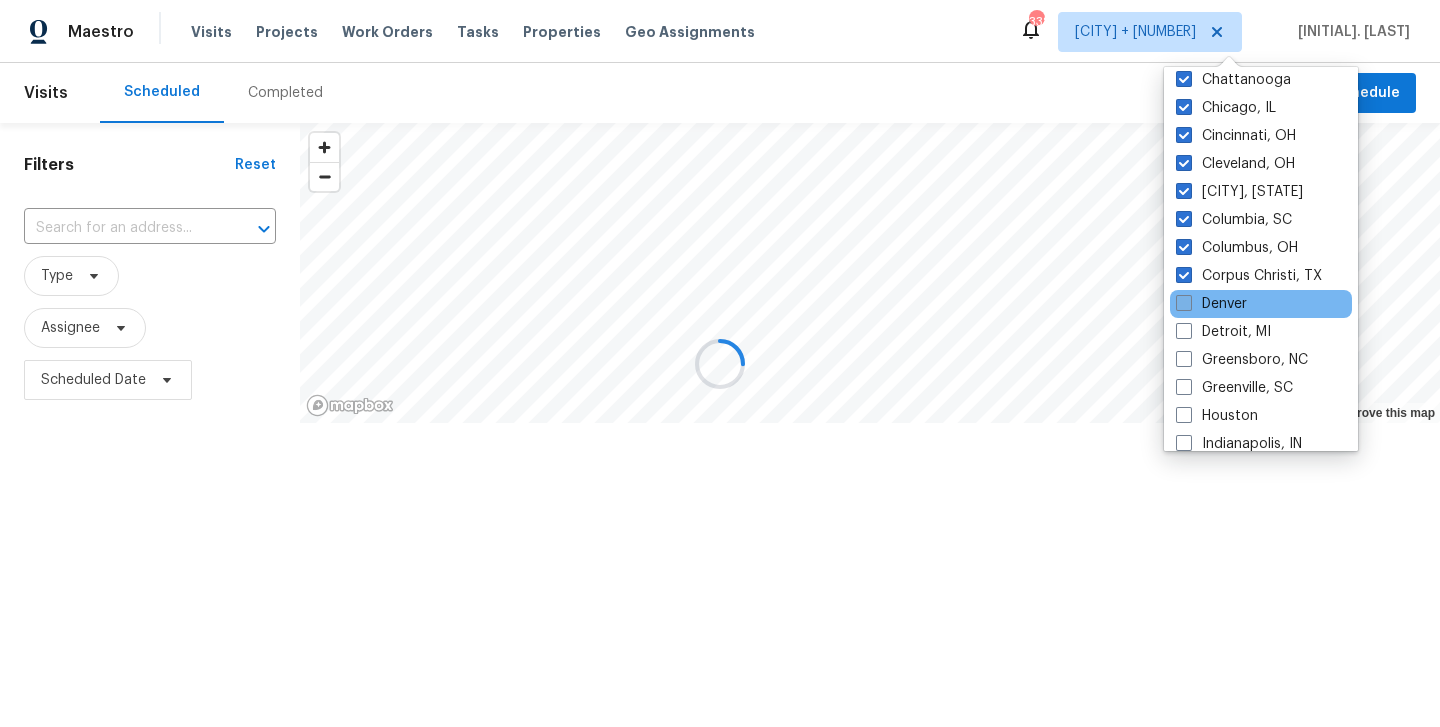 click at bounding box center (1184, 303) 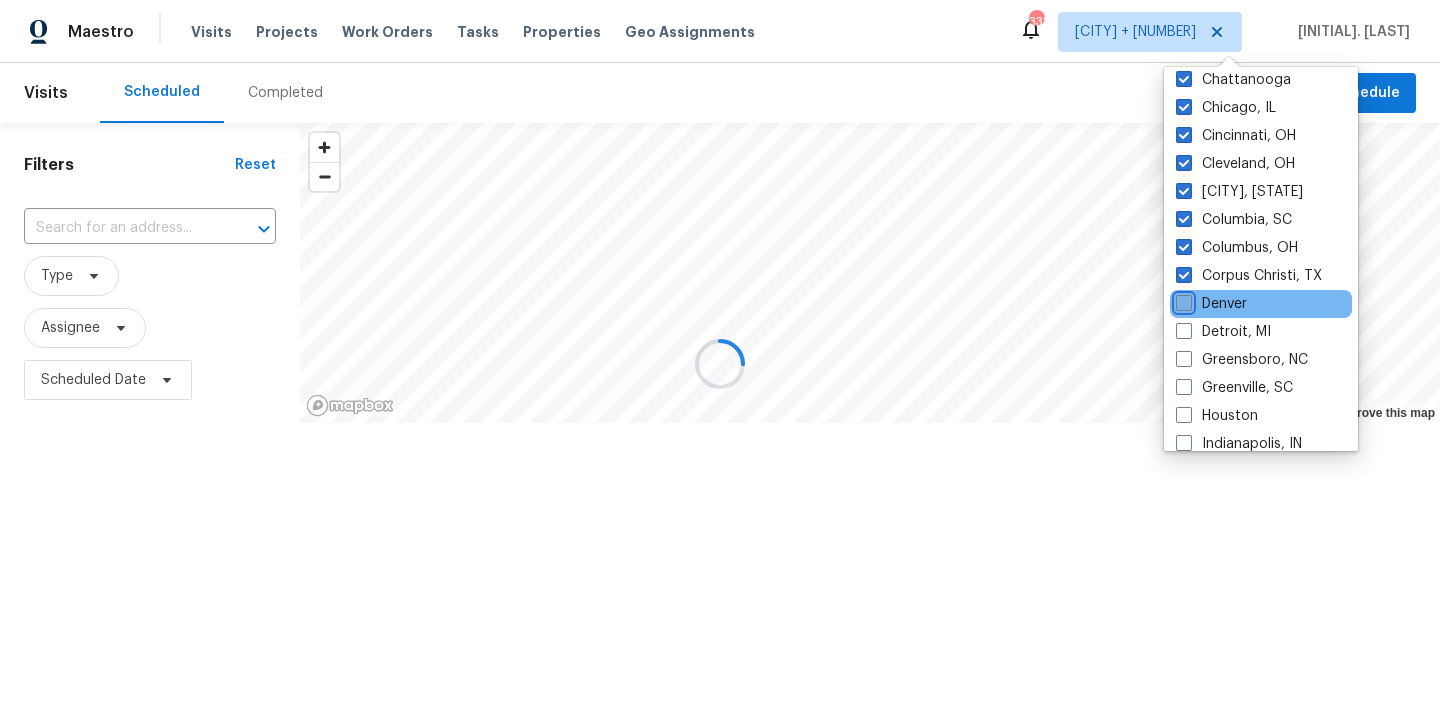 click on "Denver" at bounding box center [1182, 300] 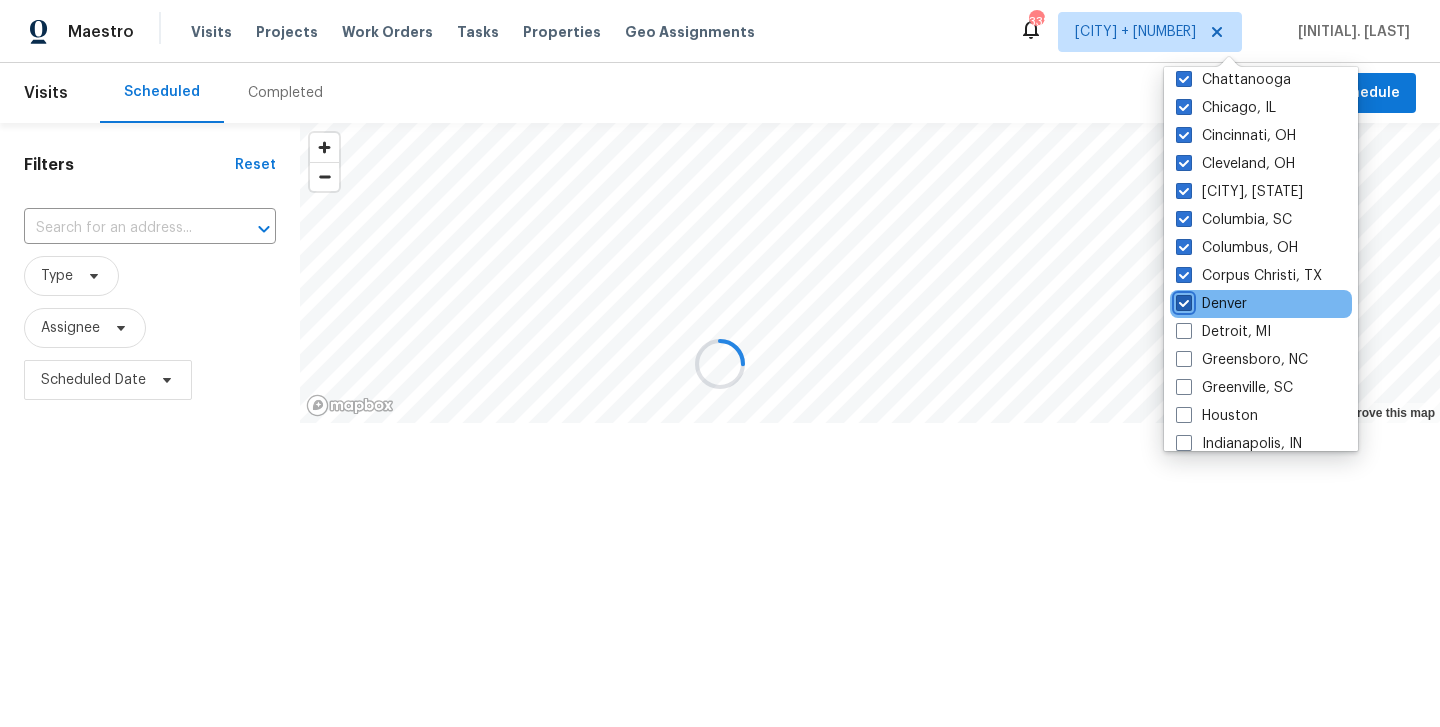 checkbox on "true" 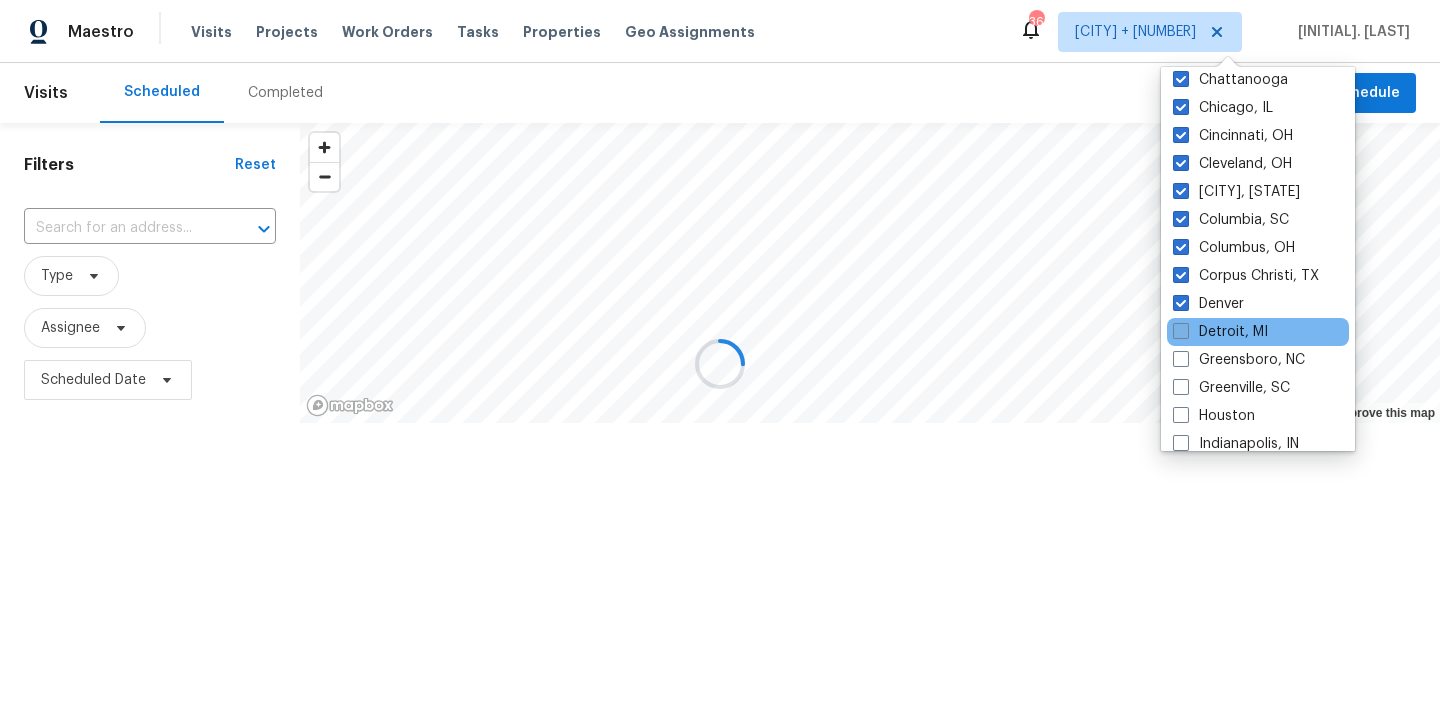 click at bounding box center [1181, 331] 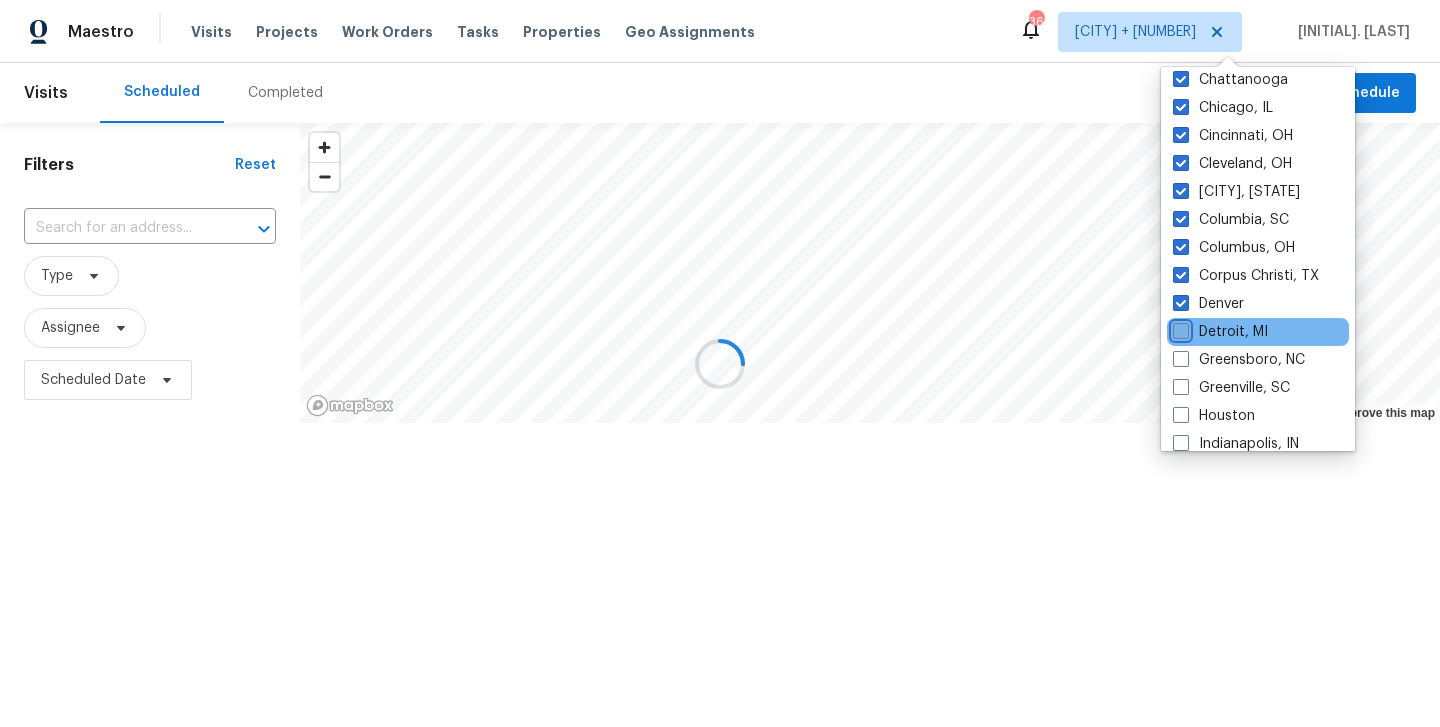 click on "Detroit, MI" at bounding box center [1179, 328] 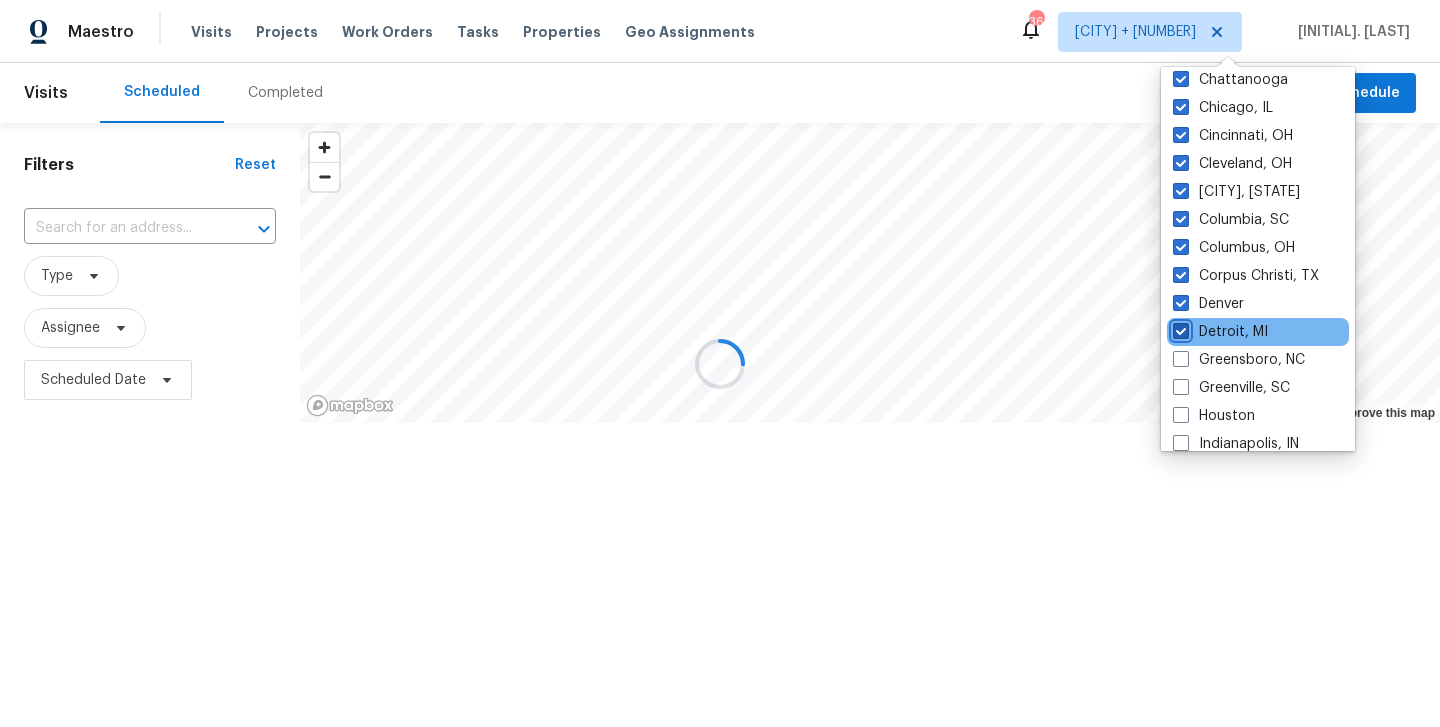checkbox on "true" 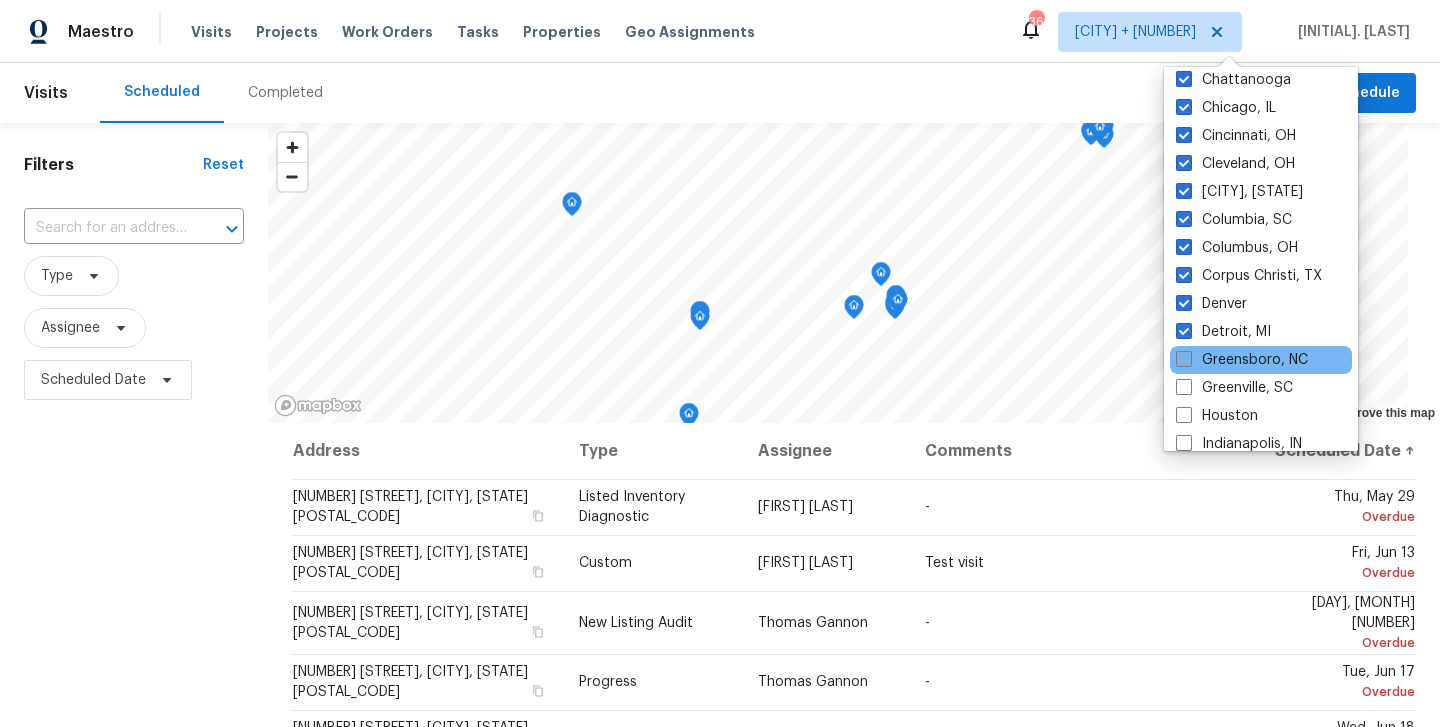 click at bounding box center [1184, 359] 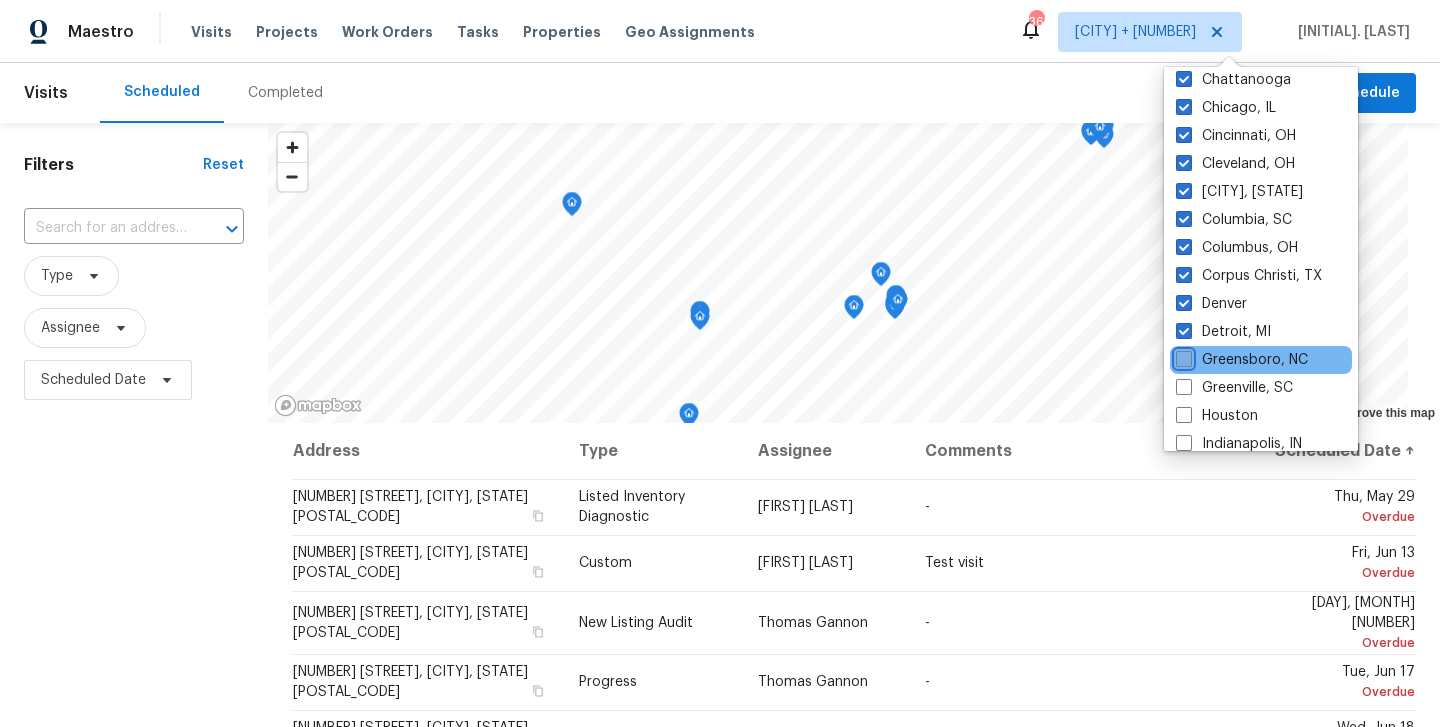 click on "Greensboro, NC" at bounding box center (1182, 356) 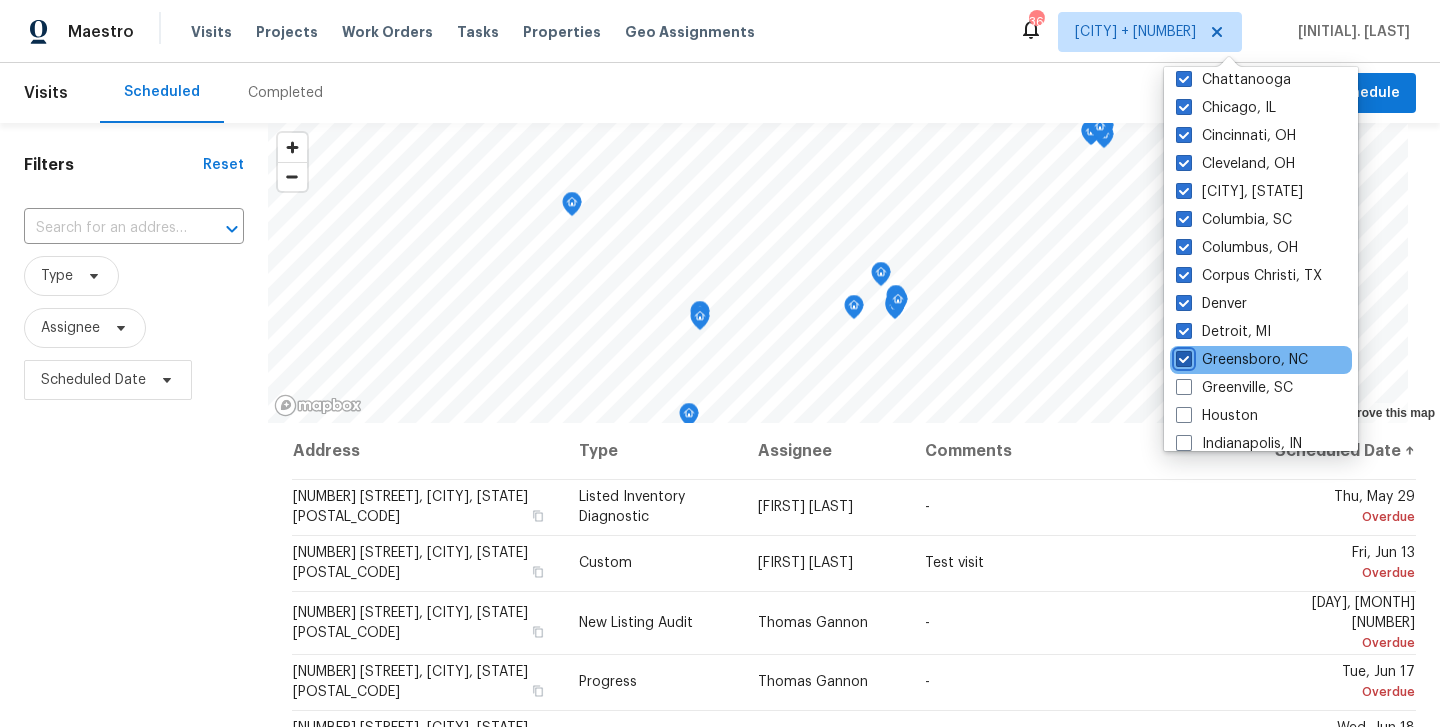 checkbox on "true" 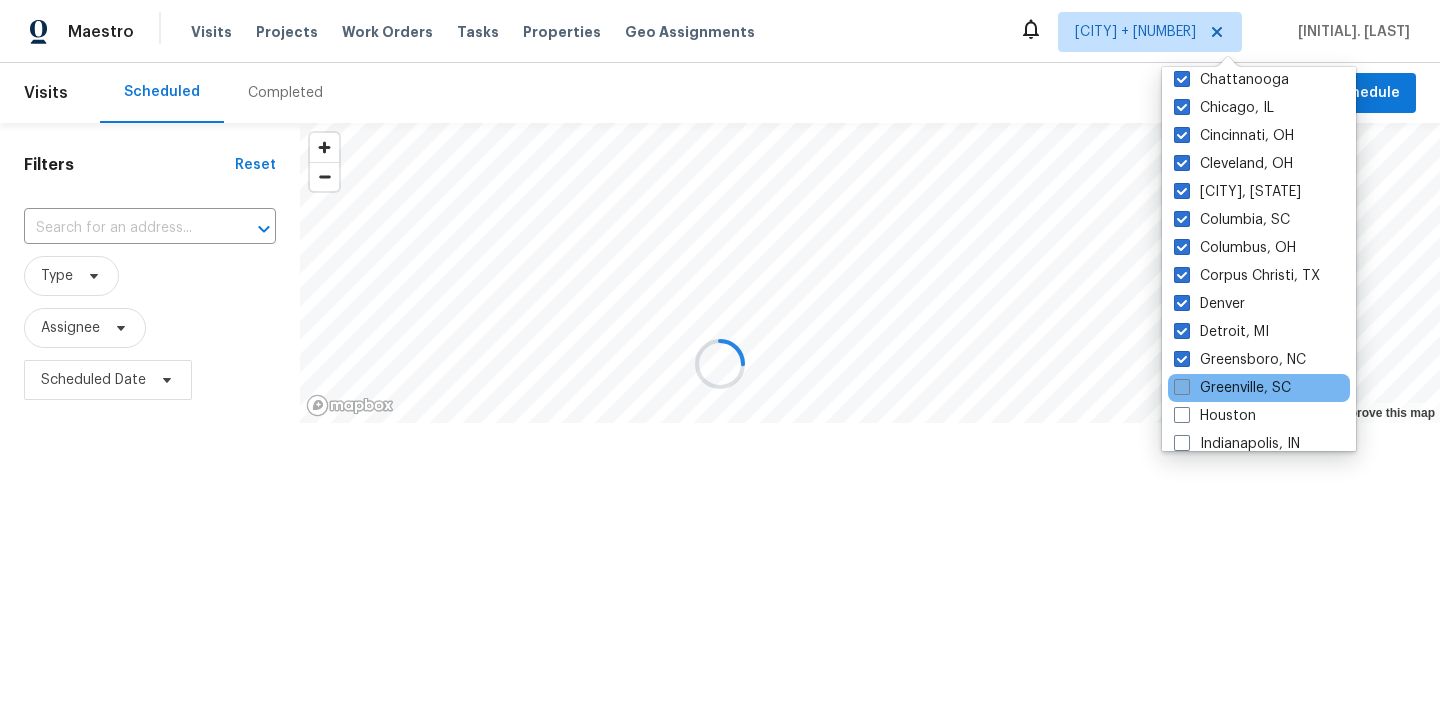 click at bounding box center (1182, 387) 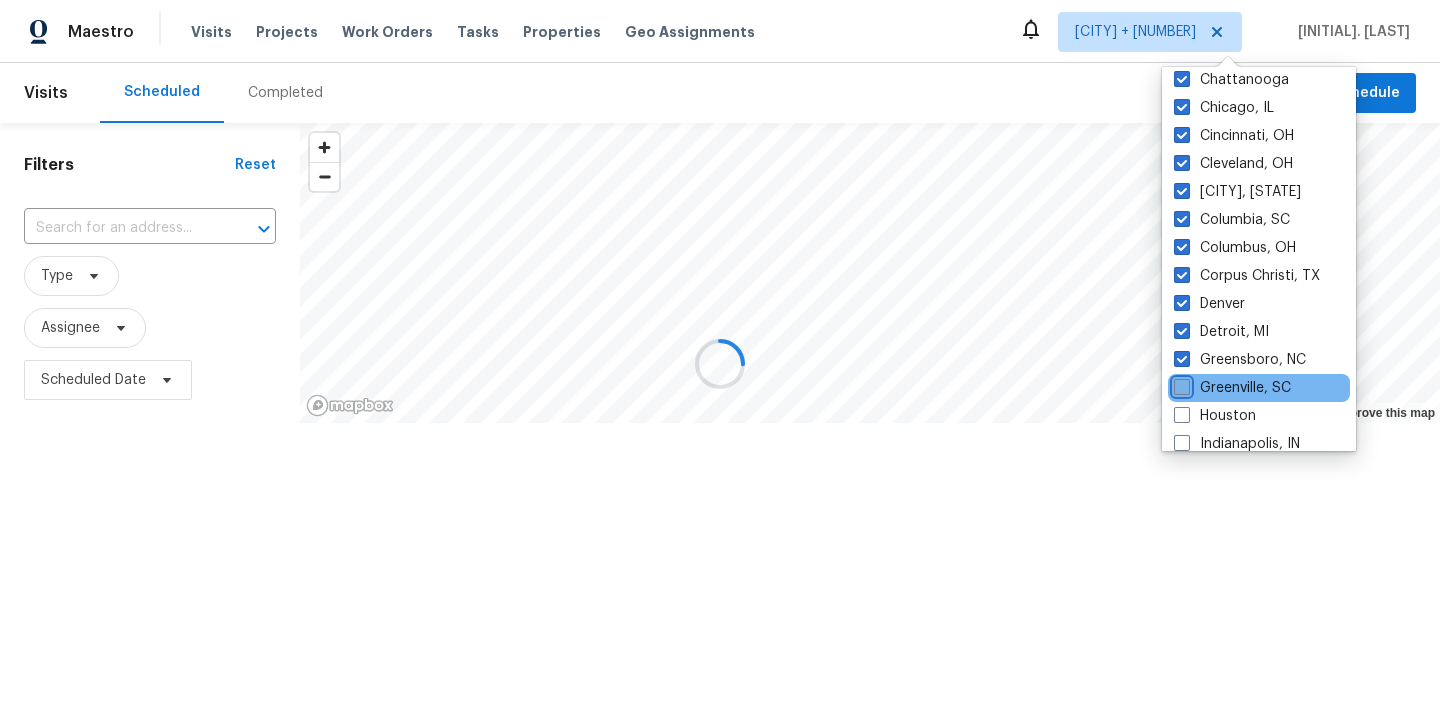 click on "Greenville, SC" at bounding box center [1180, 384] 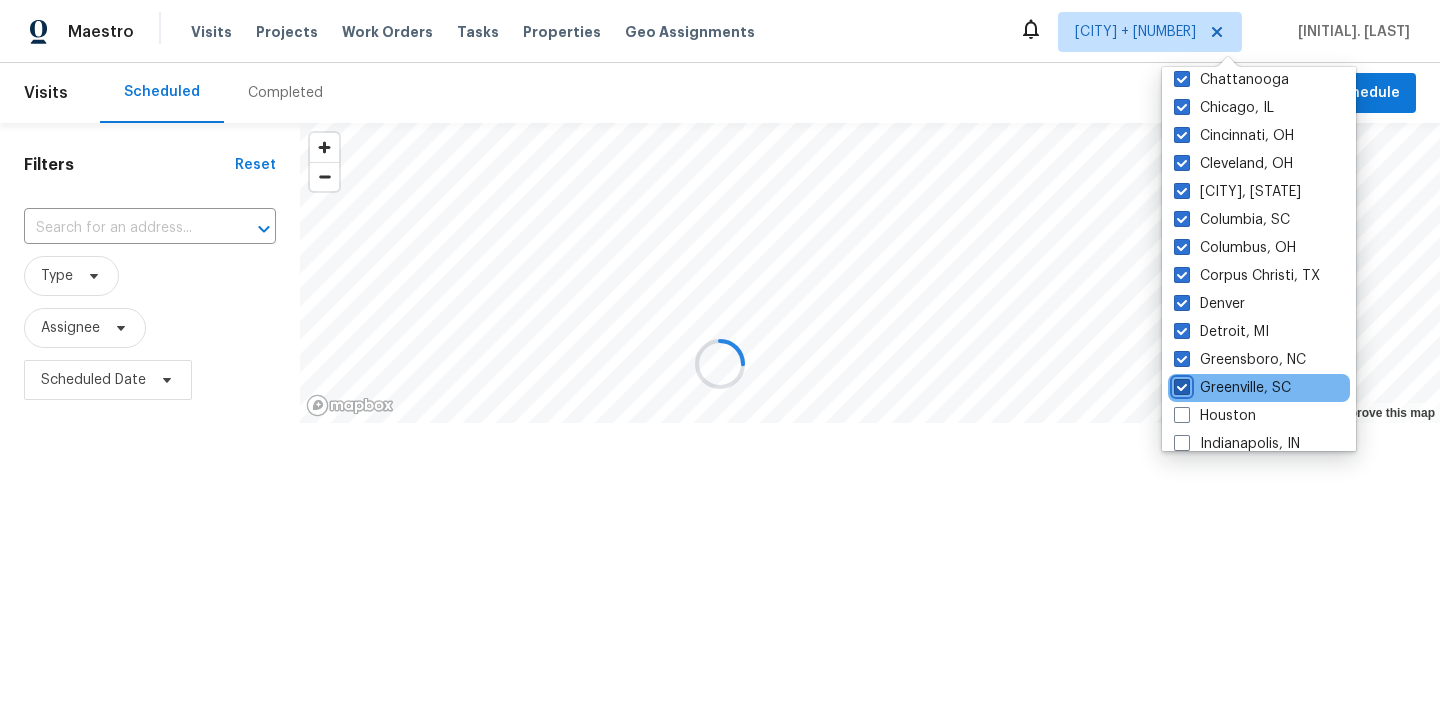 checkbox on "true" 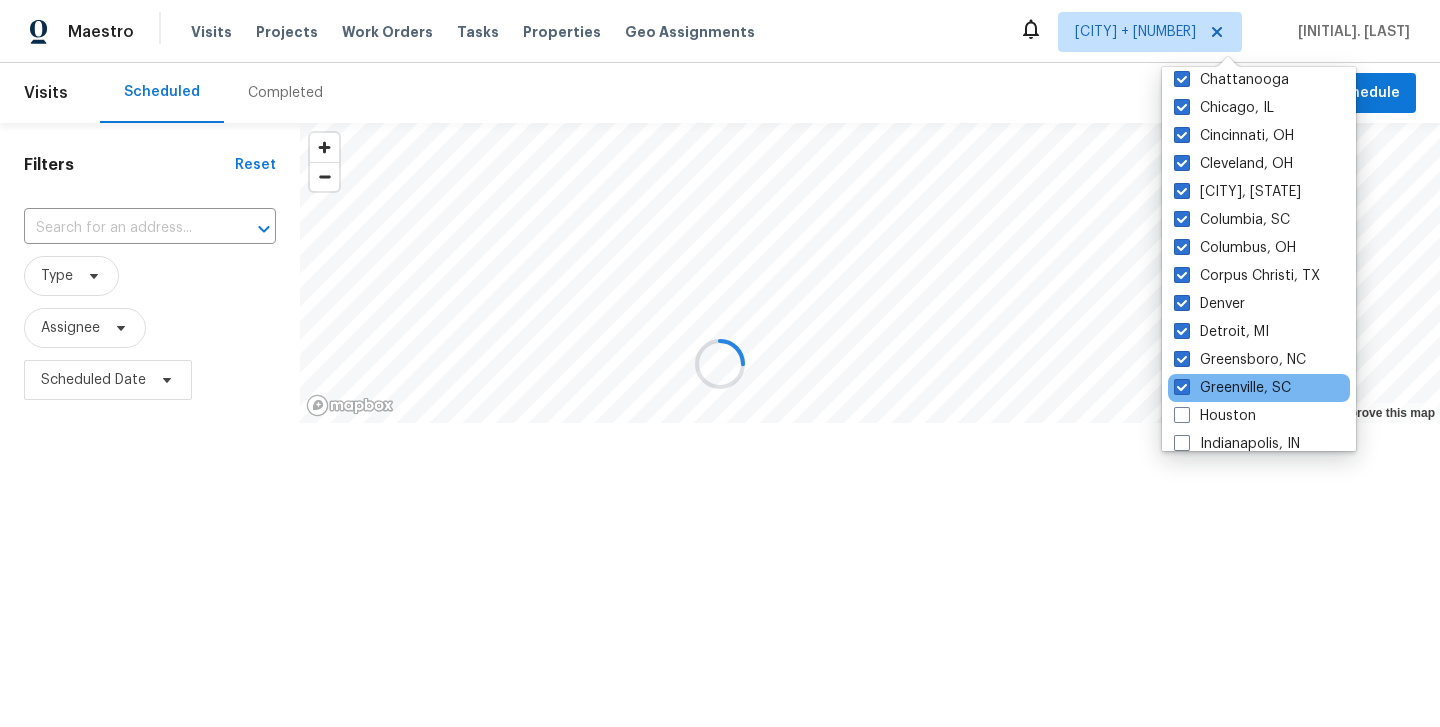 click on "Greenville, SC" at bounding box center [1259, 388] 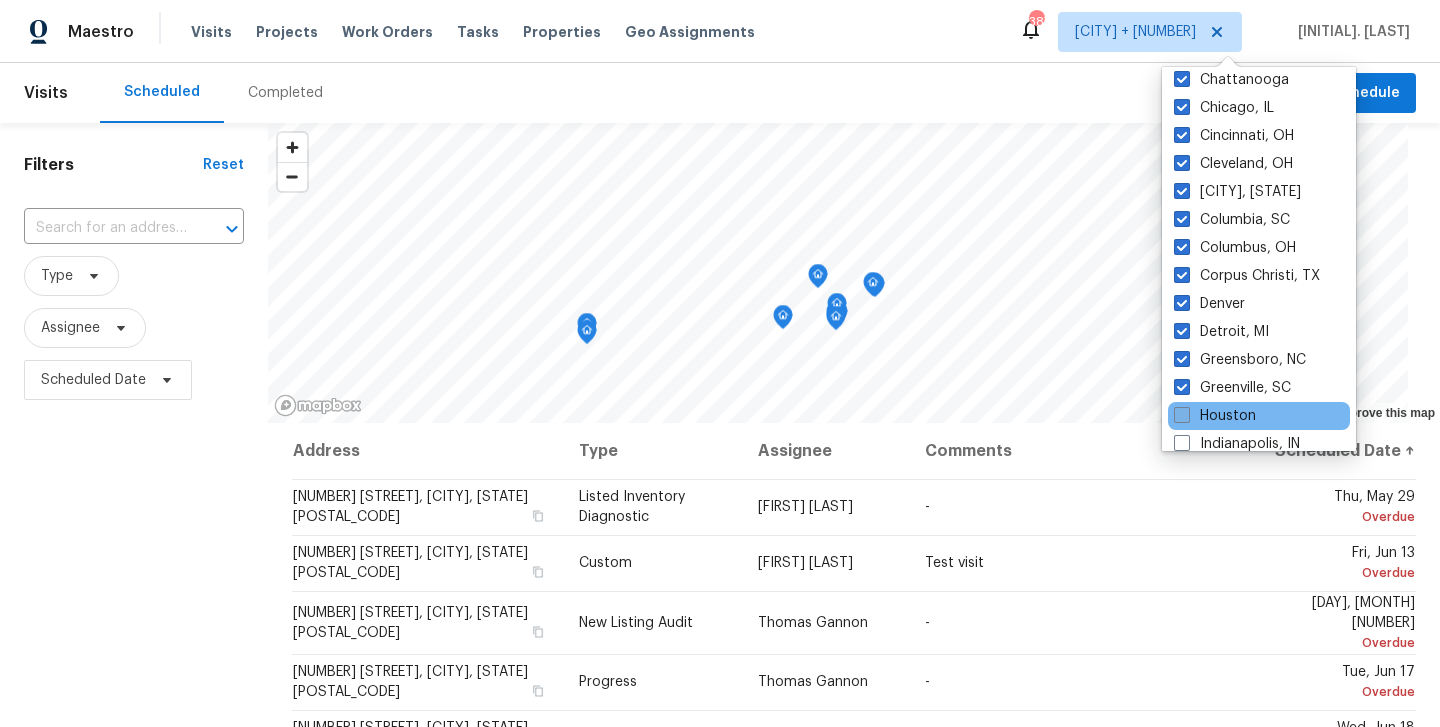 click at bounding box center [1182, 415] 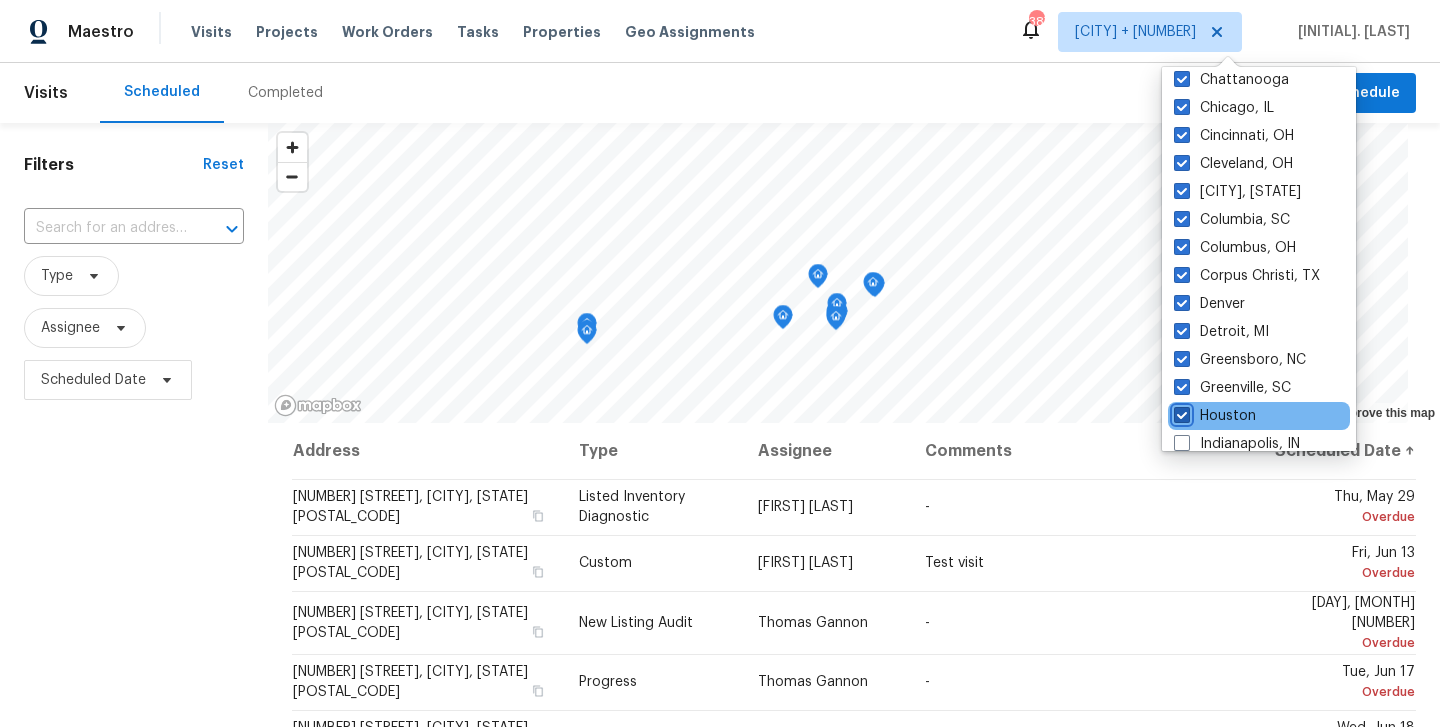 checkbox on "true" 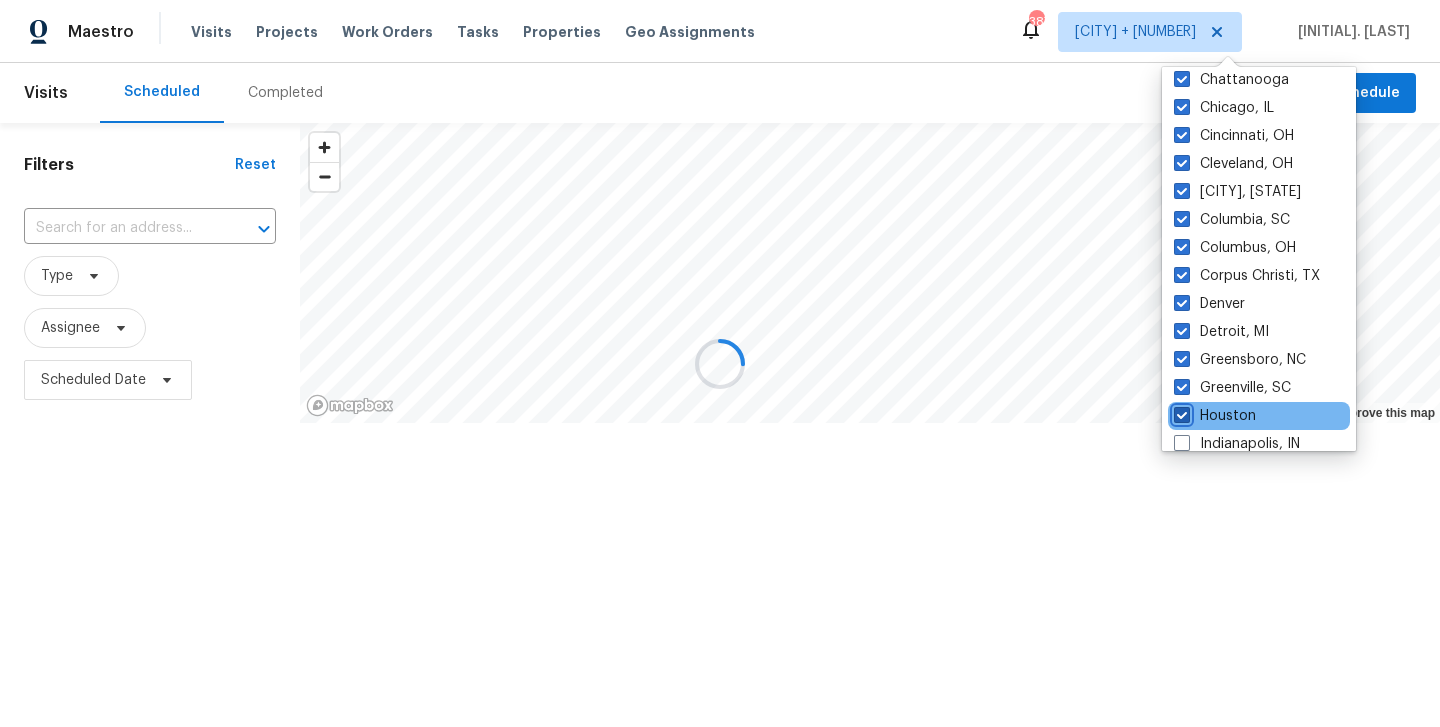 scroll, scrollTop: 426, scrollLeft: 0, axis: vertical 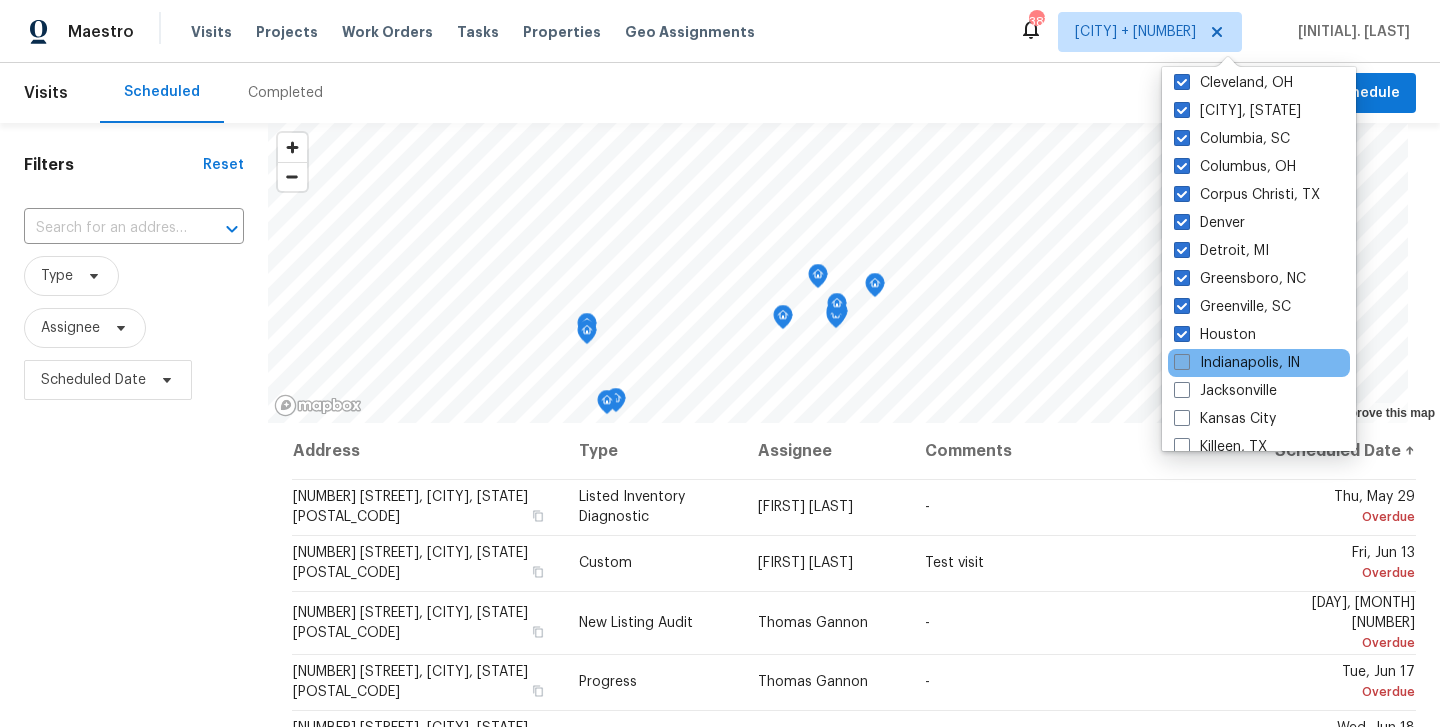 click at bounding box center (1182, 362) 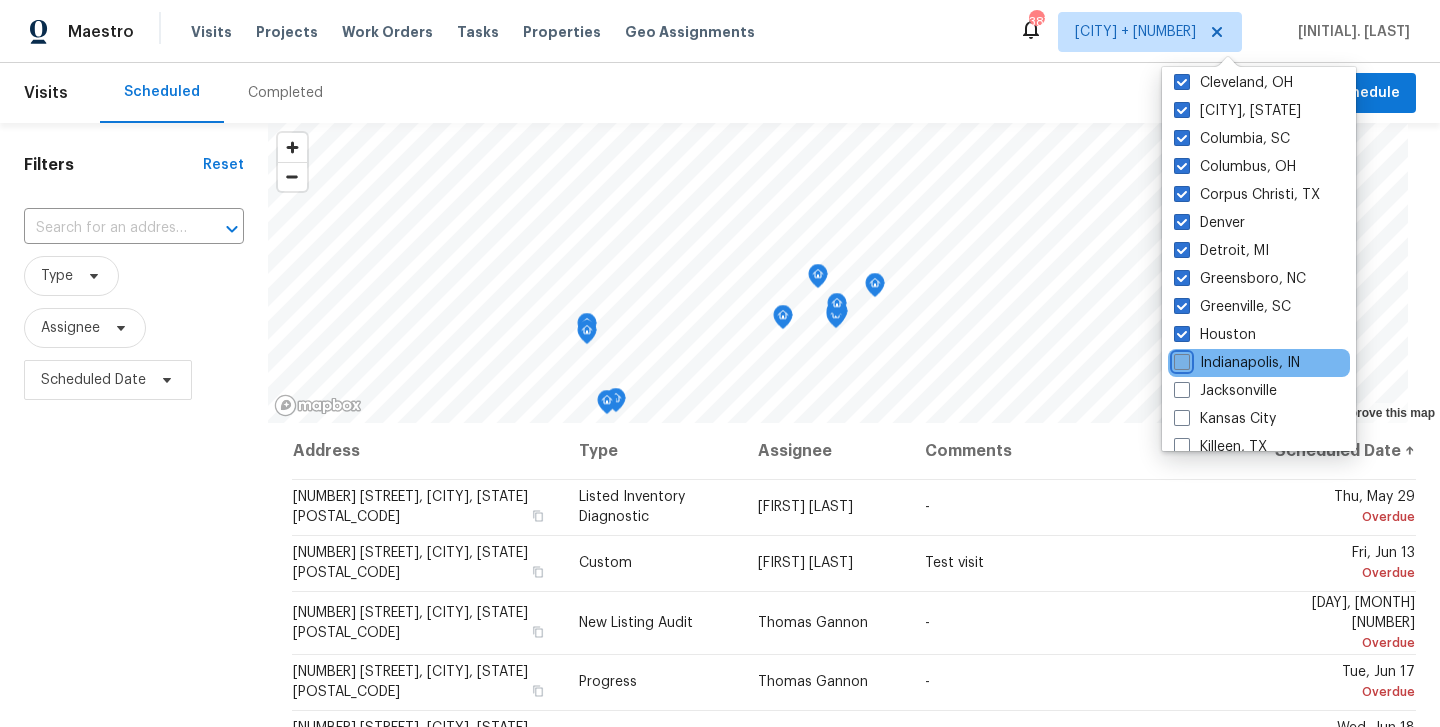 click on "Indianapolis, IN" at bounding box center (1180, 359) 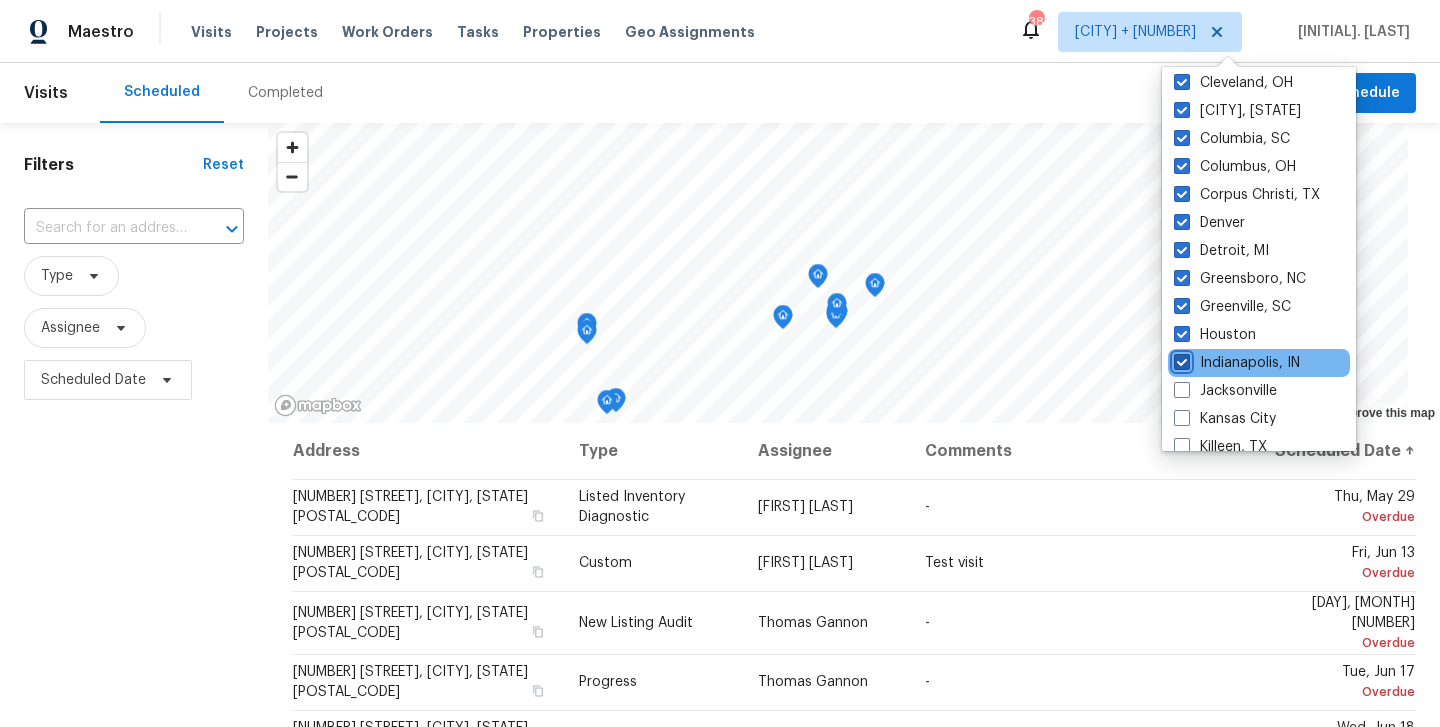 checkbox on "true" 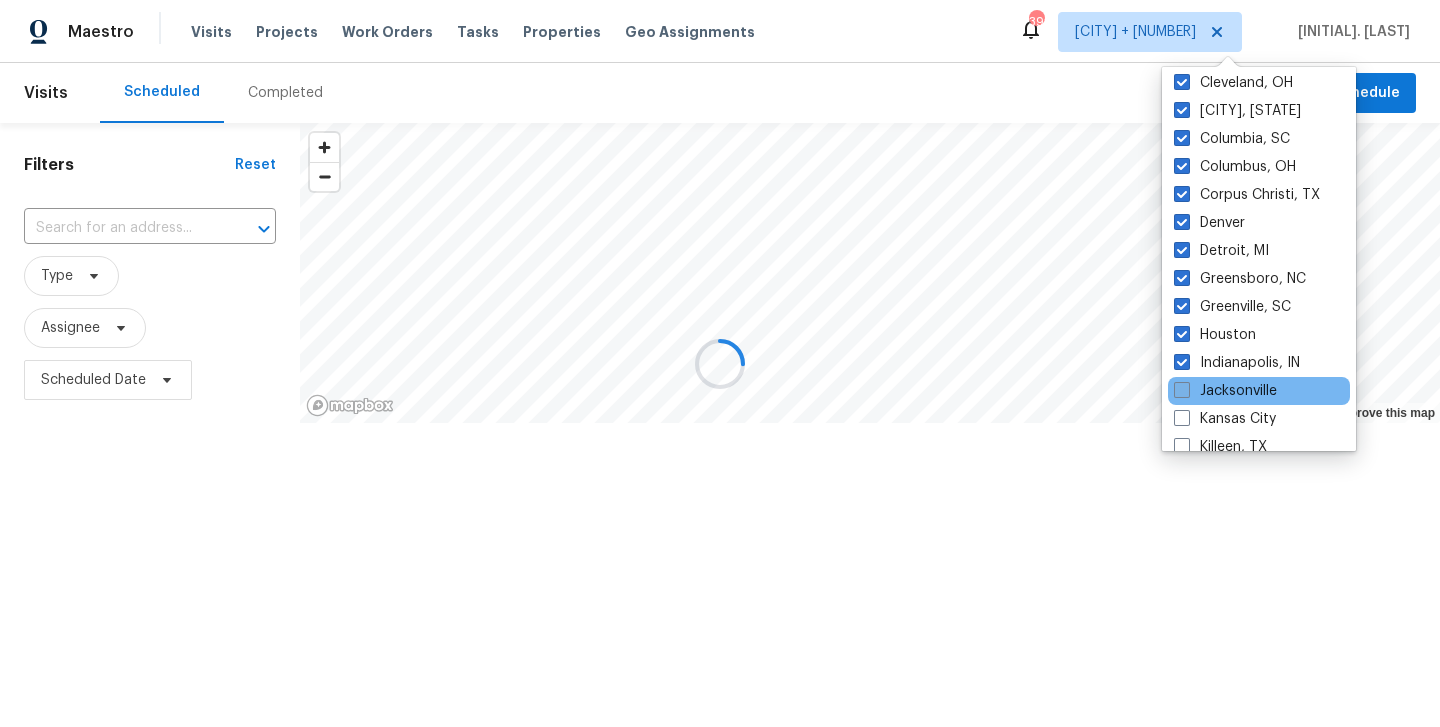 click at bounding box center [1182, 390] 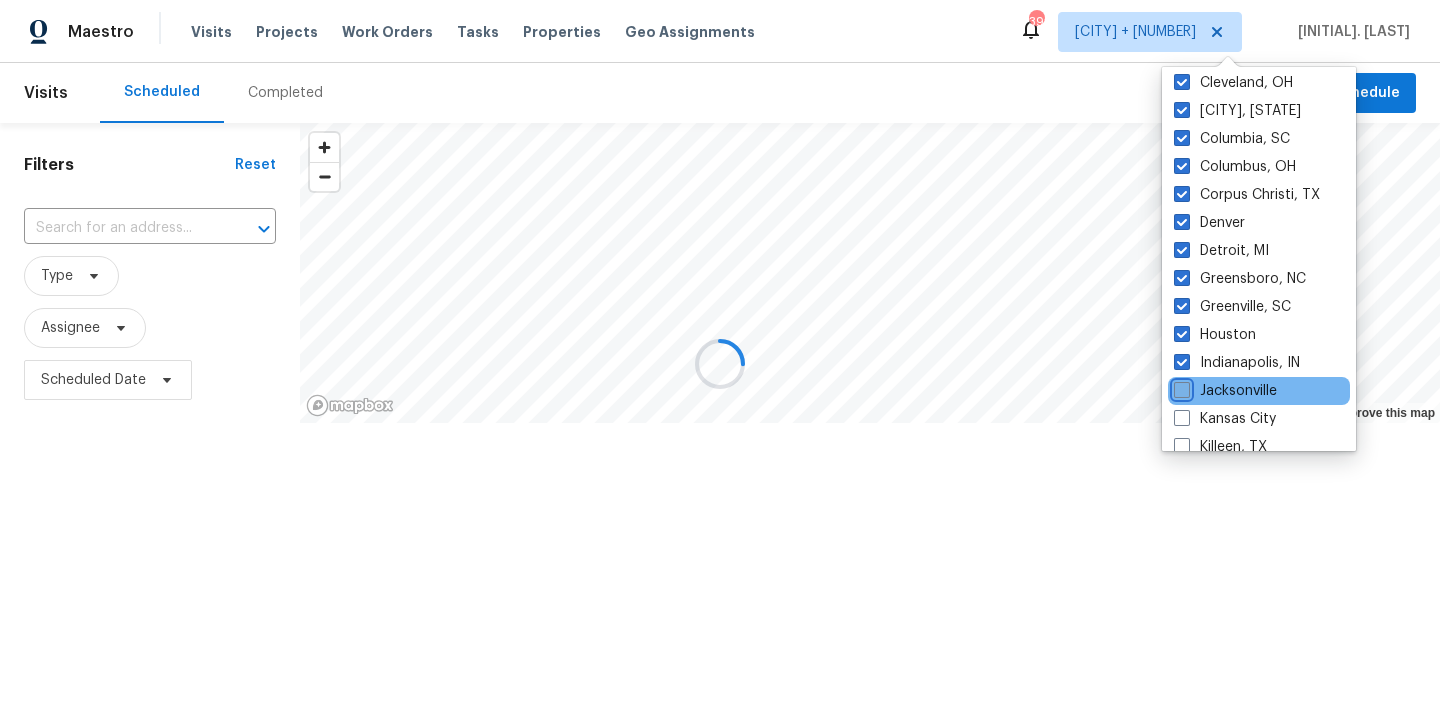 click on "Jacksonville" at bounding box center (1180, 387) 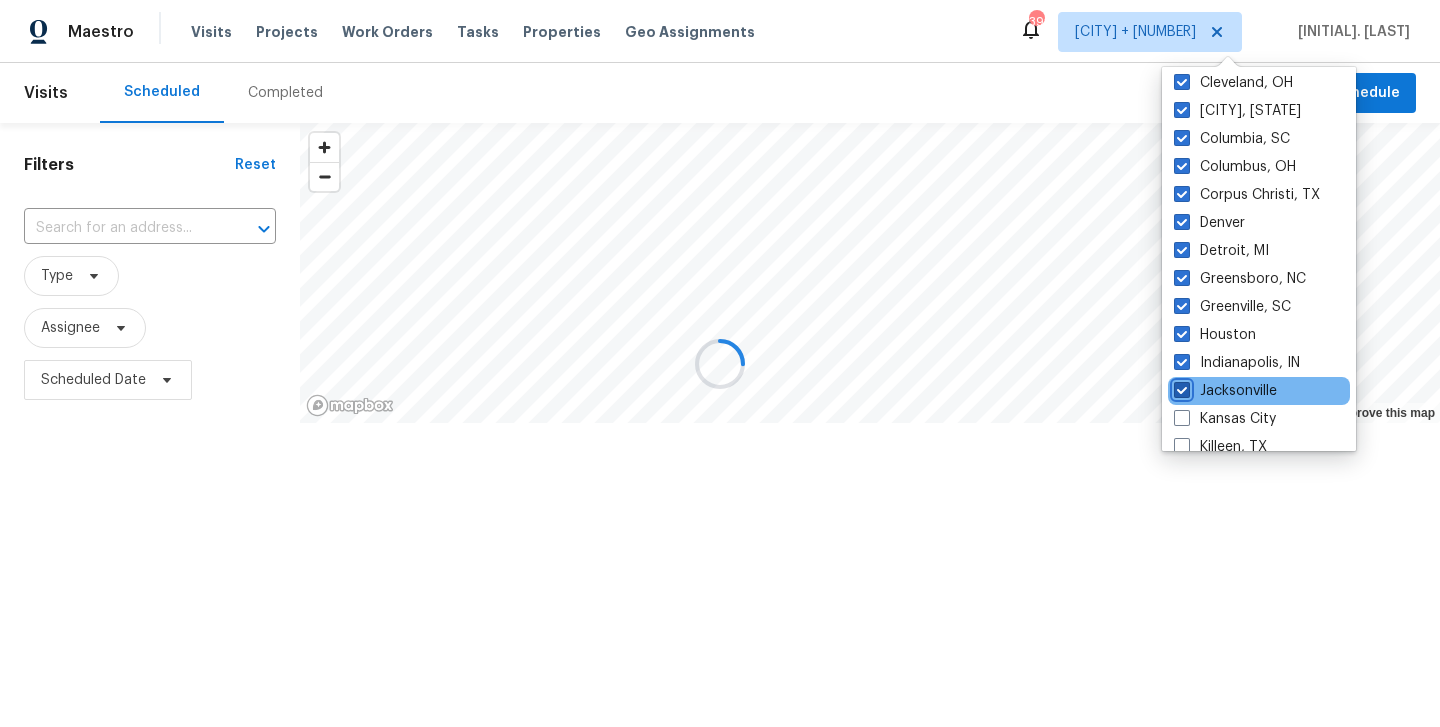 checkbox on "true" 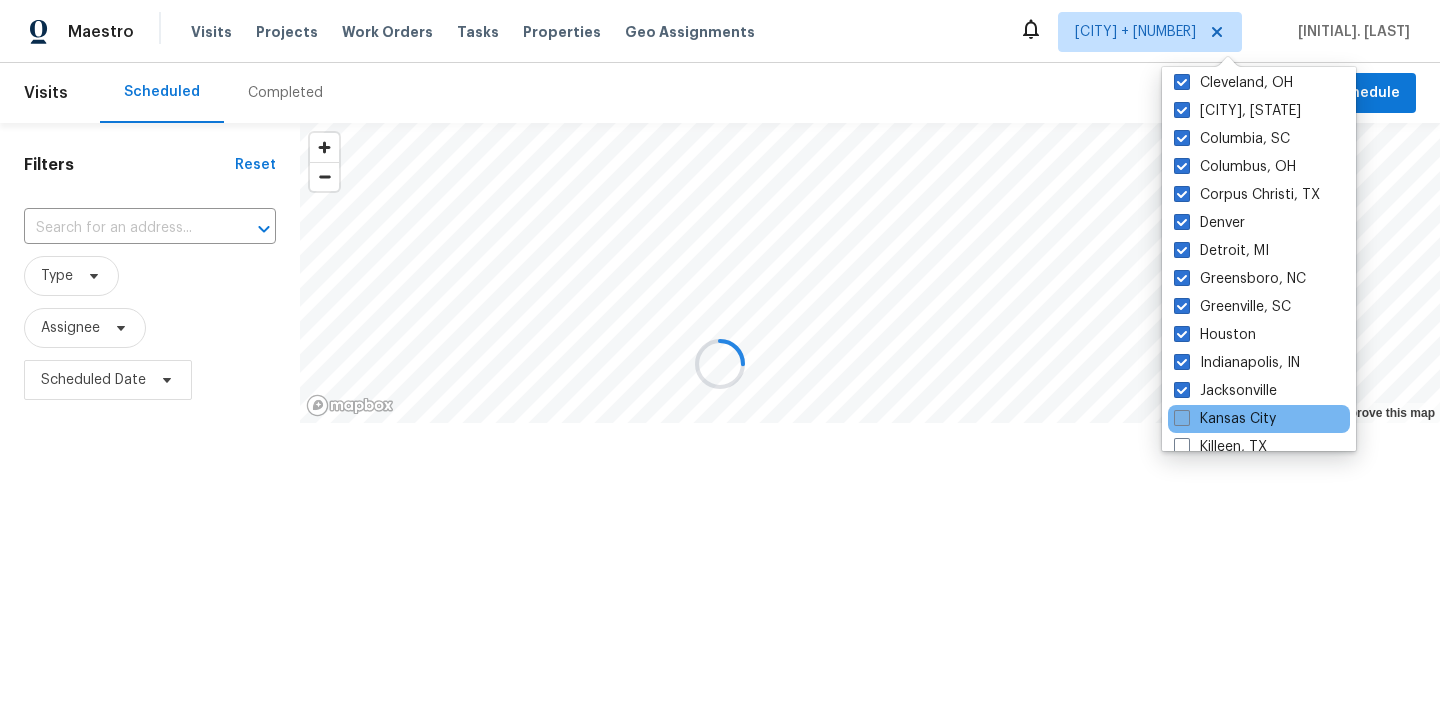 click at bounding box center [1182, 418] 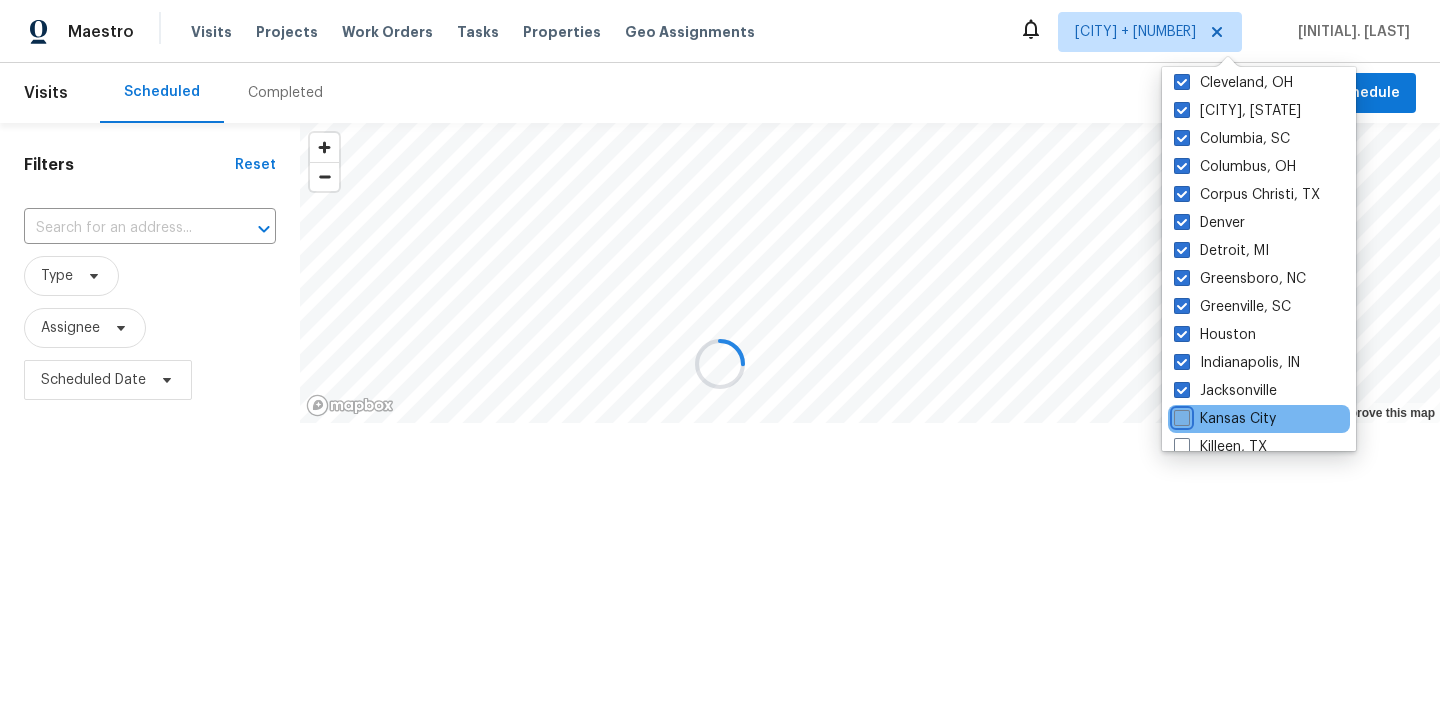click on "Kansas City" at bounding box center (1180, 415) 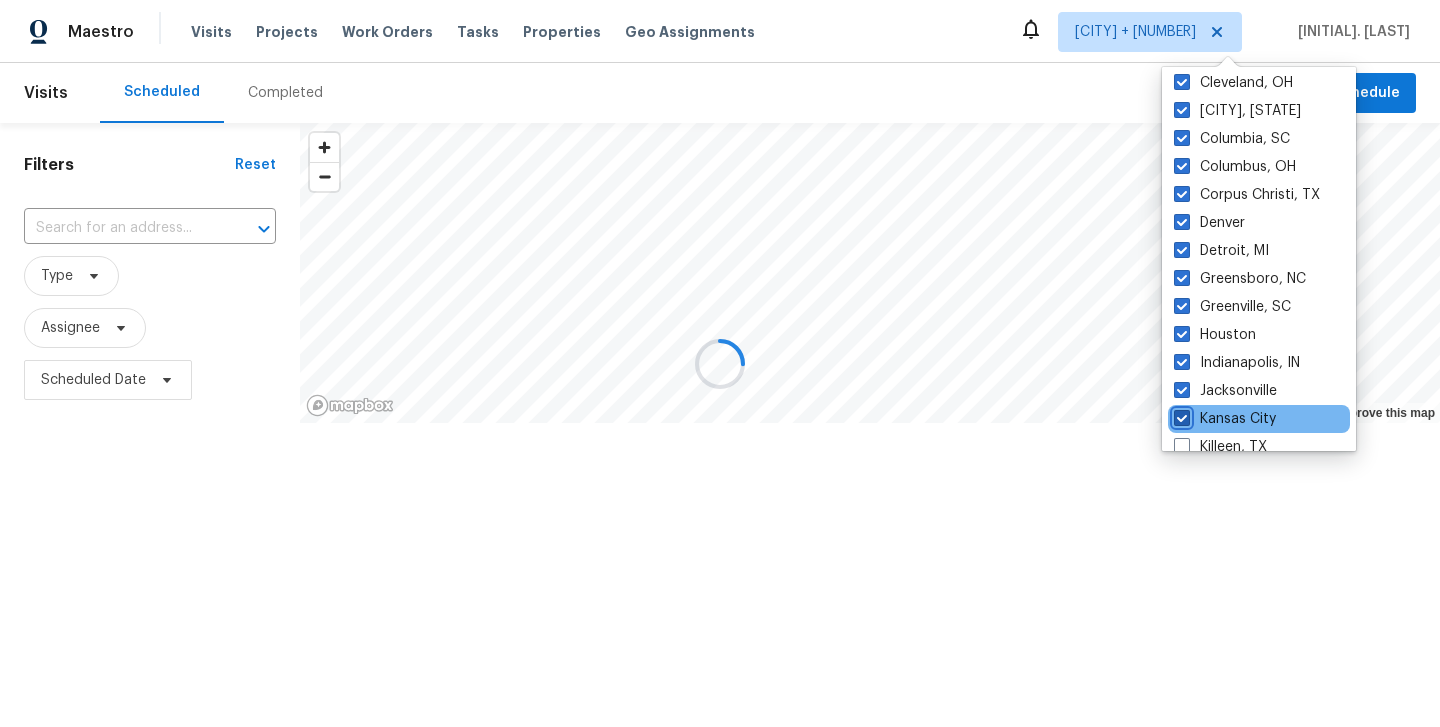 checkbox on "true" 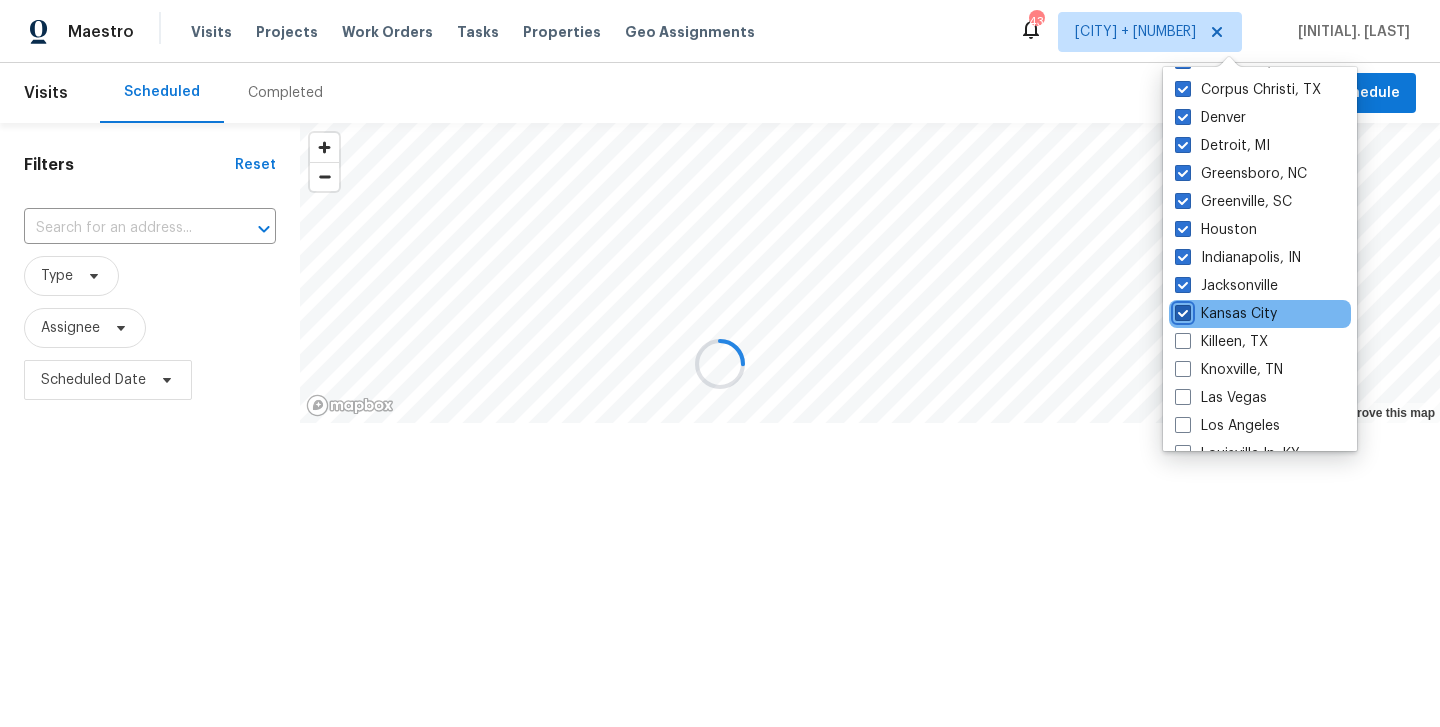 scroll, scrollTop: 595, scrollLeft: 0, axis: vertical 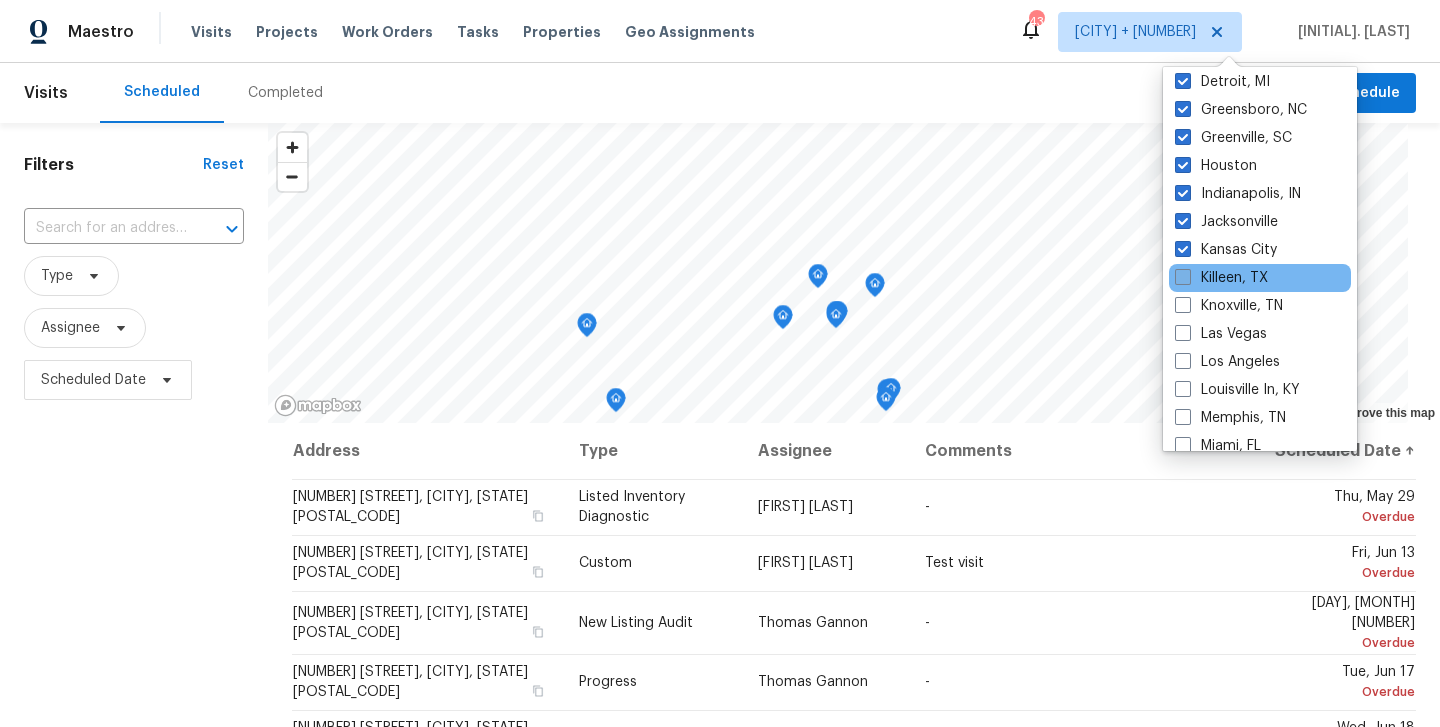 click on "Killeen, TX" at bounding box center (1221, 278) 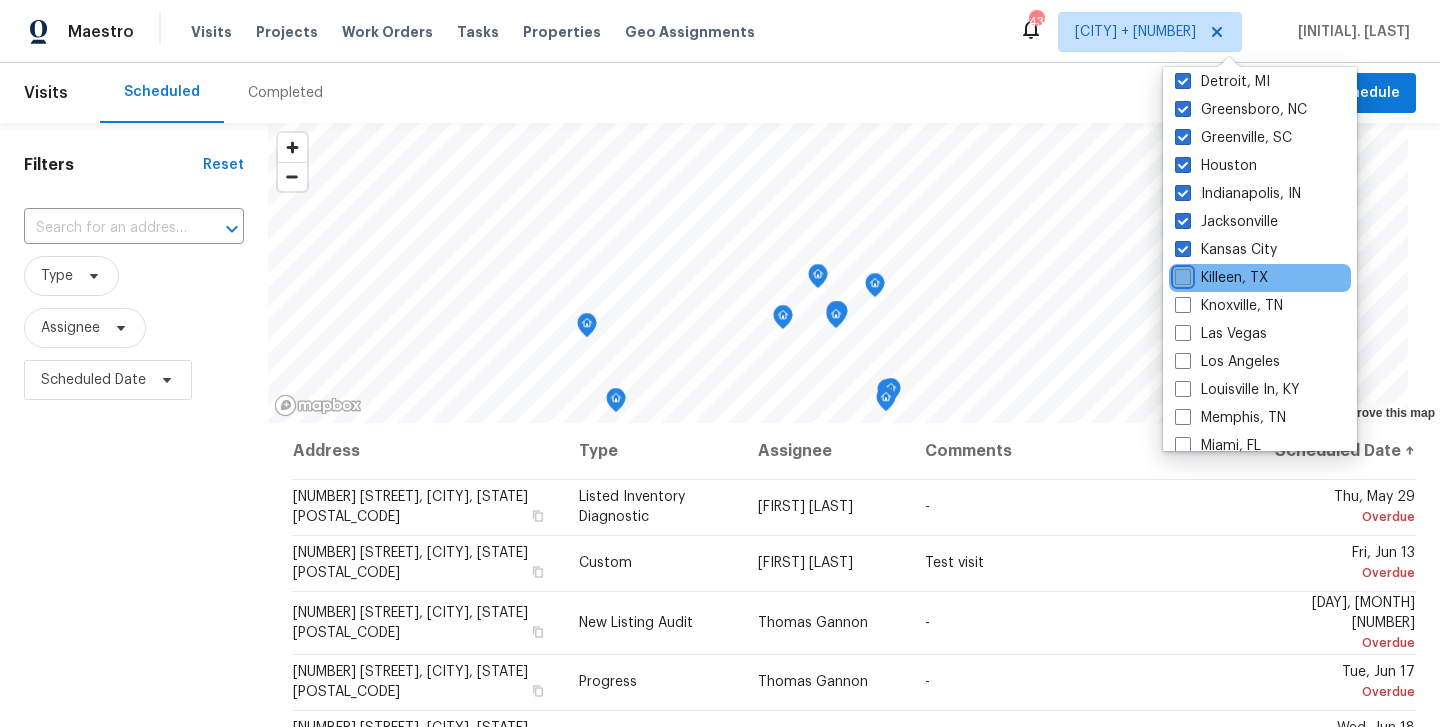 click on "Killeen, TX" at bounding box center [1181, 274] 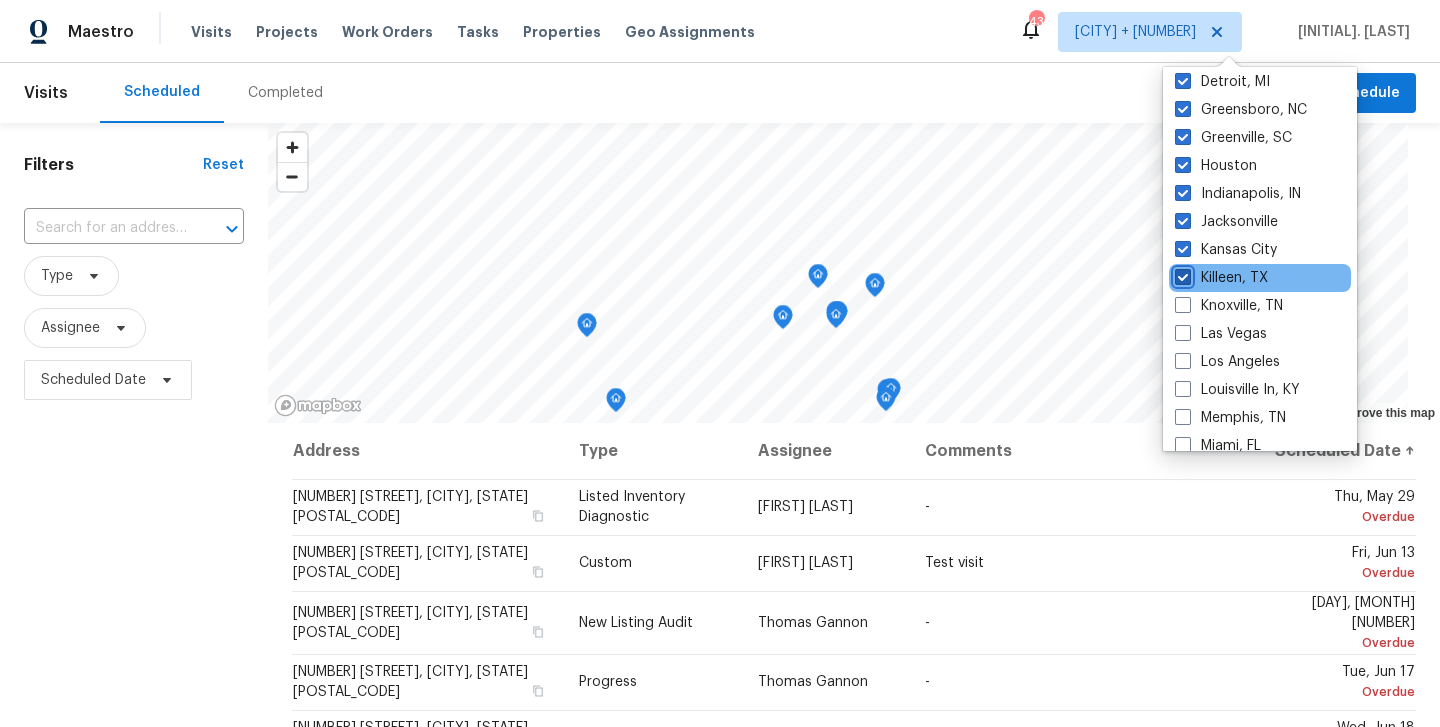checkbox on "true" 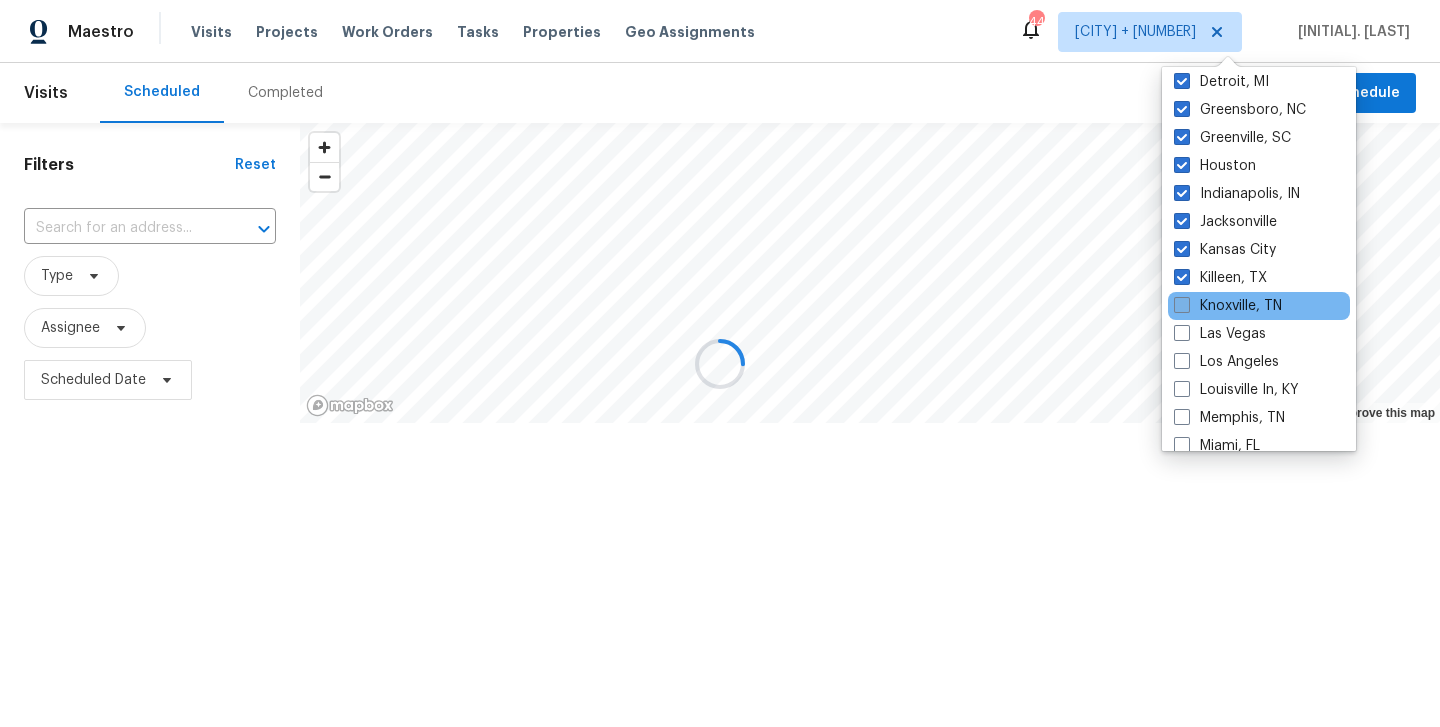 click at bounding box center [1182, 305] 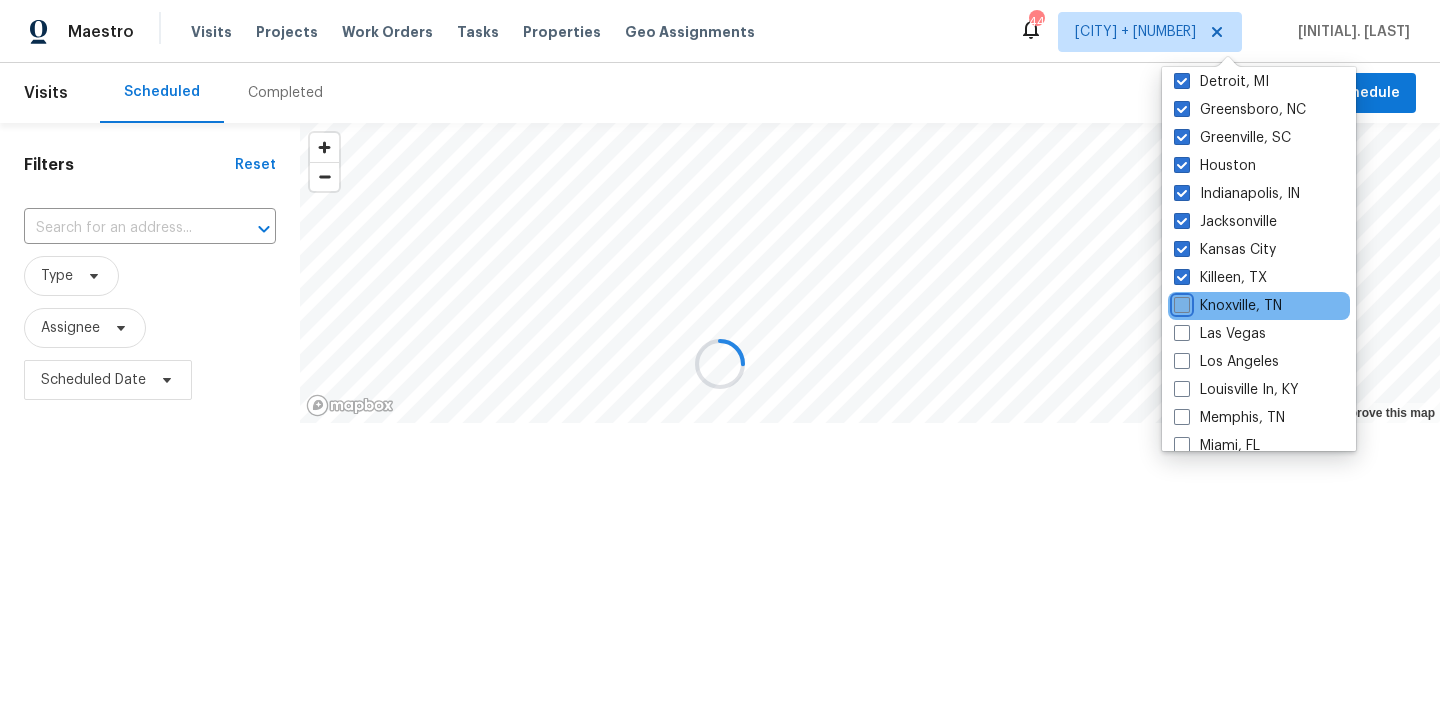 click on "Knoxville, TN" at bounding box center (1180, 302) 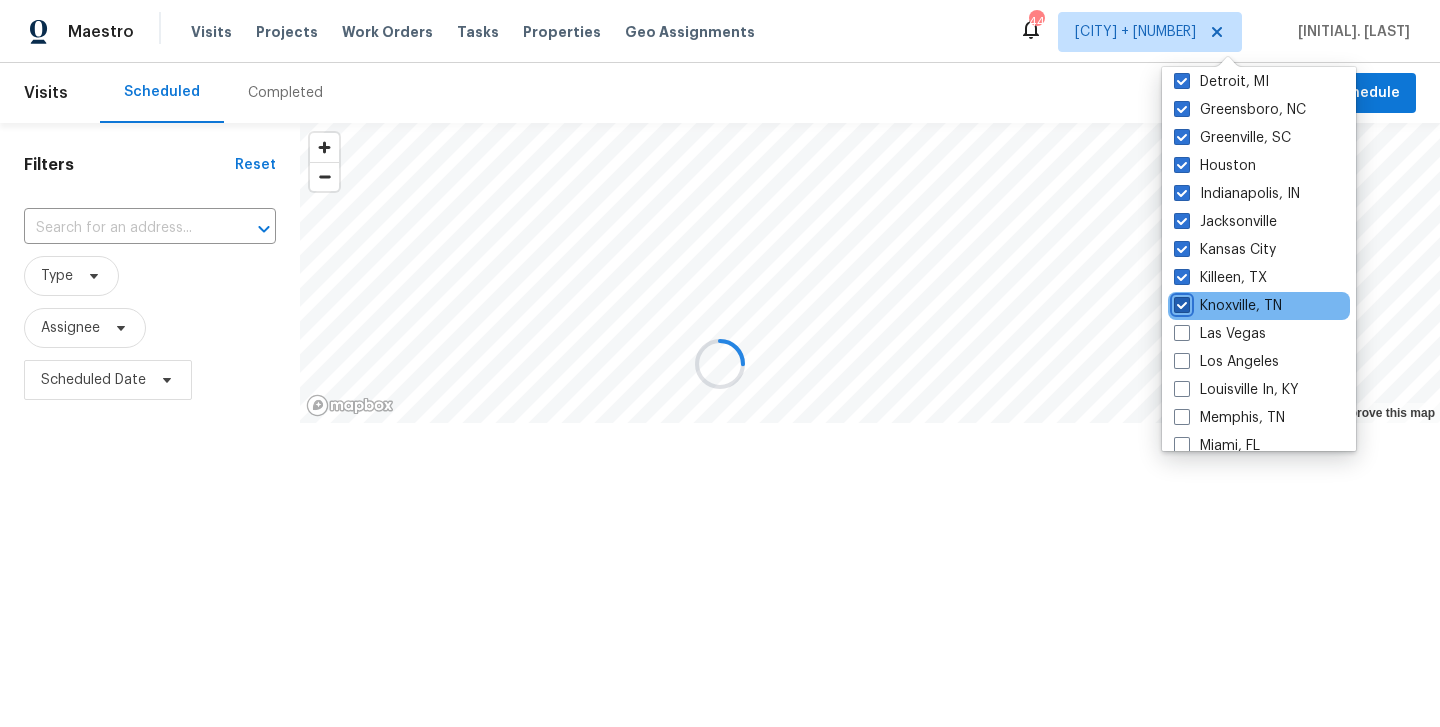 checkbox on "true" 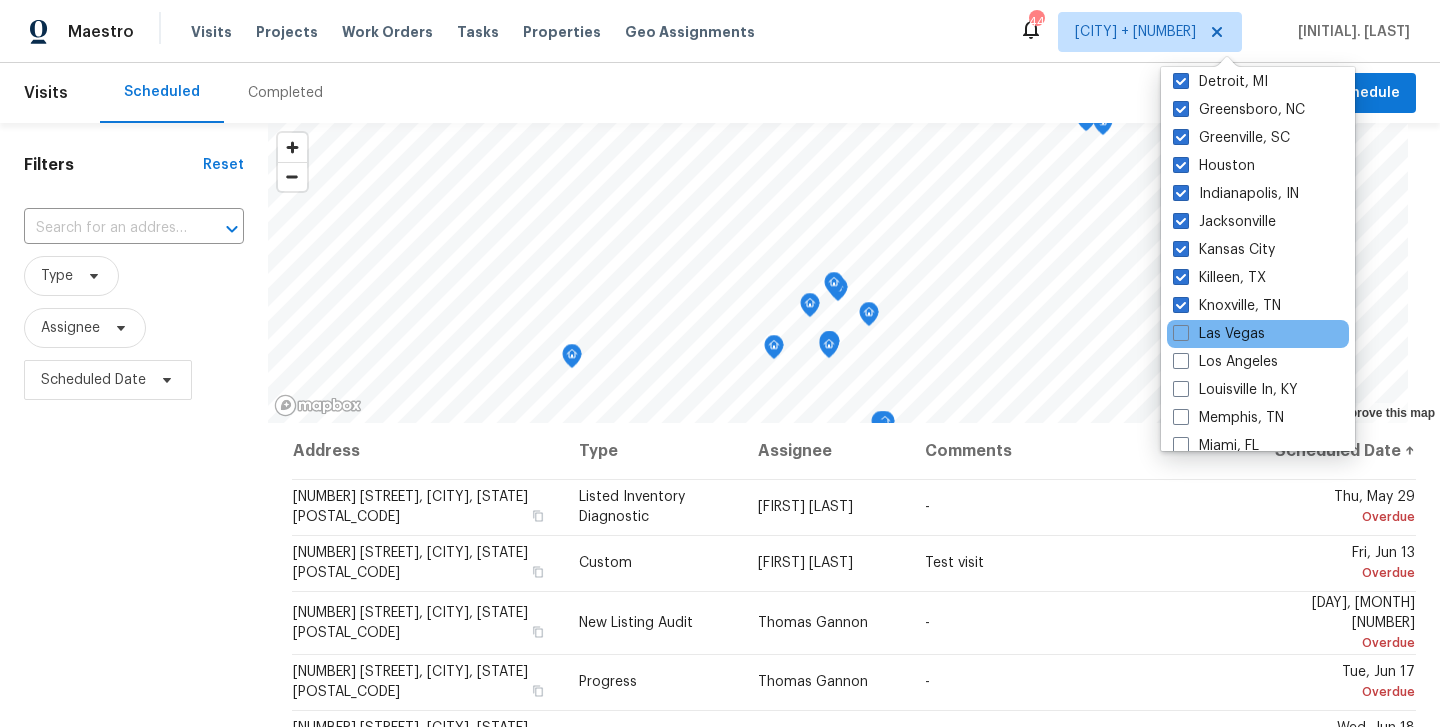 click on "Las Vegas" at bounding box center [1258, 334] 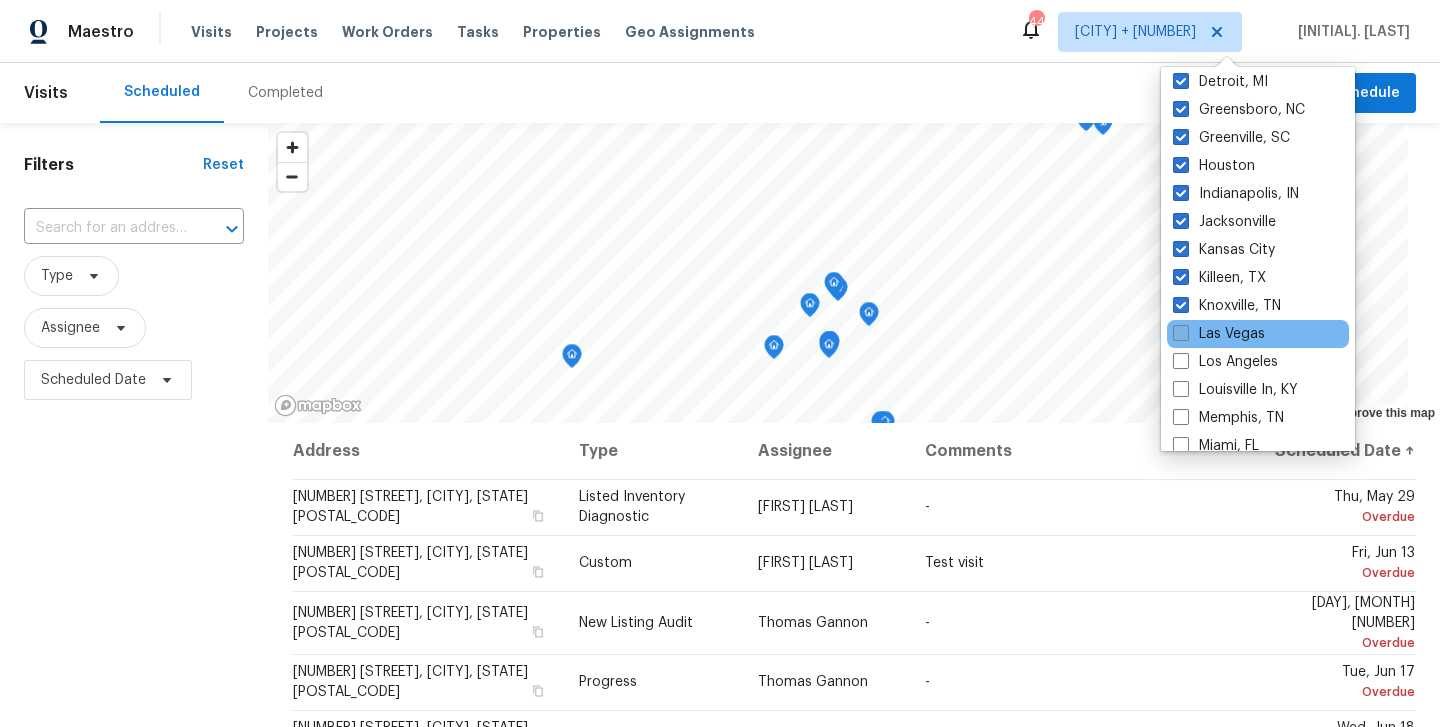 click at bounding box center (1181, 333) 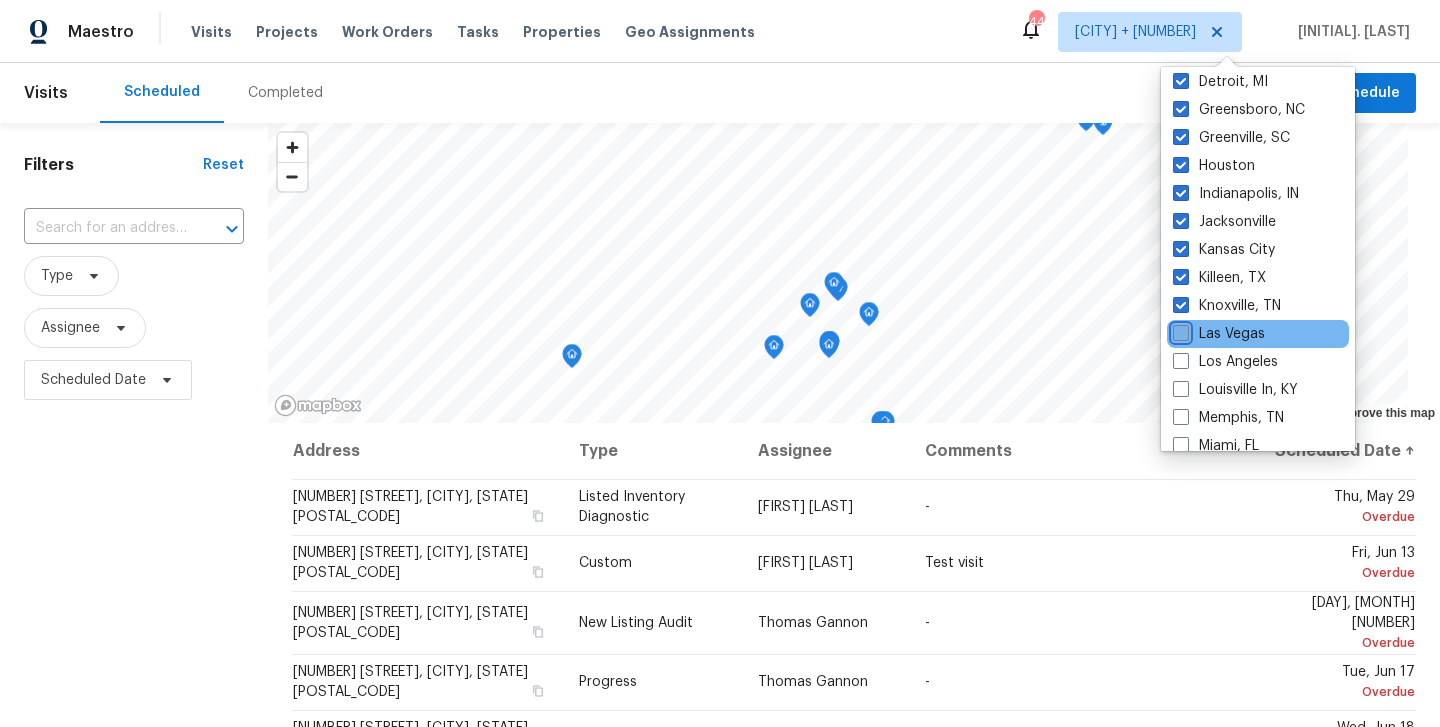 click on "Las Vegas" at bounding box center [1179, 330] 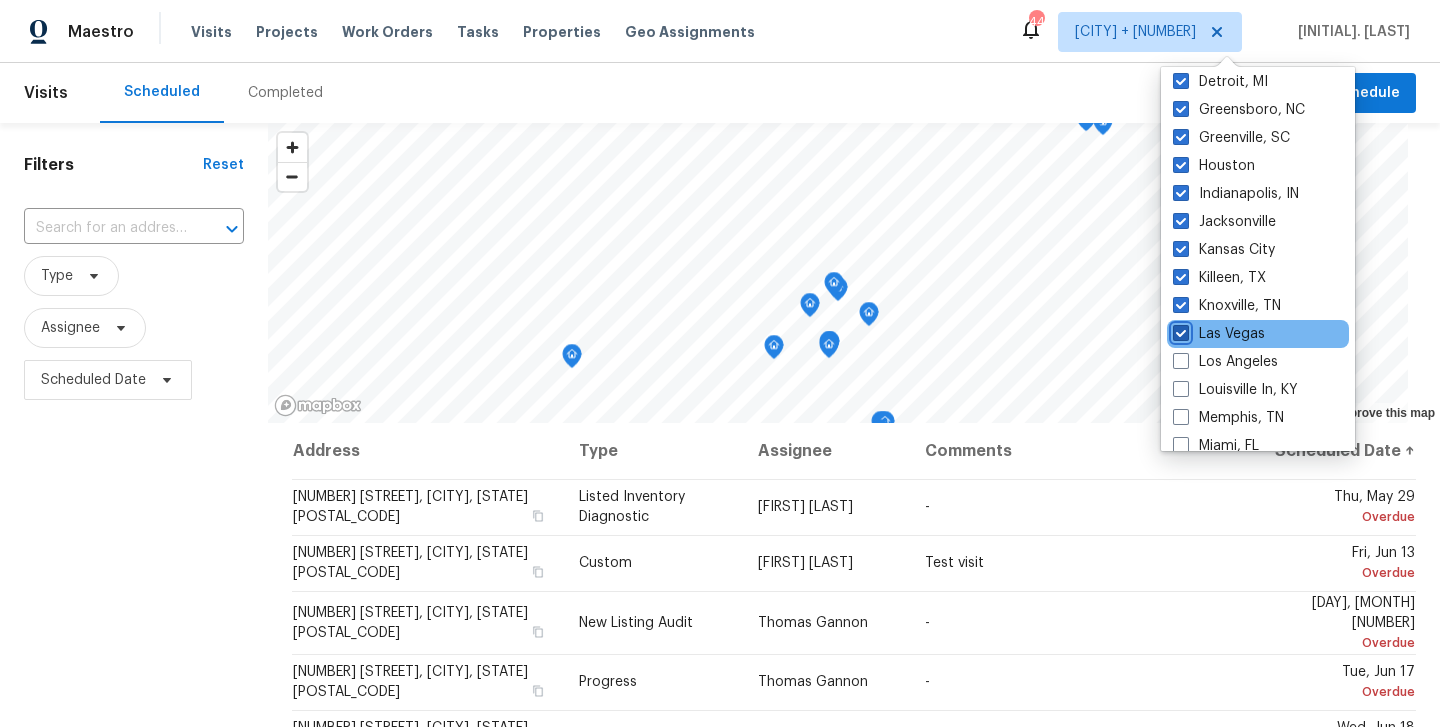 checkbox on "true" 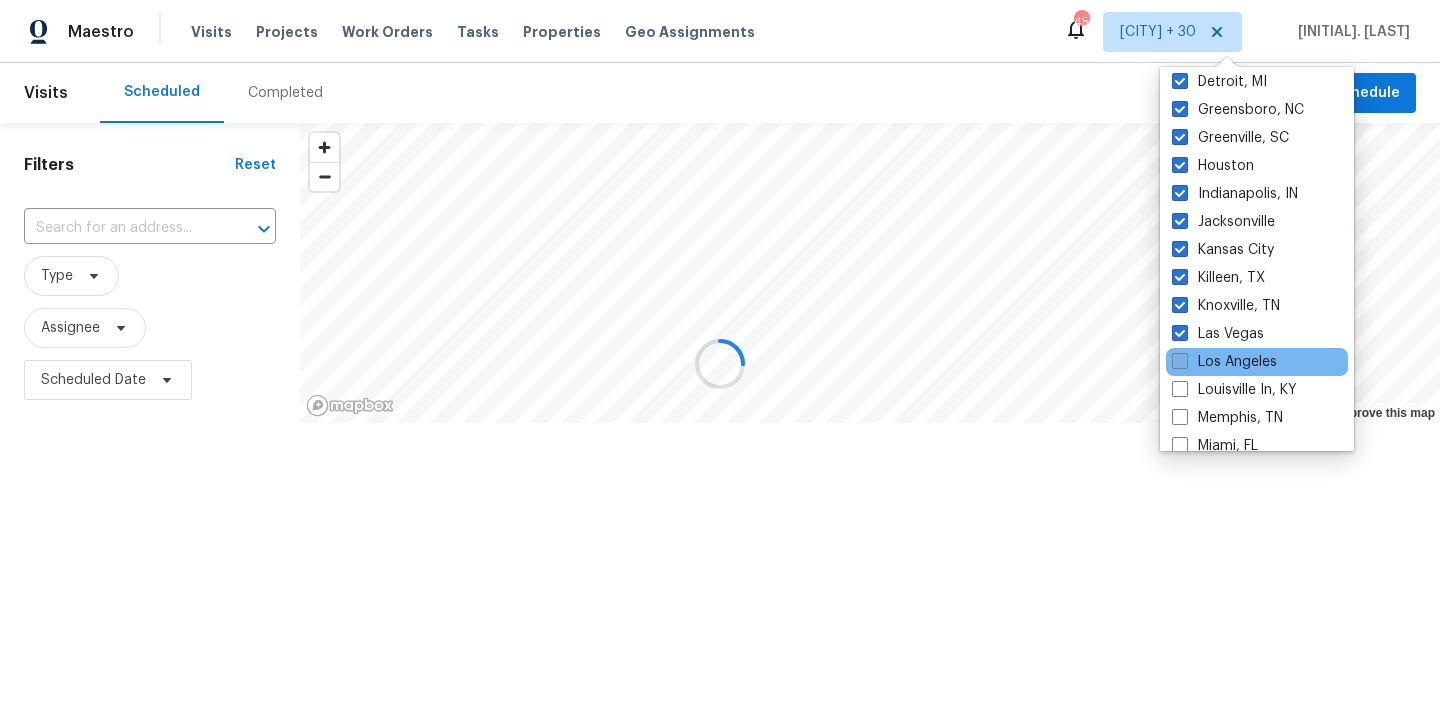 click at bounding box center (1180, 361) 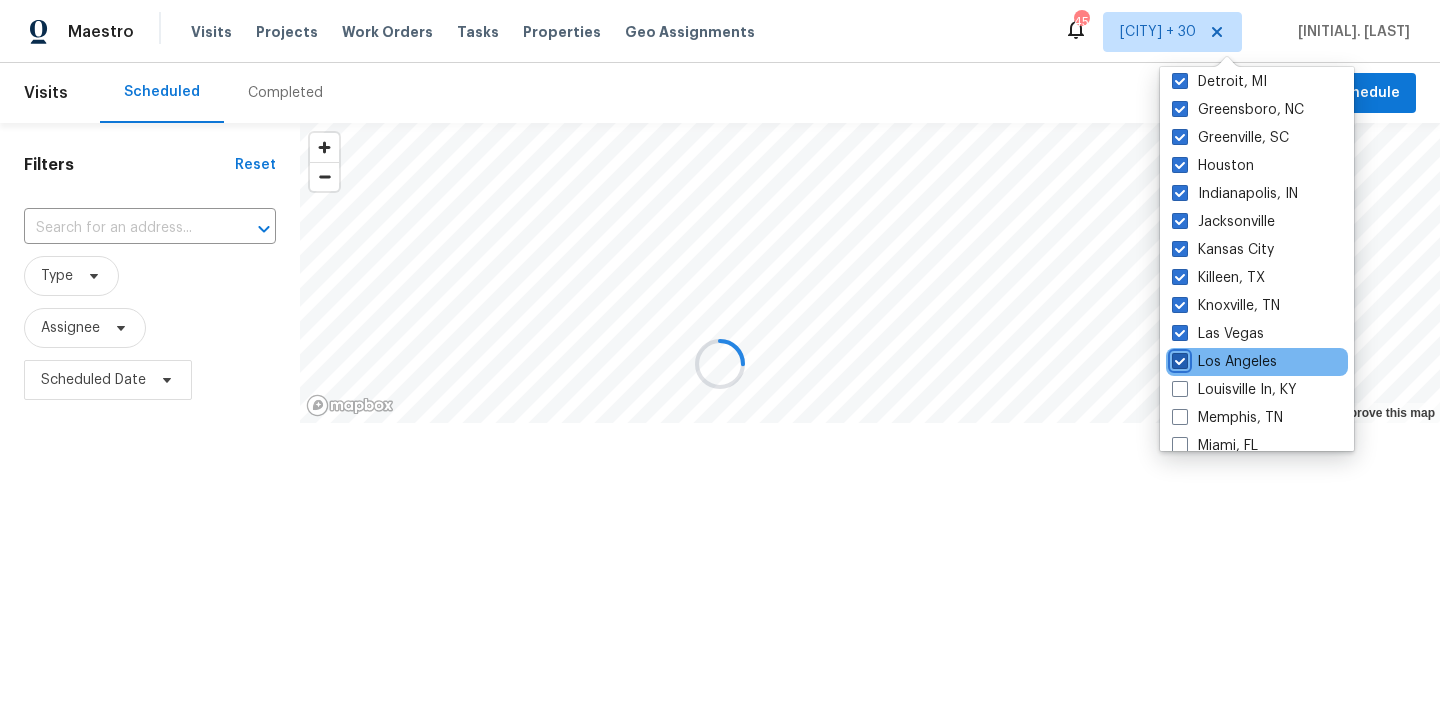 checkbox on "true" 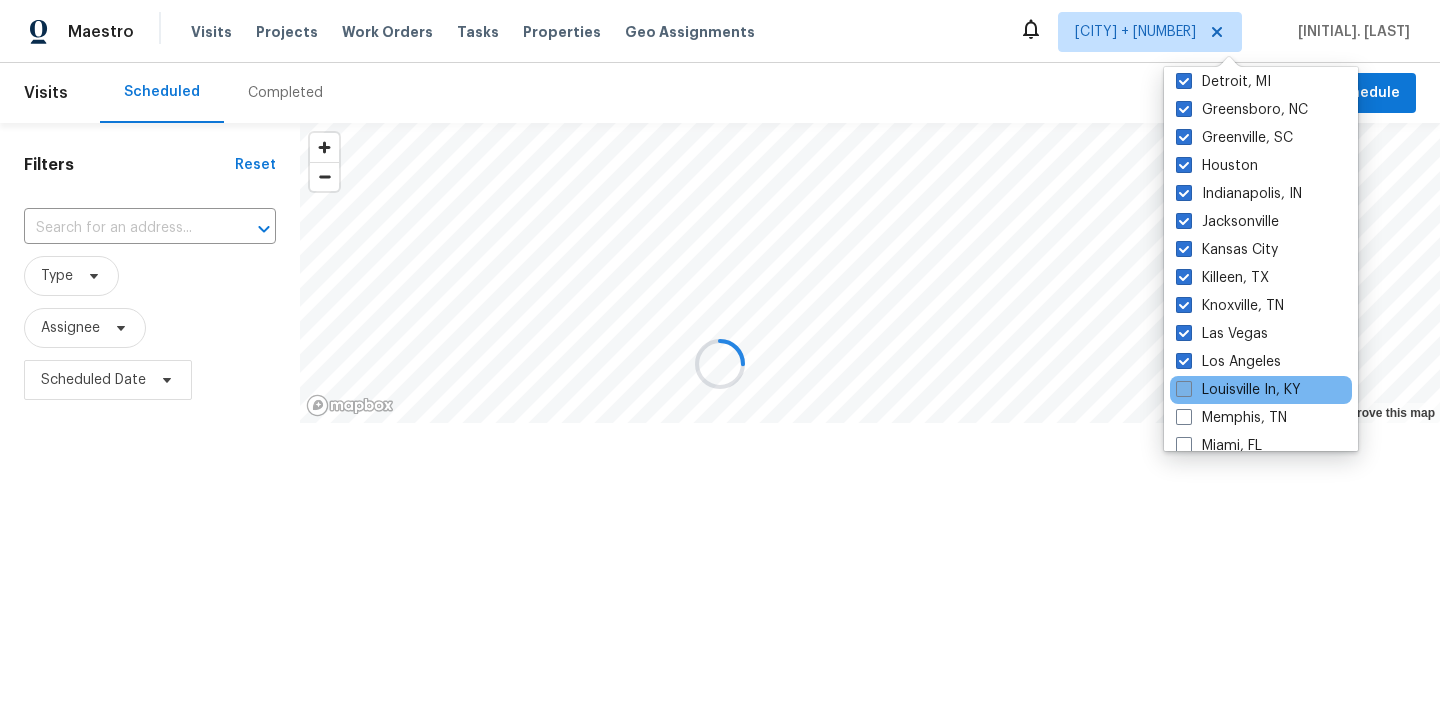 click at bounding box center (1184, 389) 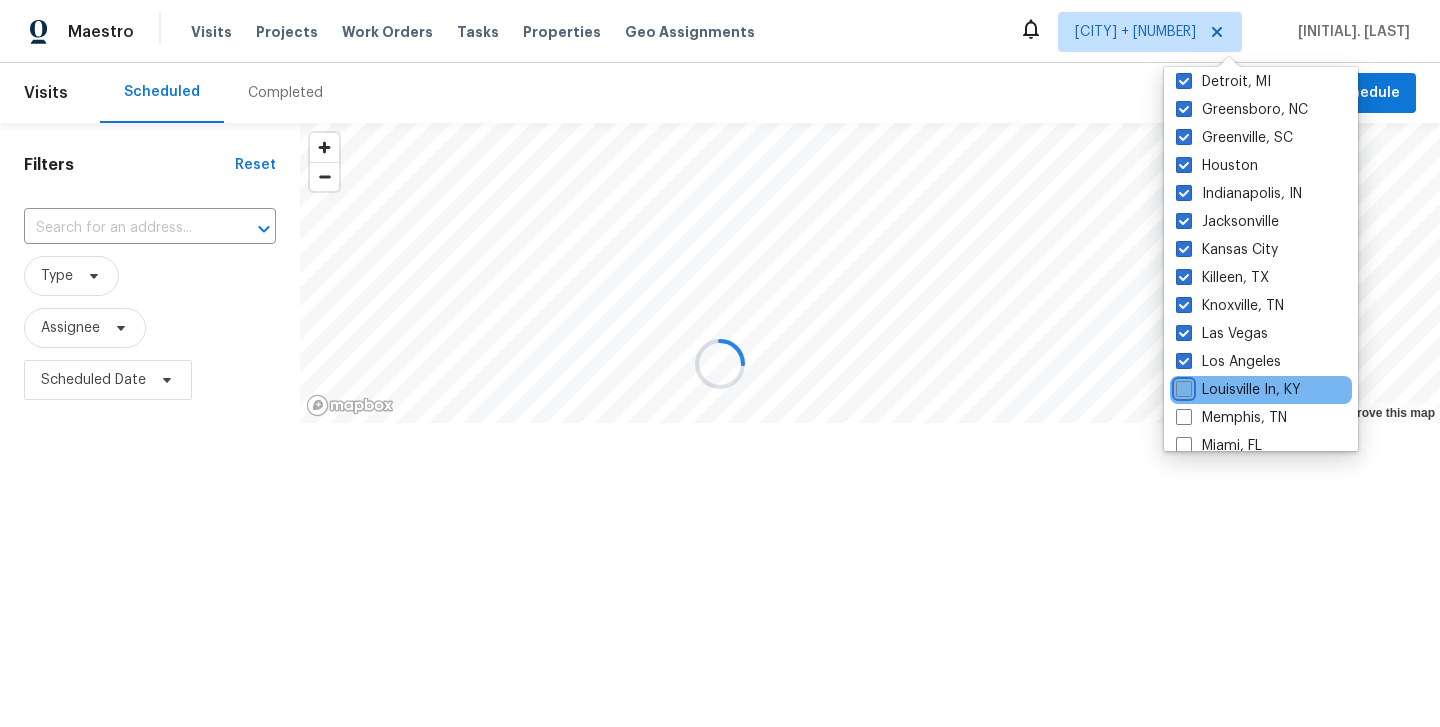 click on "Louisville In, KY" at bounding box center (1182, 386) 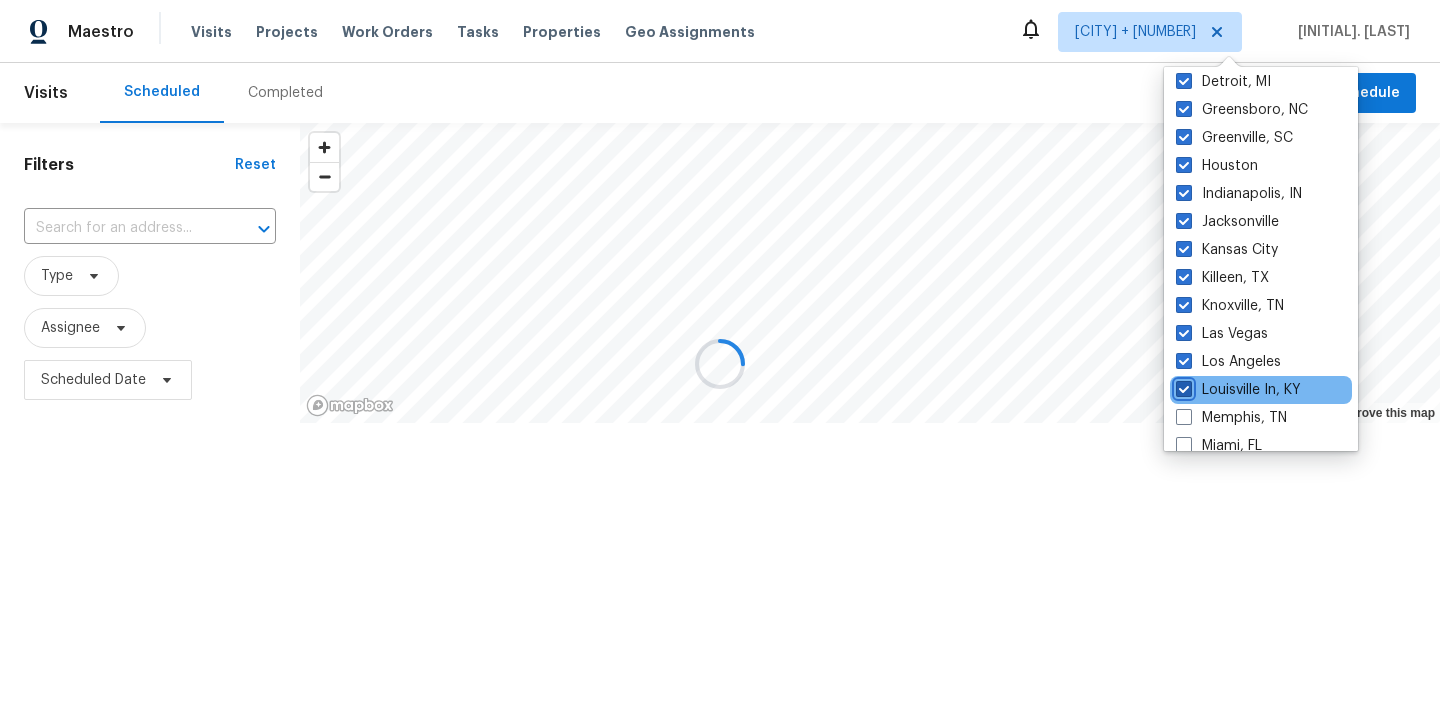 checkbox on "true" 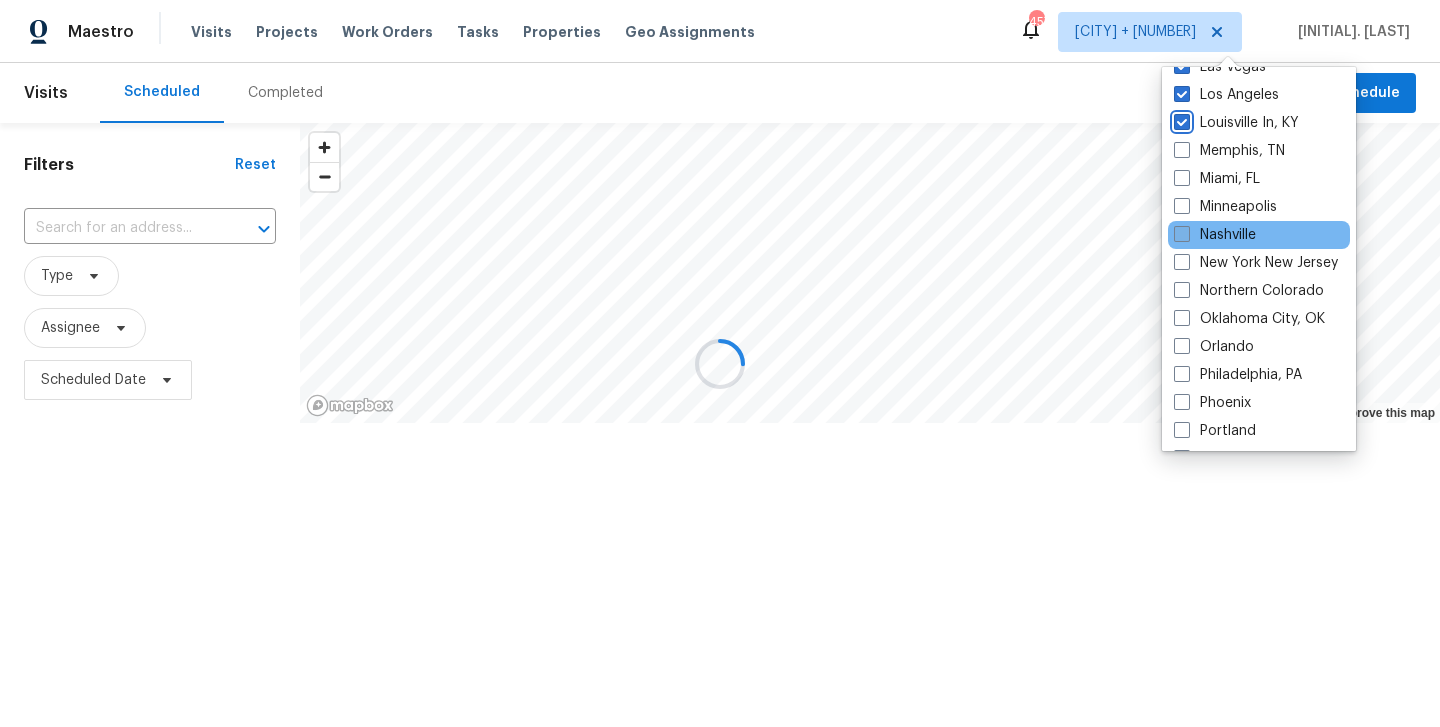 scroll, scrollTop: 863, scrollLeft: 0, axis: vertical 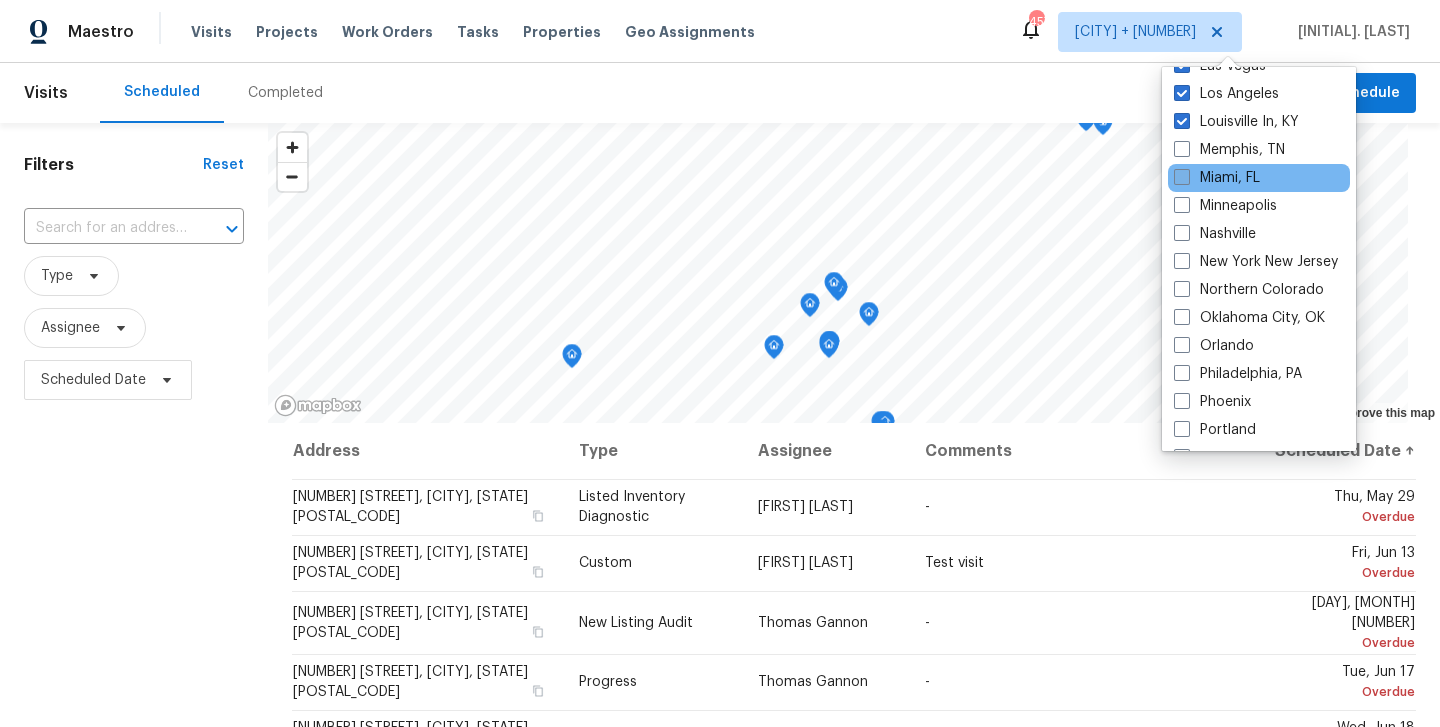 click at bounding box center (1182, 177) 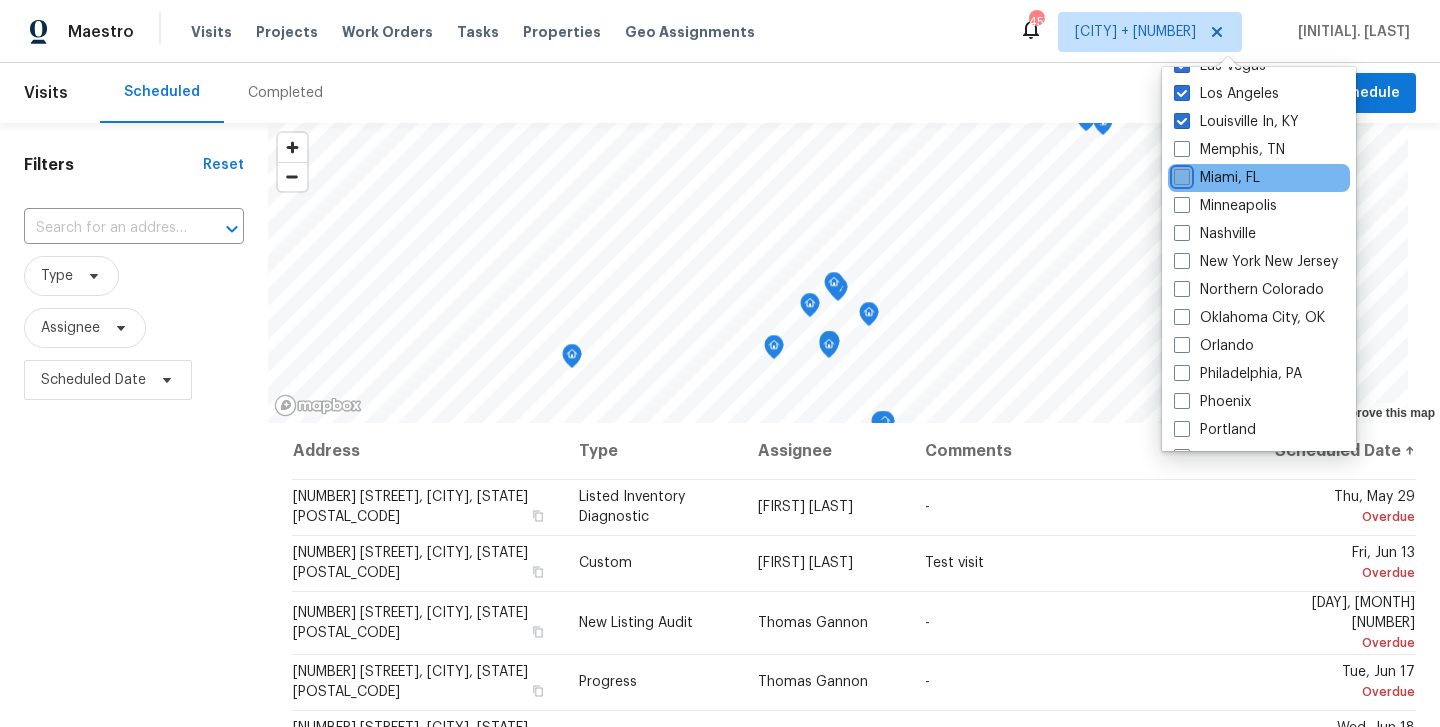 click on "Miami, FL" at bounding box center [1180, 174] 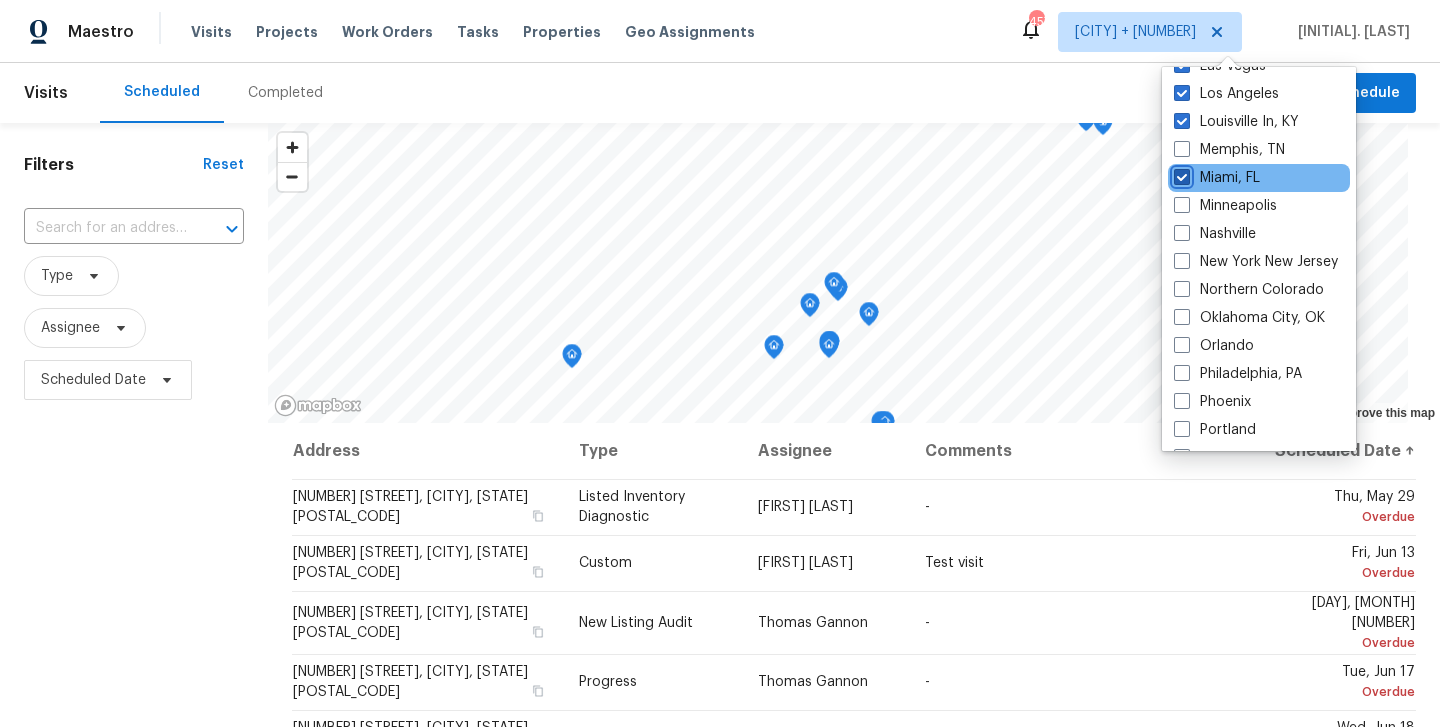 checkbox on "true" 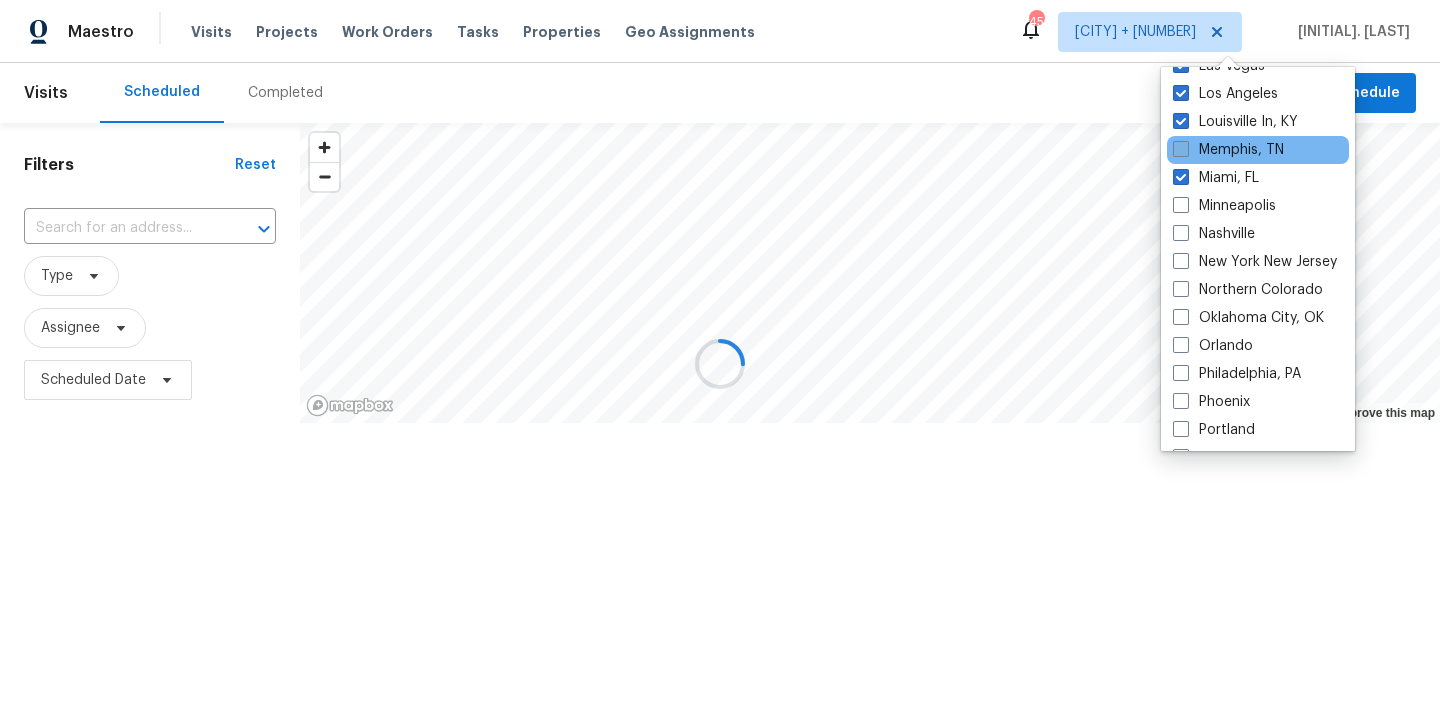 click at bounding box center [1181, 149] 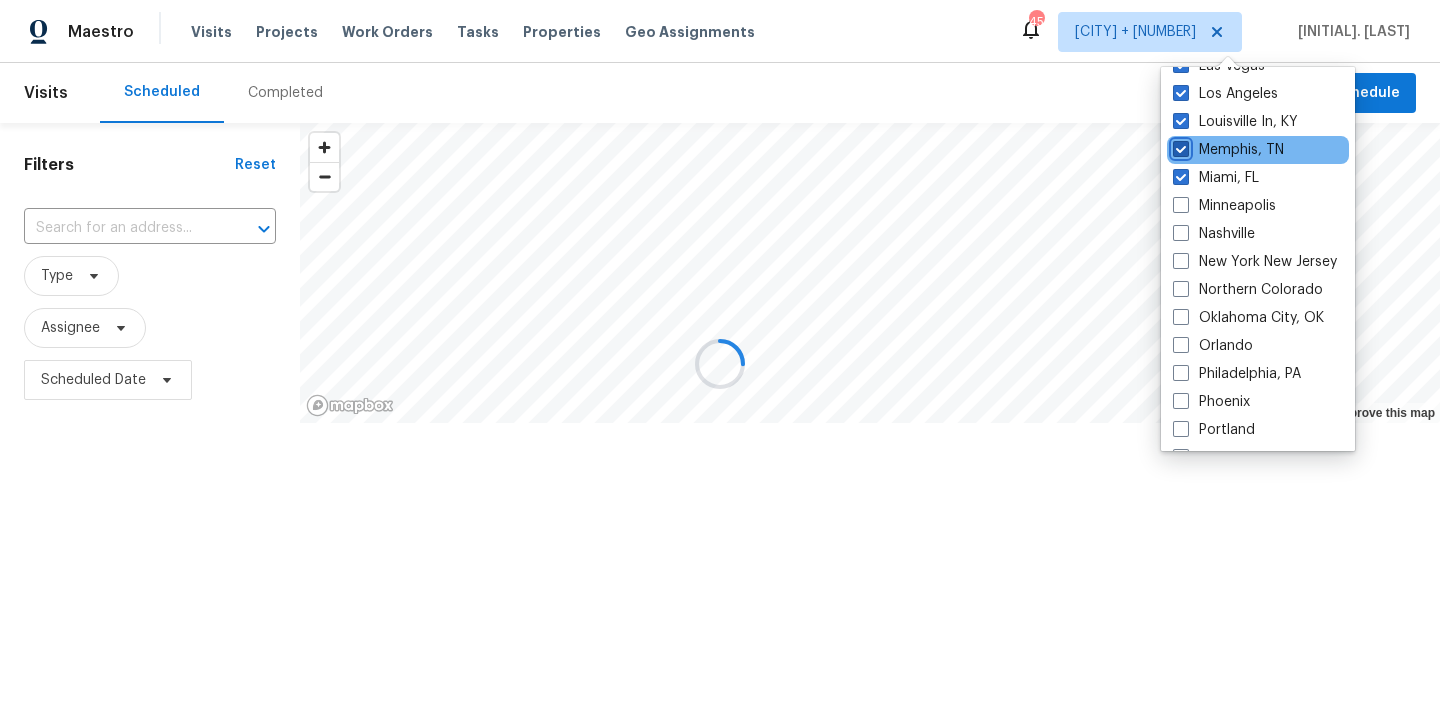 checkbox on "true" 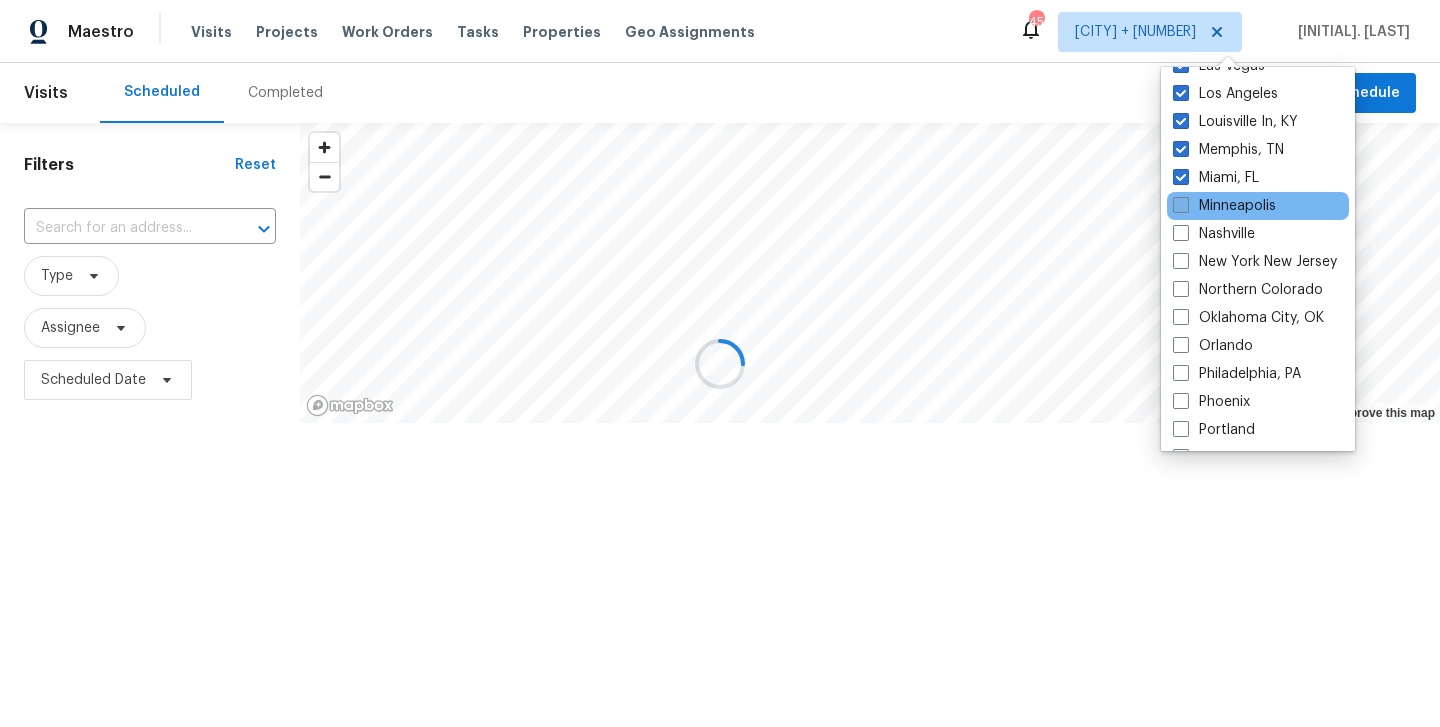 click at bounding box center (1181, 205) 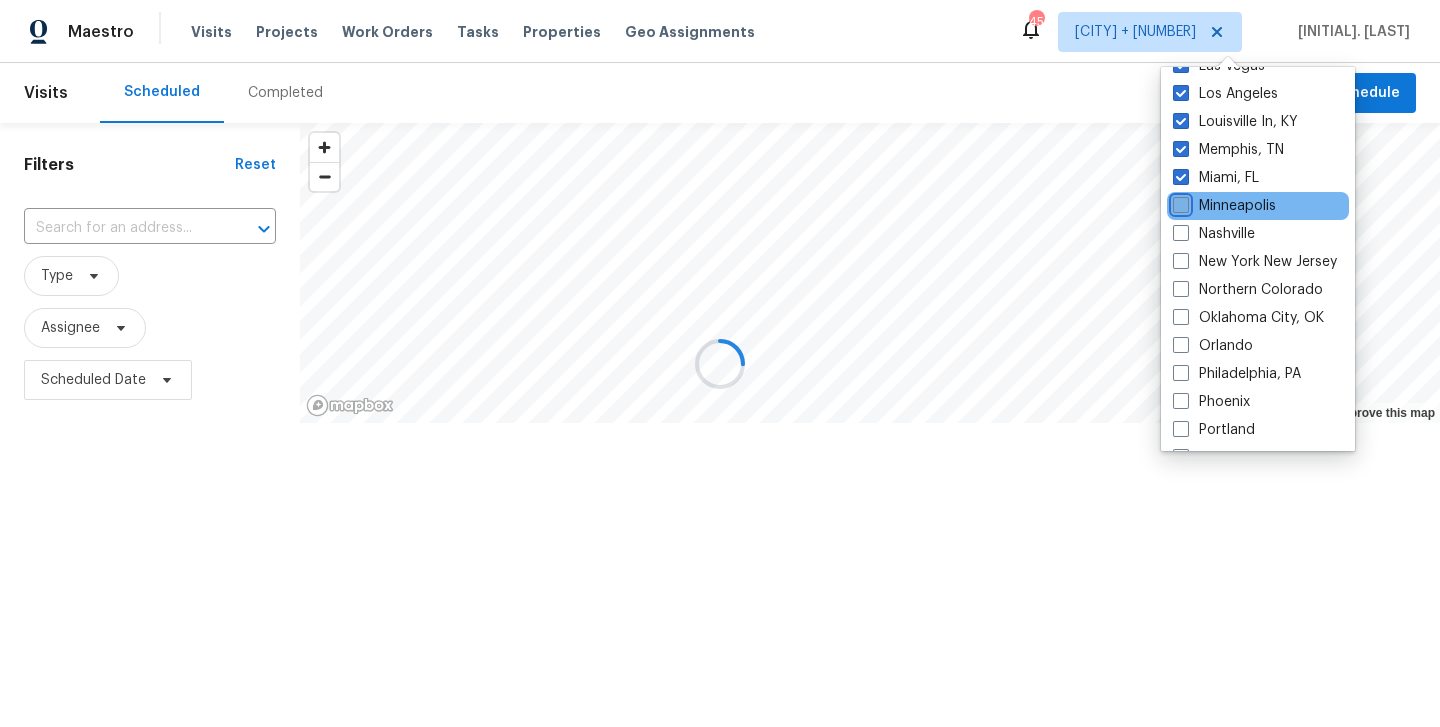 click on "Minneapolis" at bounding box center [1179, 202] 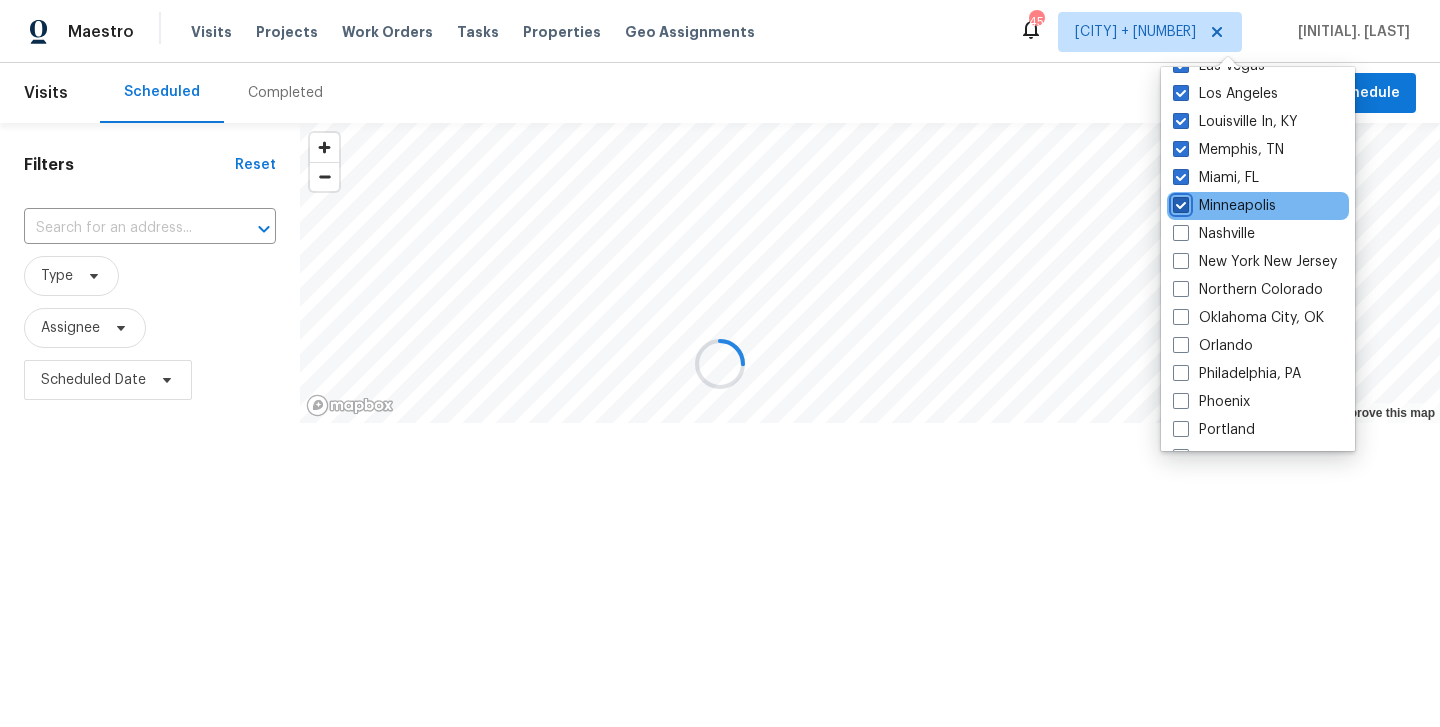 checkbox on "true" 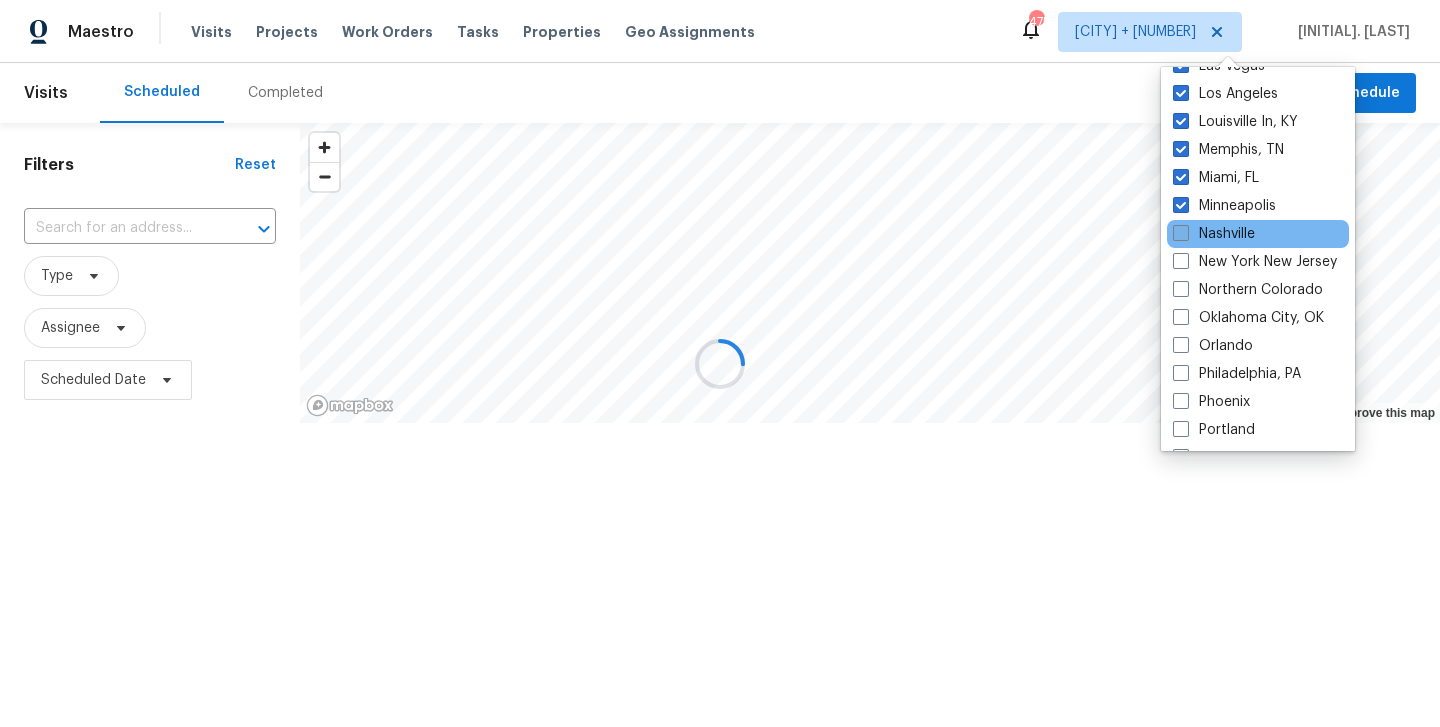 click at bounding box center [1181, 233] 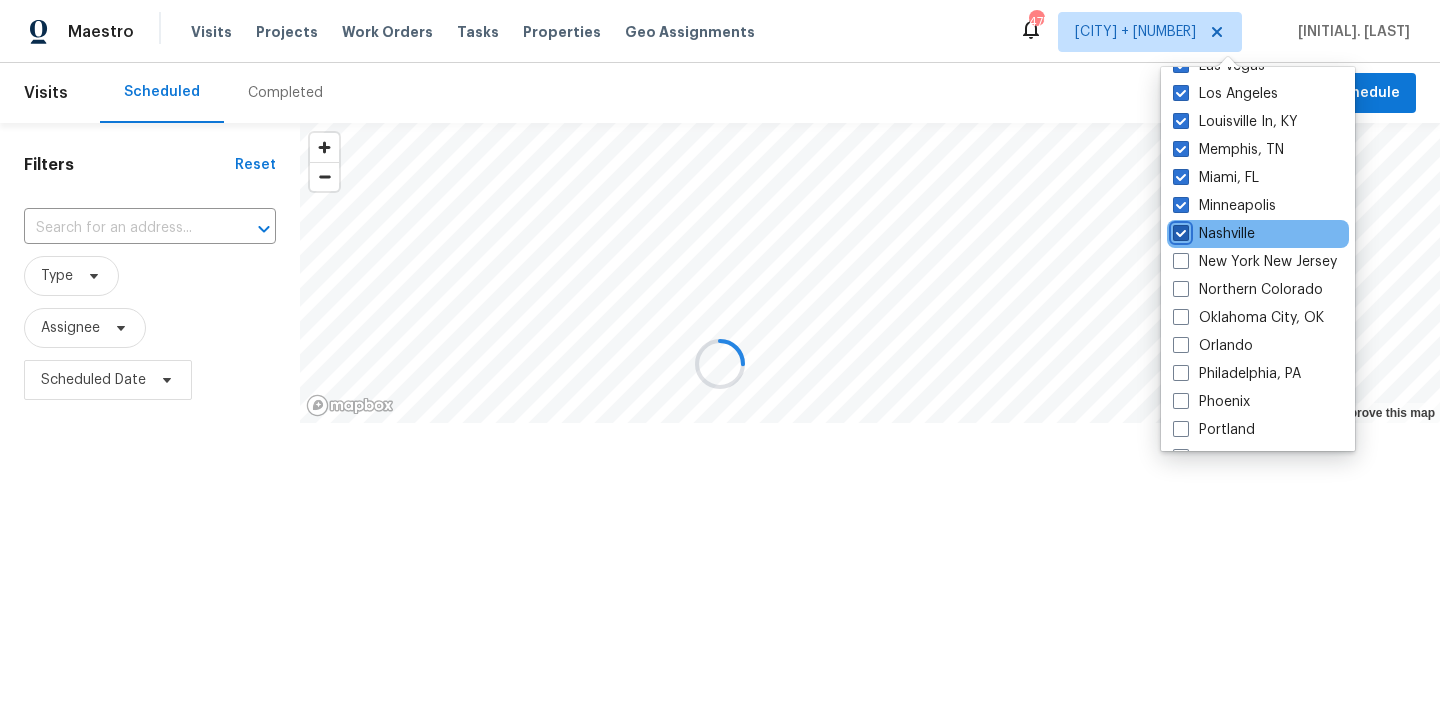 checkbox on "true" 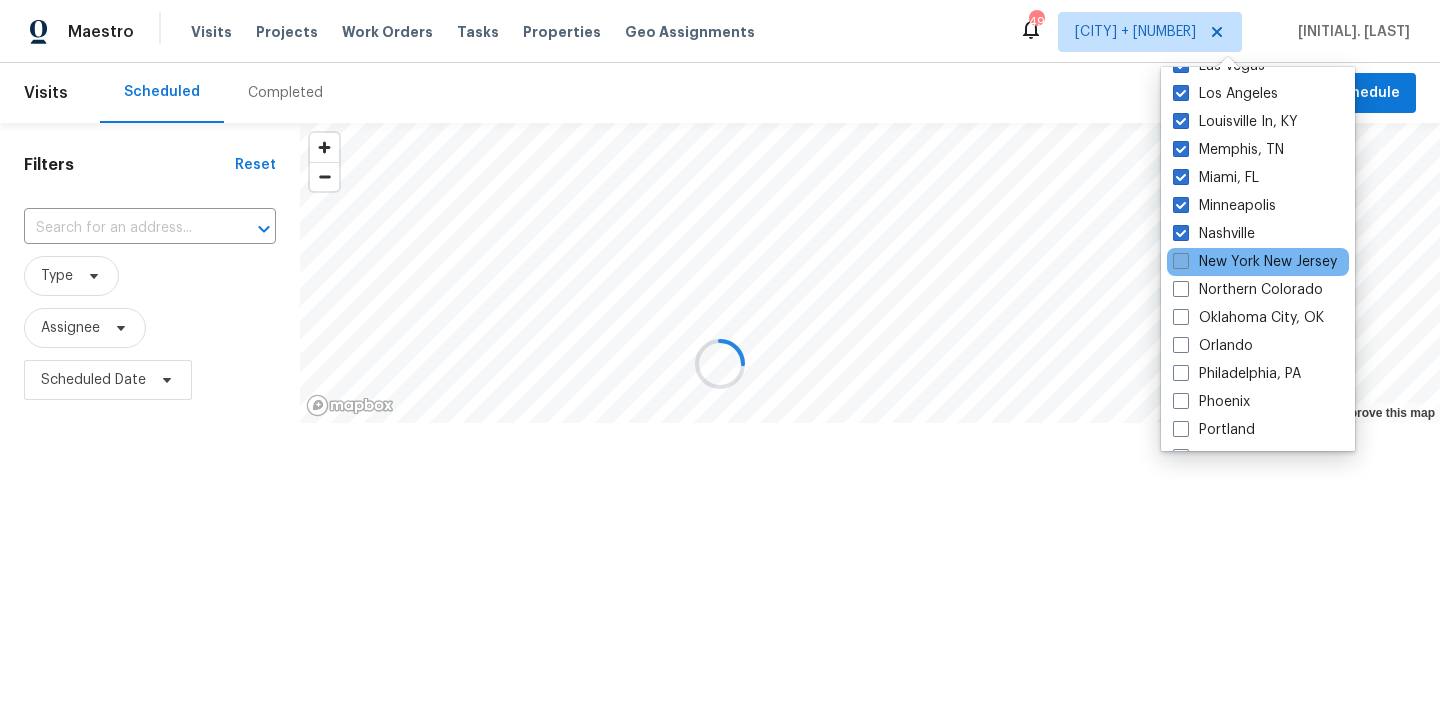 click at bounding box center (1181, 261) 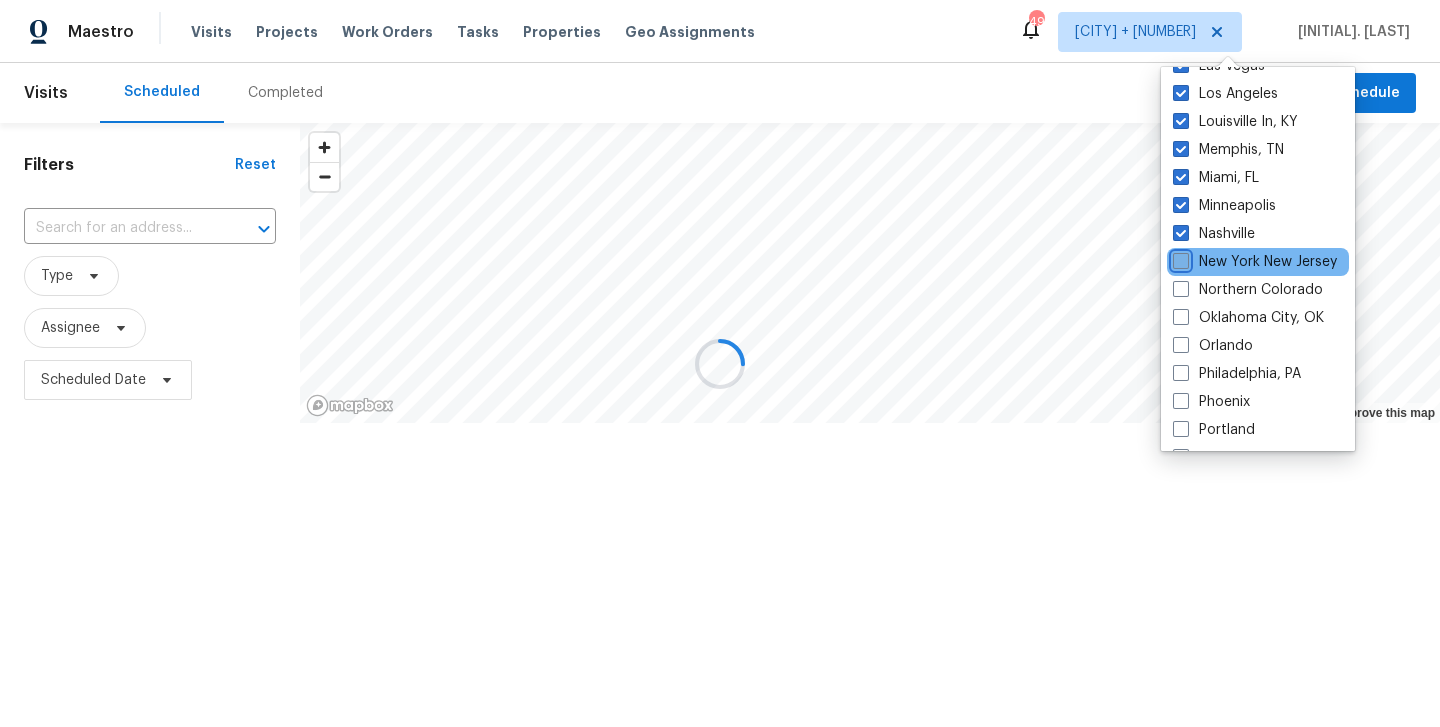 click on "New York New Jersey" at bounding box center [1179, 258] 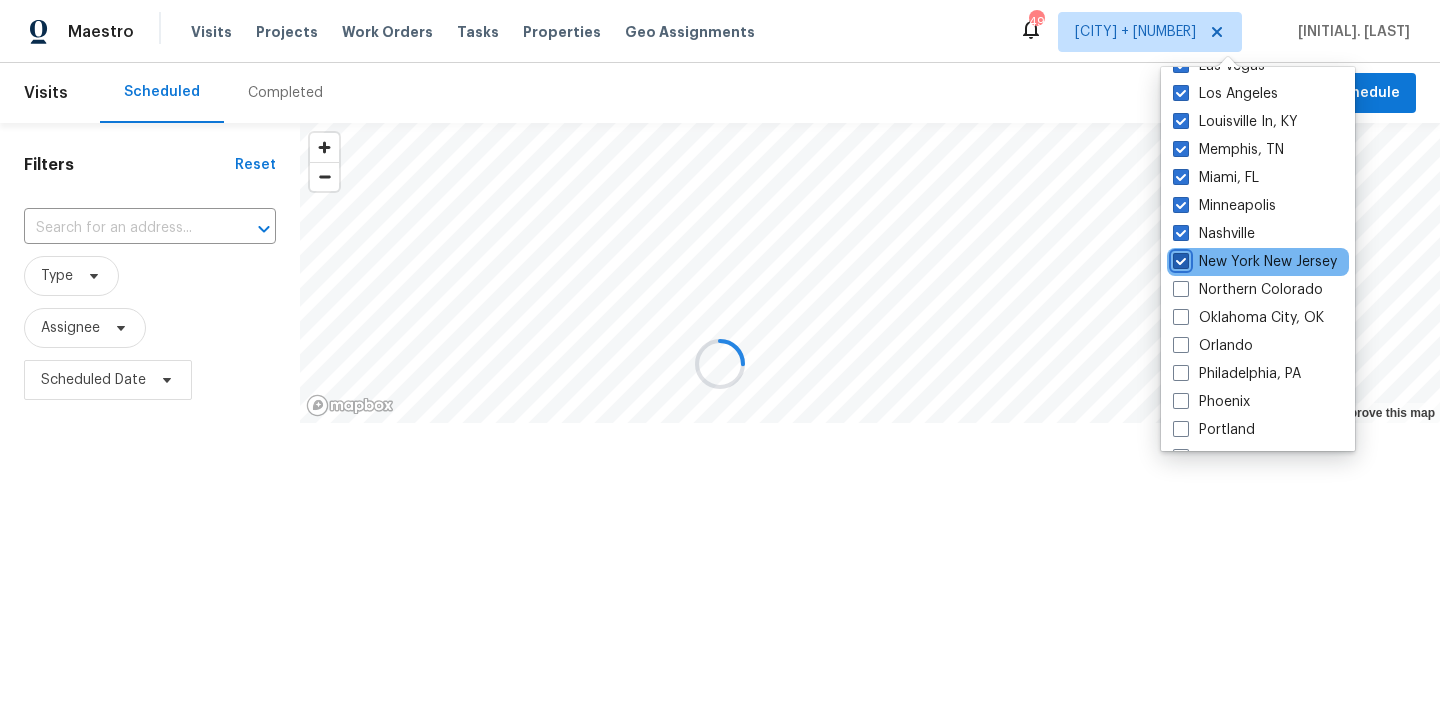 checkbox on "true" 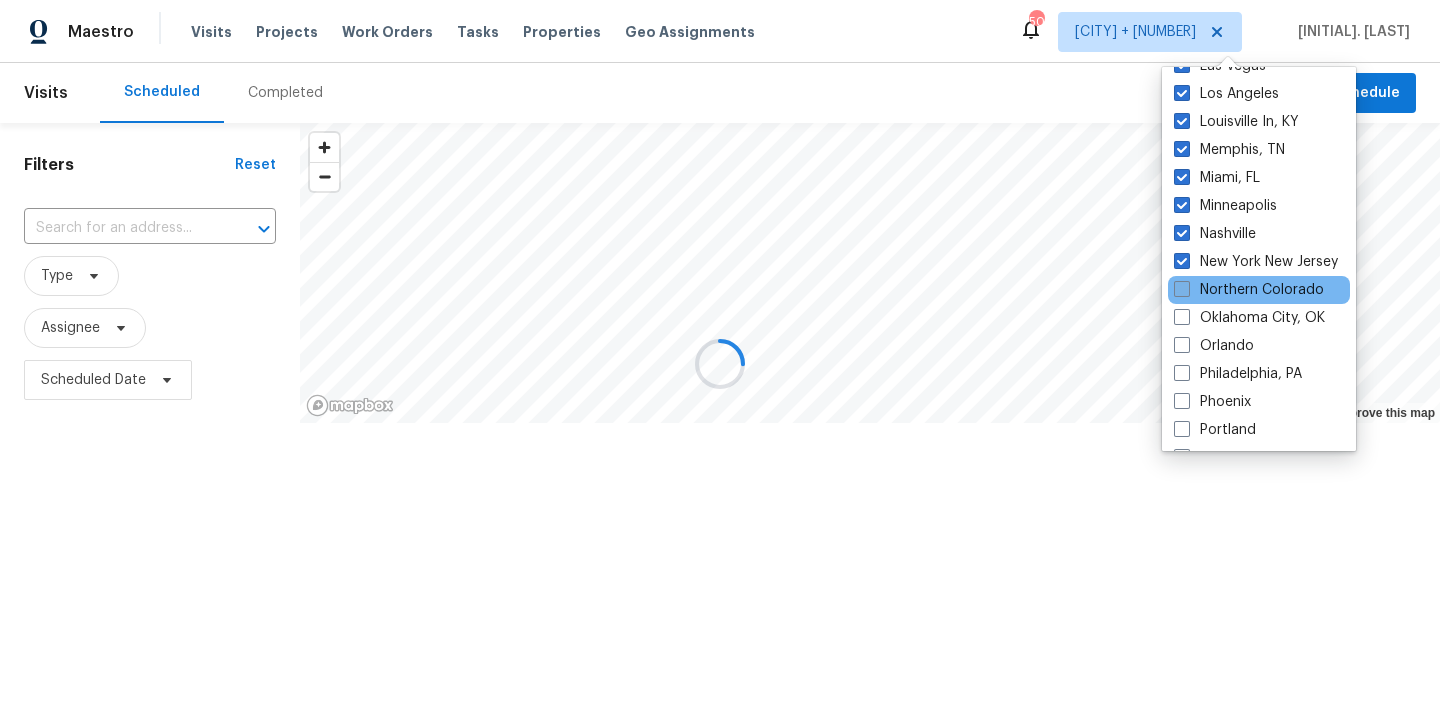 click at bounding box center [1182, 289] 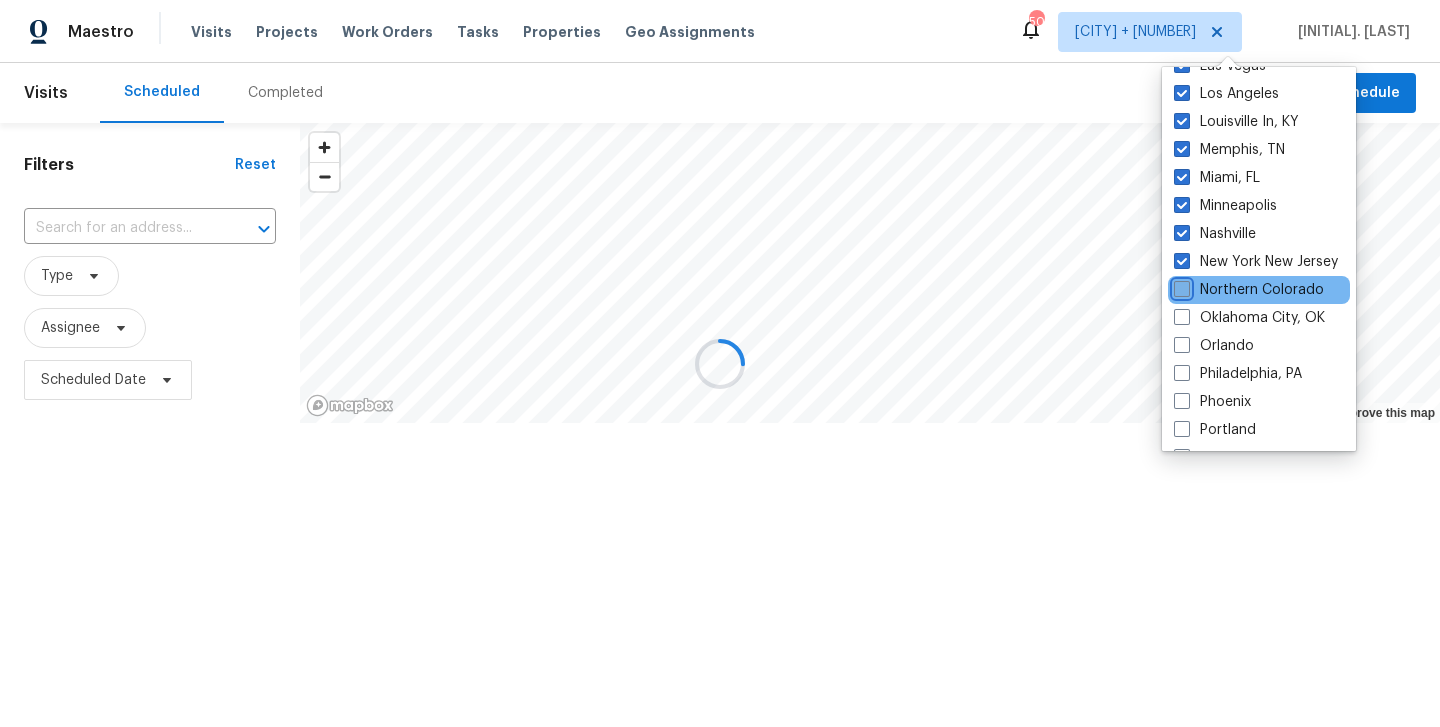 click on "Northern Colorado" at bounding box center (1180, 286) 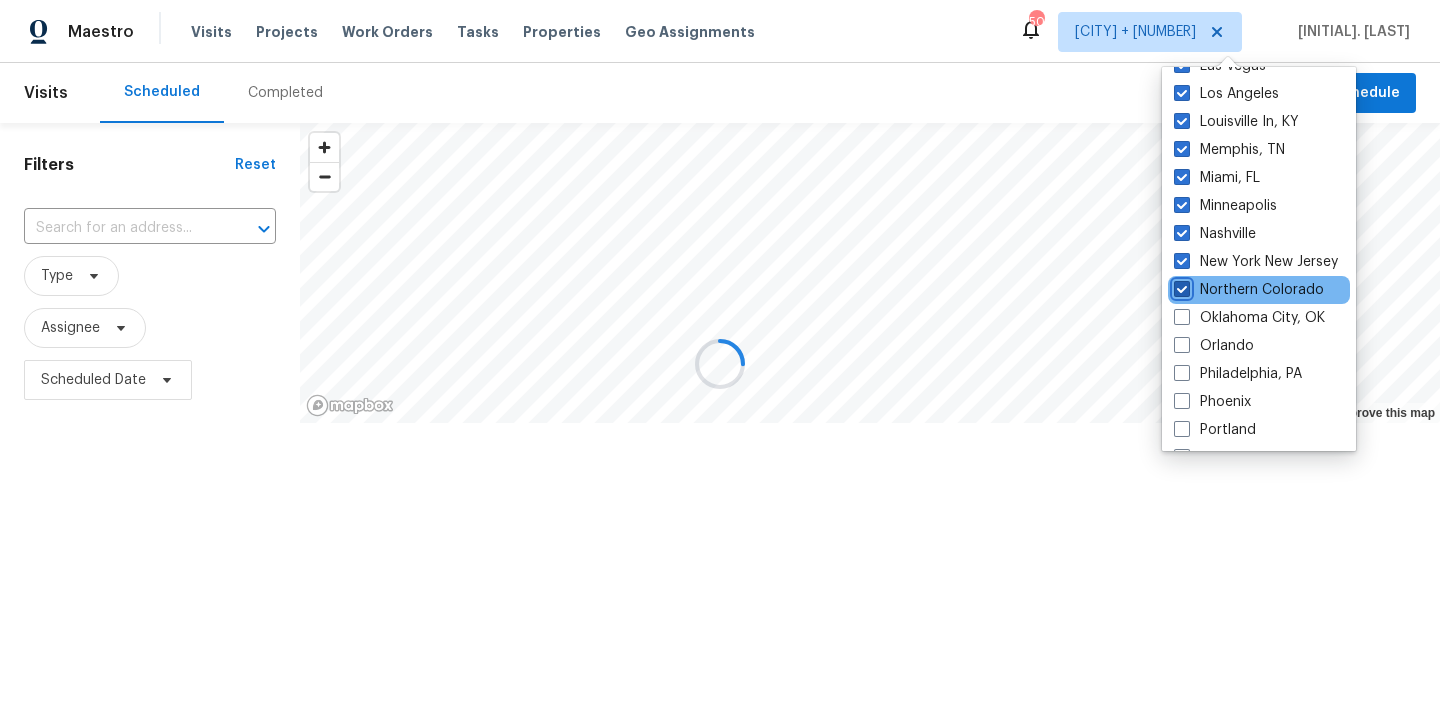 checkbox on "true" 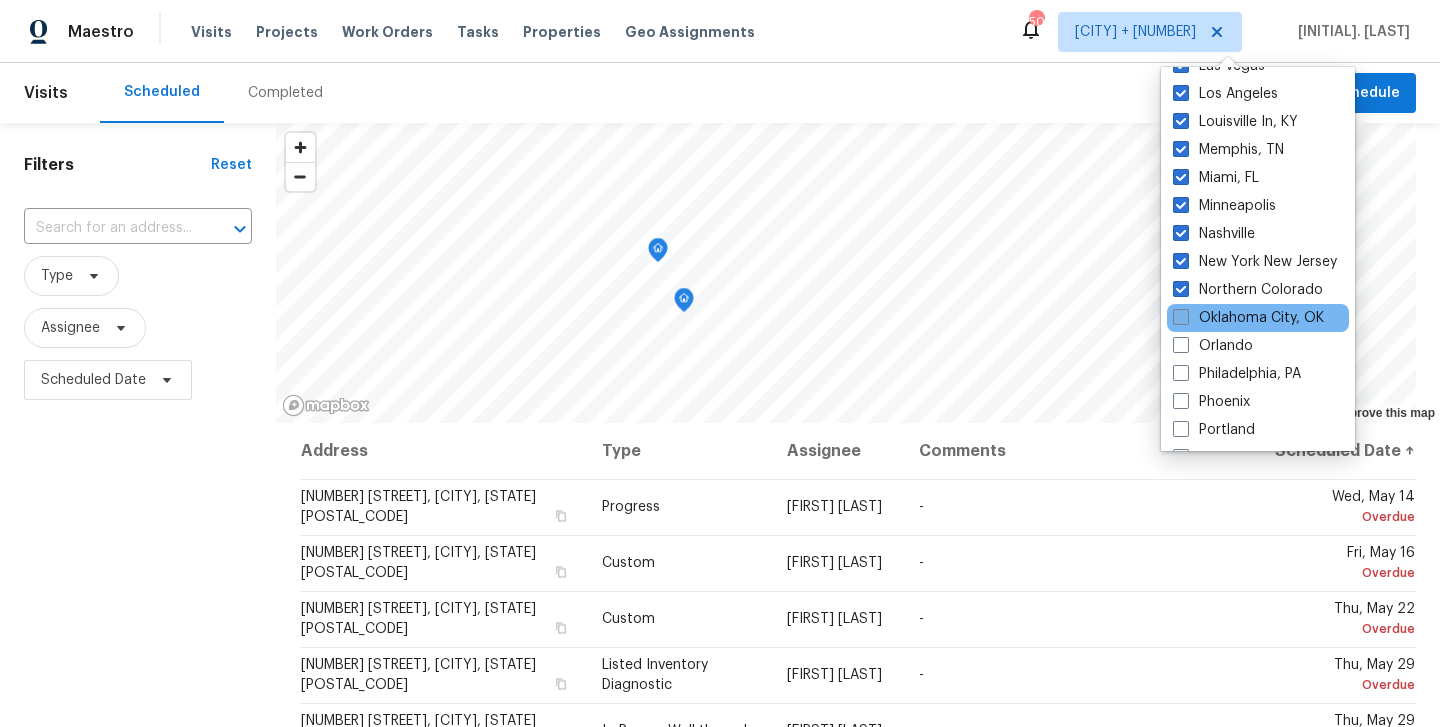 click at bounding box center [1181, 317] 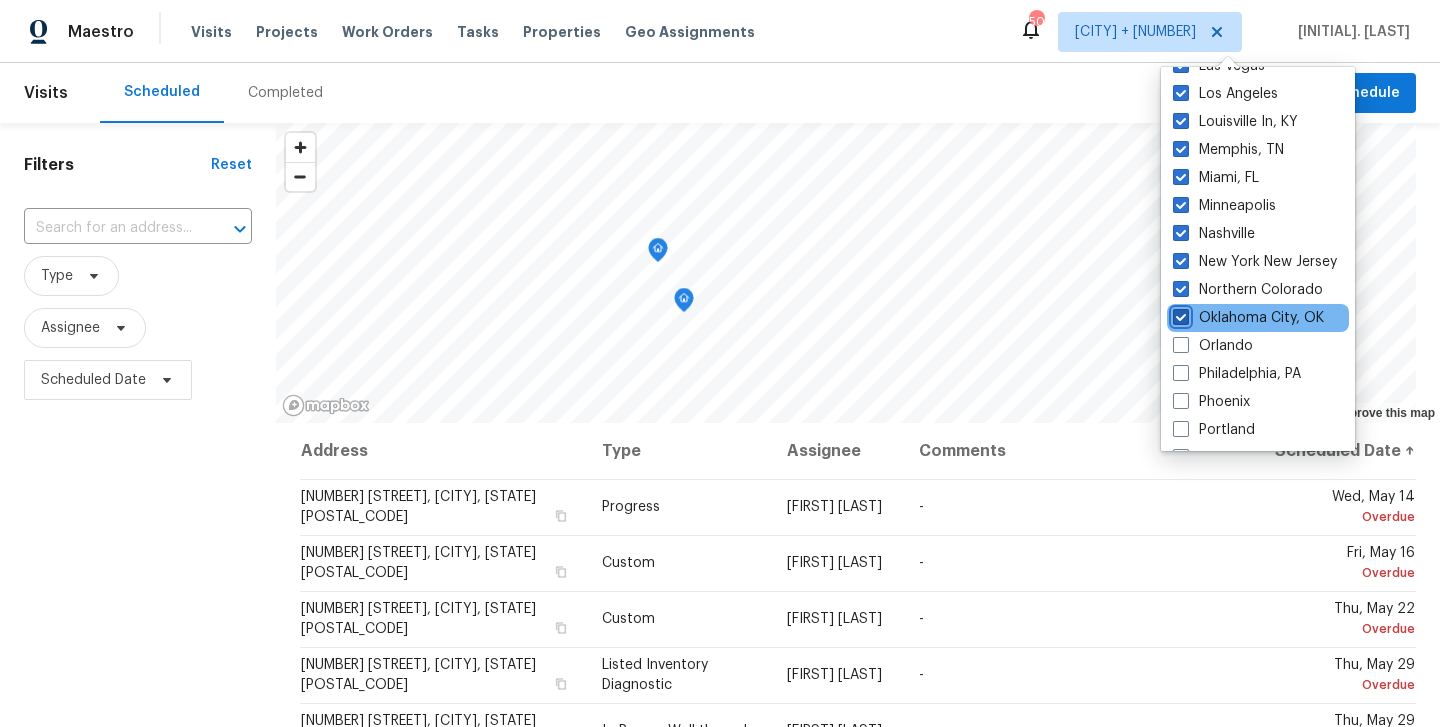checkbox on "true" 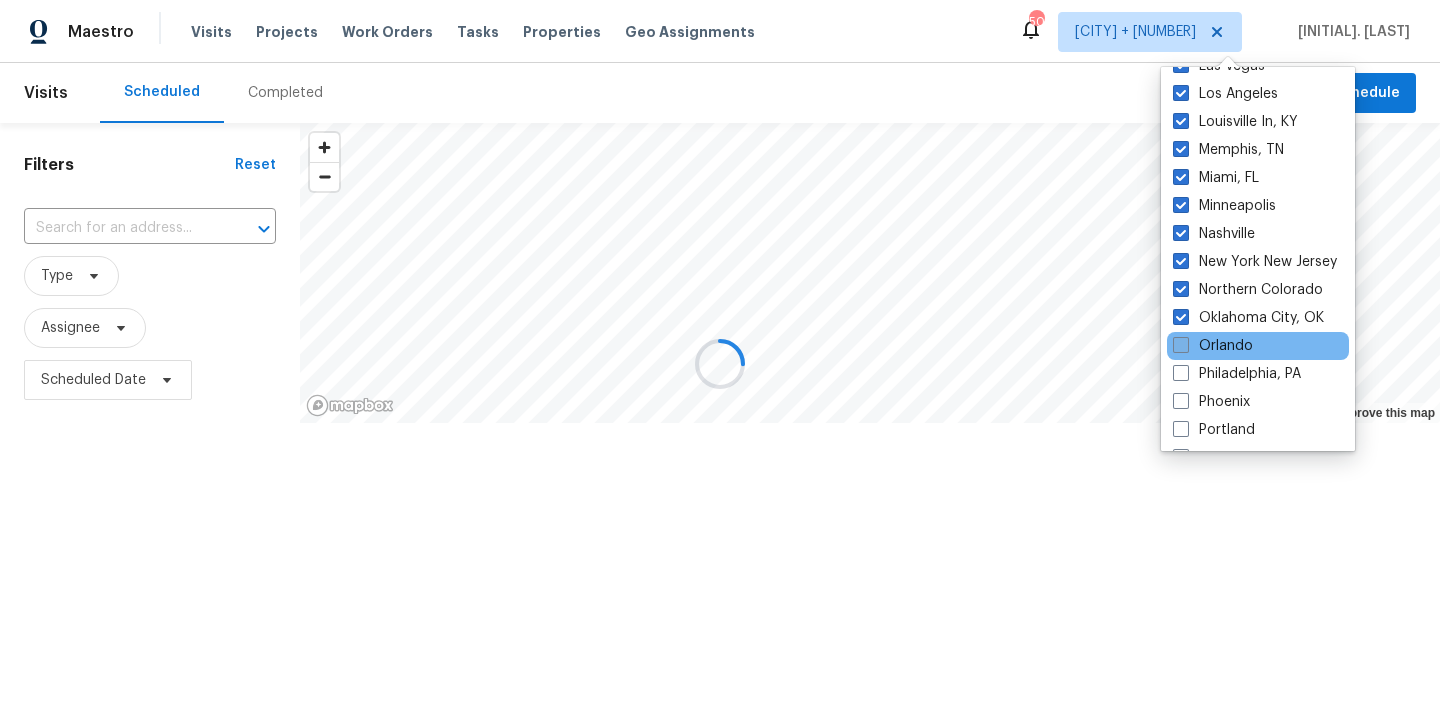click at bounding box center [1181, 345] 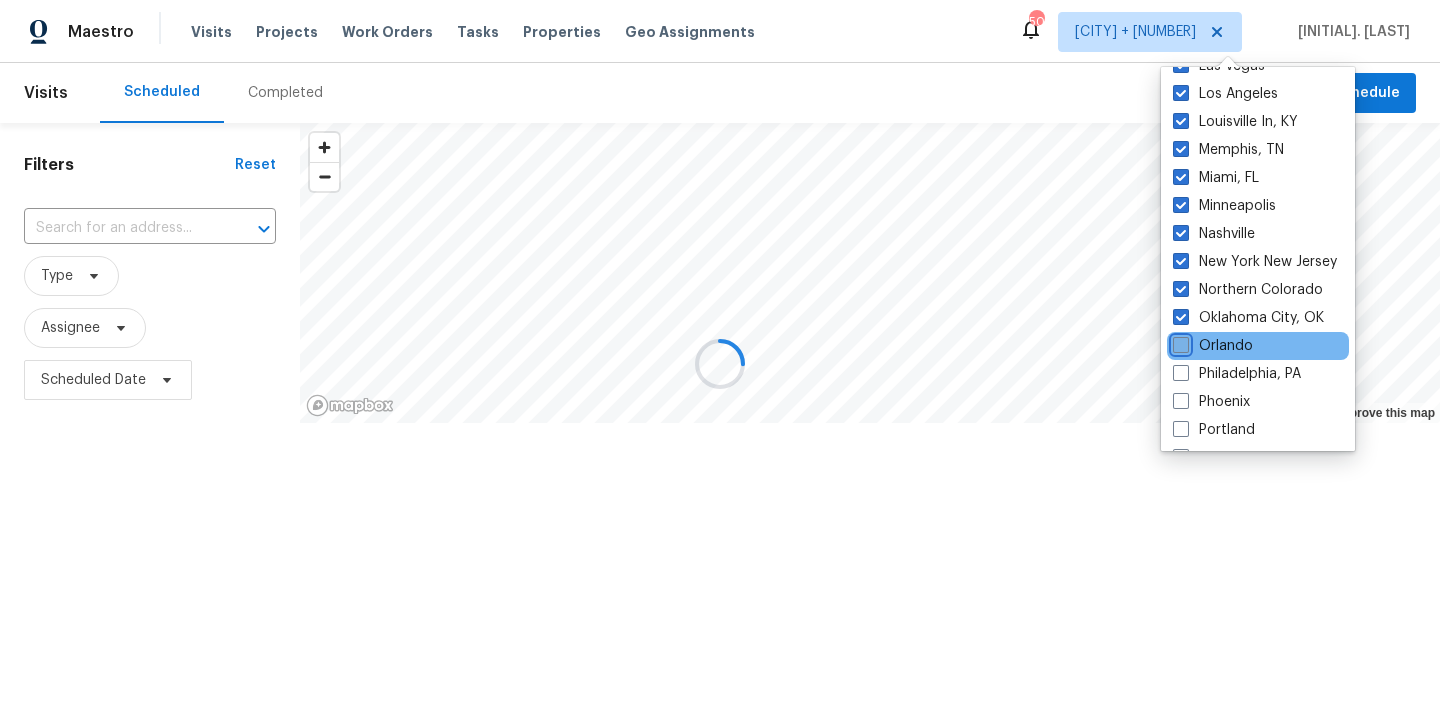 click on "Orlando" at bounding box center (1179, 342) 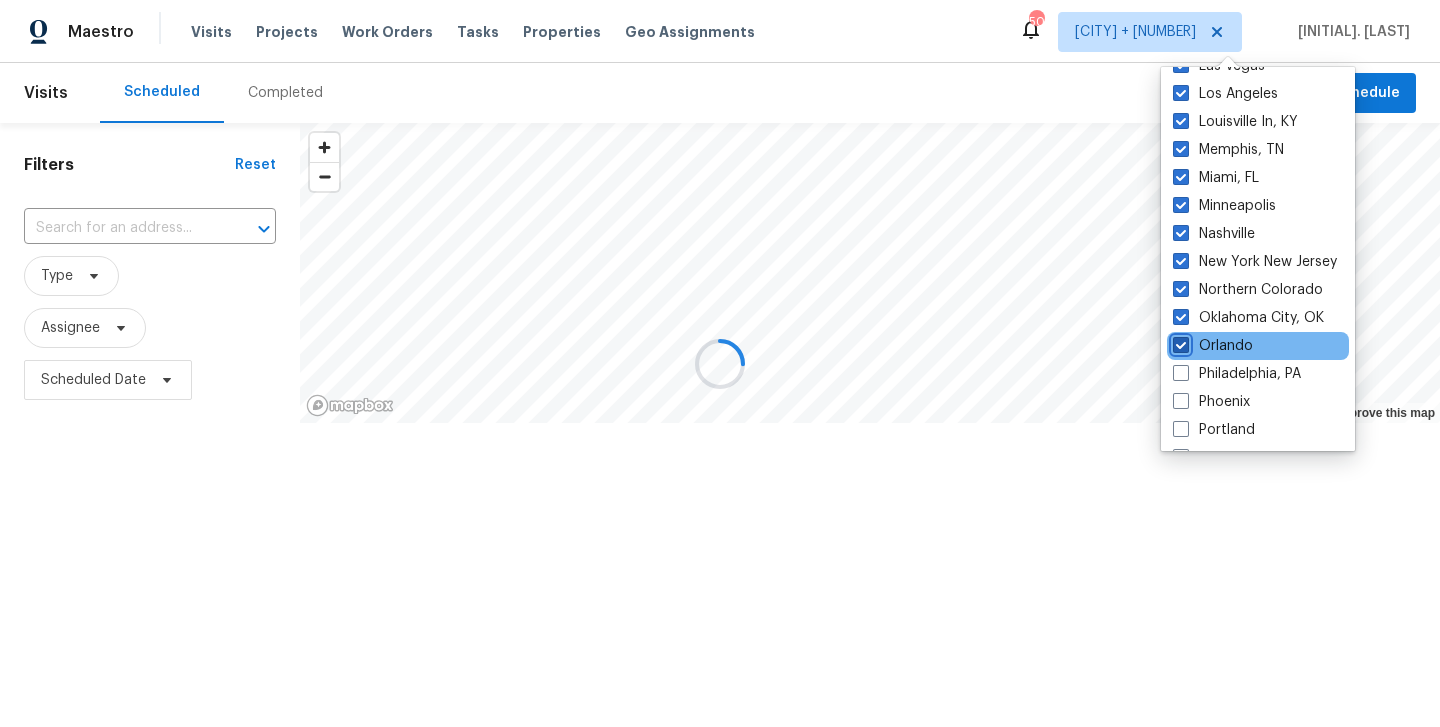 checkbox on "true" 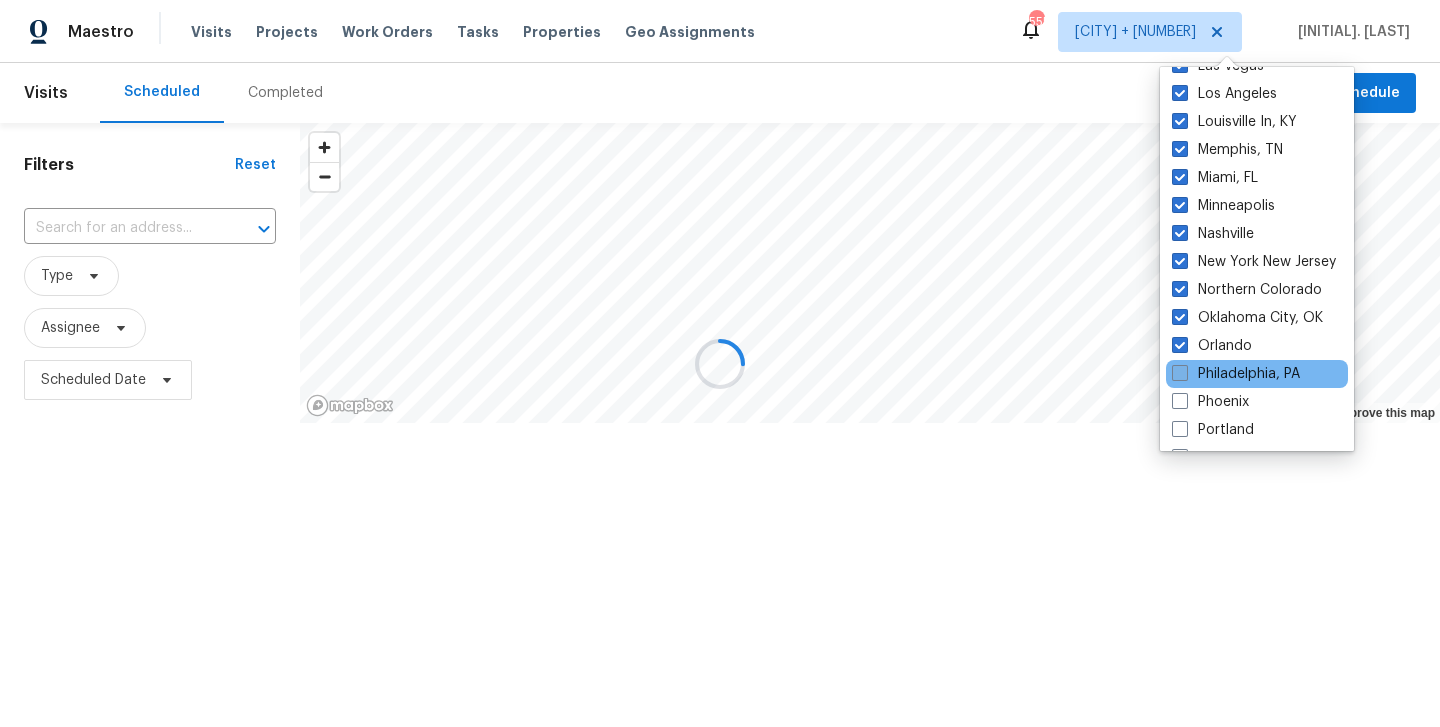click at bounding box center (1180, 373) 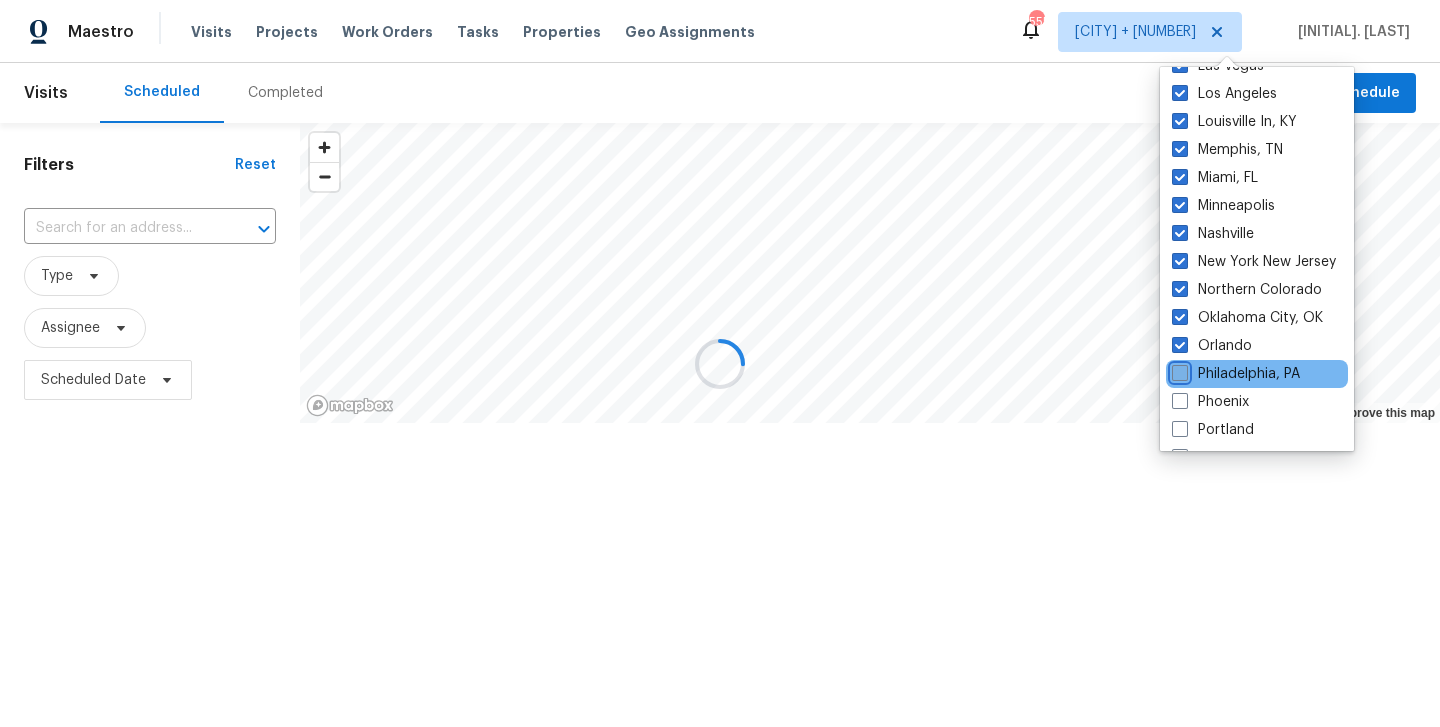 click on "Philadelphia, PA" at bounding box center [1178, 370] 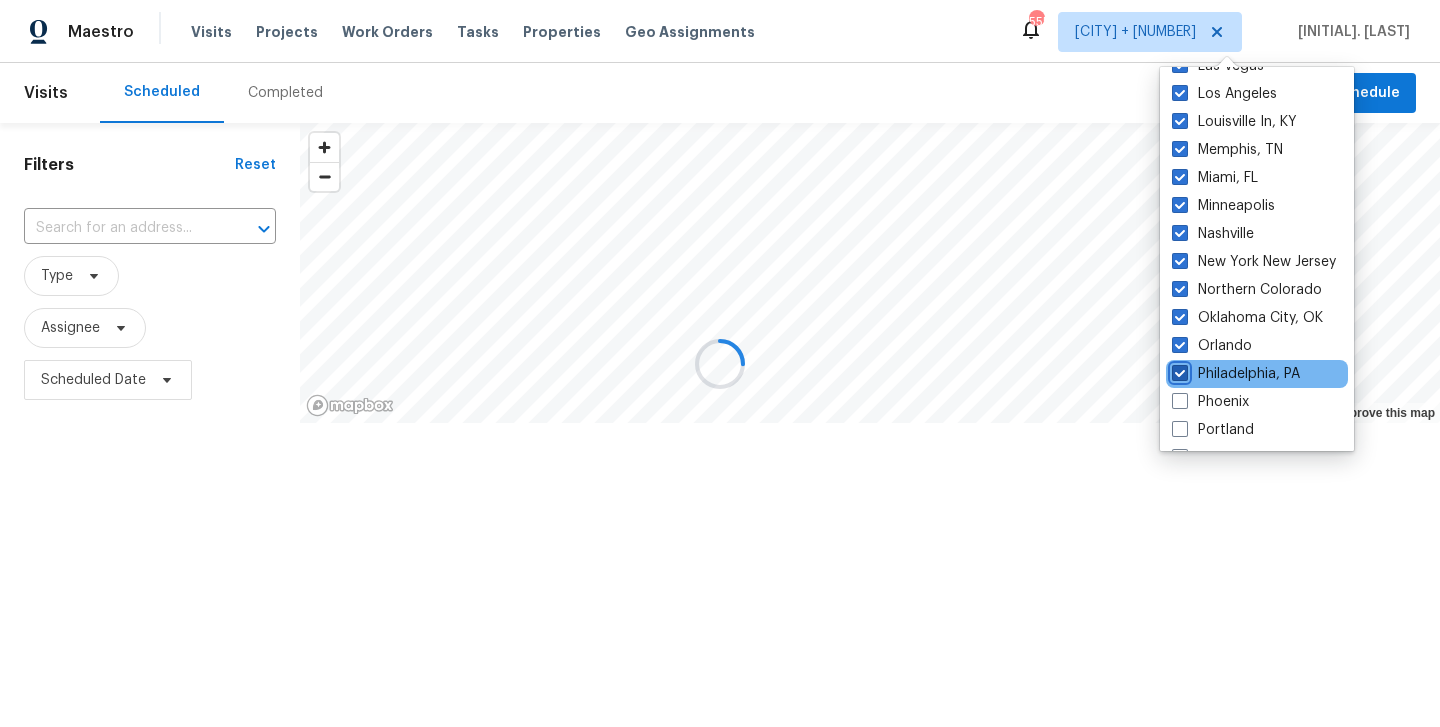 checkbox on "true" 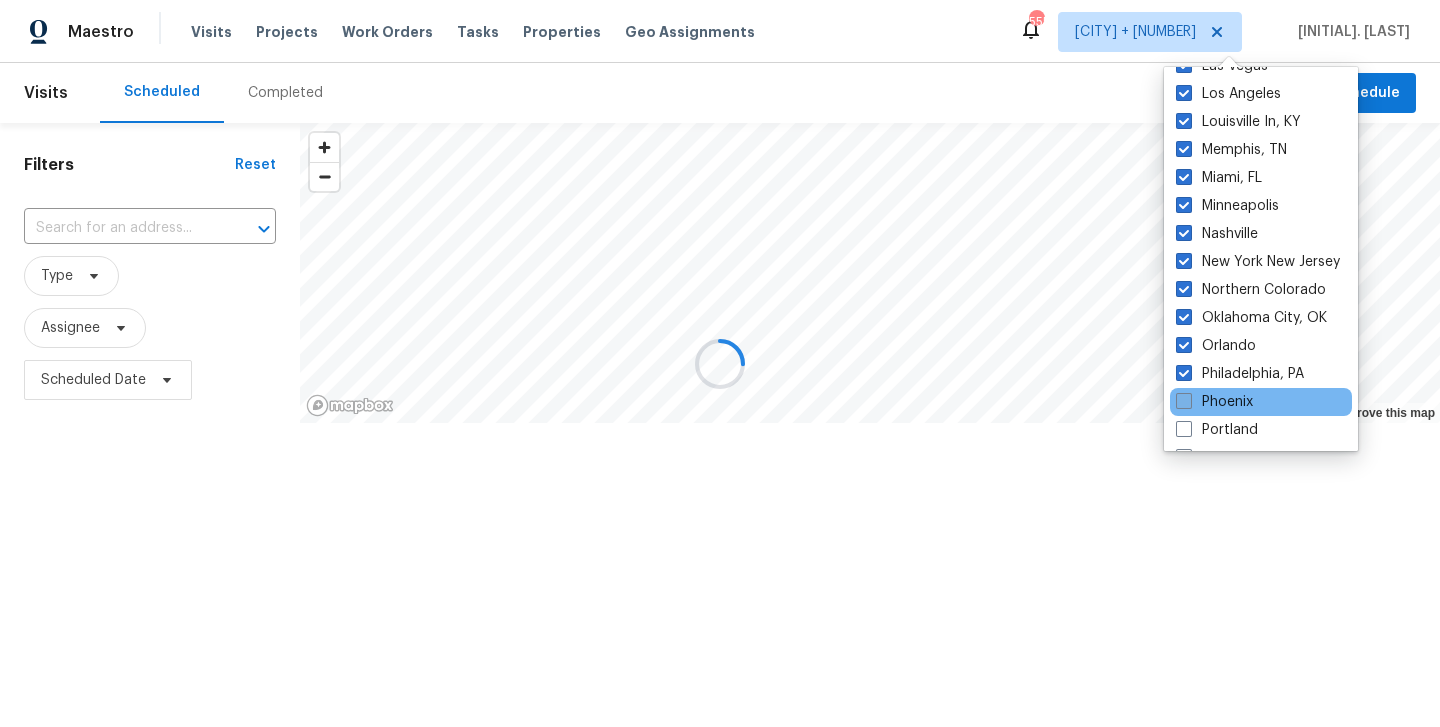 click at bounding box center (1184, 401) 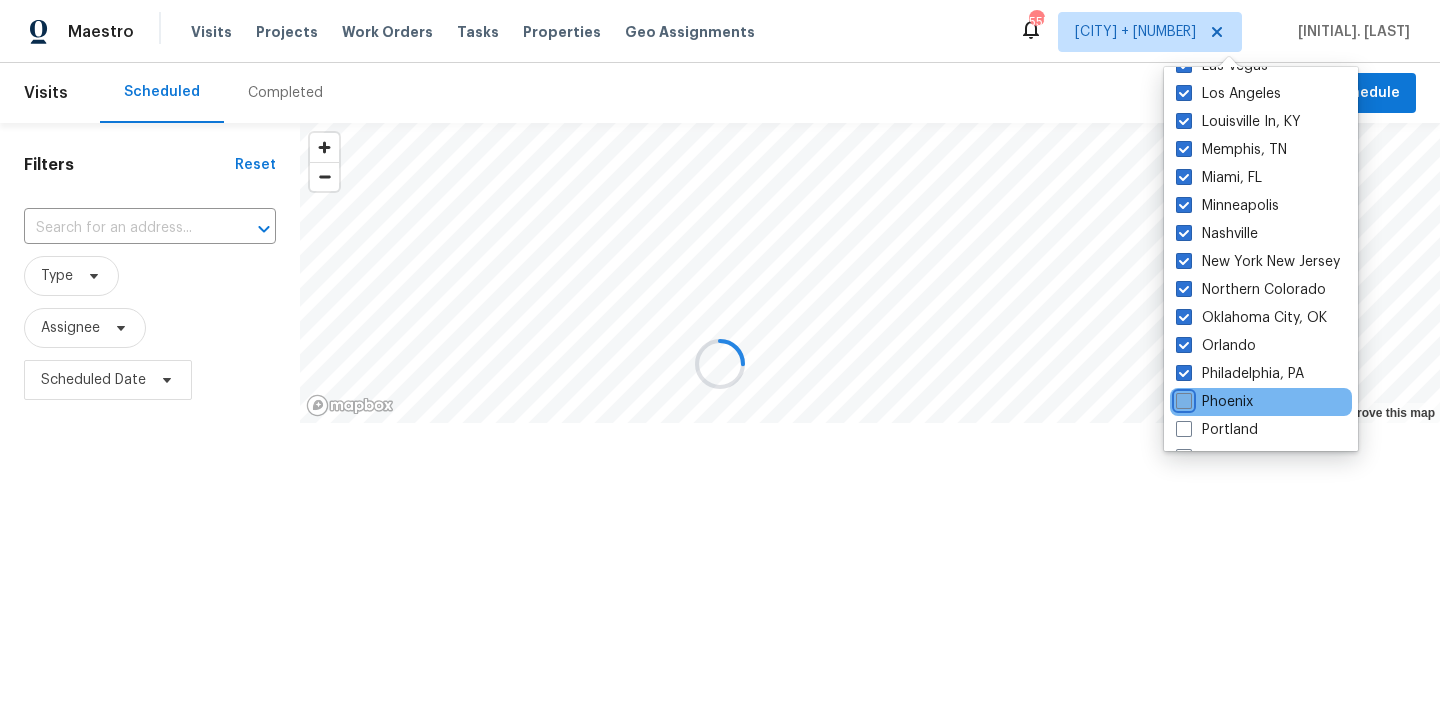 click on "Phoenix" at bounding box center [1182, 398] 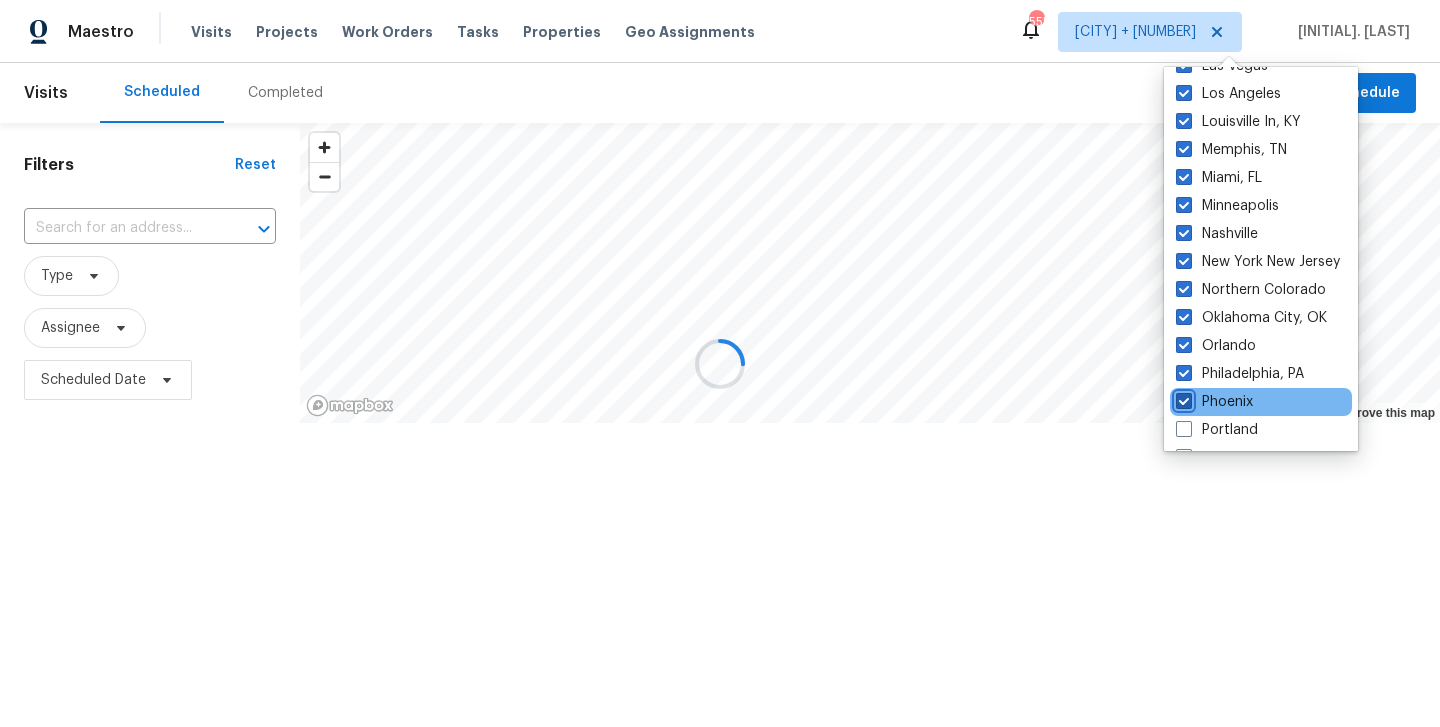 checkbox on "true" 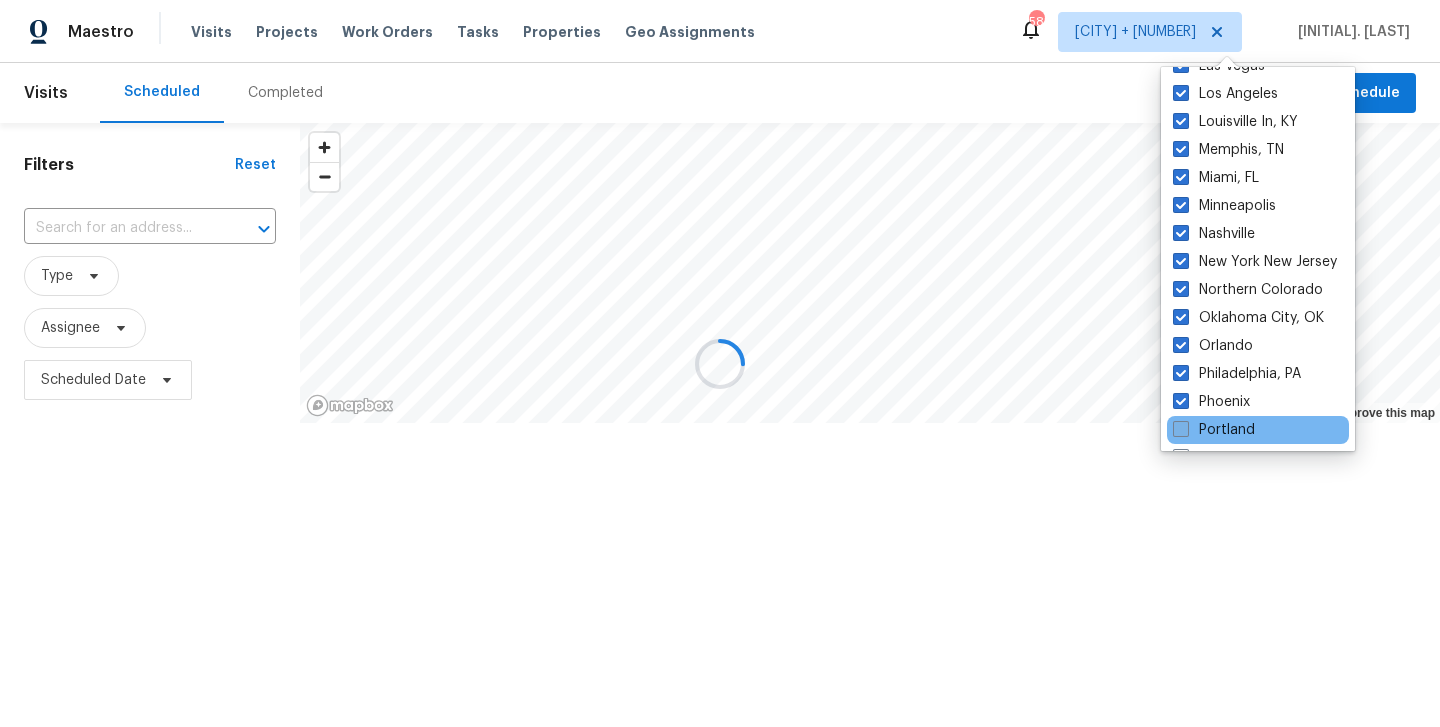 click at bounding box center [1181, 429] 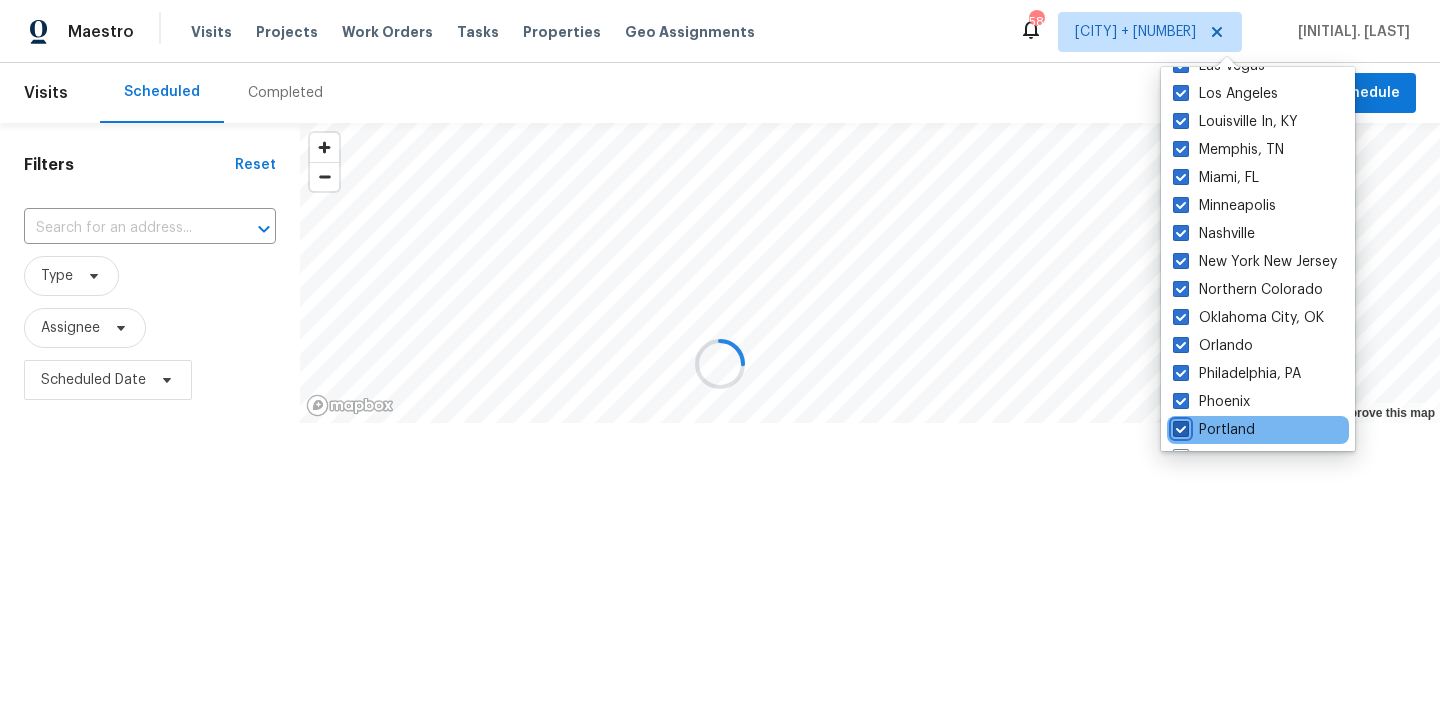 checkbox on "true" 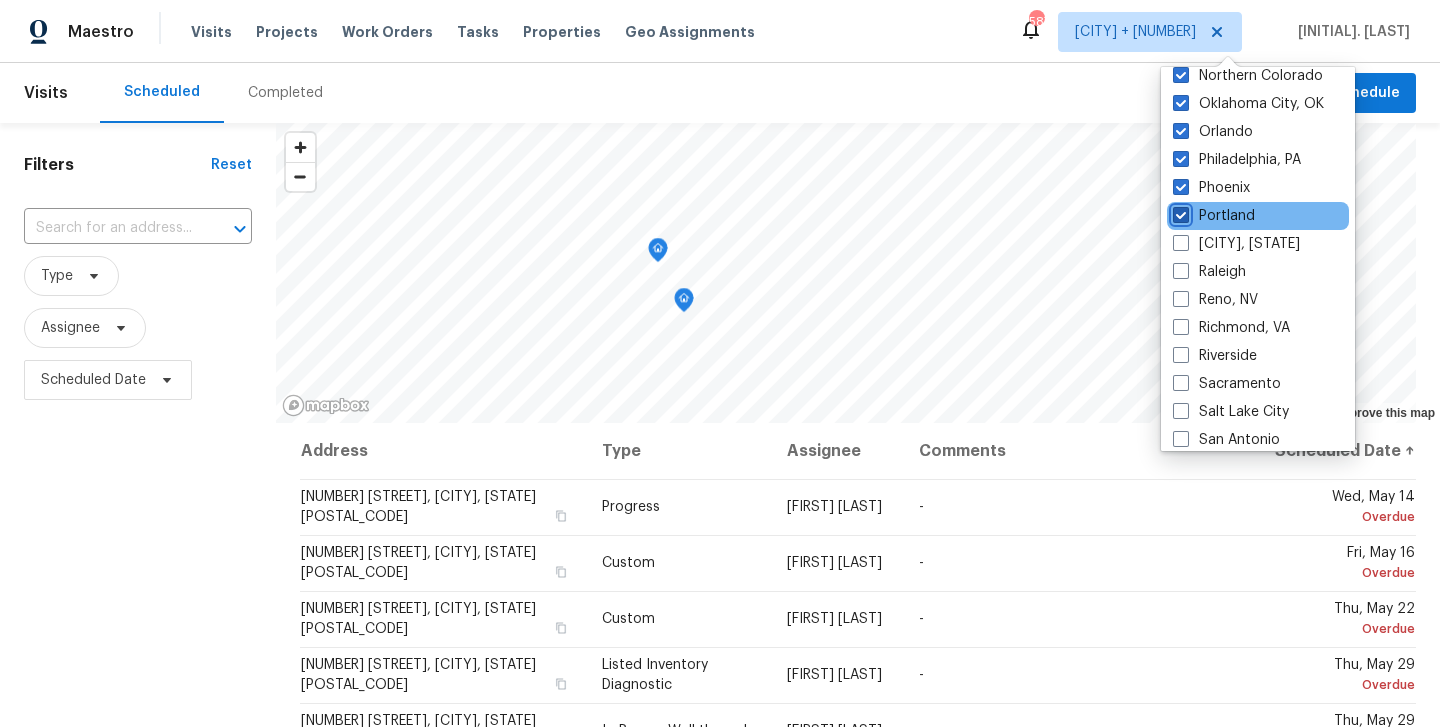 scroll, scrollTop: 1106, scrollLeft: 0, axis: vertical 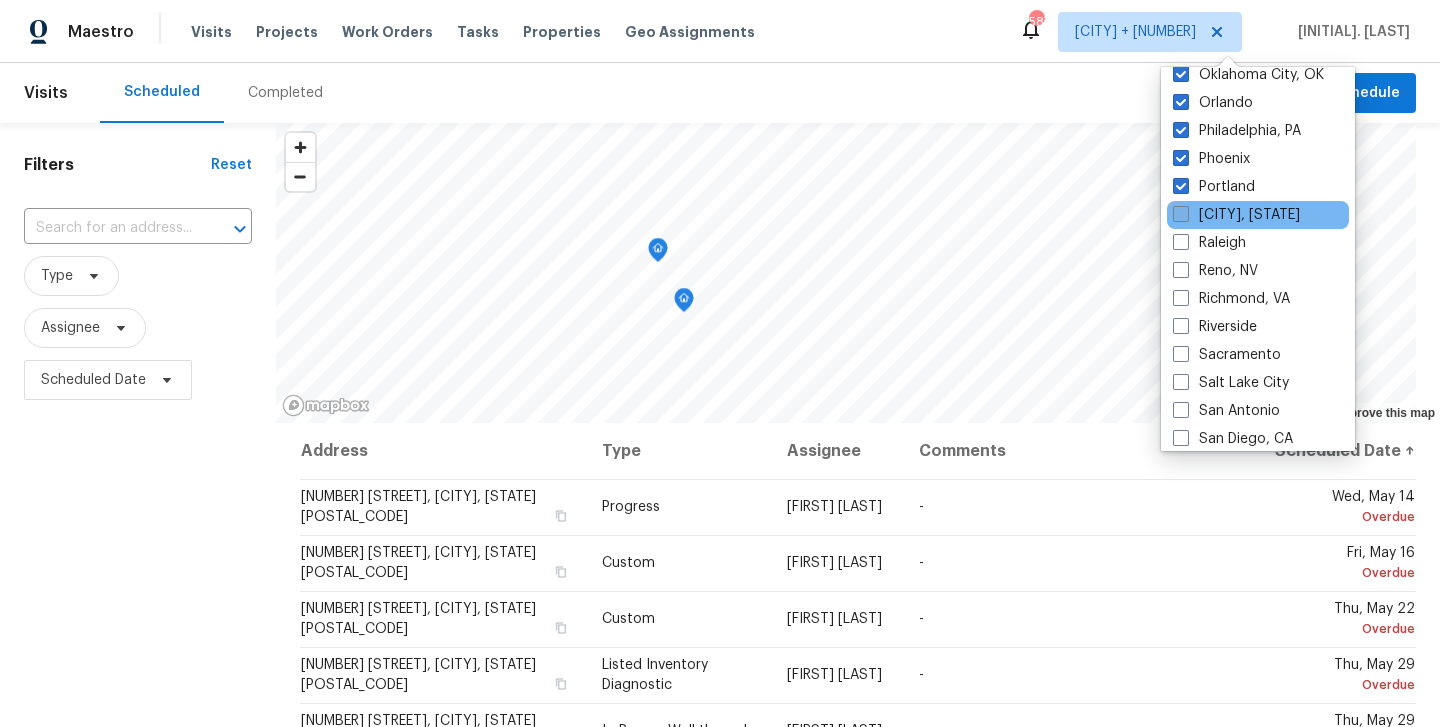 click at bounding box center (1181, 214) 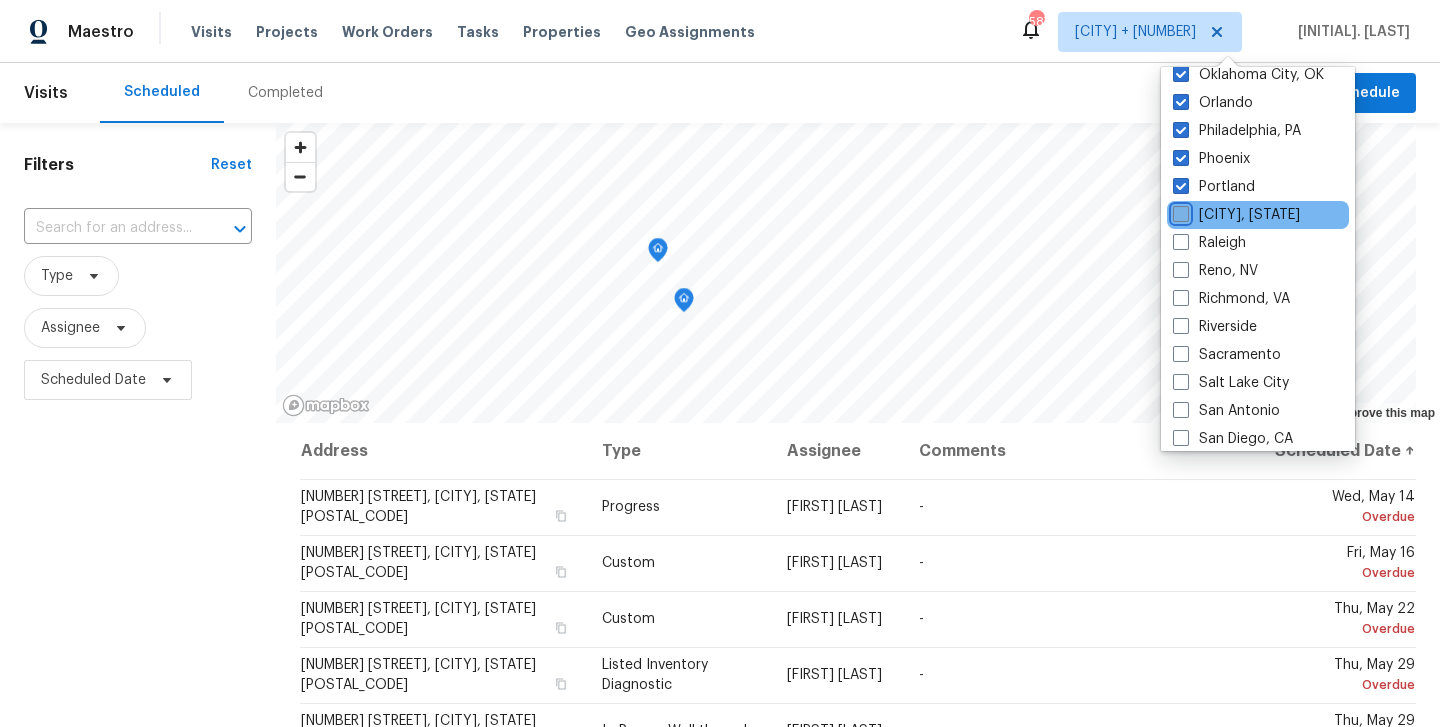 click on "[CITY], [STATE]" at bounding box center (1179, 211) 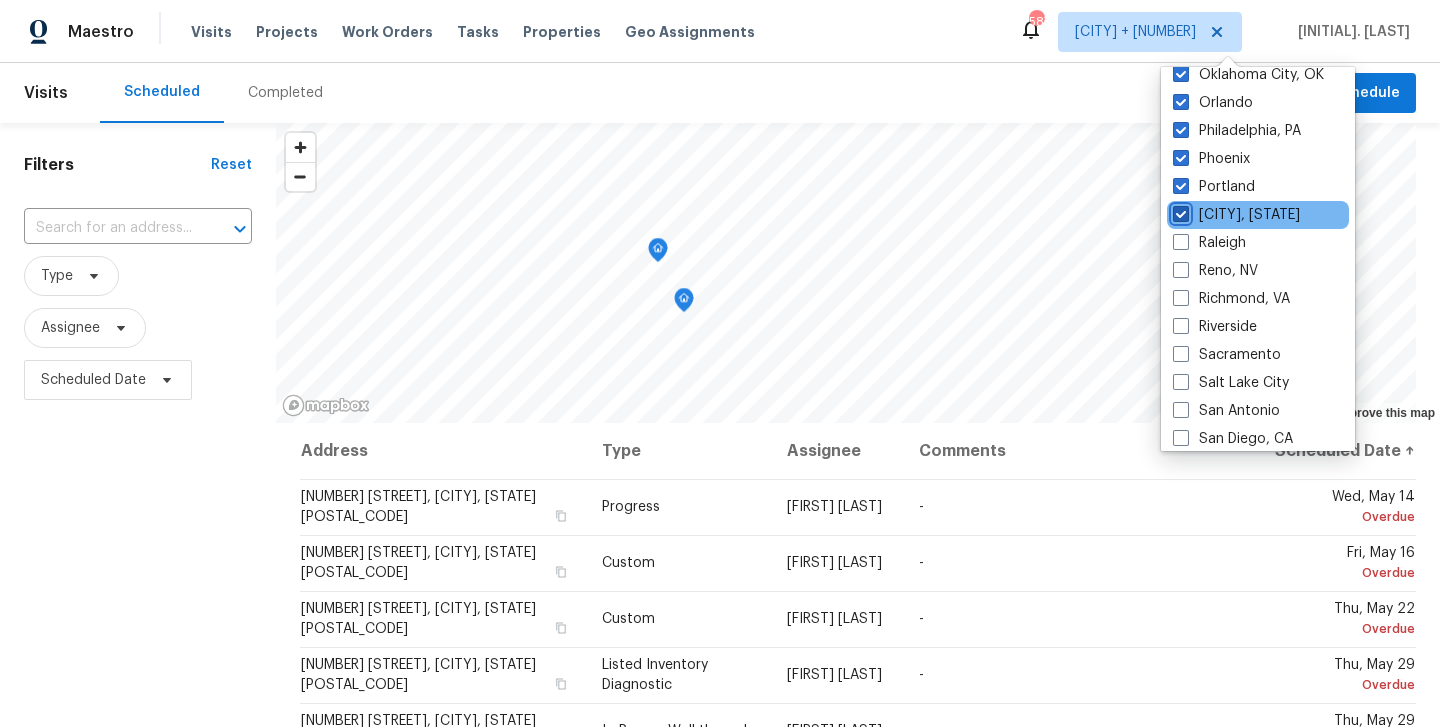 checkbox on "true" 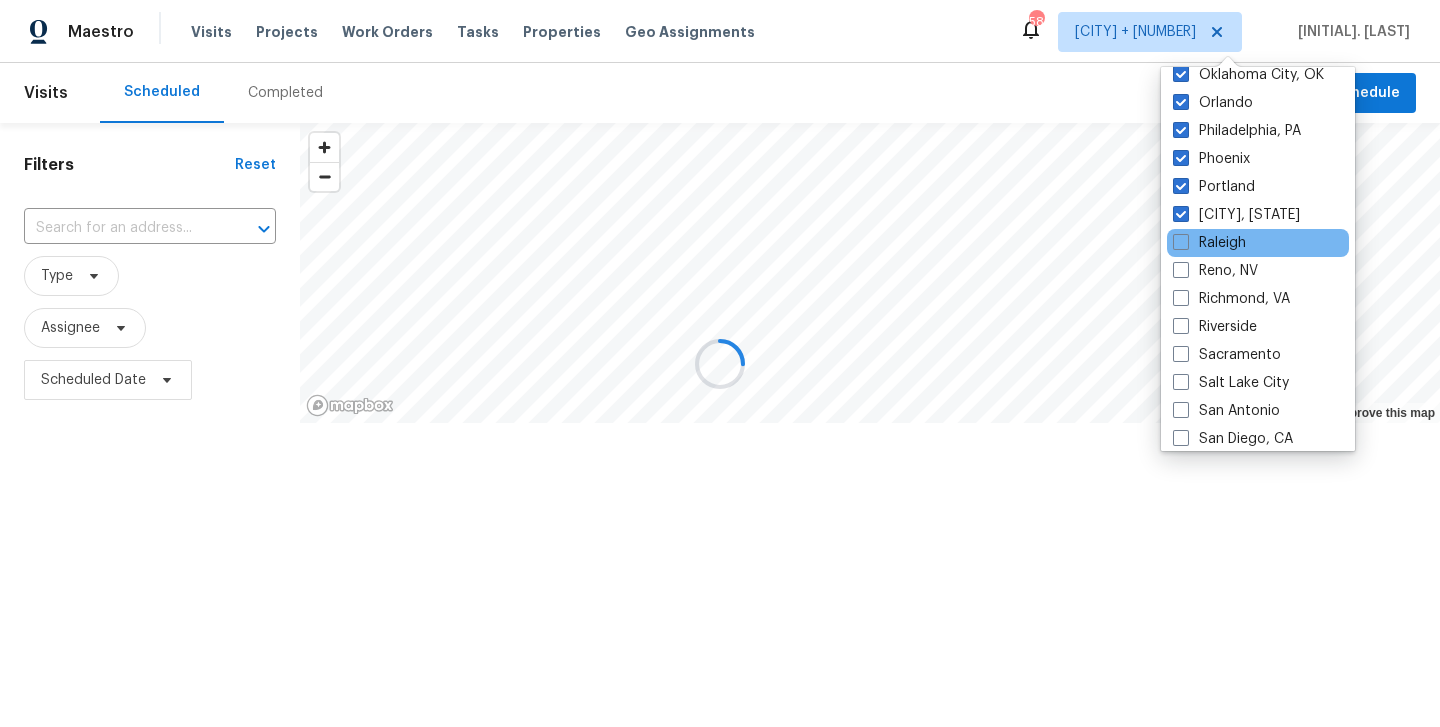 click on "Raleigh" at bounding box center [1258, 243] 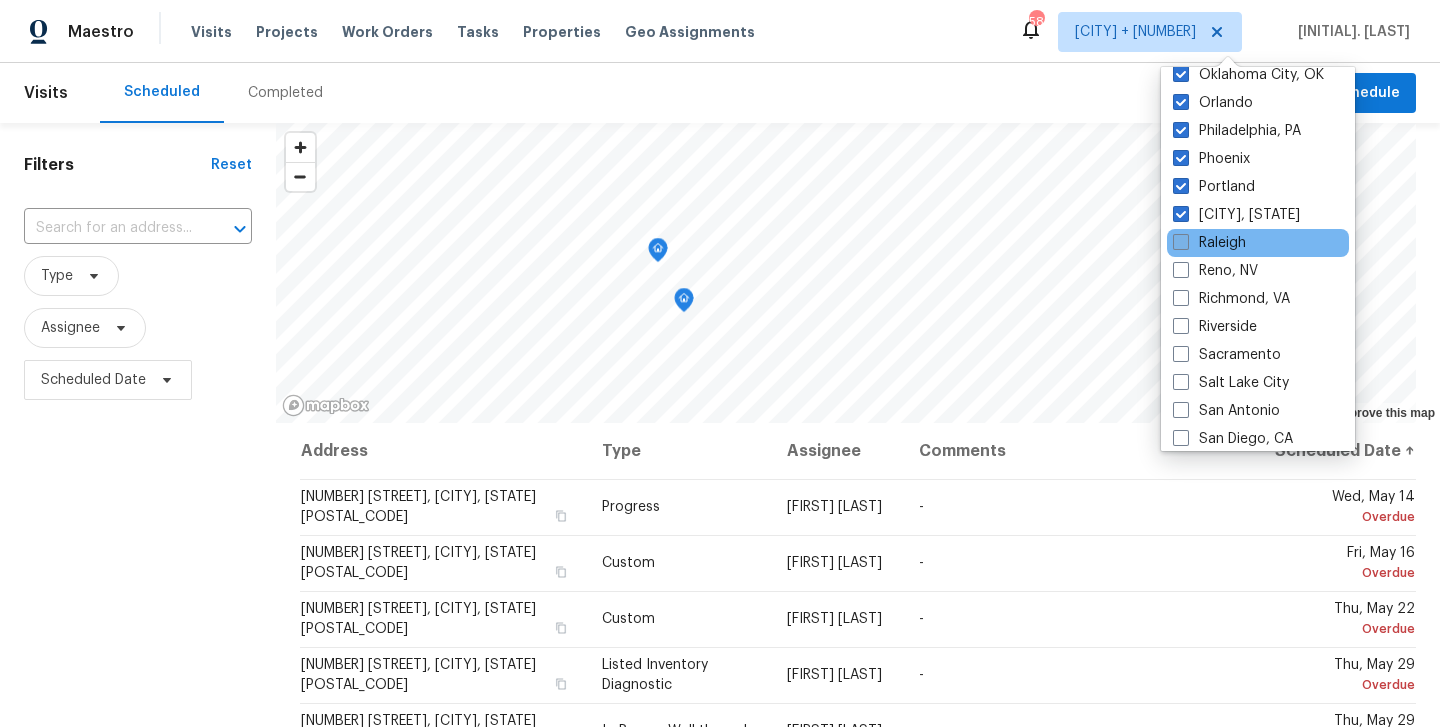 click at bounding box center [1181, 242] 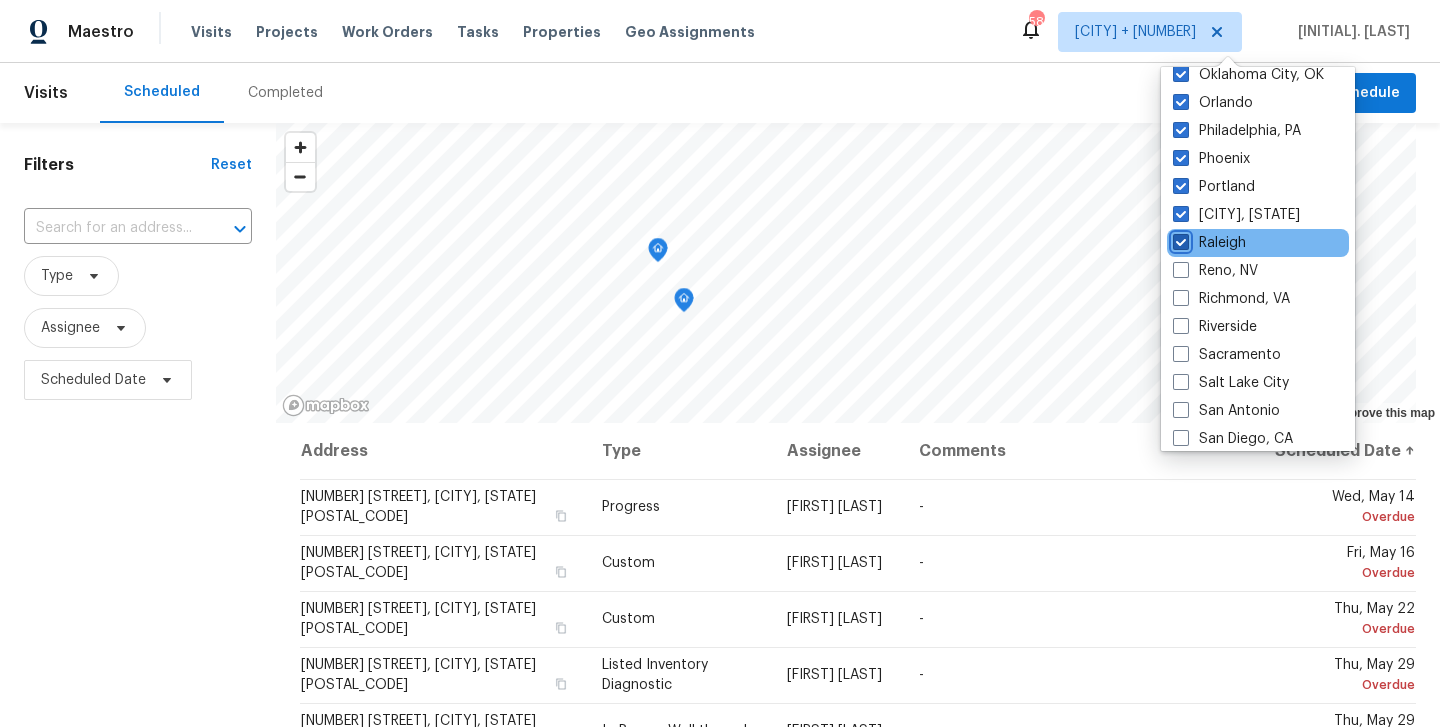 checkbox on "true" 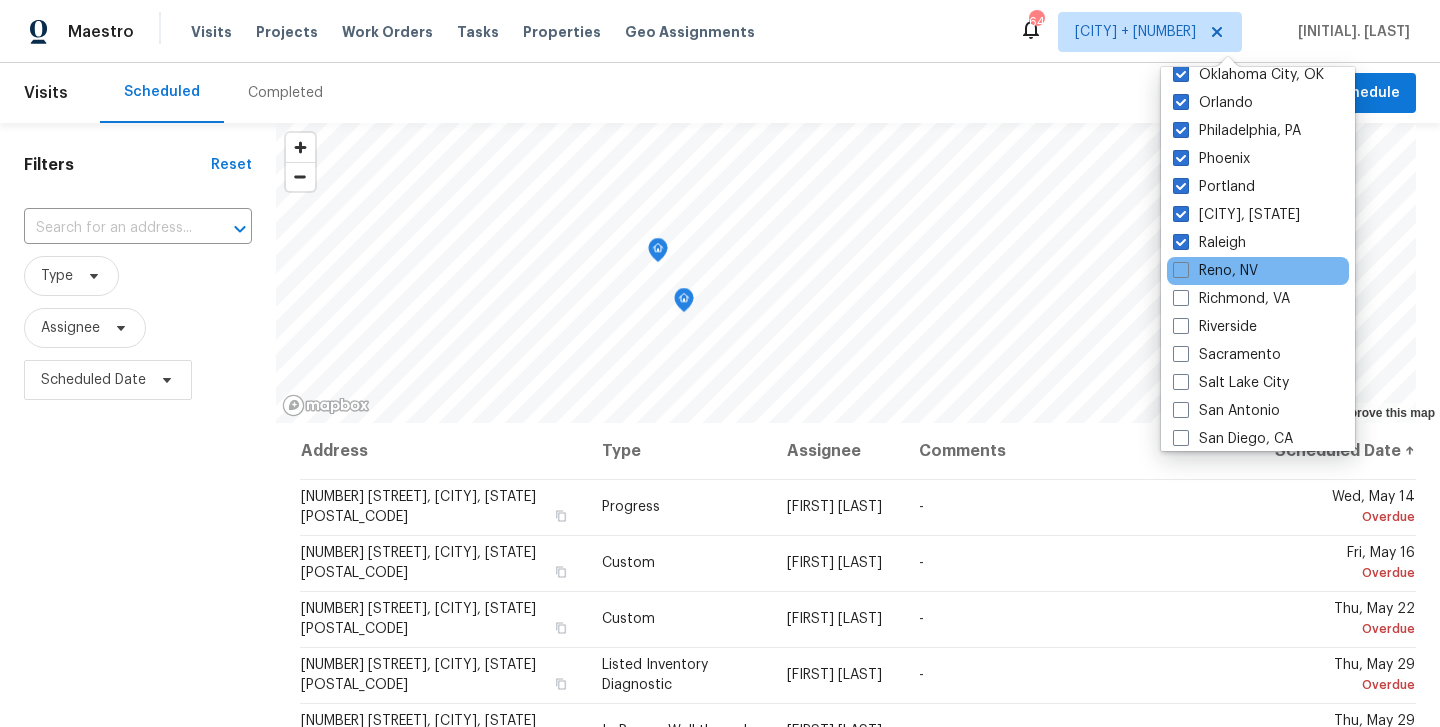 click on "Reno, NV" at bounding box center (1258, 271) 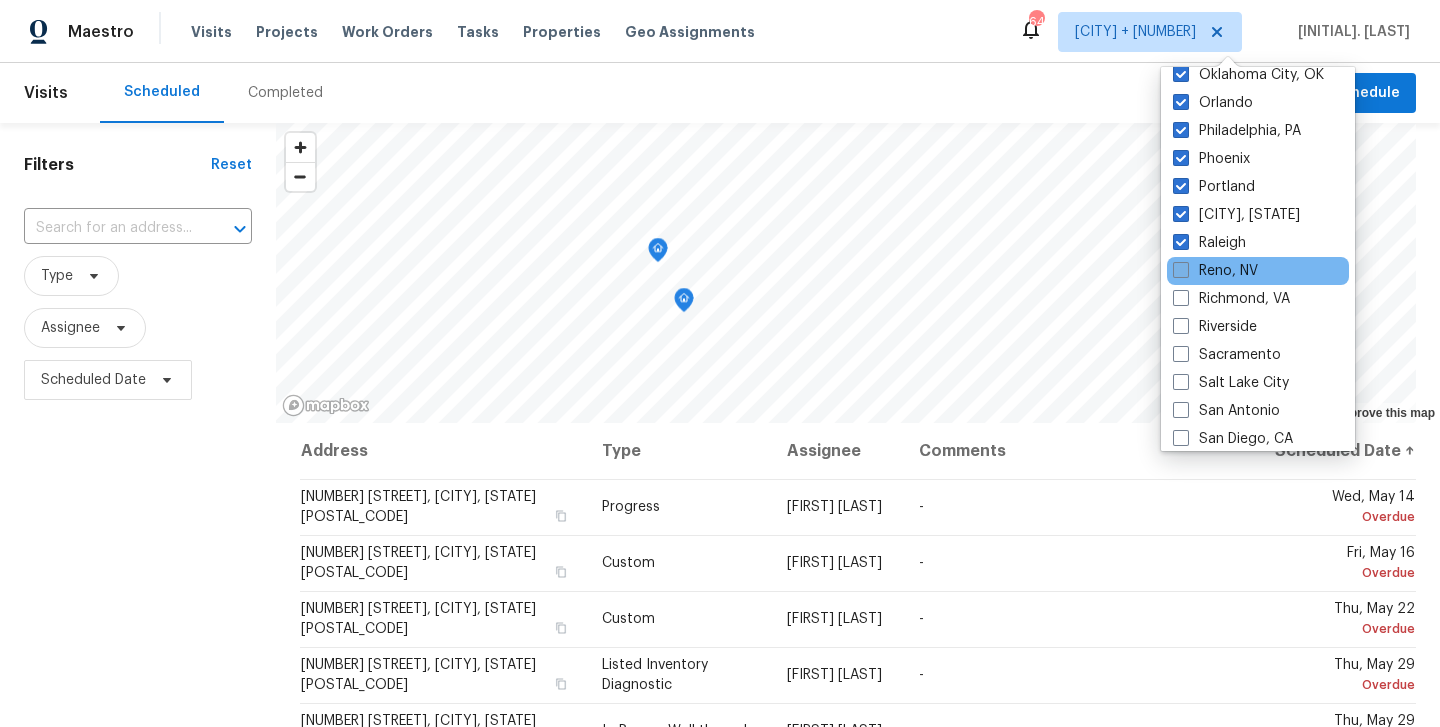 click at bounding box center (1181, 270) 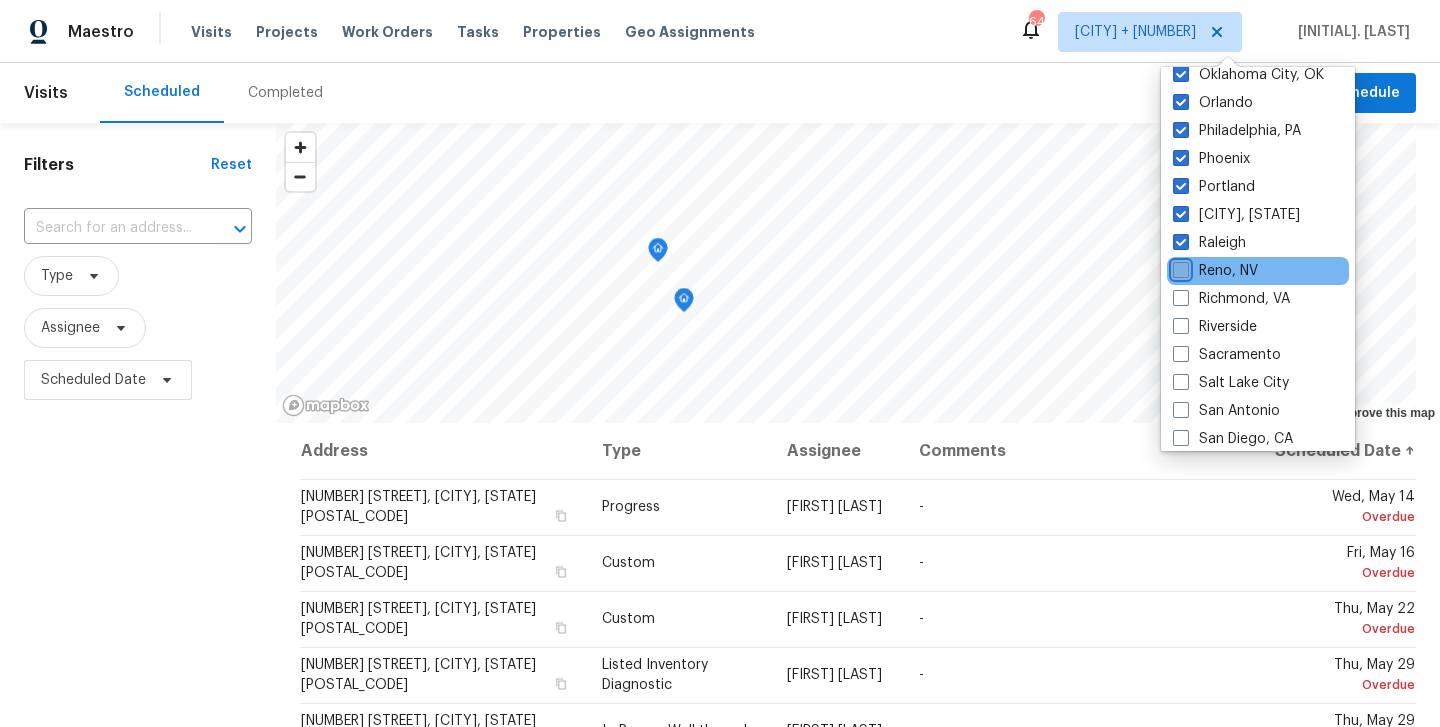 click on "Reno, NV" at bounding box center [1179, 267] 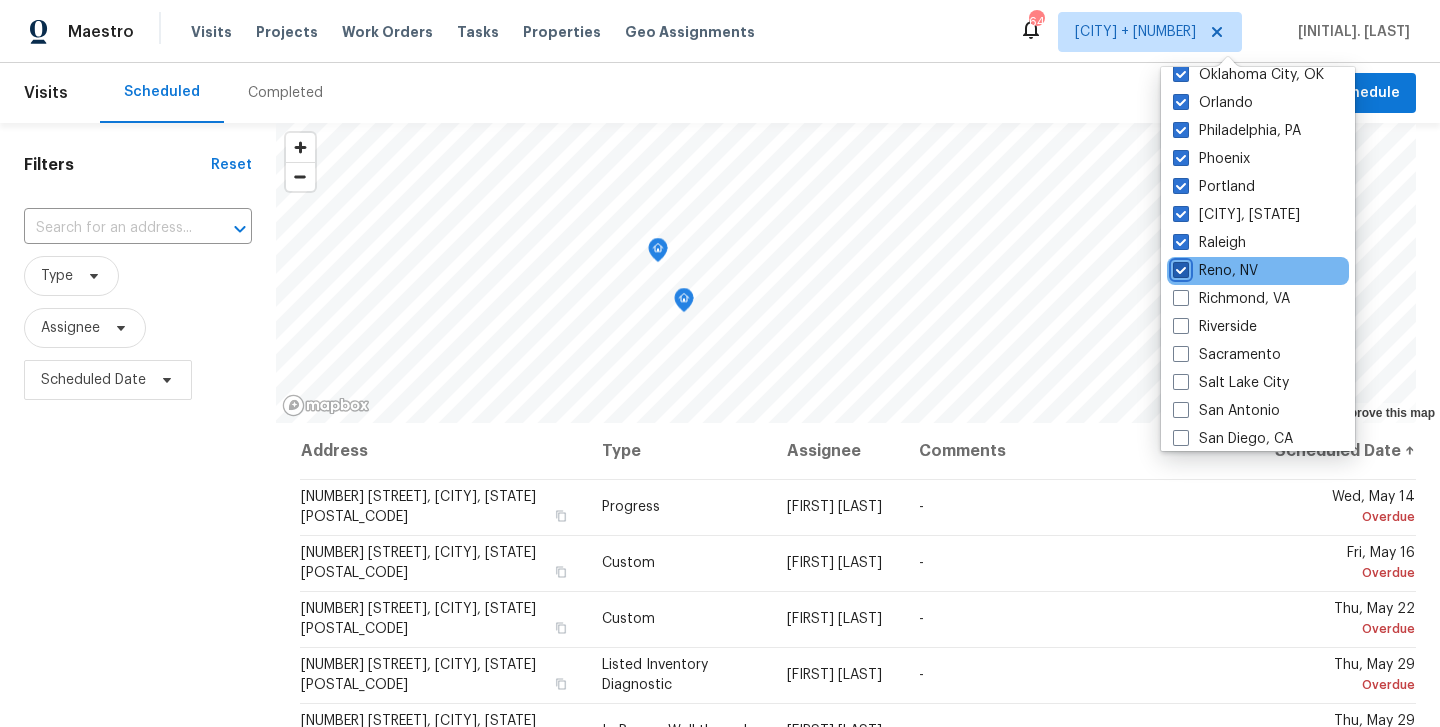 checkbox on "true" 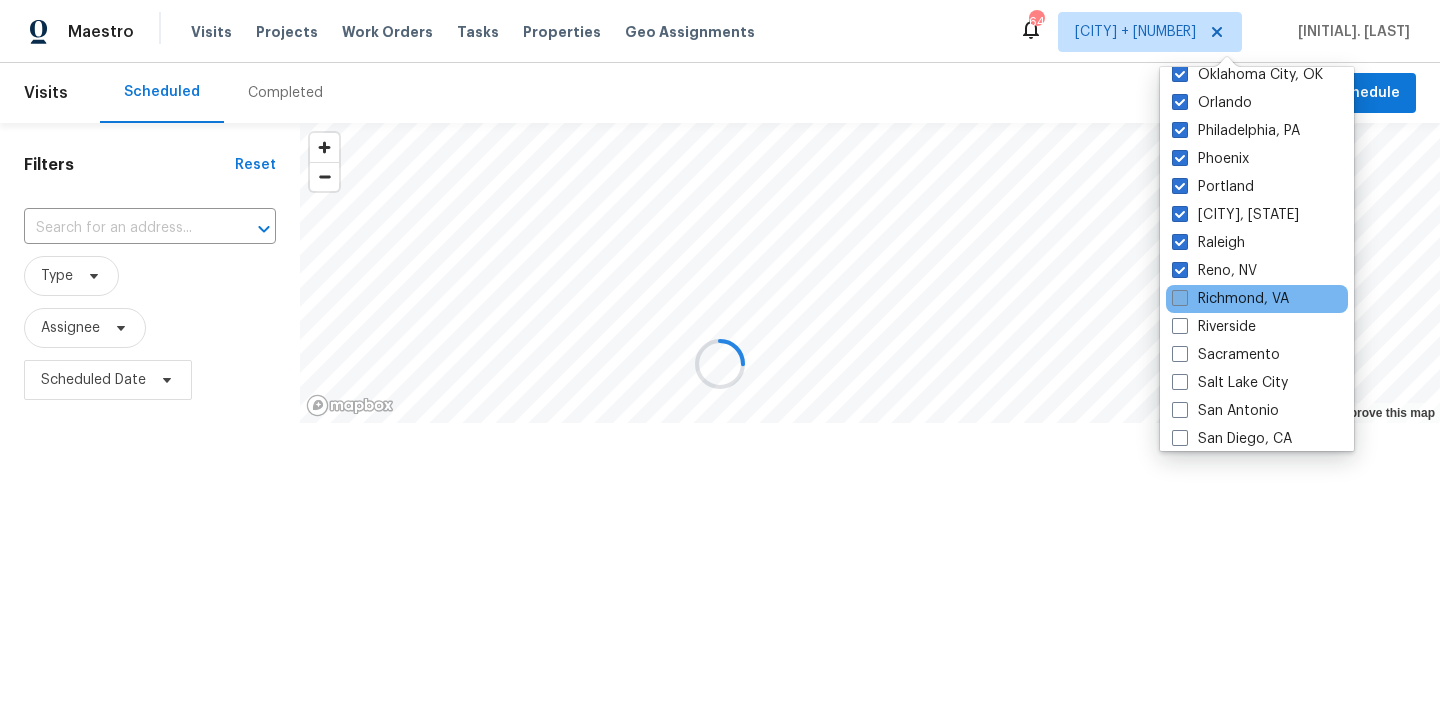 click at bounding box center [1180, 298] 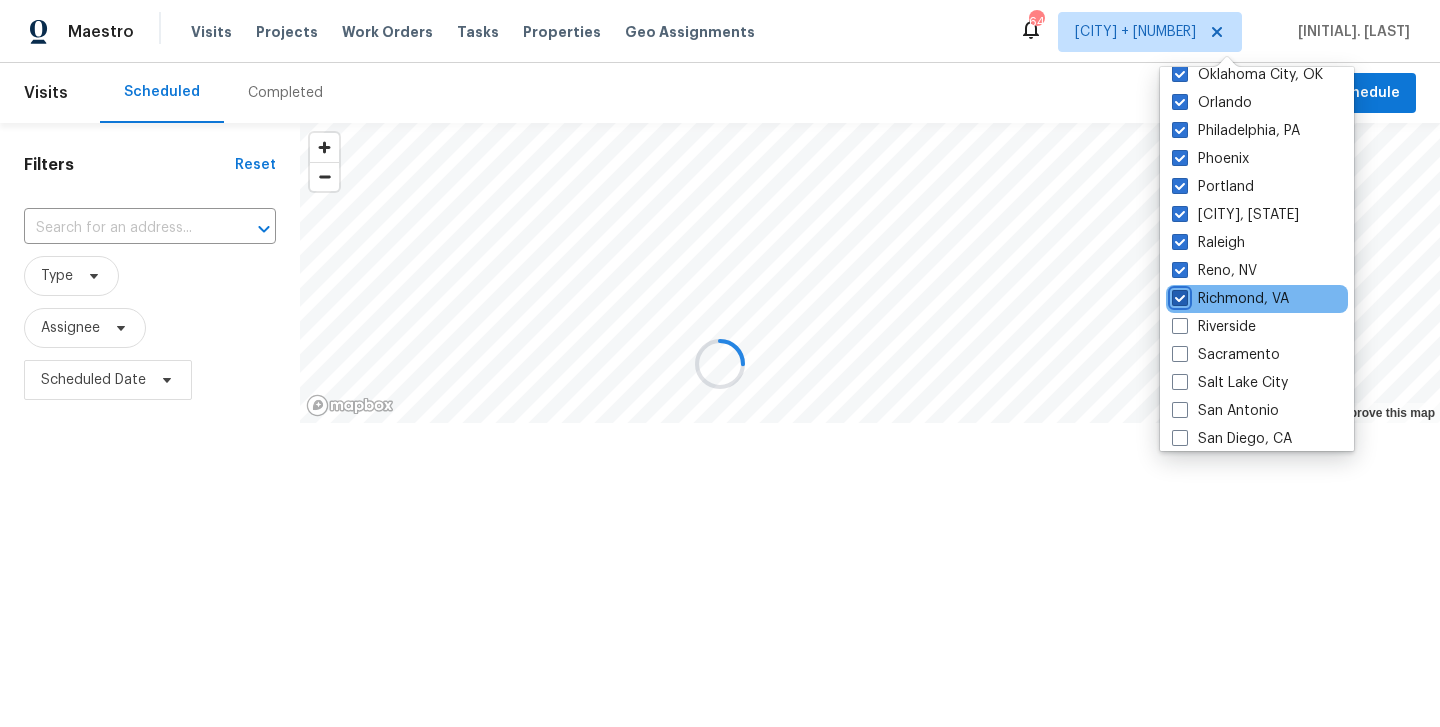 checkbox on "true" 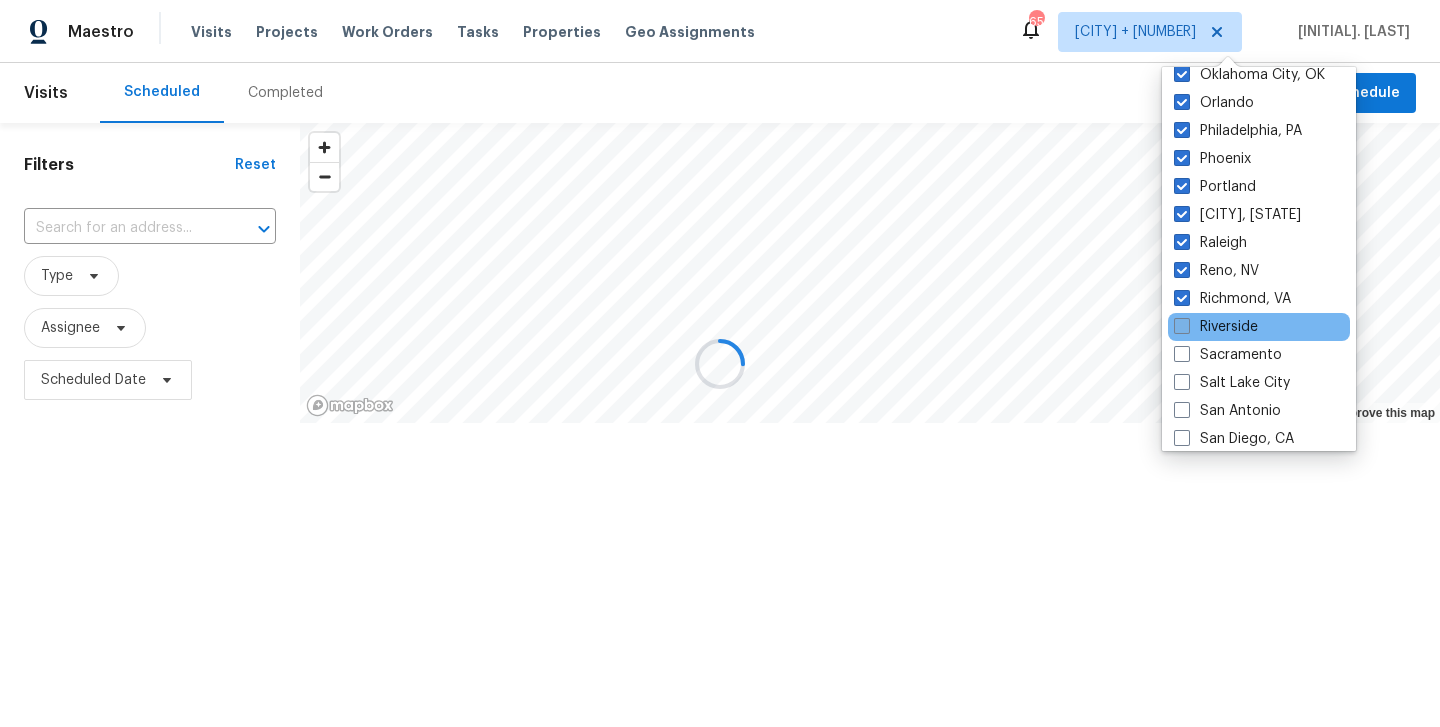 click at bounding box center [1182, 326] 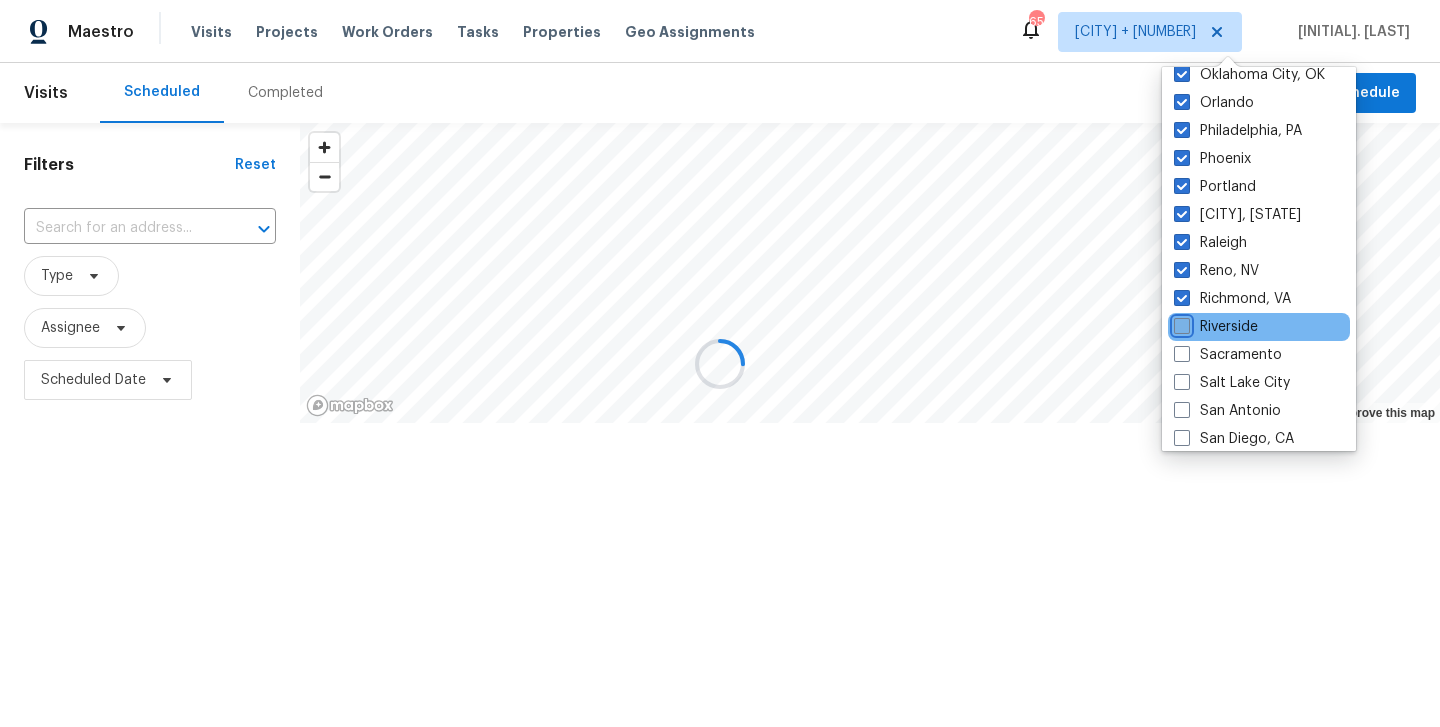 click on "Riverside" at bounding box center (1180, 323) 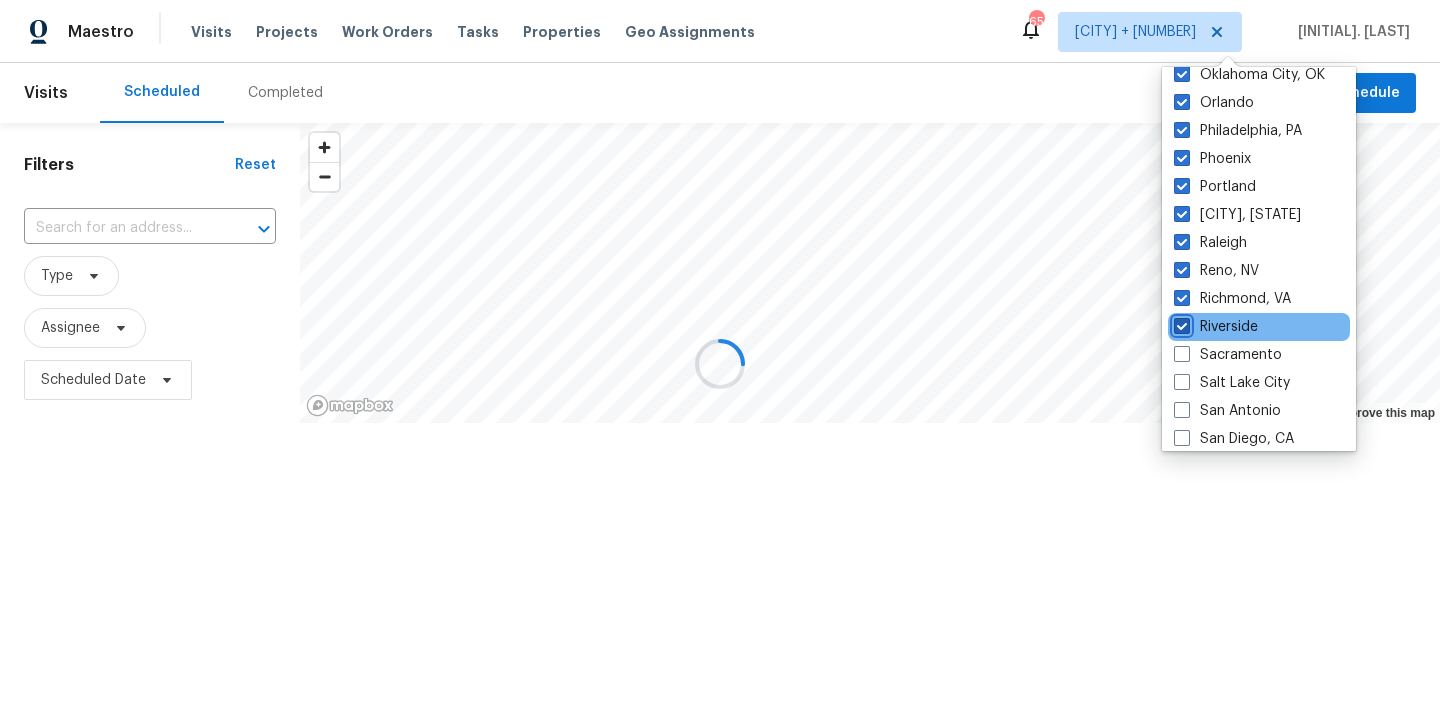 checkbox on "true" 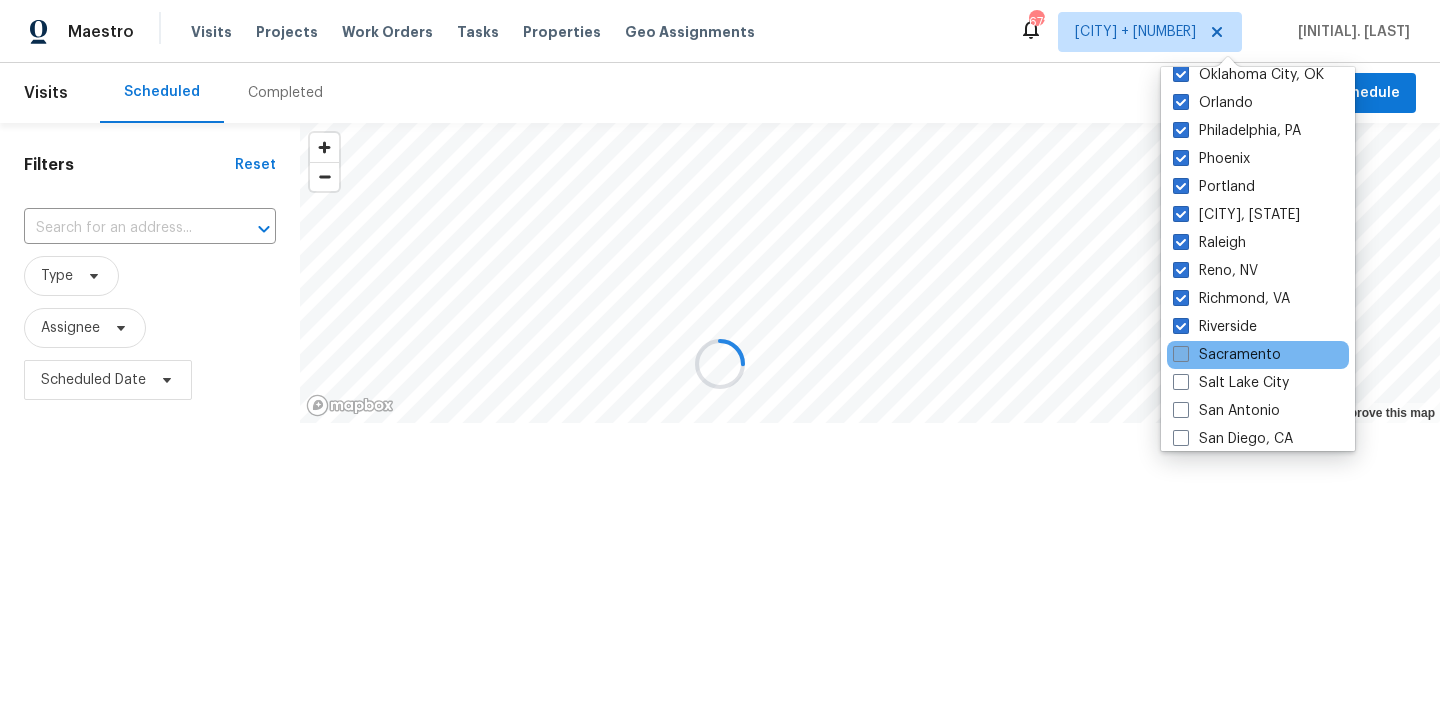 click at bounding box center (1181, 354) 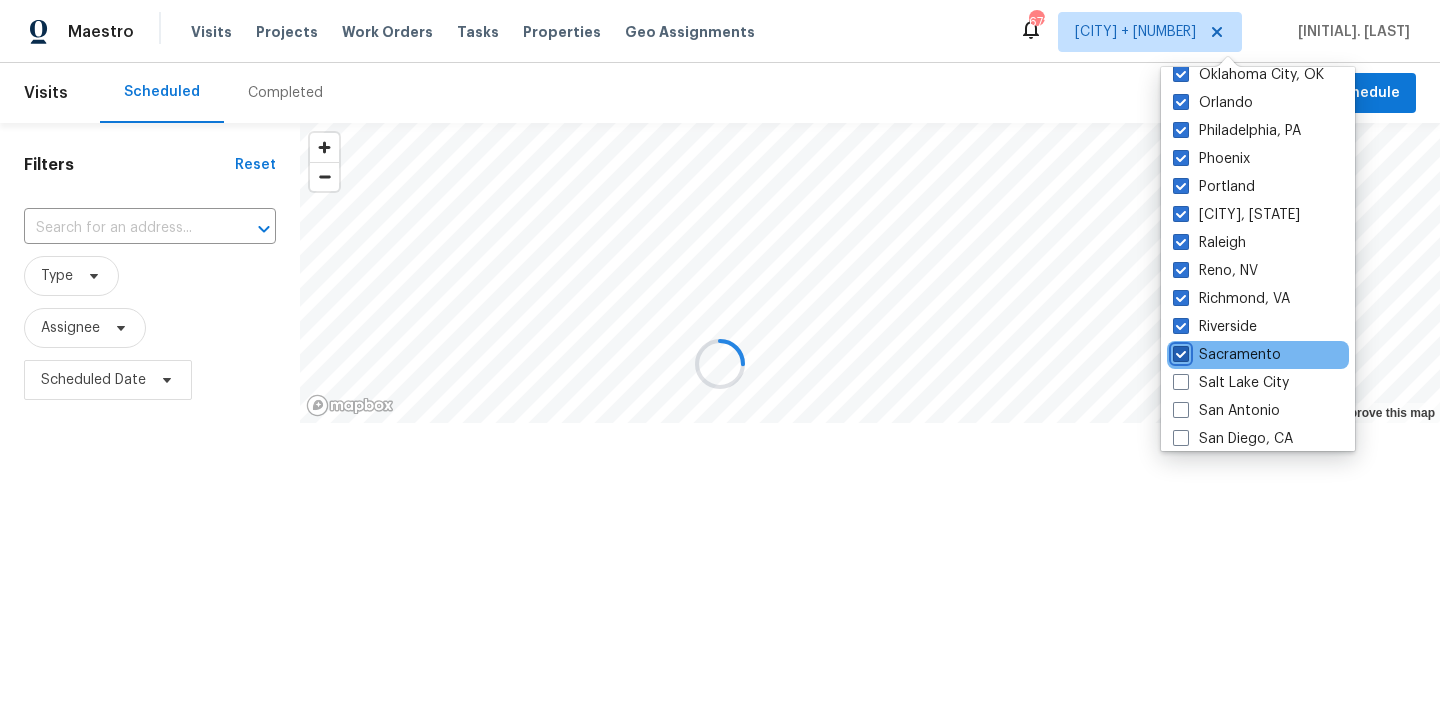 checkbox on "true" 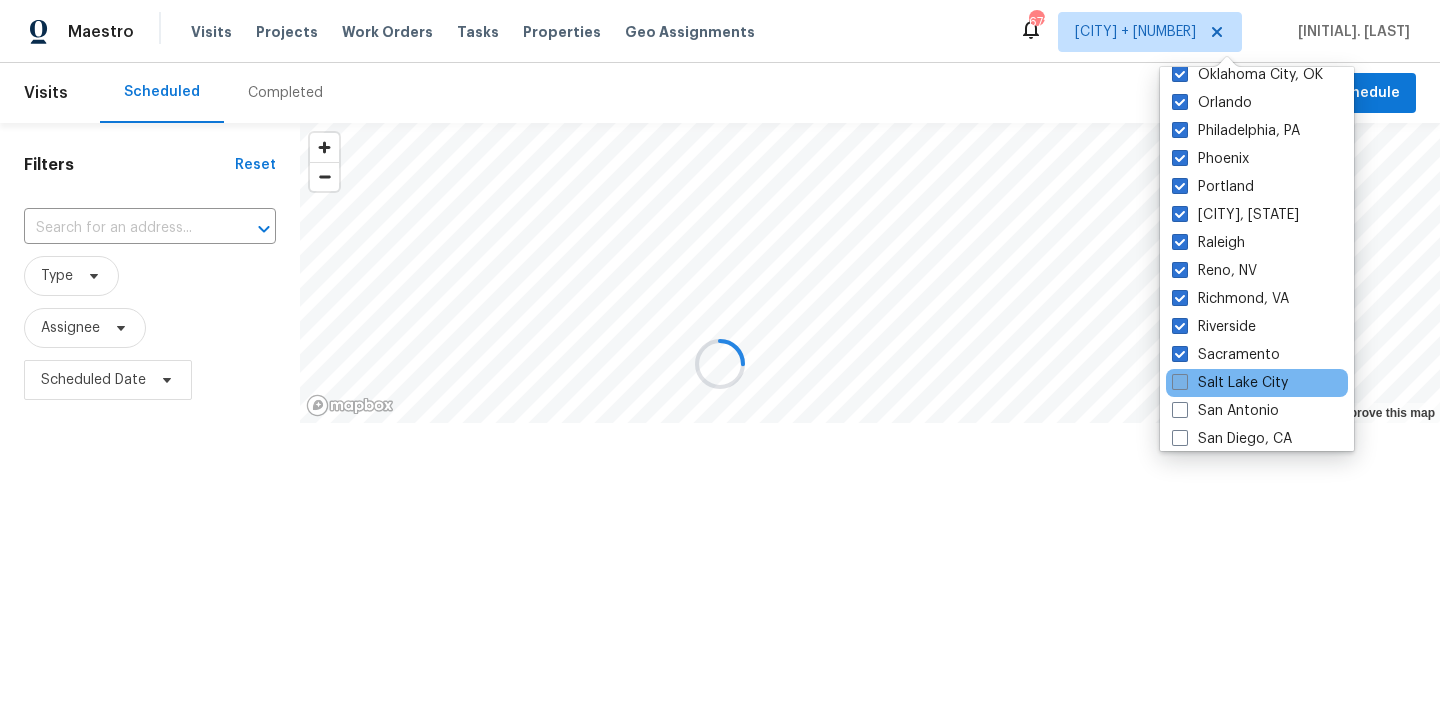 click at bounding box center [1180, 382] 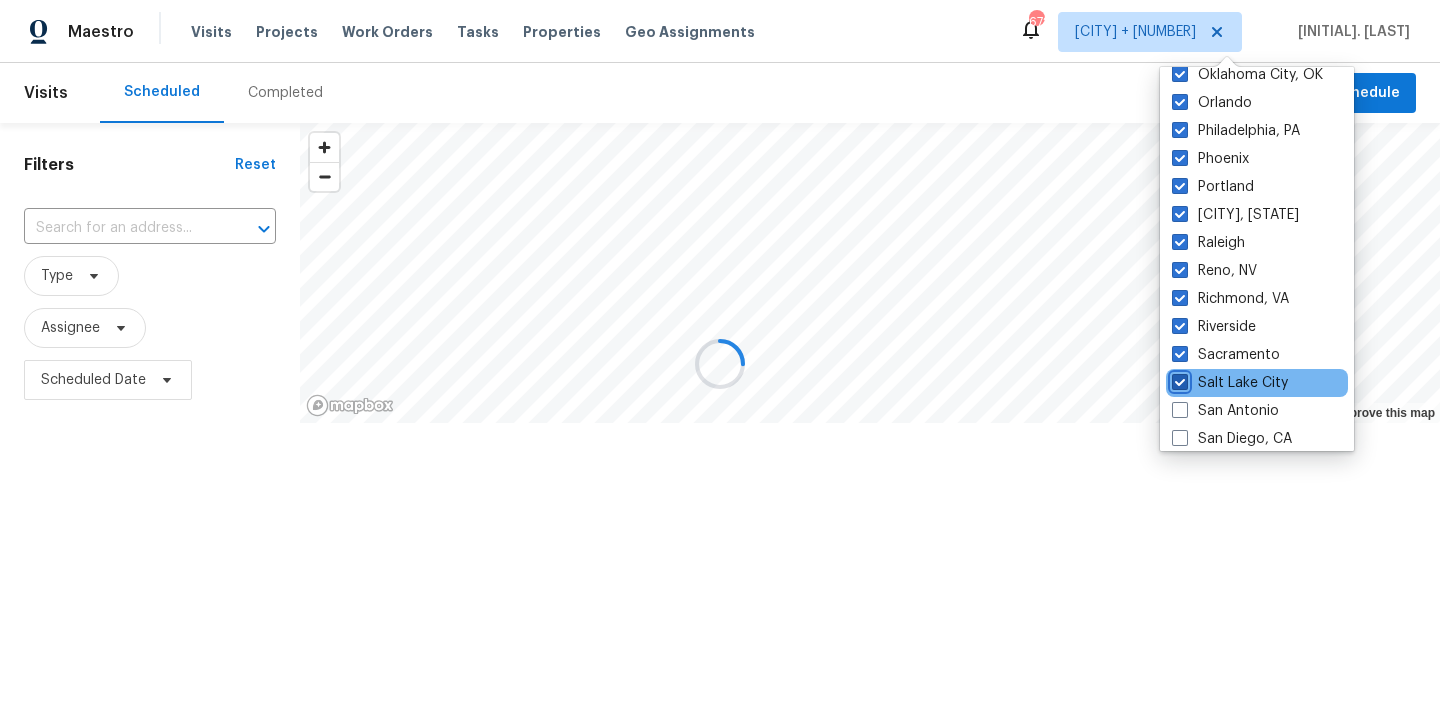 checkbox on "true" 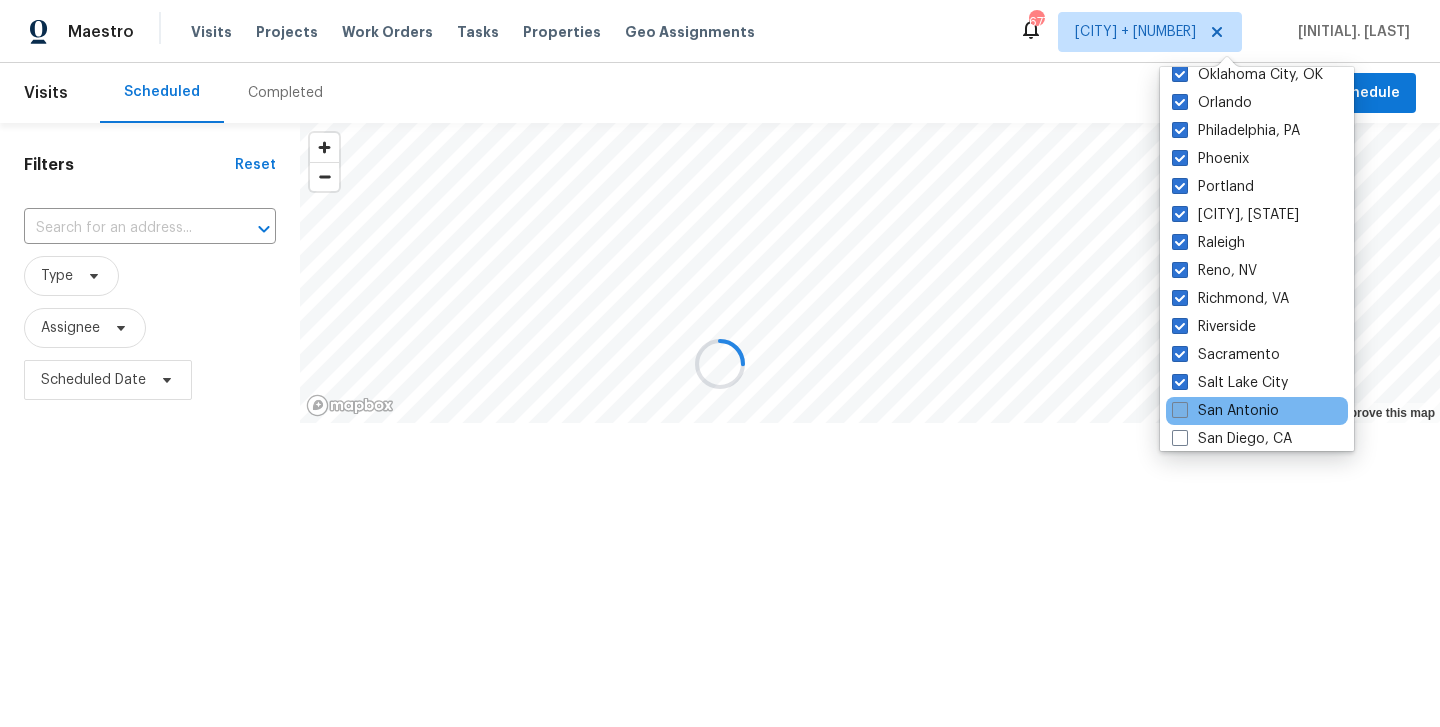 click on "San Antonio" at bounding box center [1225, 411] 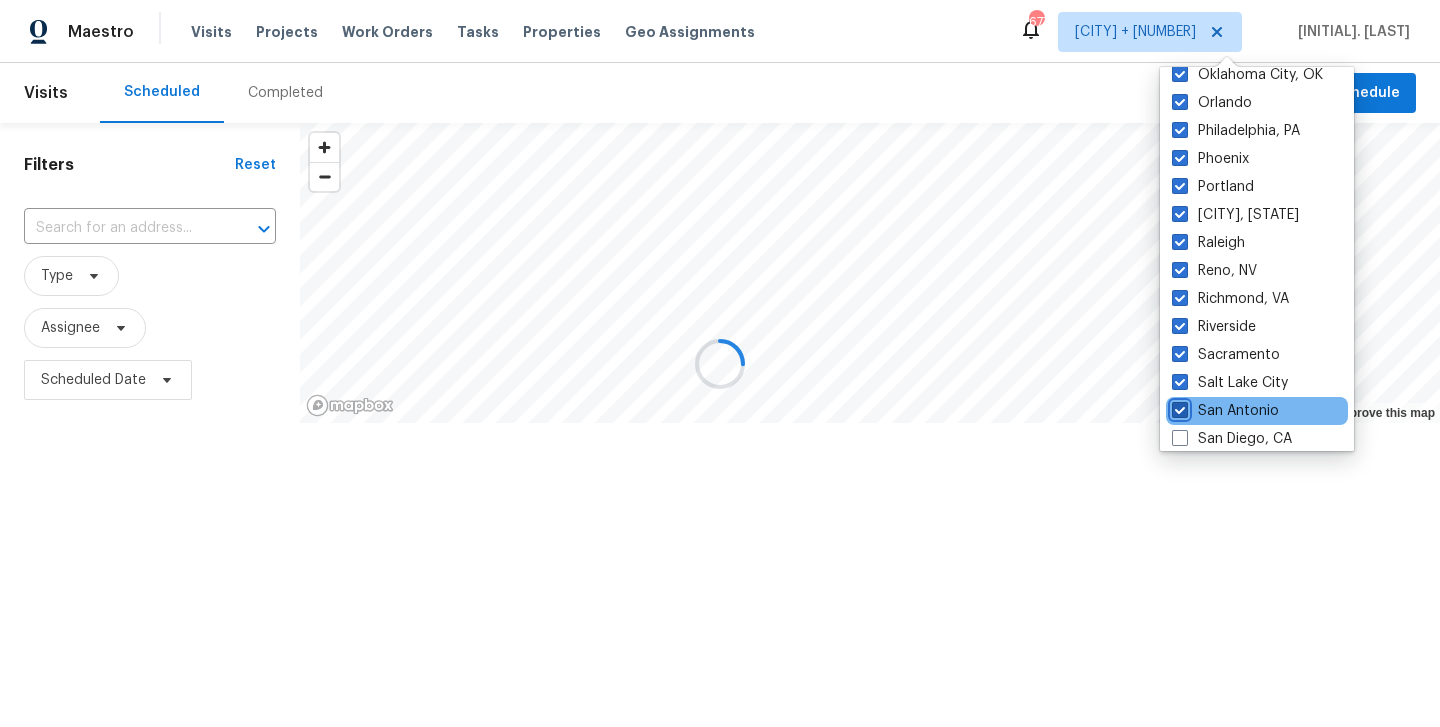 checkbox on "true" 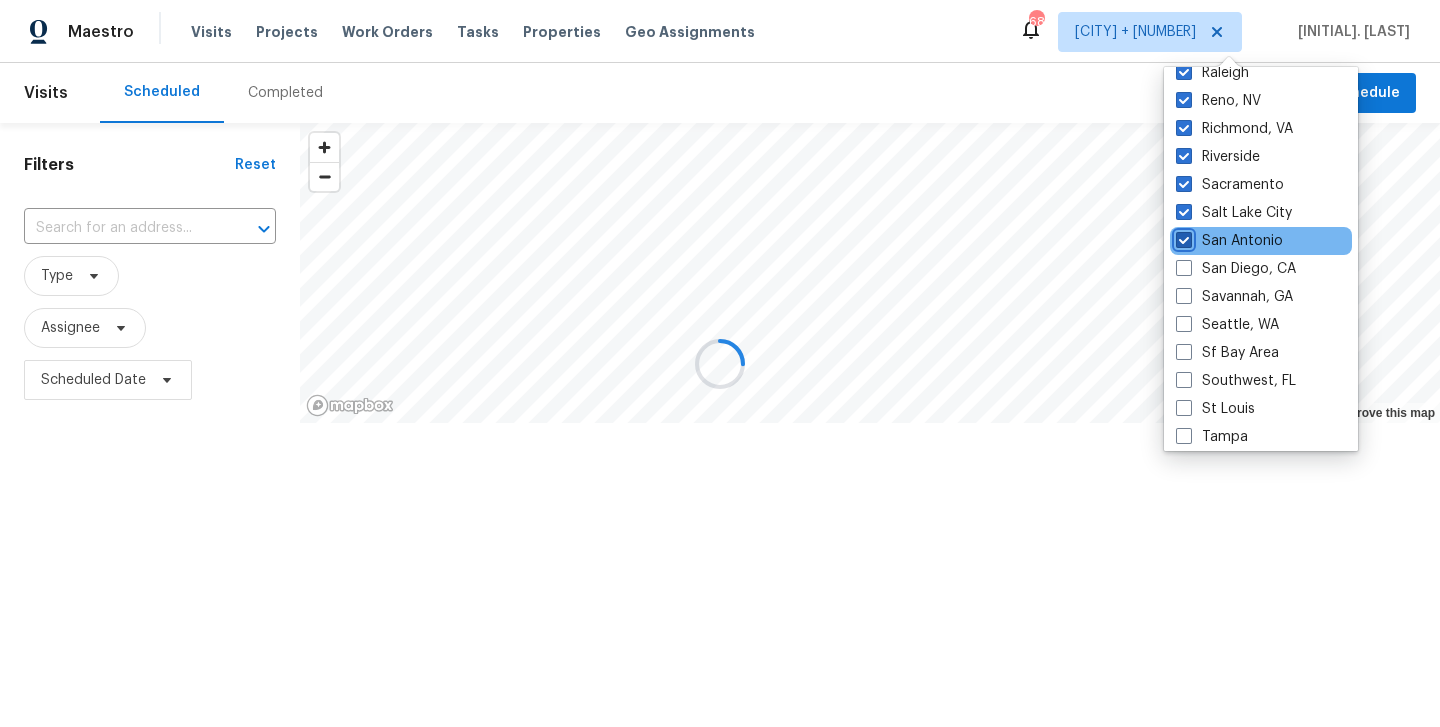 scroll, scrollTop: 1304, scrollLeft: 0, axis: vertical 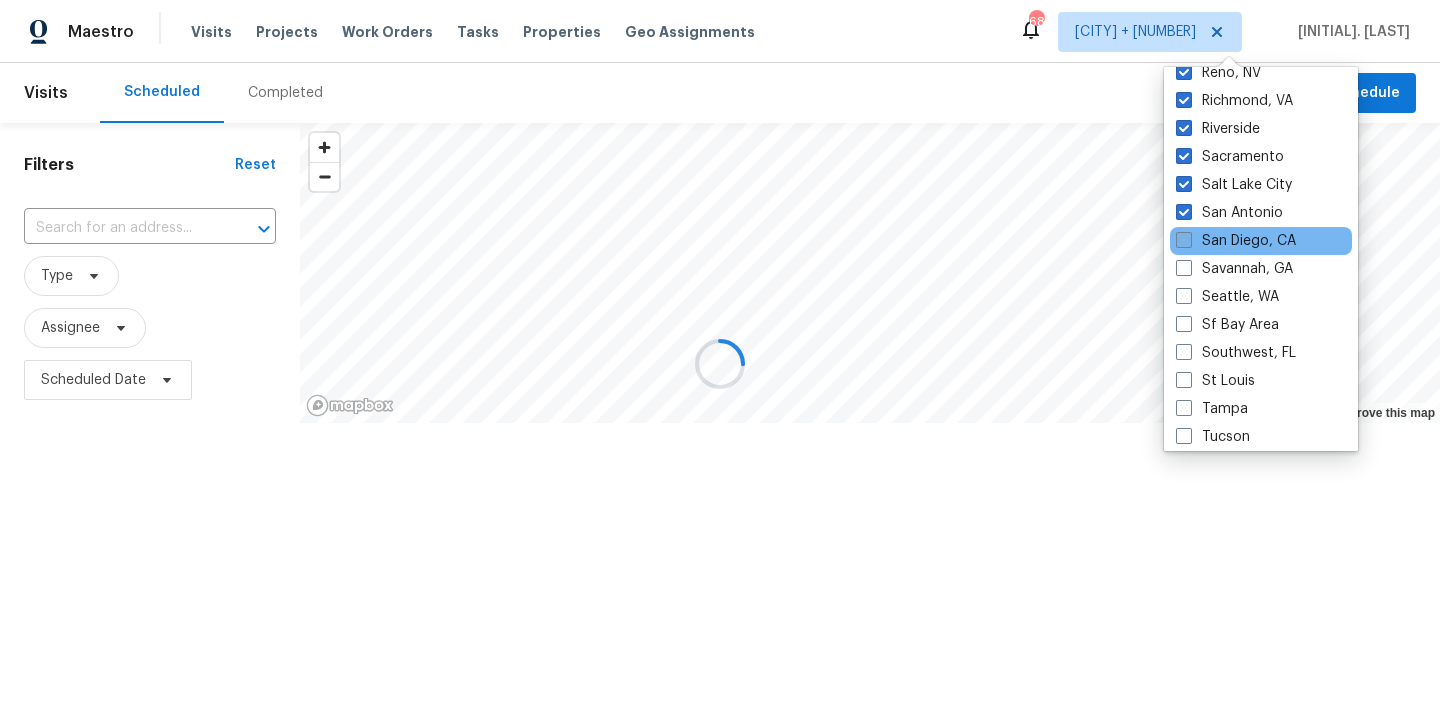 click at bounding box center (1184, 240) 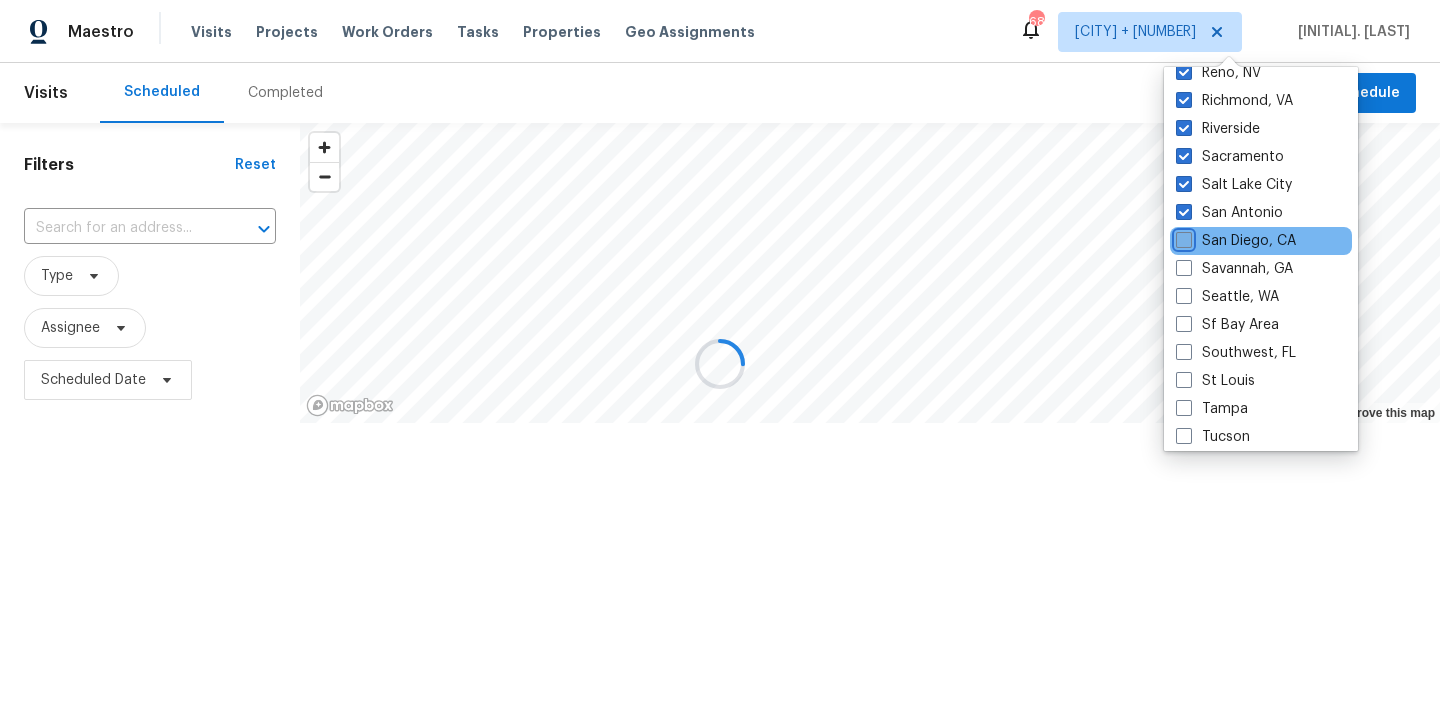 click on "San Diego, CA" at bounding box center [1182, 237] 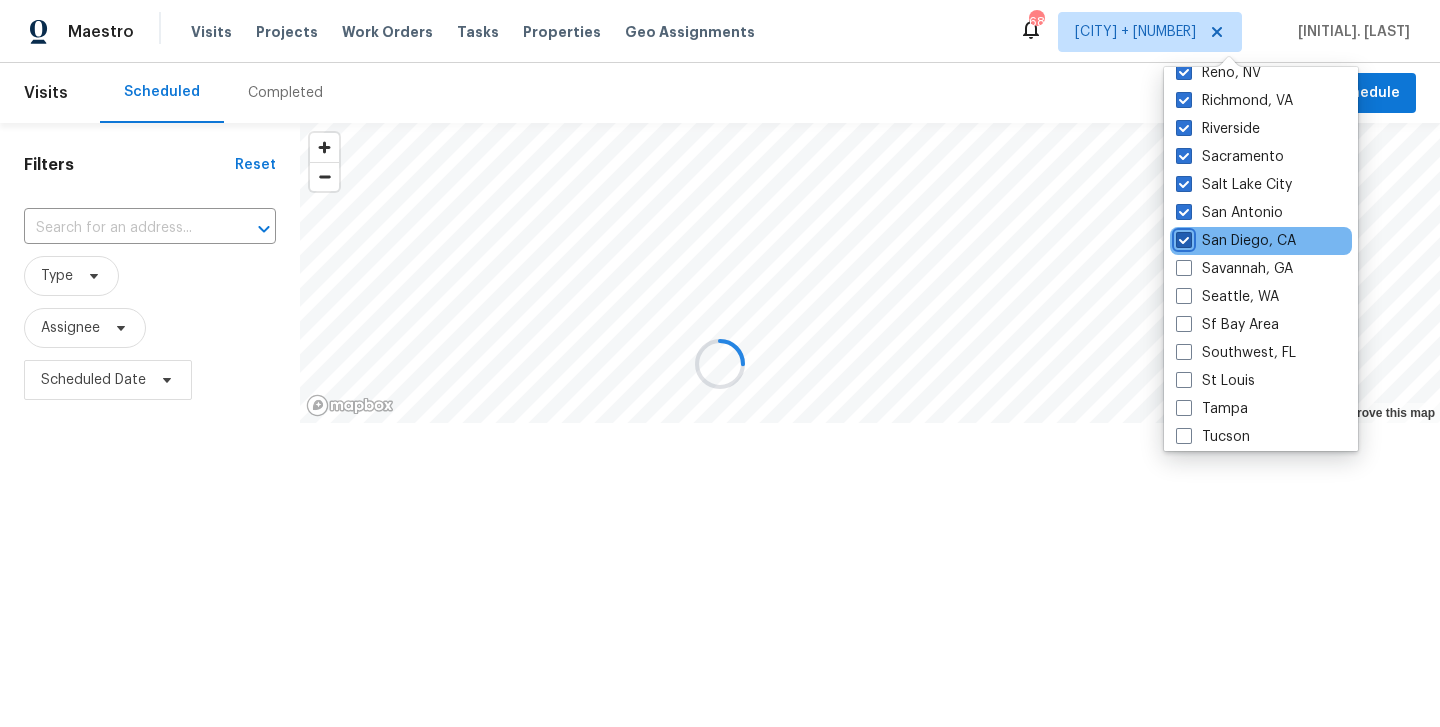 checkbox on "true" 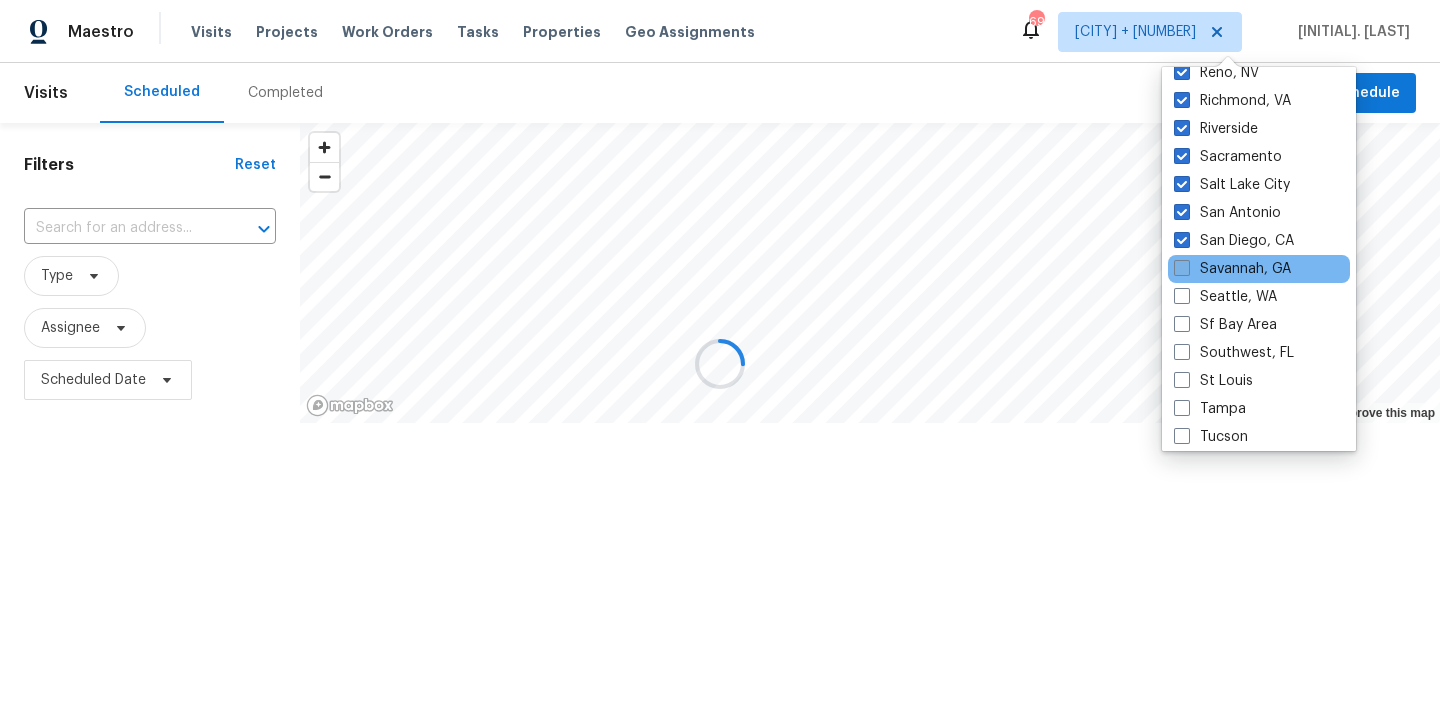 click at bounding box center (1182, 268) 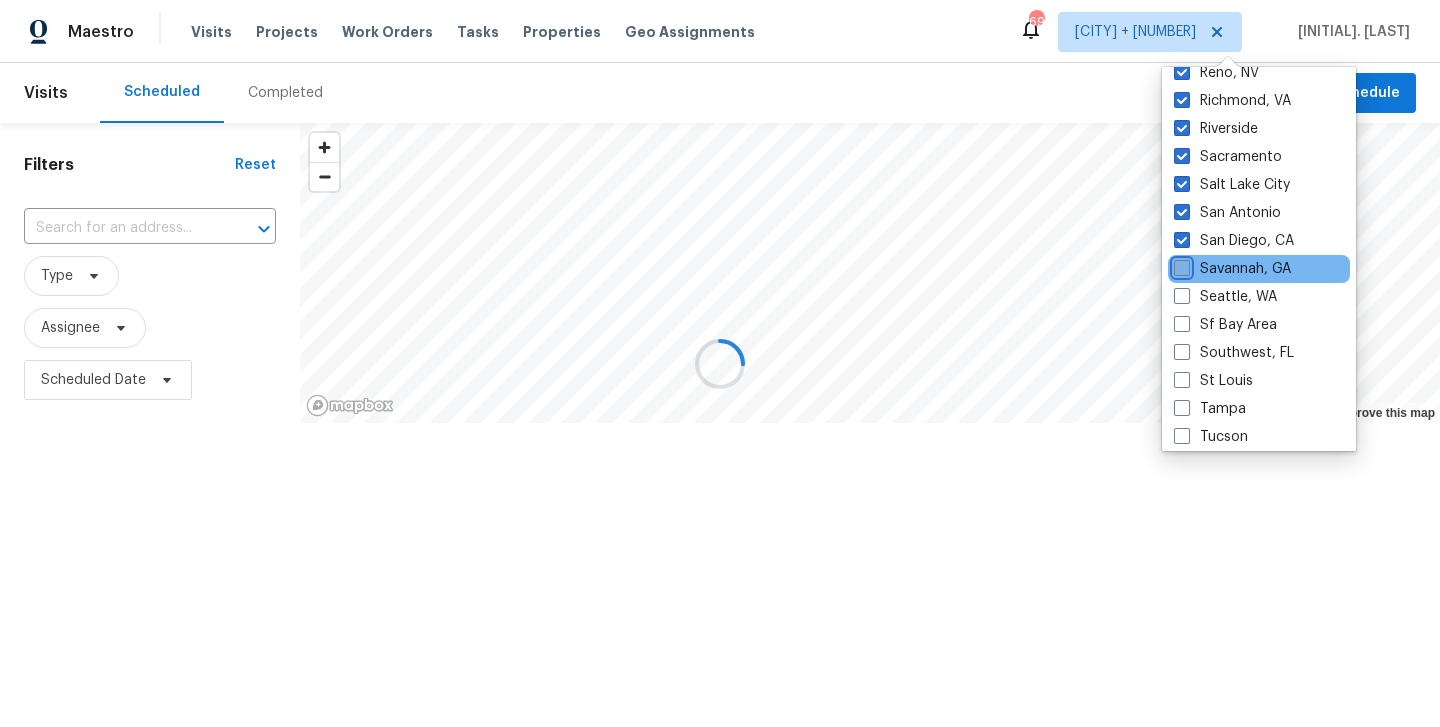 click on "Savannah, GA" at bounding box center [1180, 265] 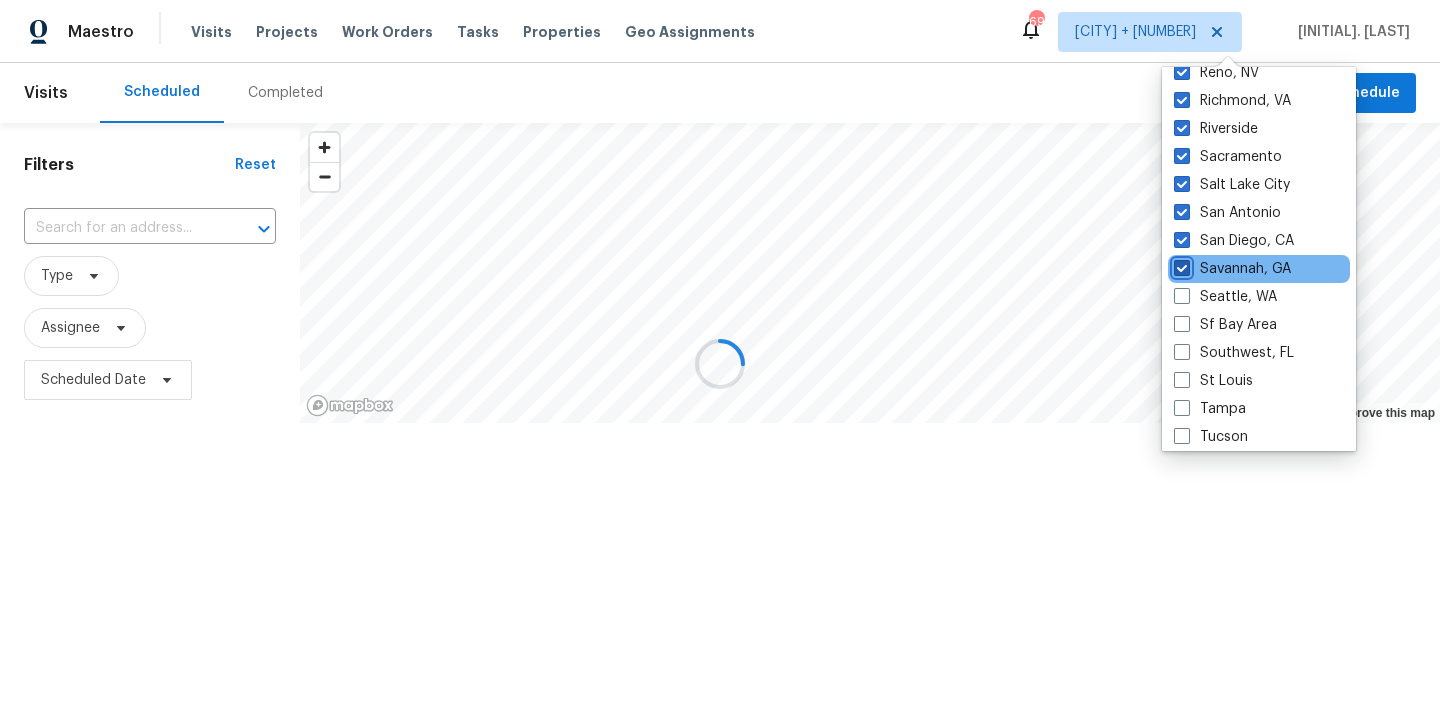 checkbox on "true" 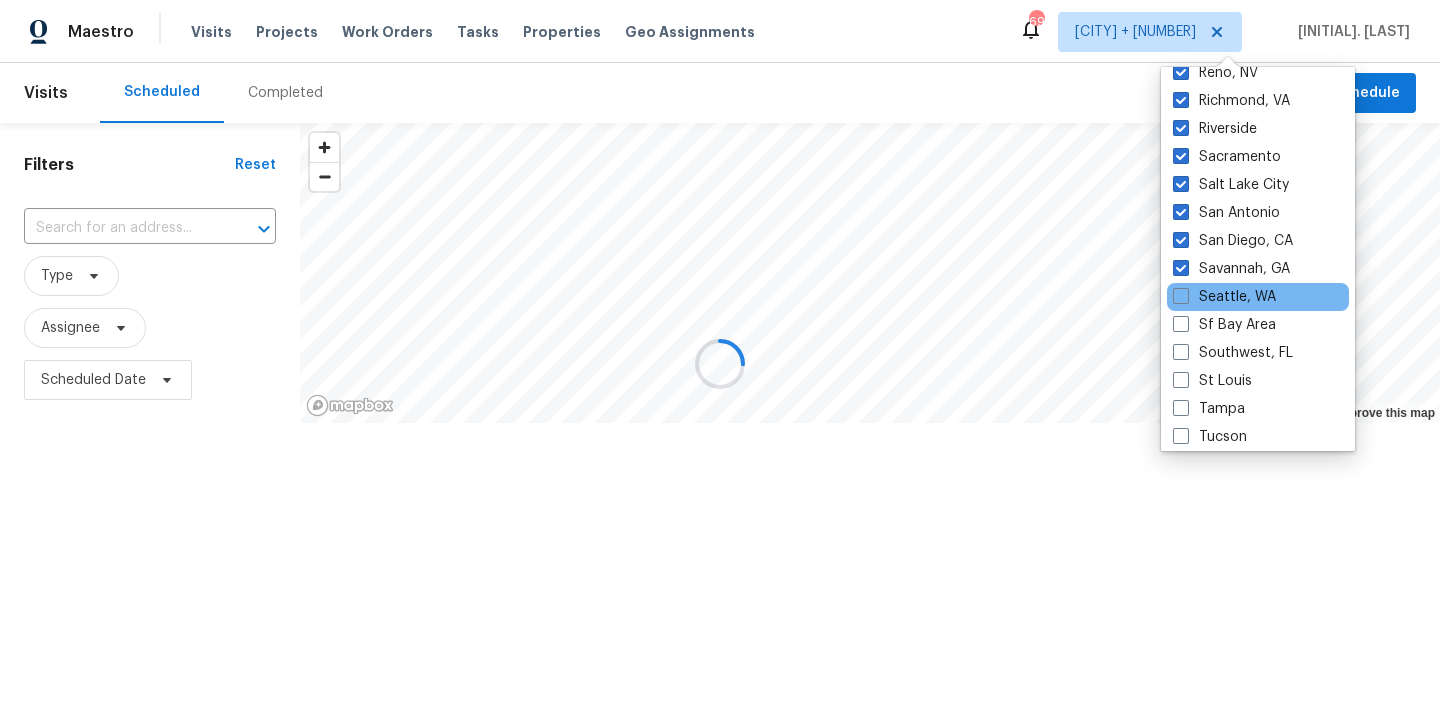 click on "Seattle, WA" at bounding box center [1258, 297] 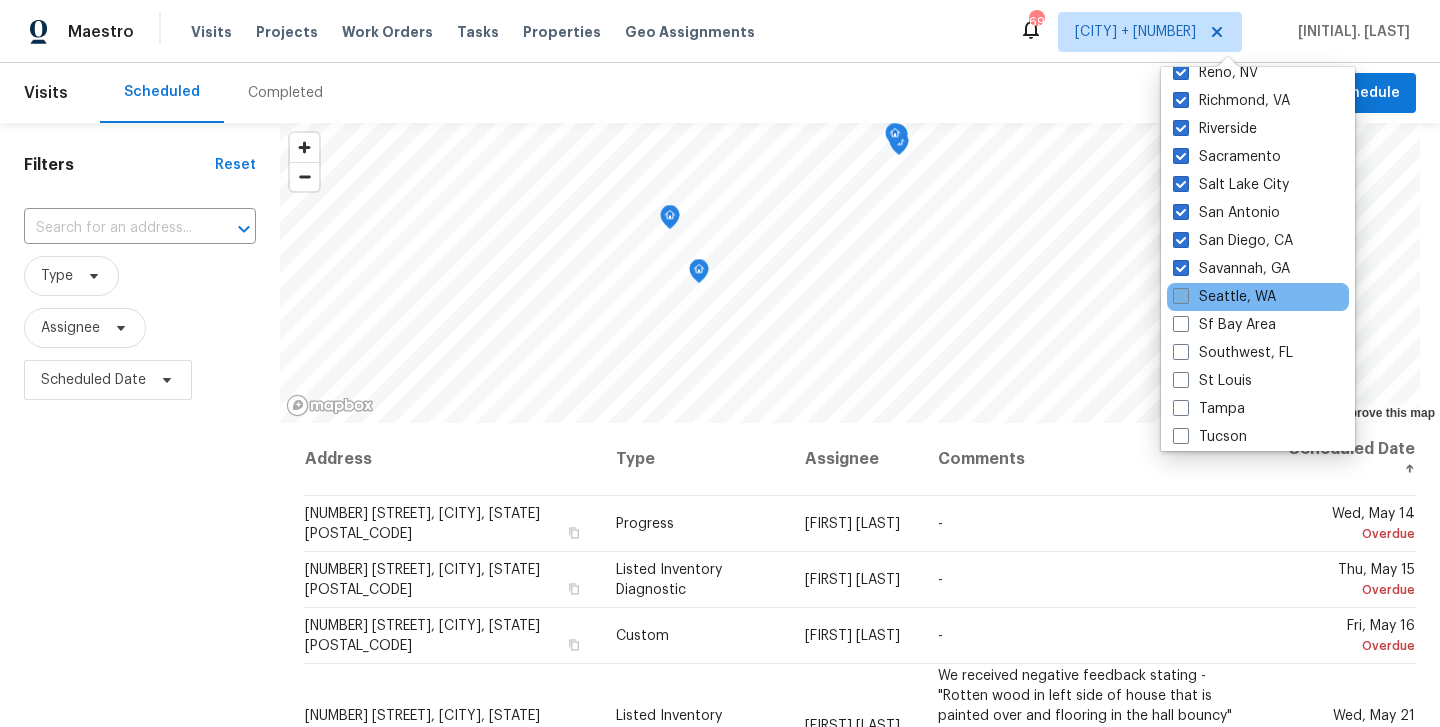 click at bounding box center (1181, 296) 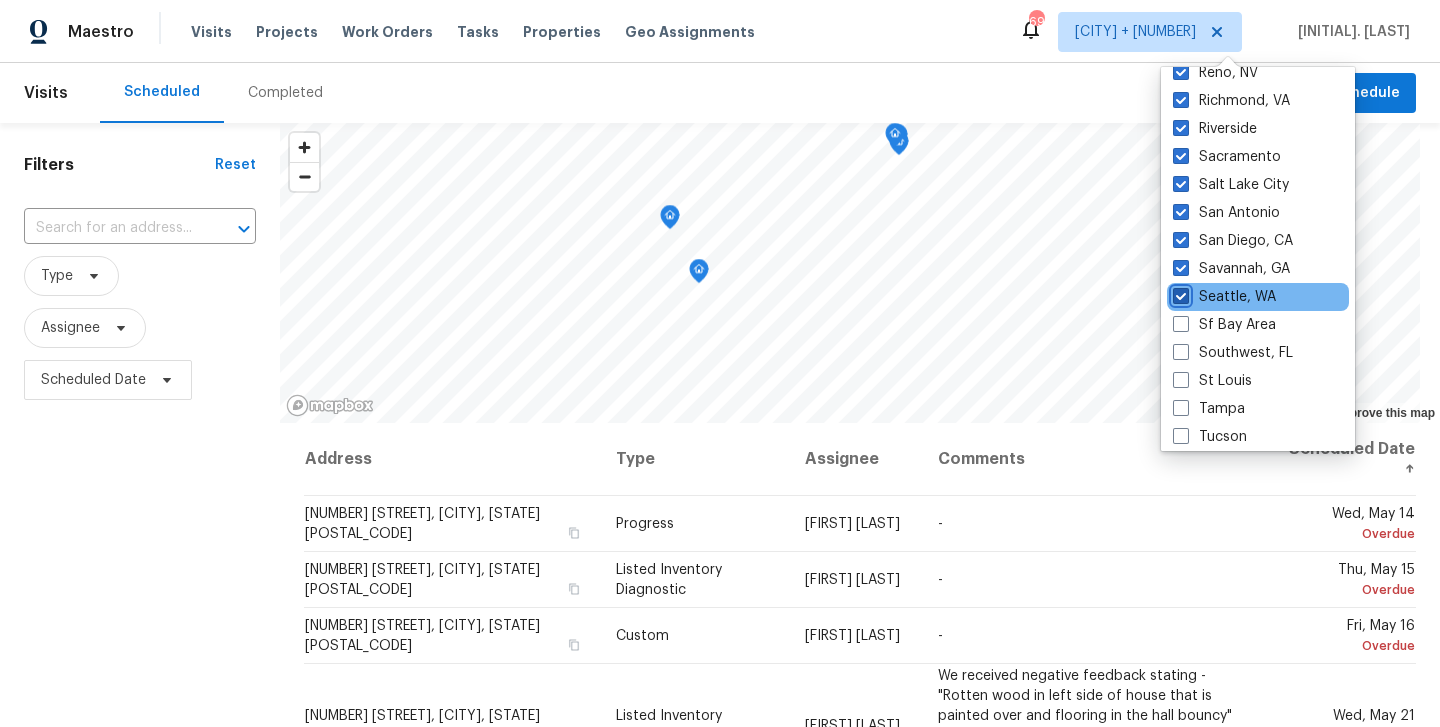 checkbox on "true" 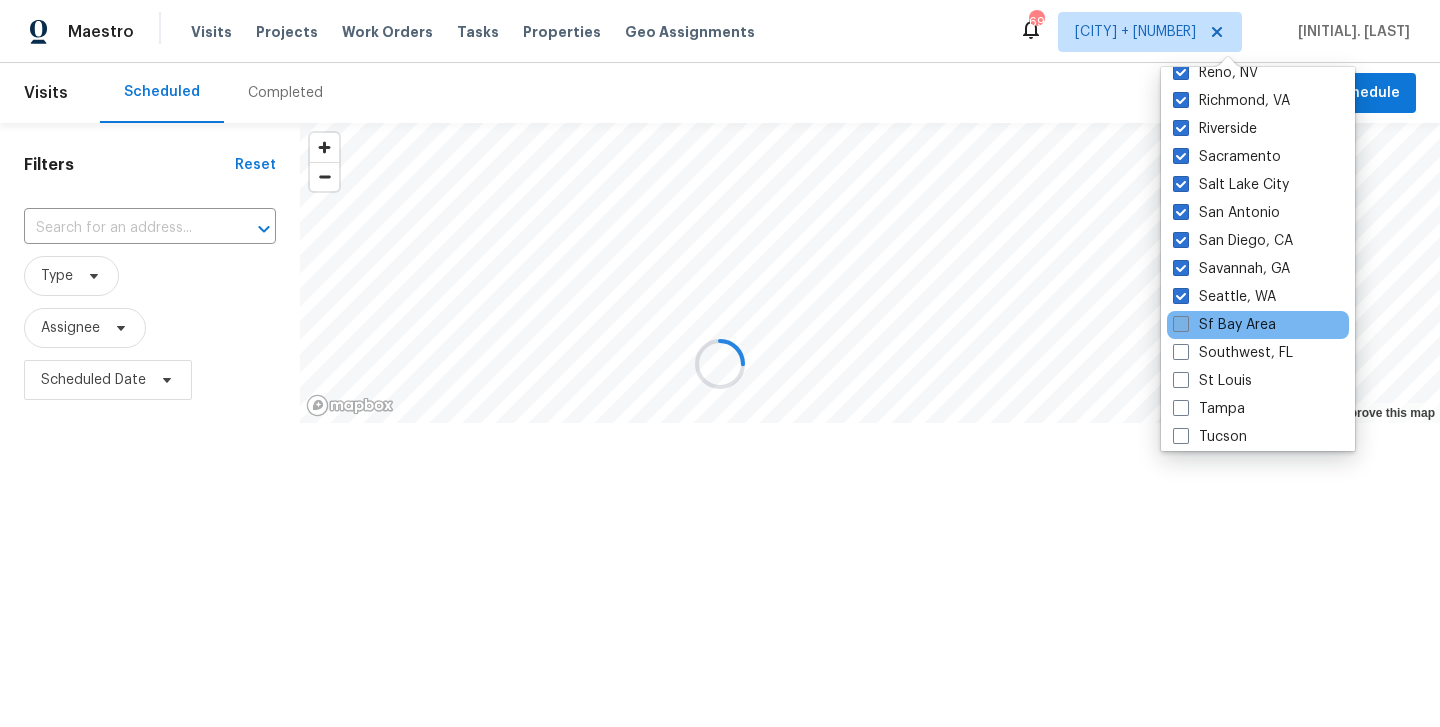 click at bounding box center (1181, 324) 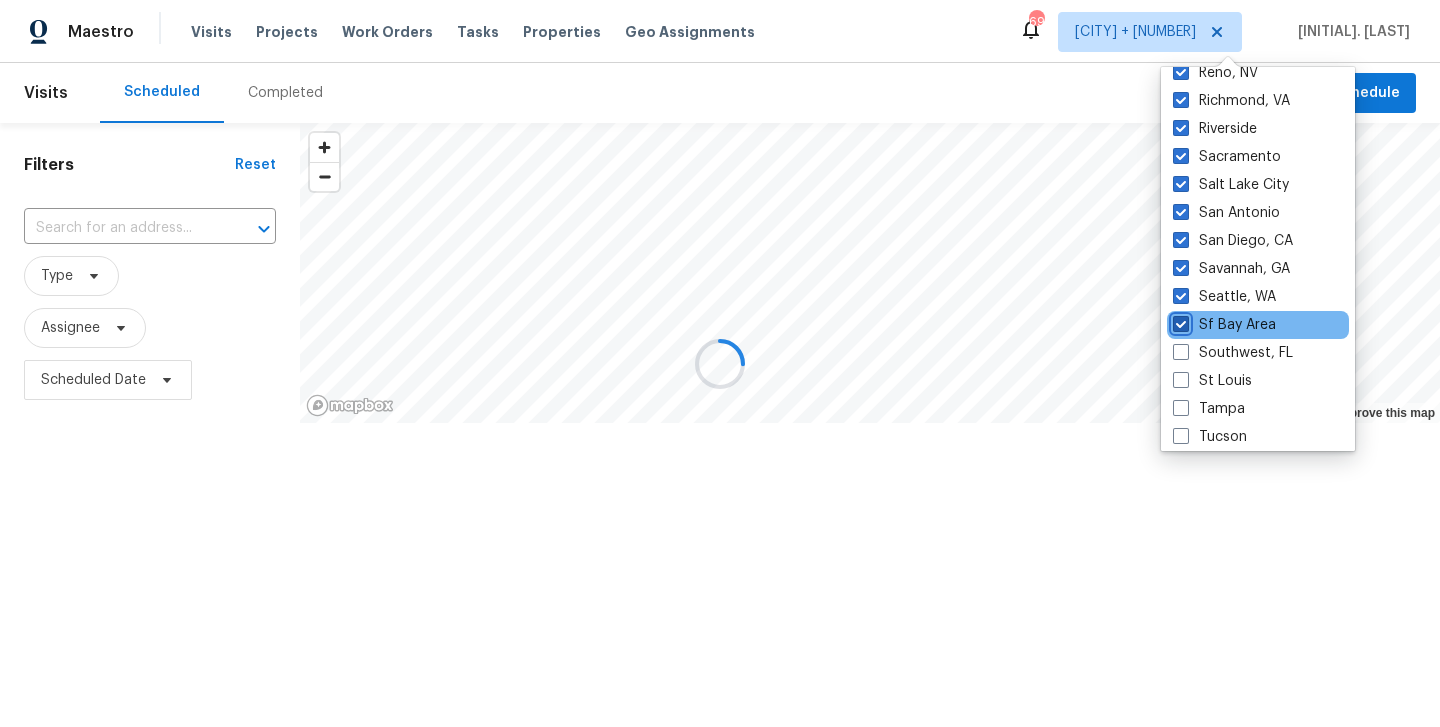 checkbox on "true" 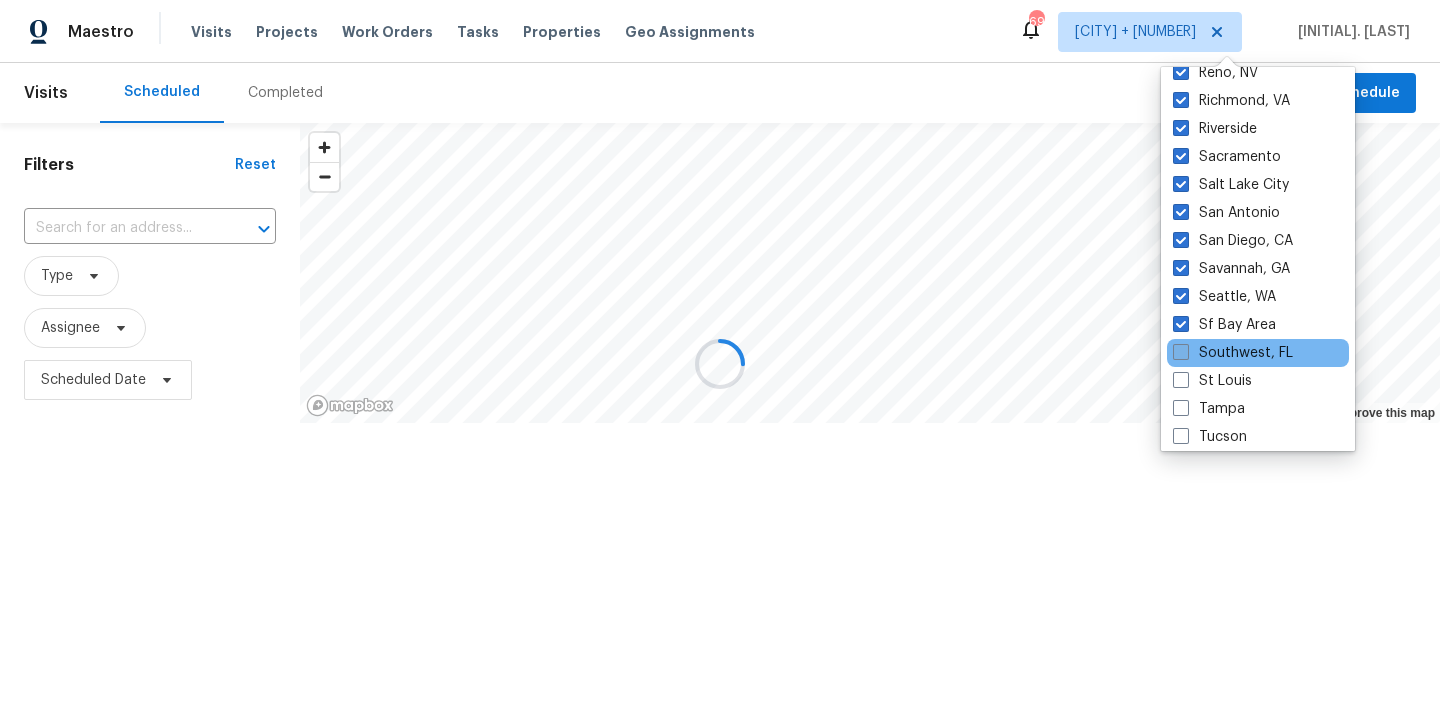 click at bounding box center [1181, 352] 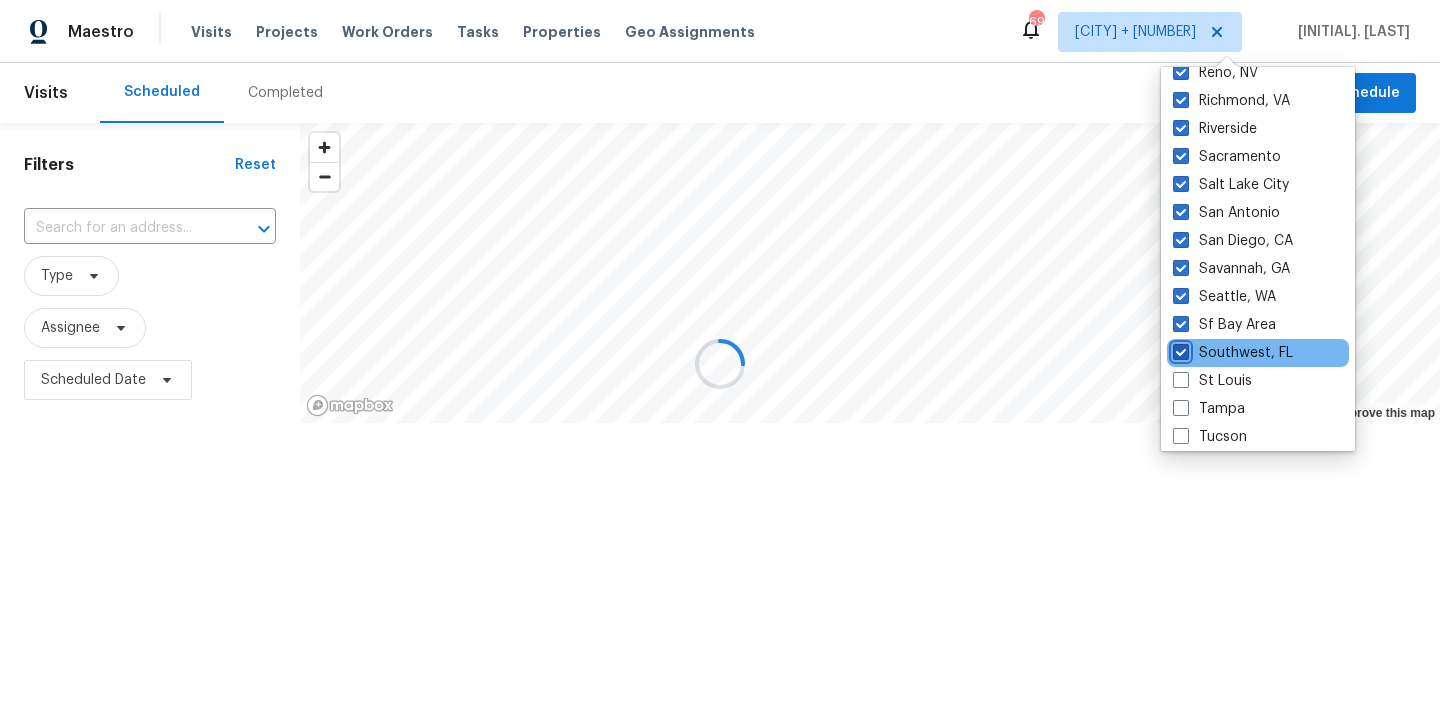 checkbox on "true" 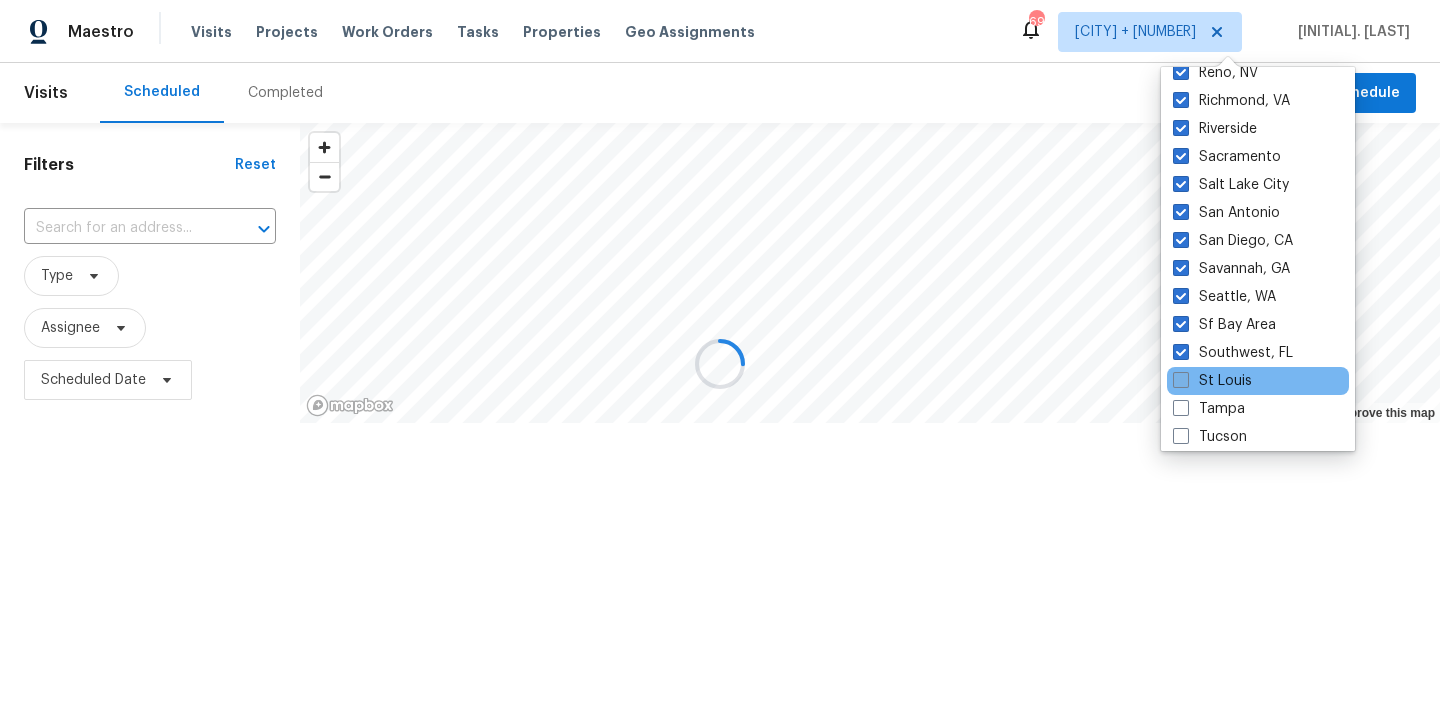 click at bounding box center [1181, 380] 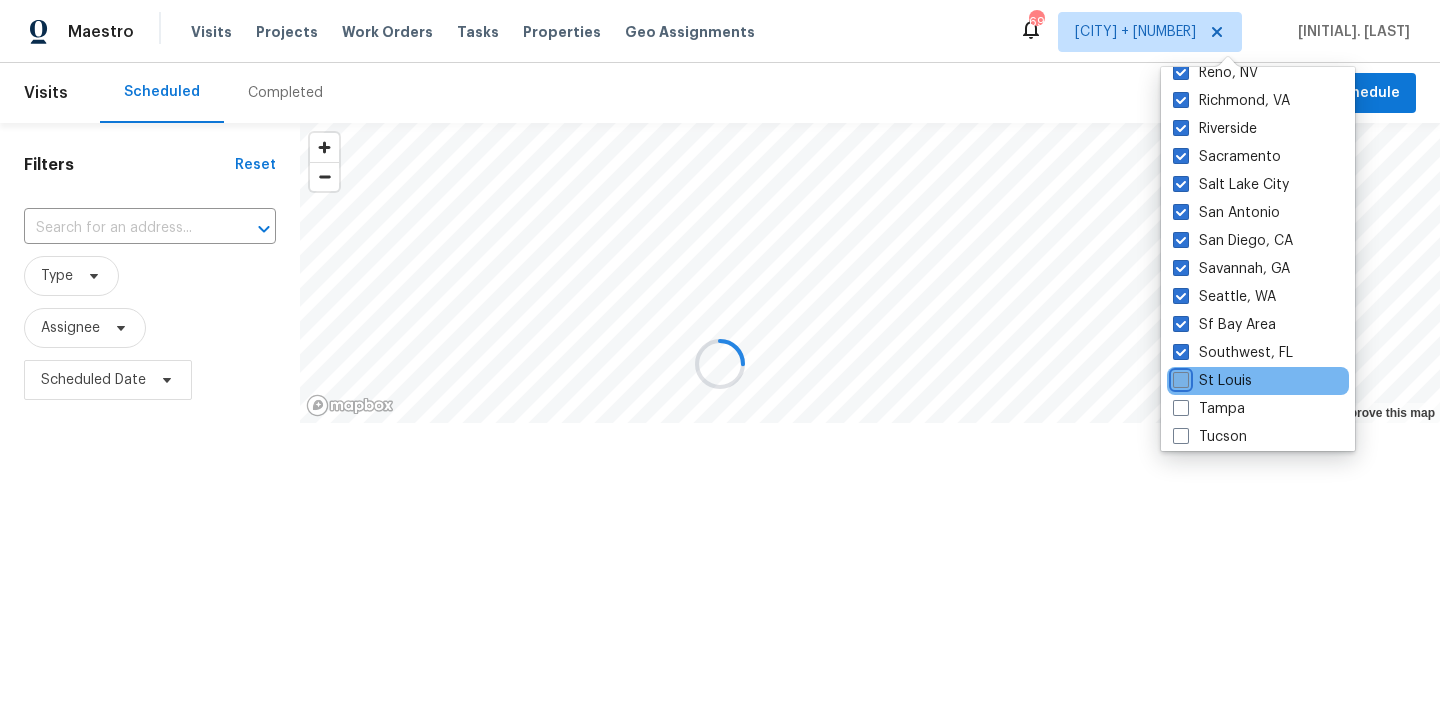 click on "St Louis" at bounding box center (1179, 377) 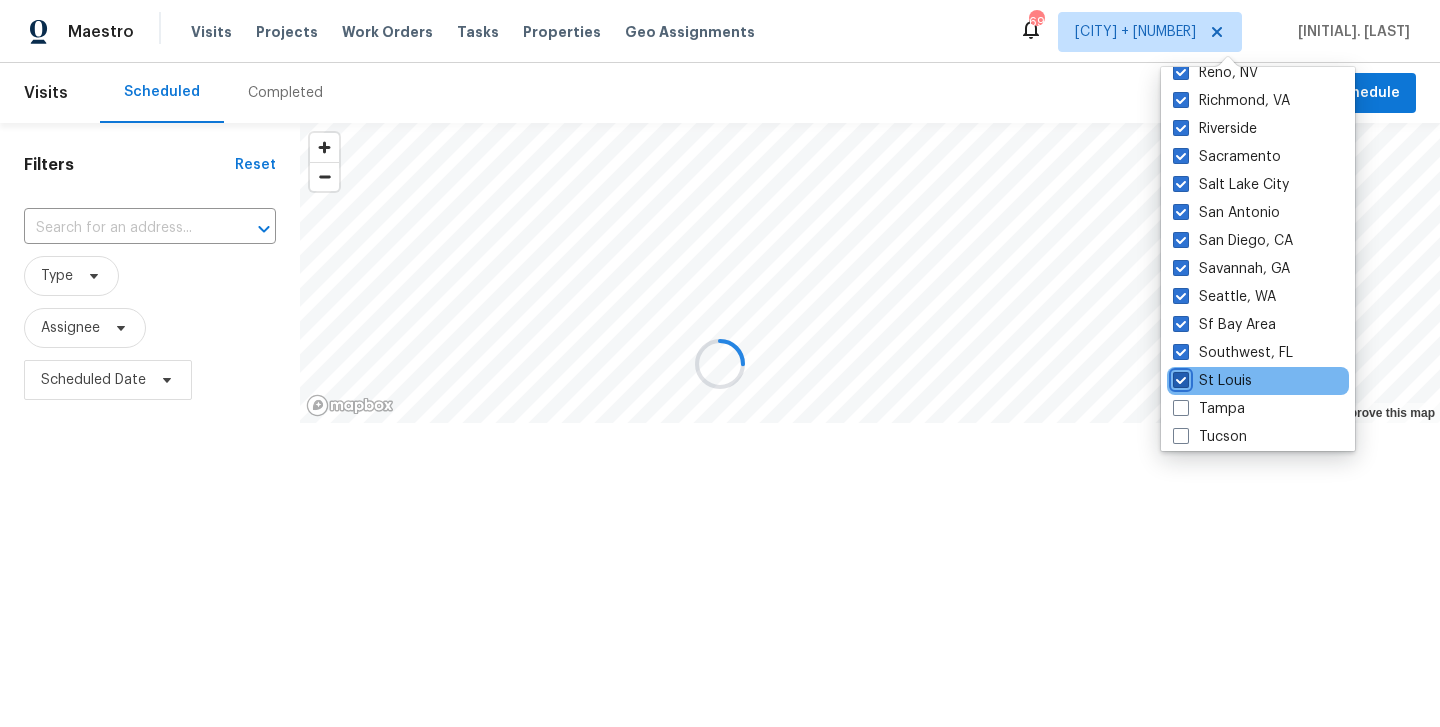 checkbox on "true" 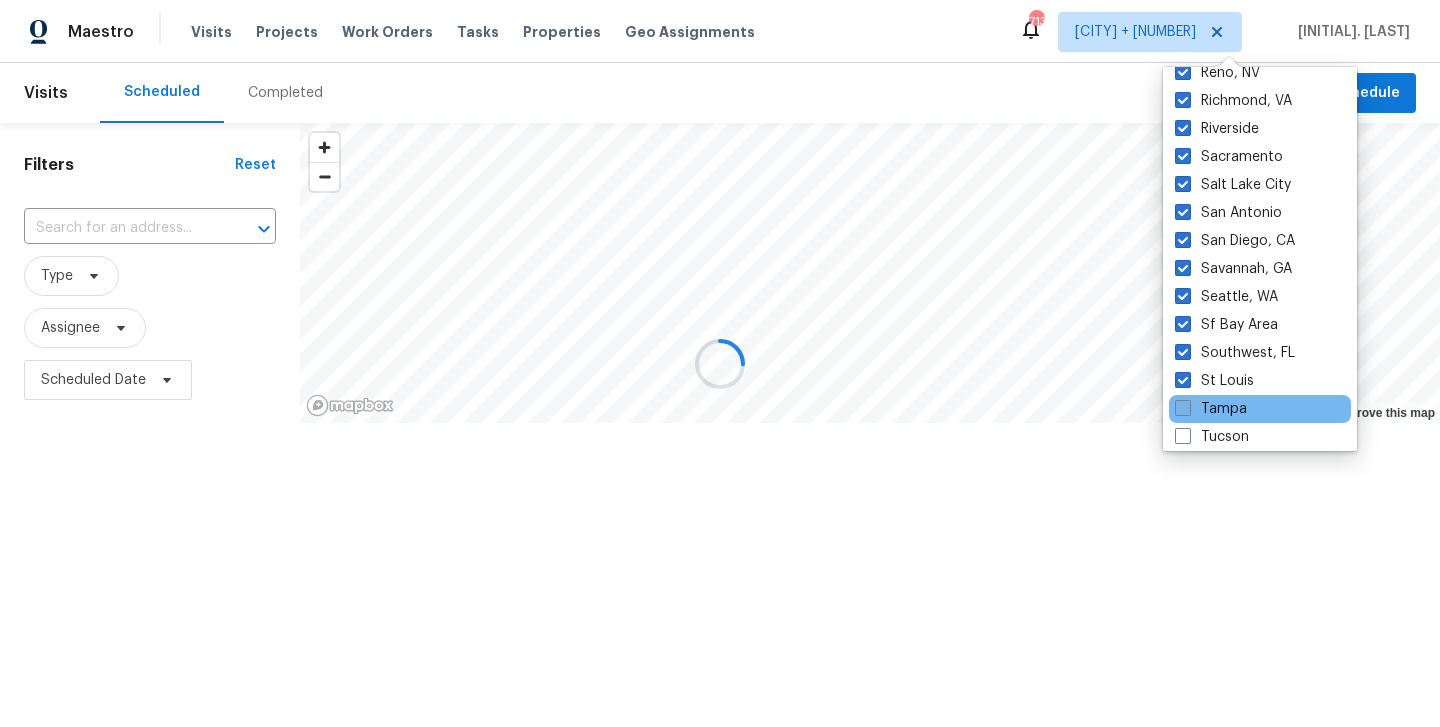 click at bounding box center (1183, 408) 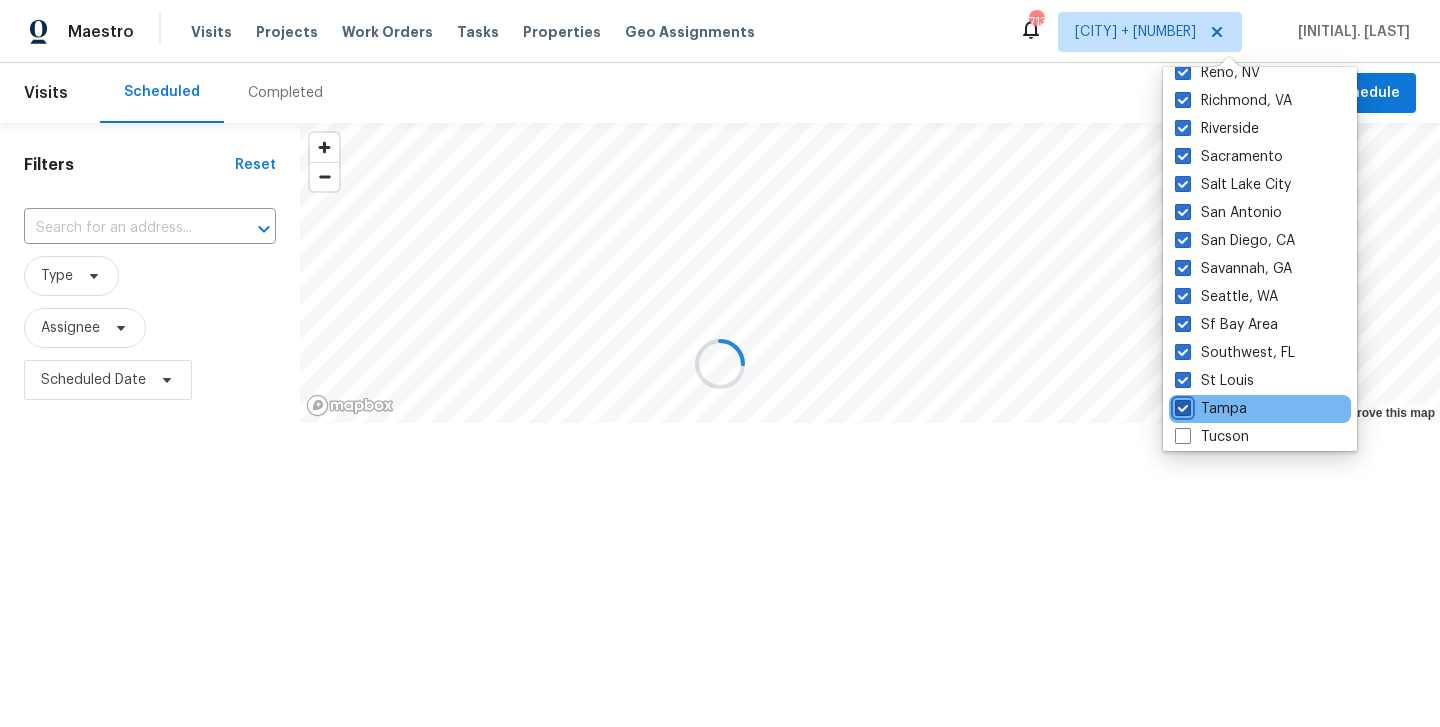 checkbox on "true" 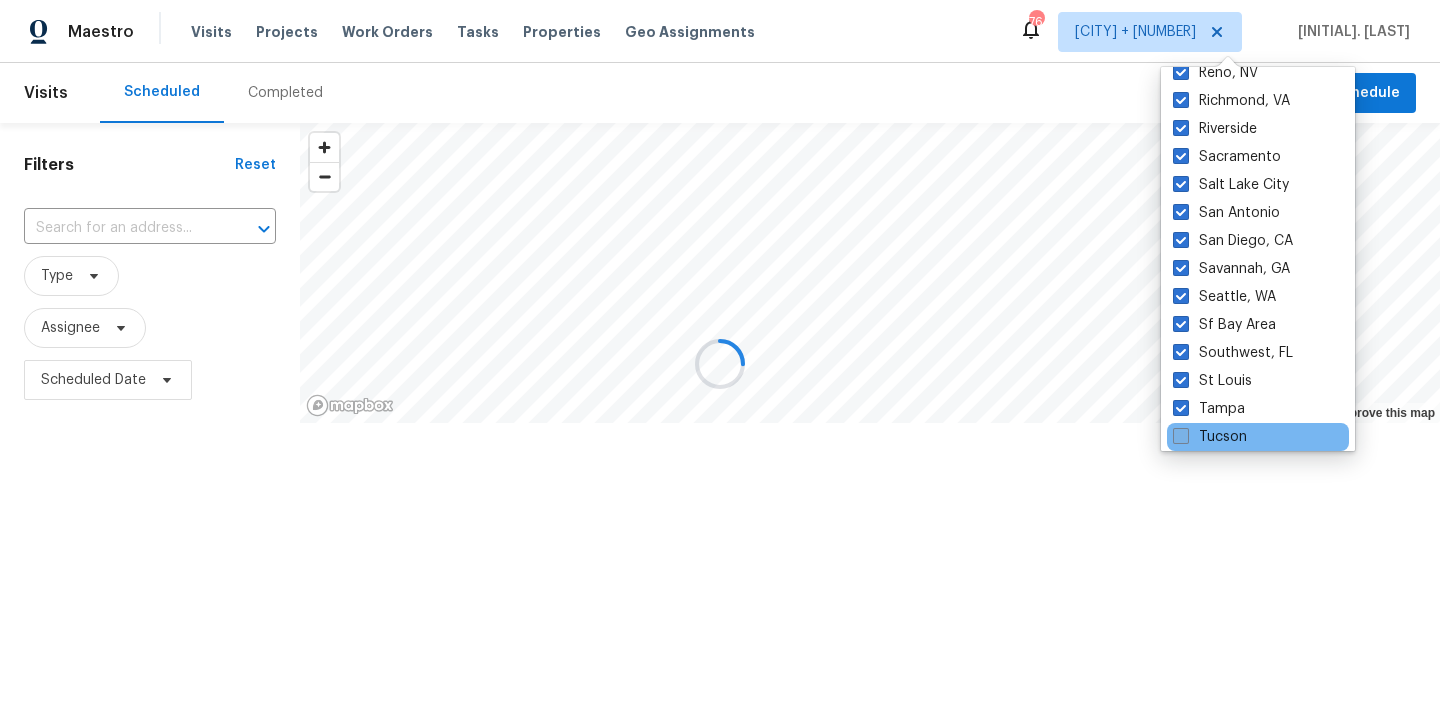 click at bounding box center [1181, 436] 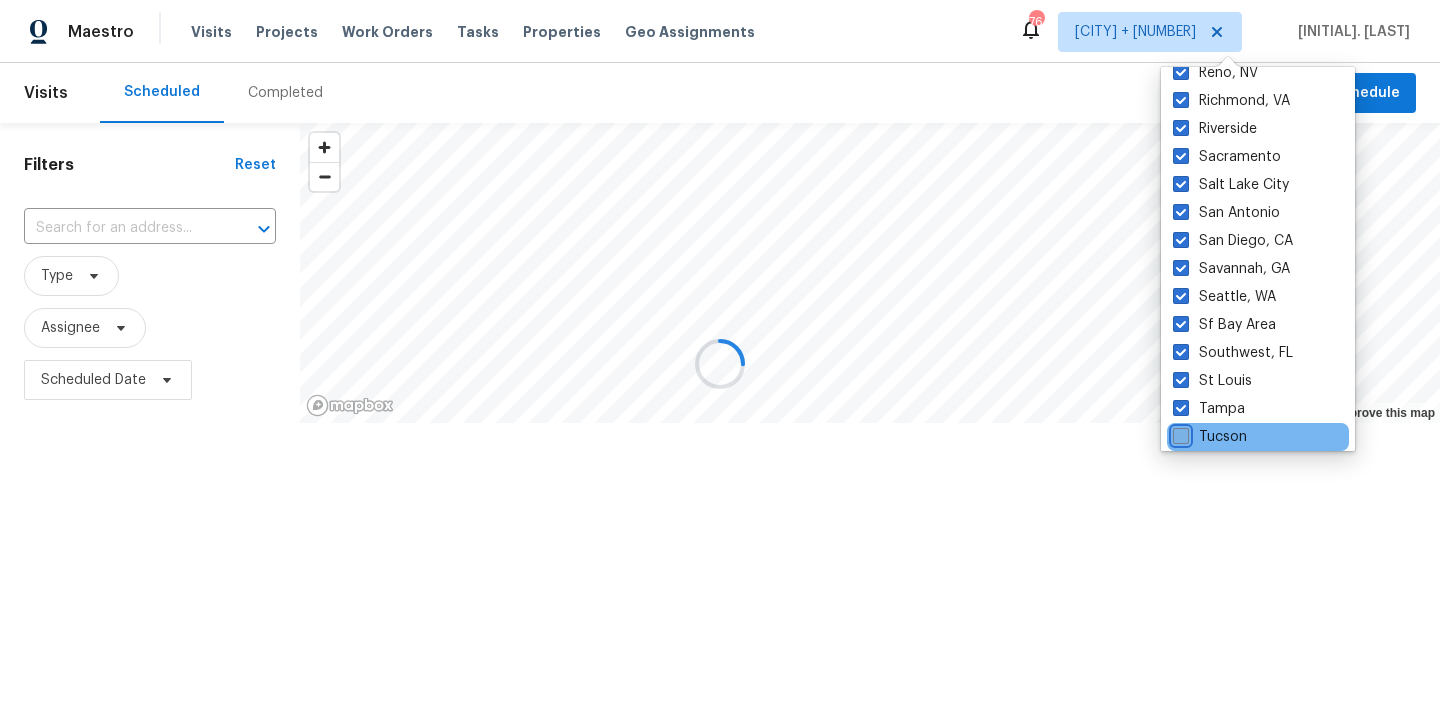 click on "Tucson" at bounding box center (1179, 433) 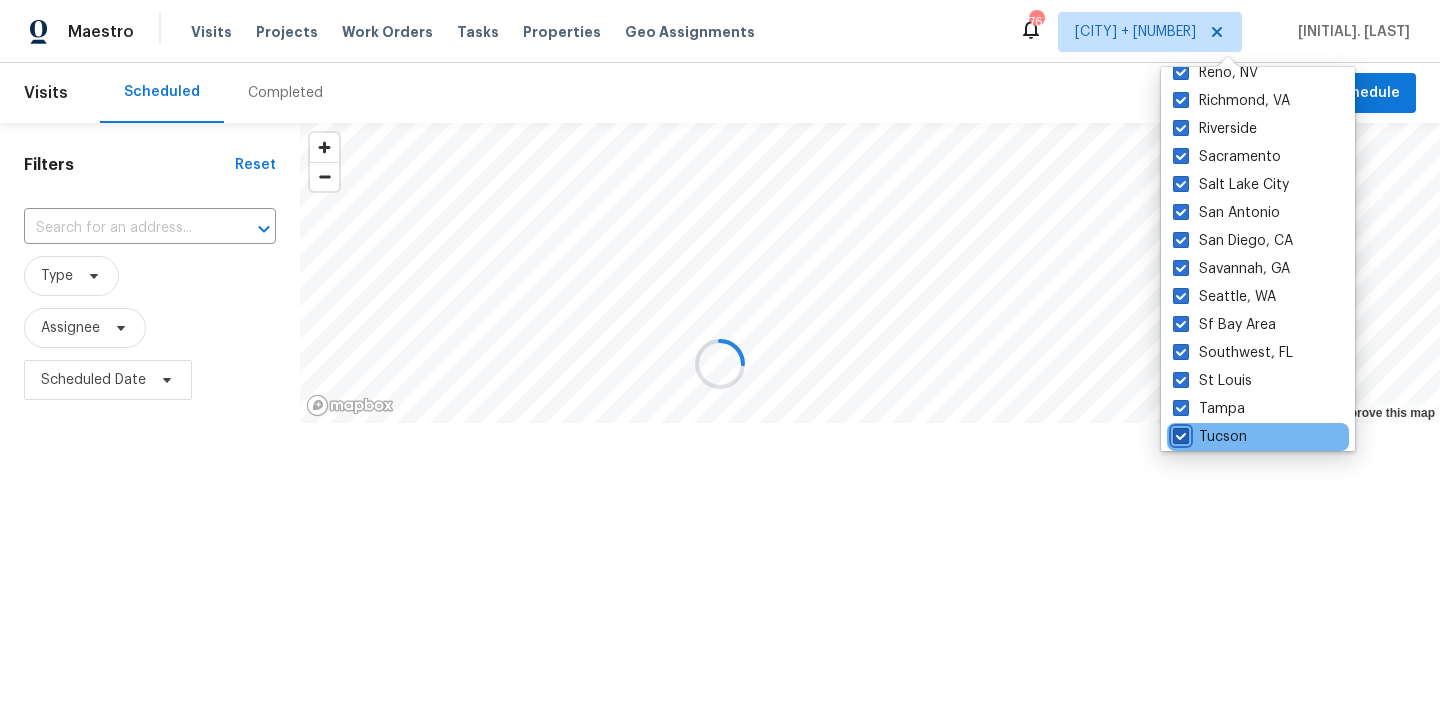 checkbox on "true" 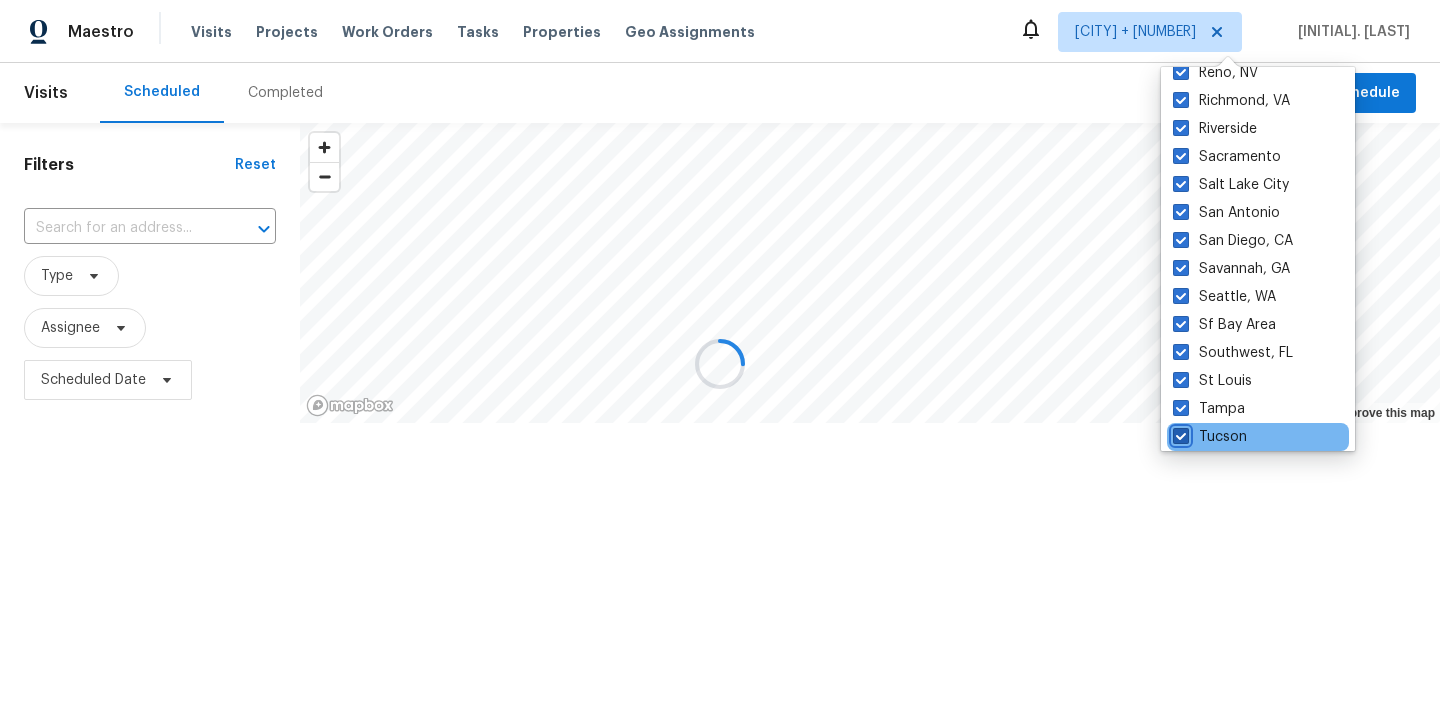scroll, scrollTop: 1340, scrollLeft: 0, axis: vertical 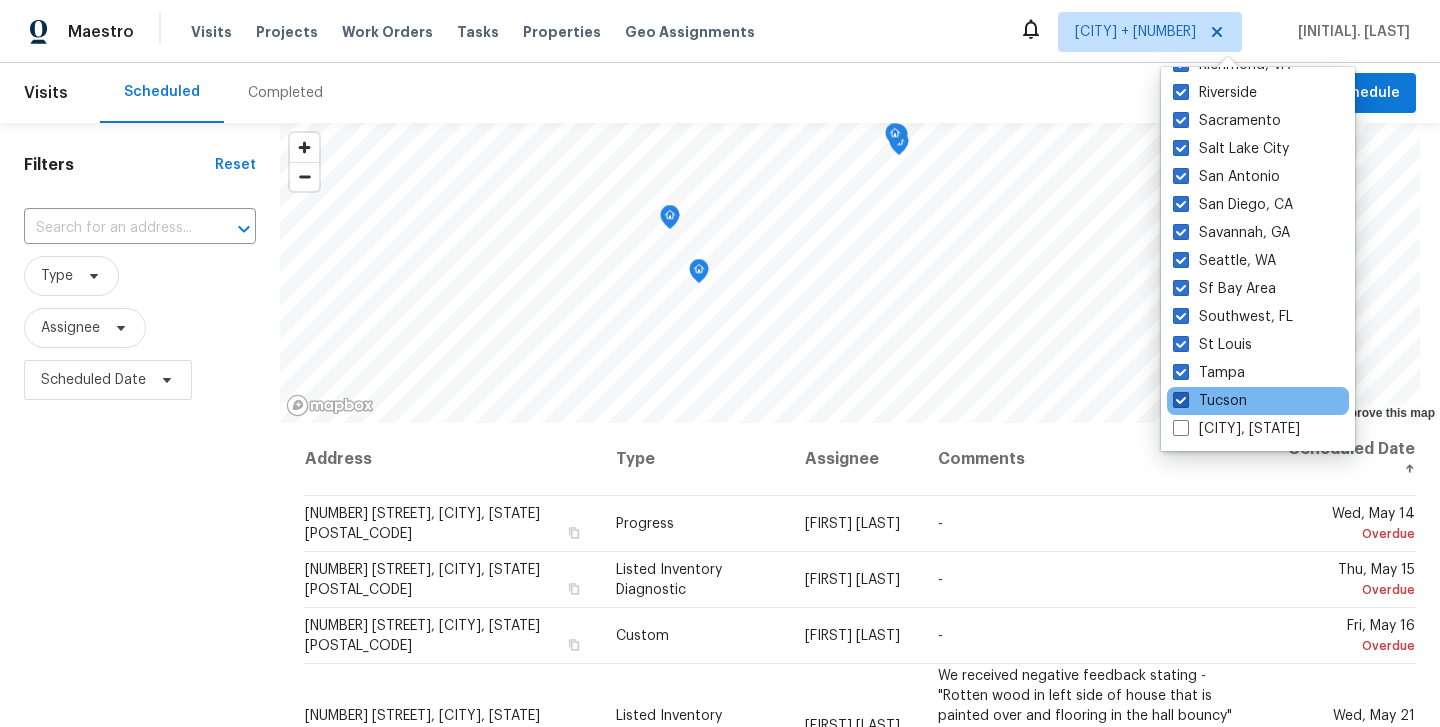click at bounding box center [1181, 428] 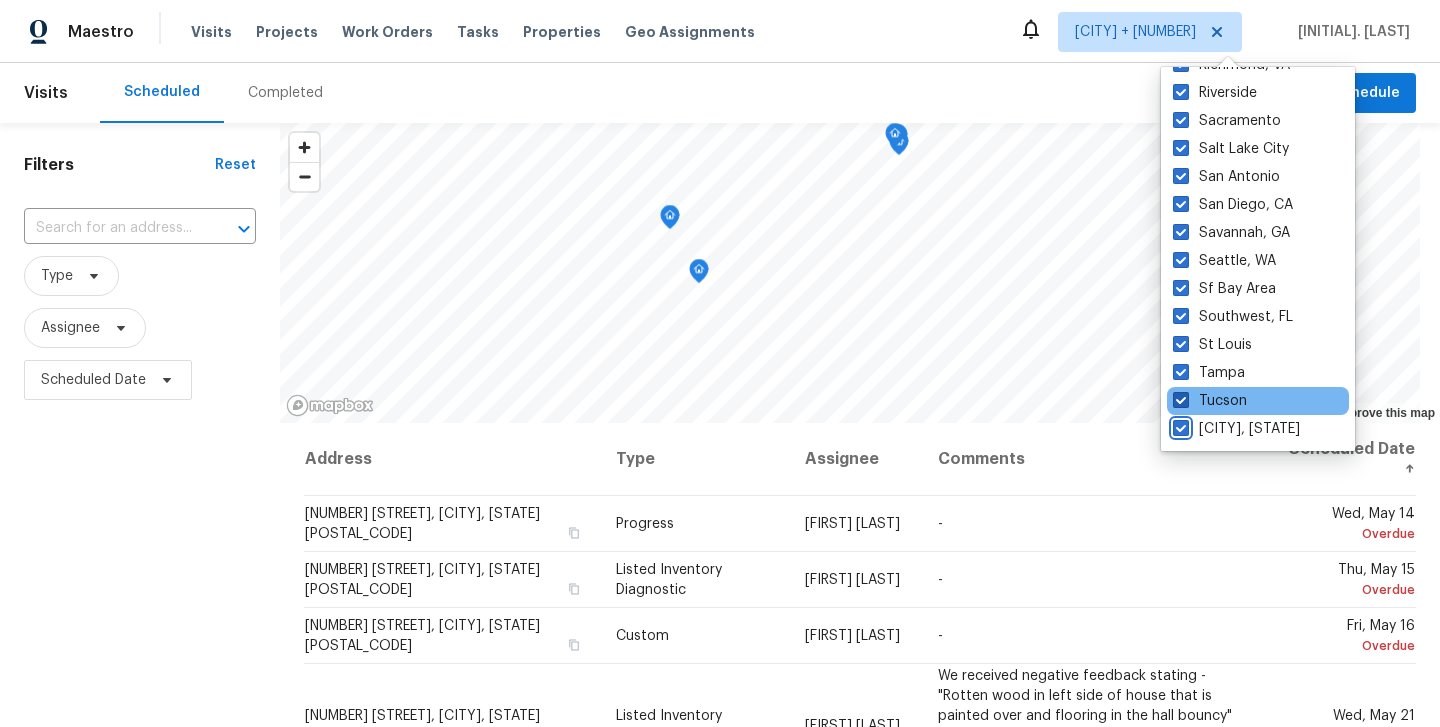 checkbox on "true" 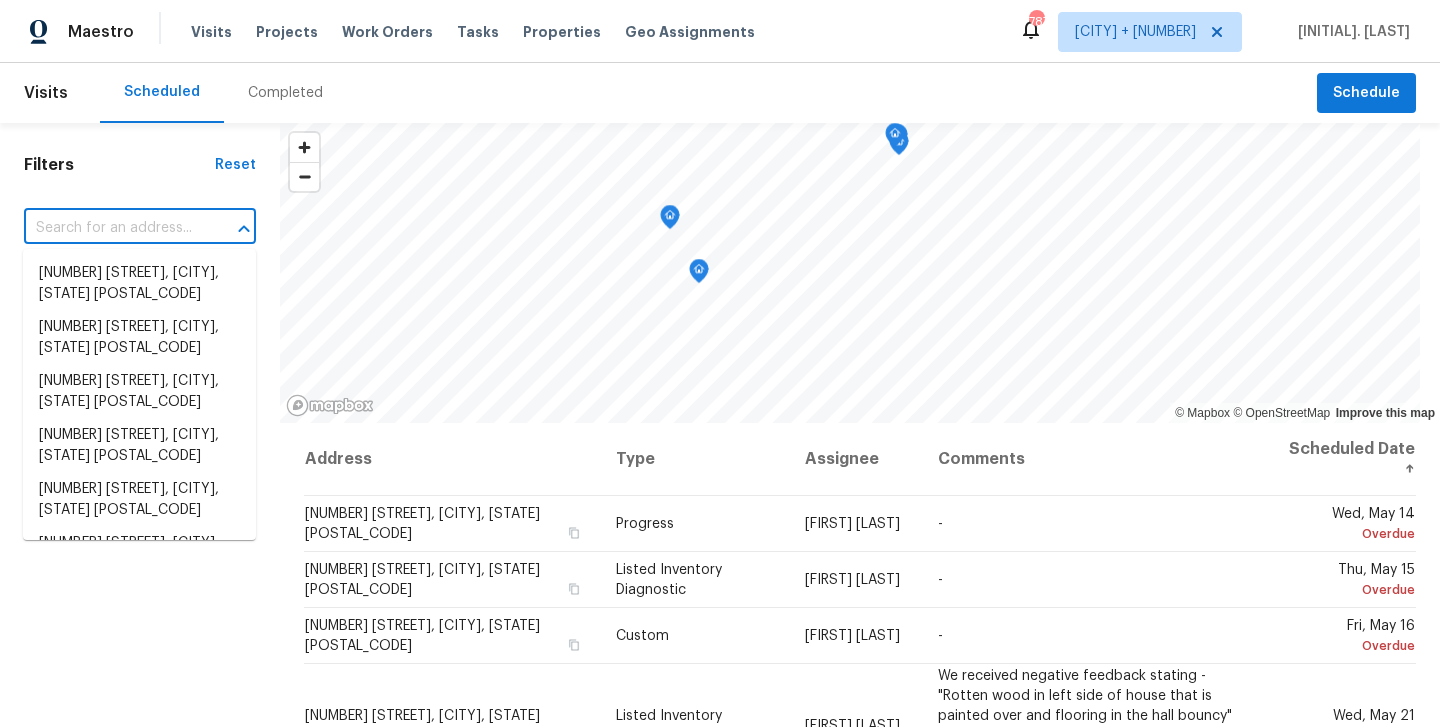 click at bounding box center [112, 228] 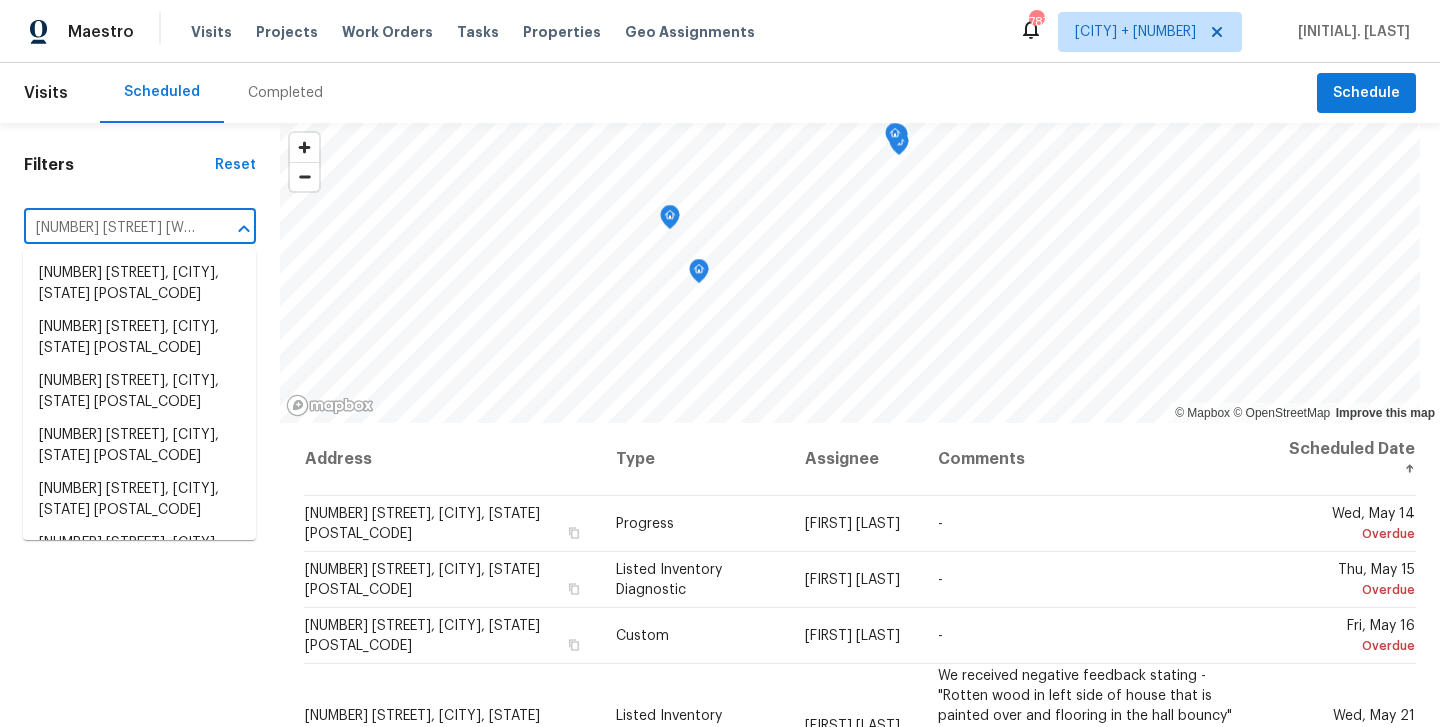 scroll, scrollTop: 0, scrollLeft: 59, axis: horizontal 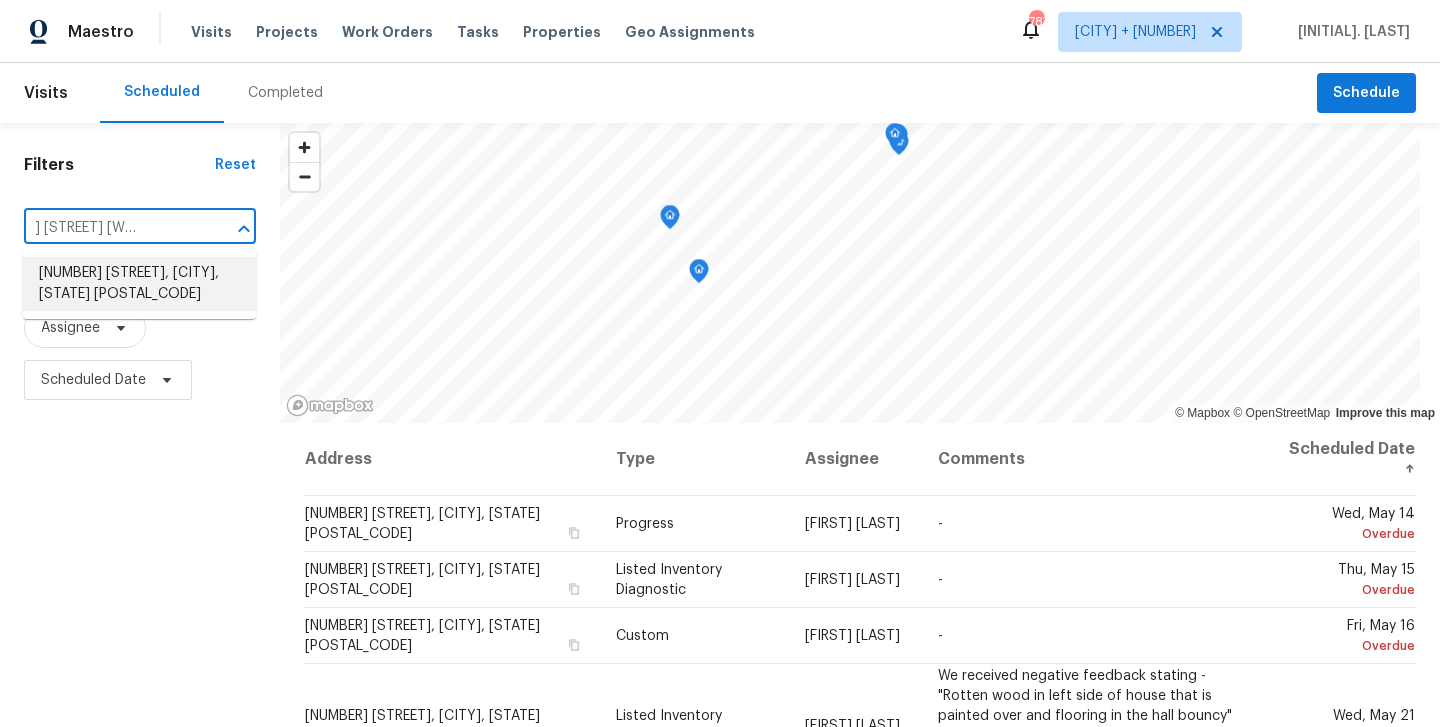 click on "[NUMBER] [STREET], [CITY], [STATE] [POSTAL_CODE]" at bounding box center (139, 284) 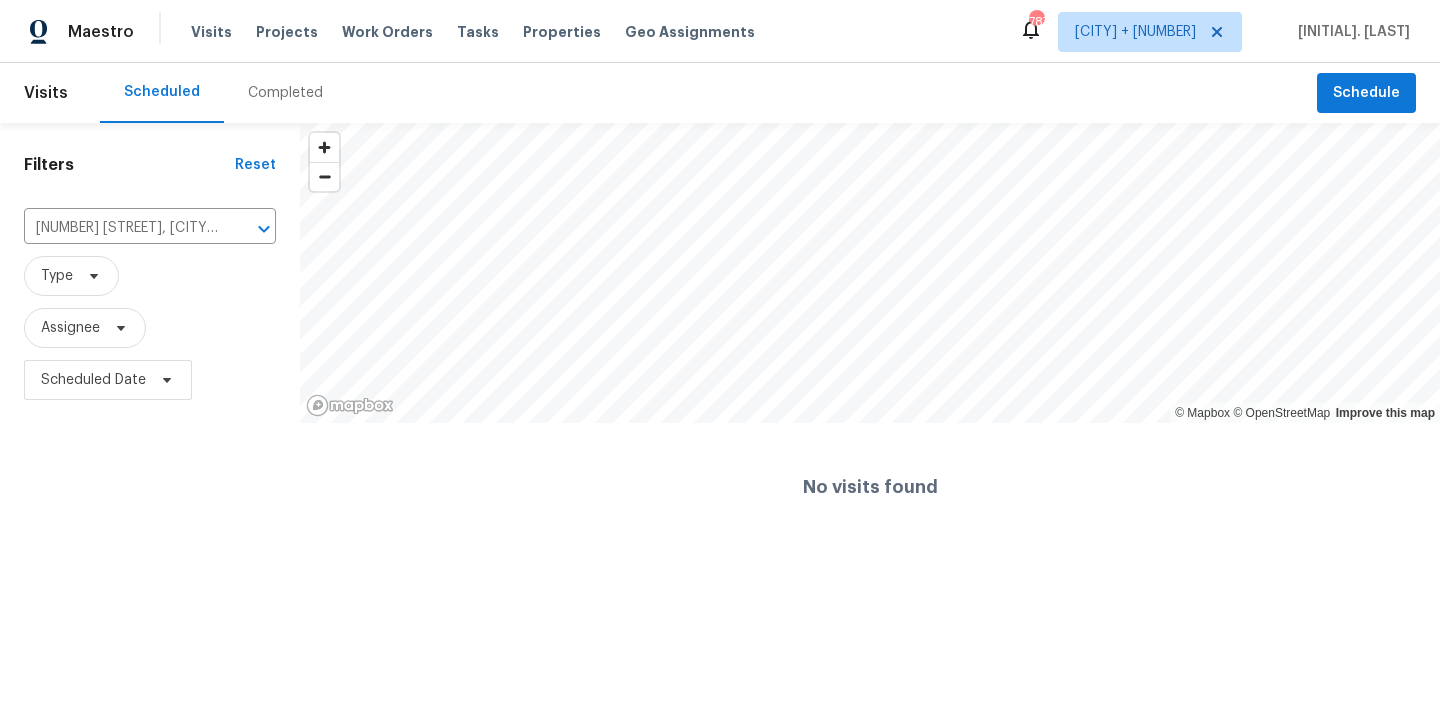 click on "Completed" at bounding box center (285, 93) 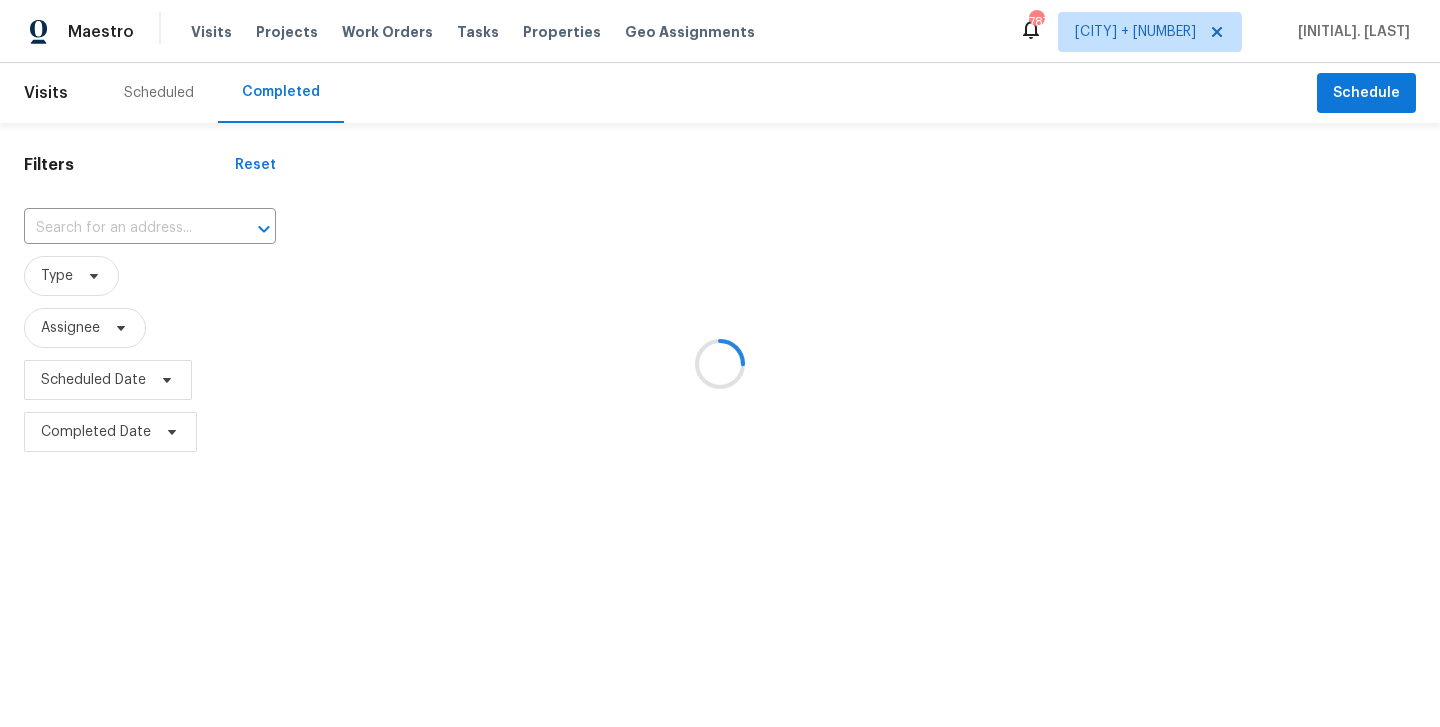 click at bounding box center (720, 363) 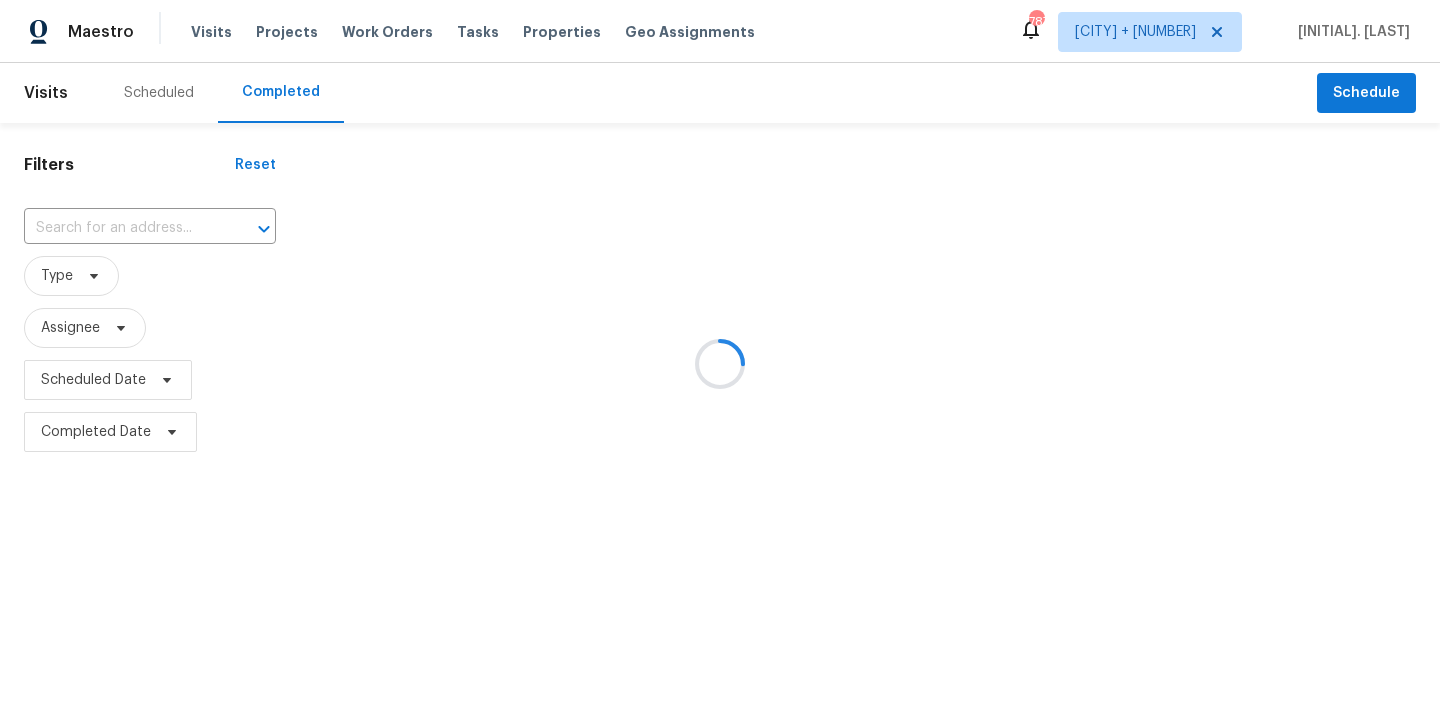 click at bounding box center (720, 363) 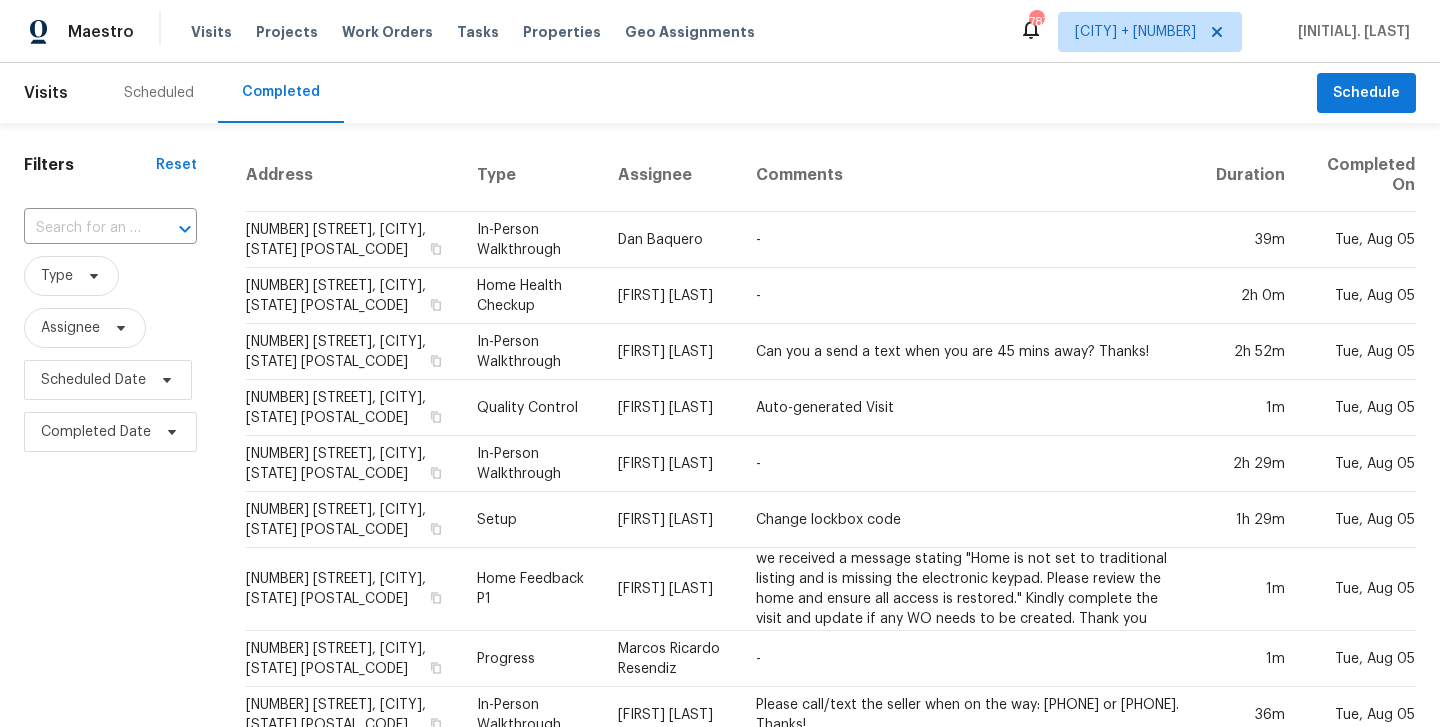 click at bounding box center [171, 229] 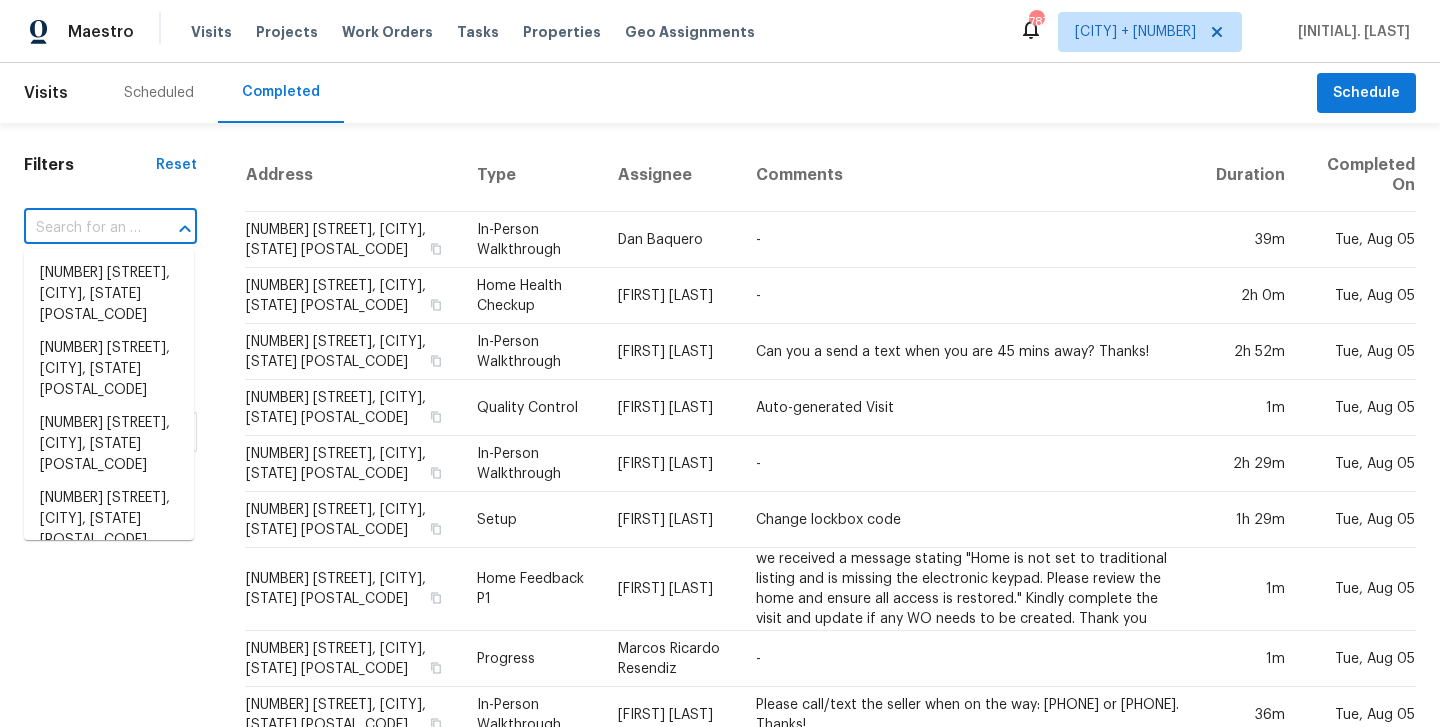 click at bounding box center [171, 229] 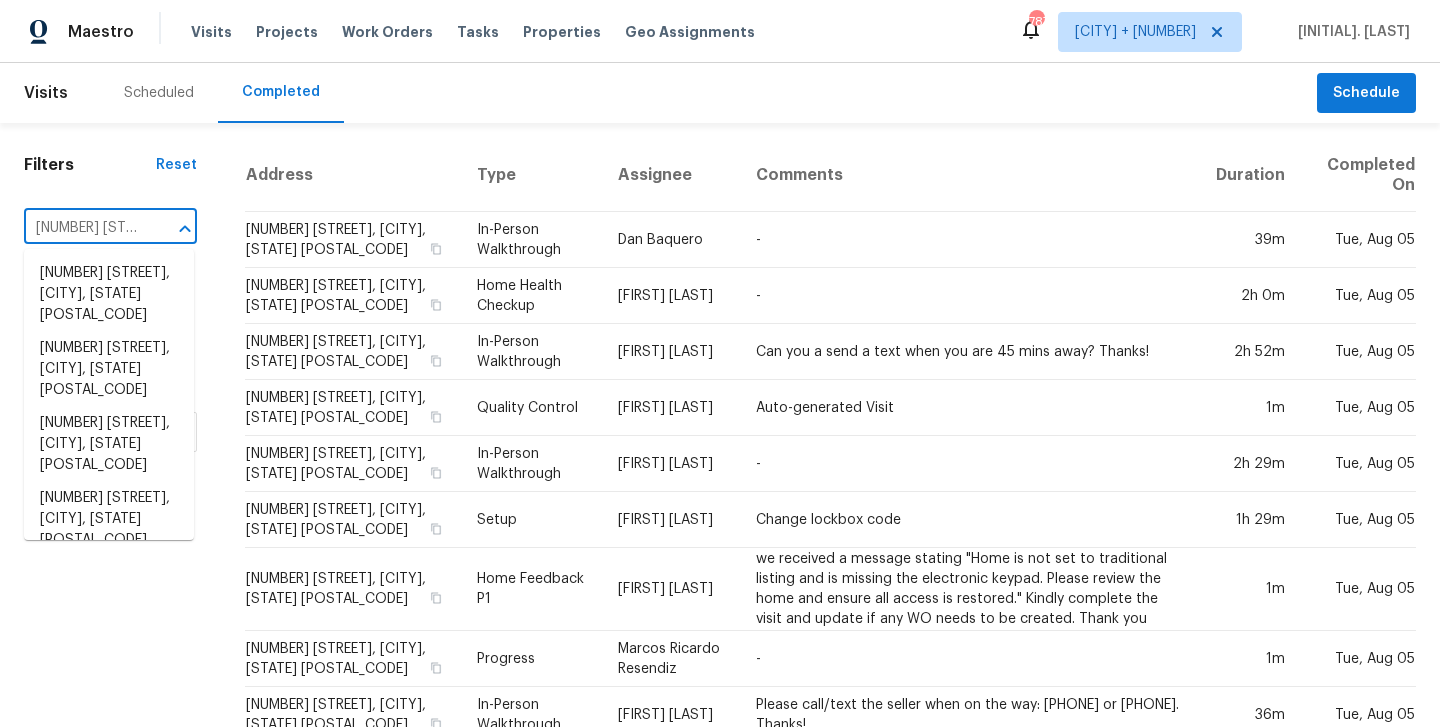 scroll, scrollTop: 0, scrollLeft: 121, axis: horizontal 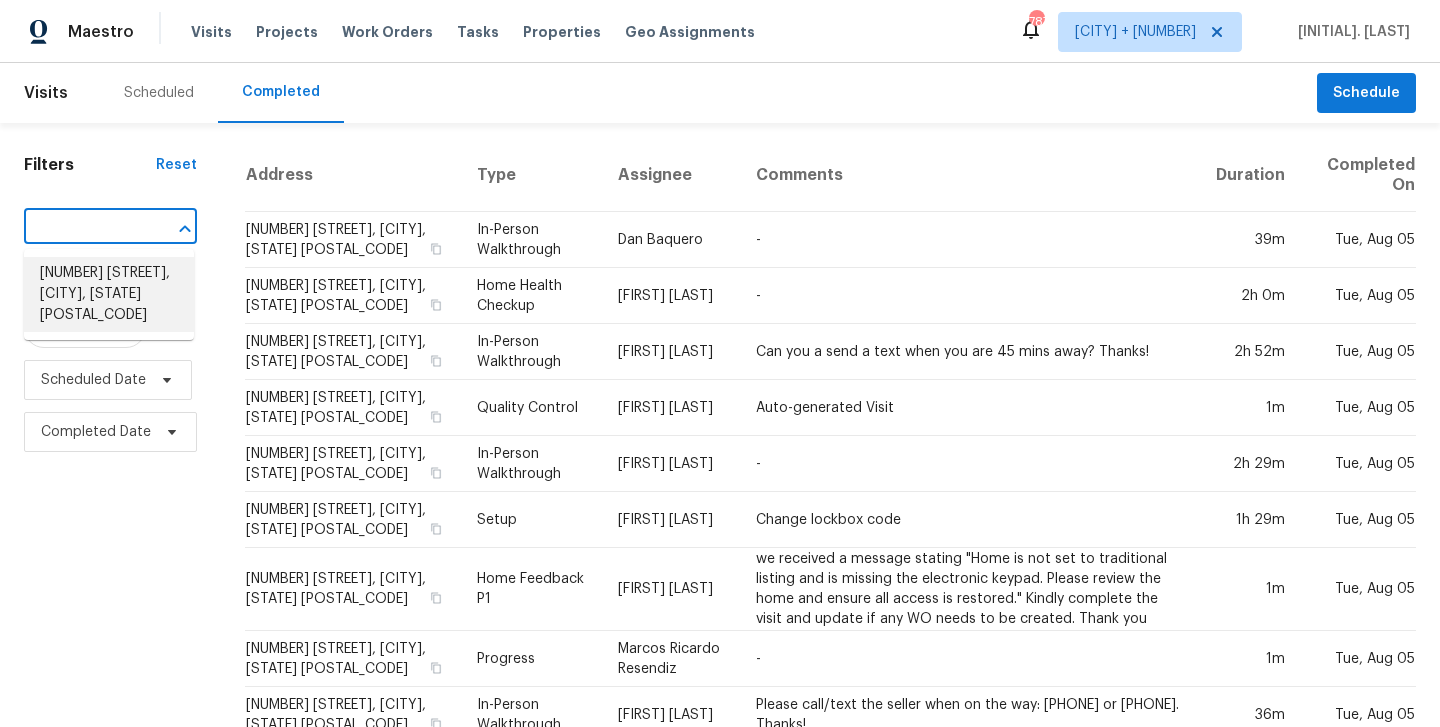 click on "[NUMBER] [STREET], [CITY], [STATE] [POSTAL_CODE]" at bounding box center [109, 294] 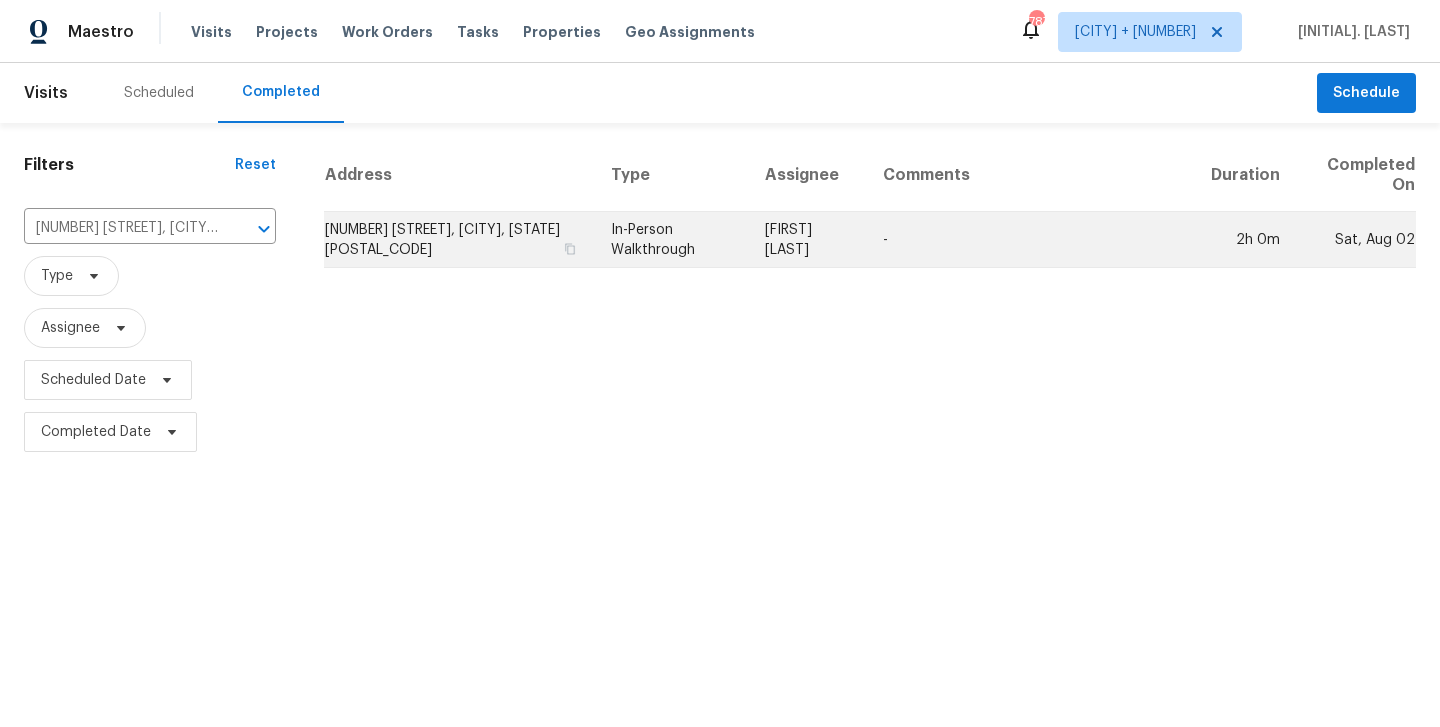click on "-" at bounding box center [1031, 240] 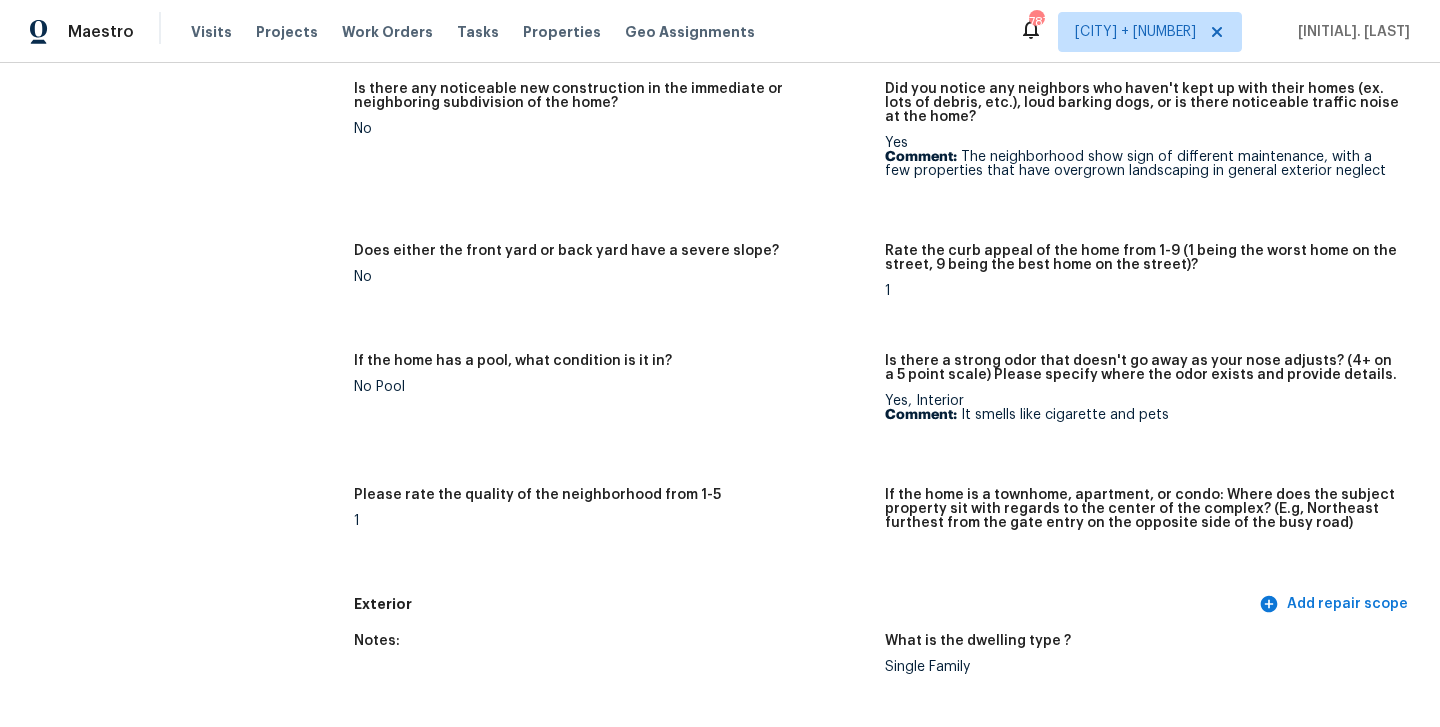 scroll, scrollTop: 0, scrollLeft: 0, axis: both 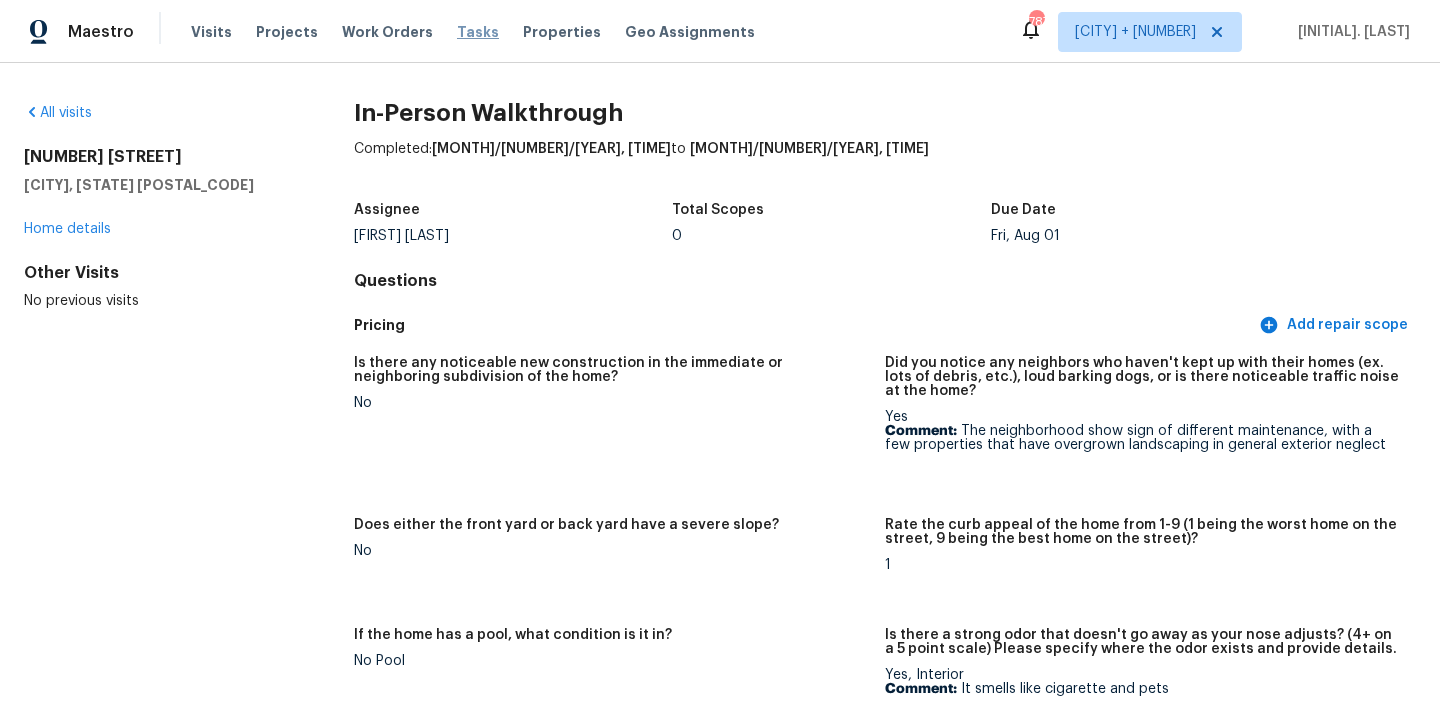 click on "Tasks" at bounding box center (478, 32) 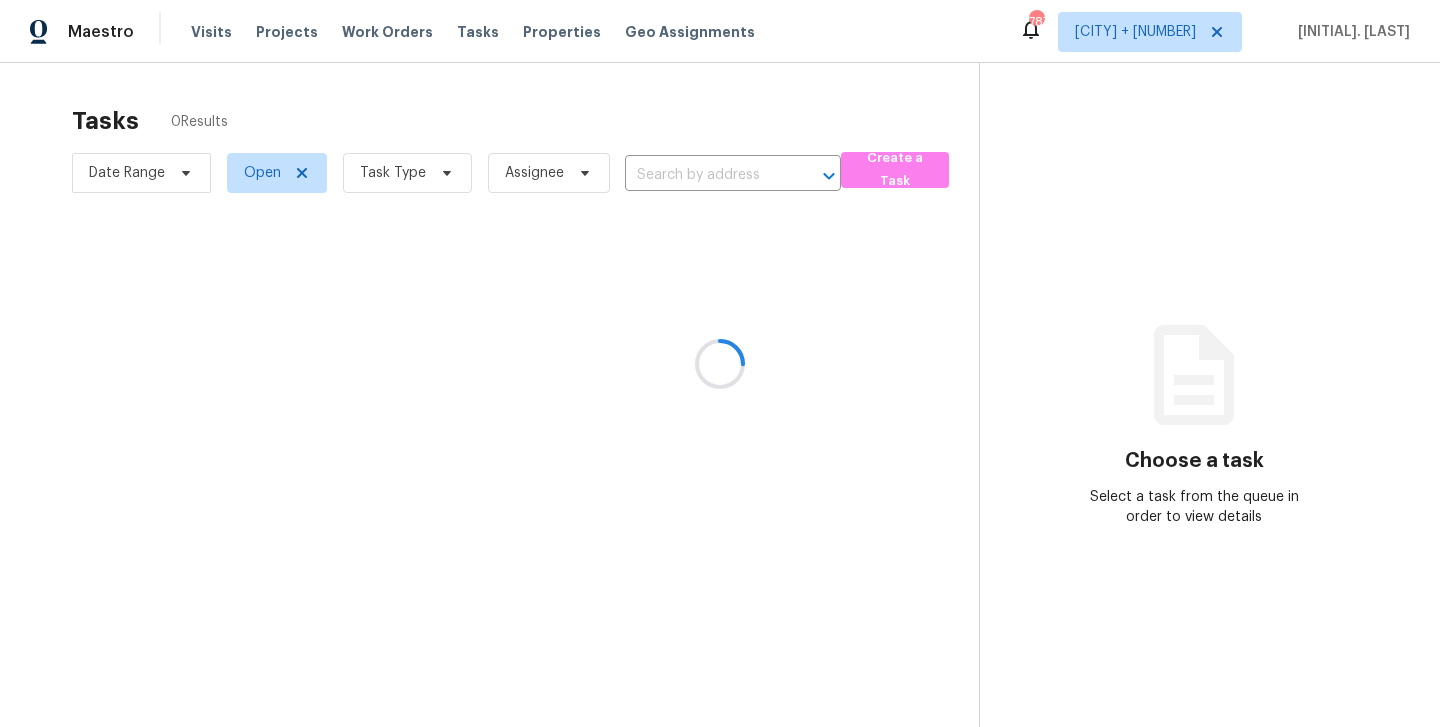 click at bounding box center [720, 363] 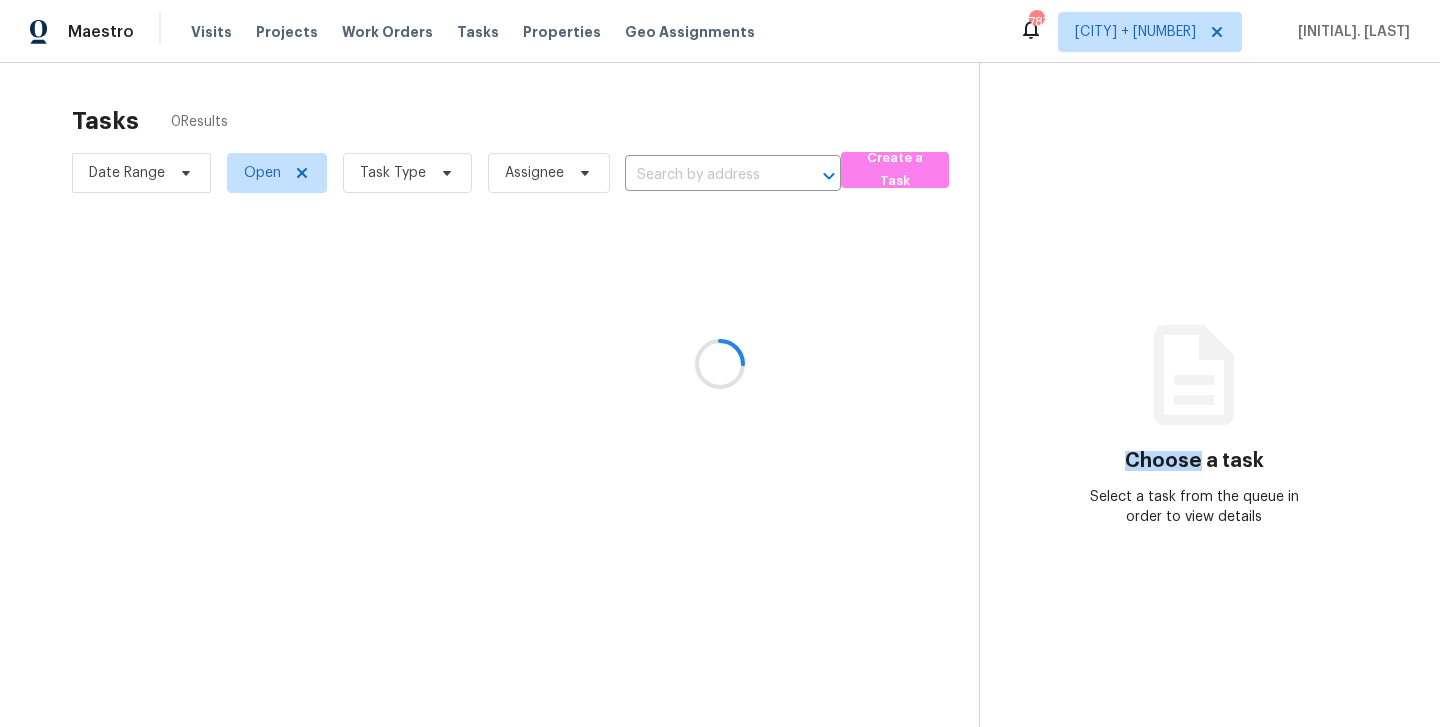 click at bounding box center [720, 363] 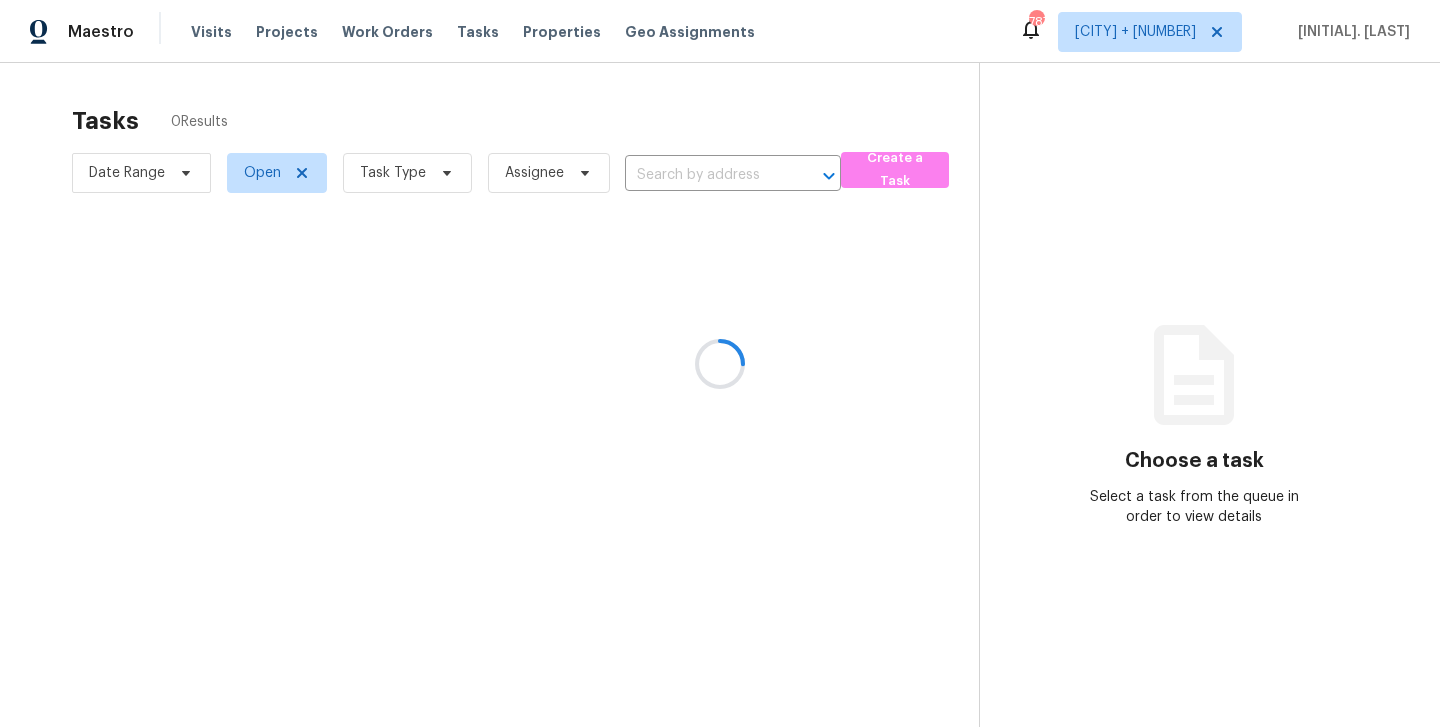 click at bounding box center (720, 363) 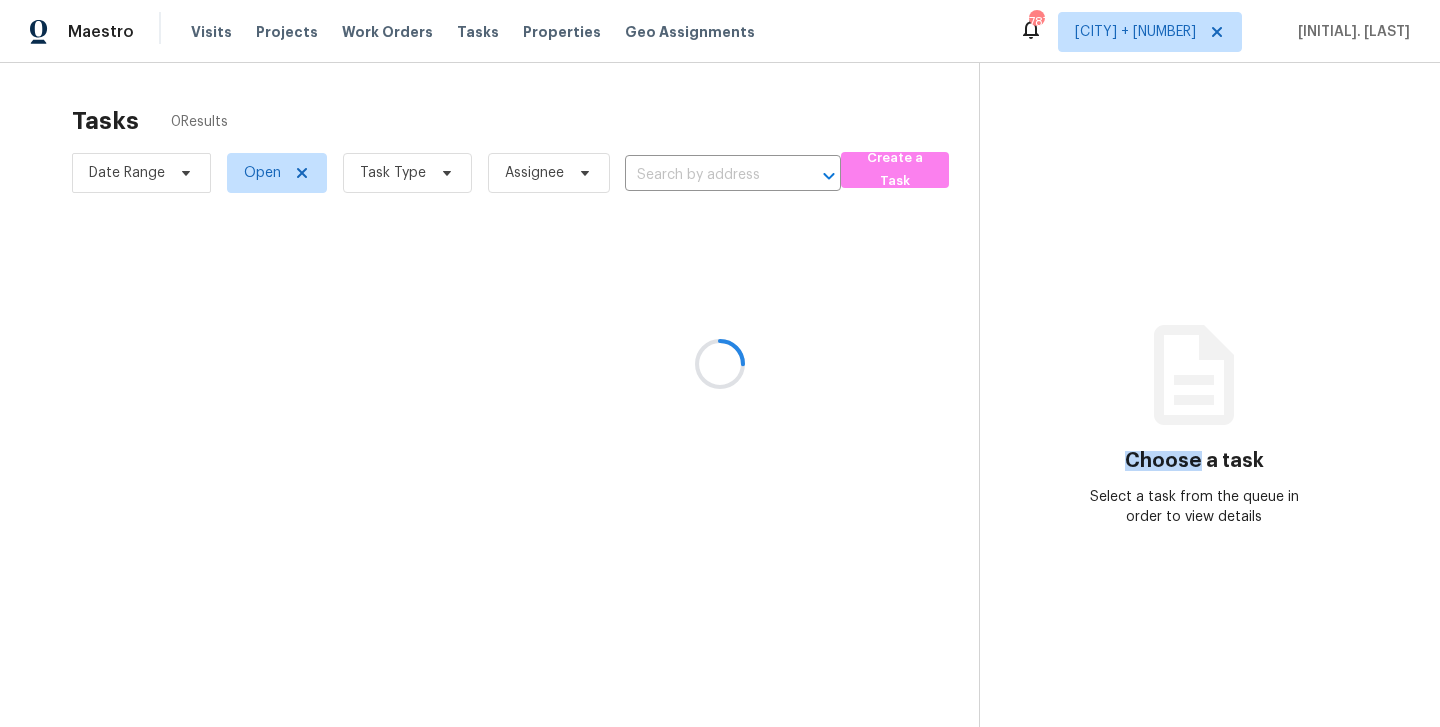 click at bounding box center [720, 363] 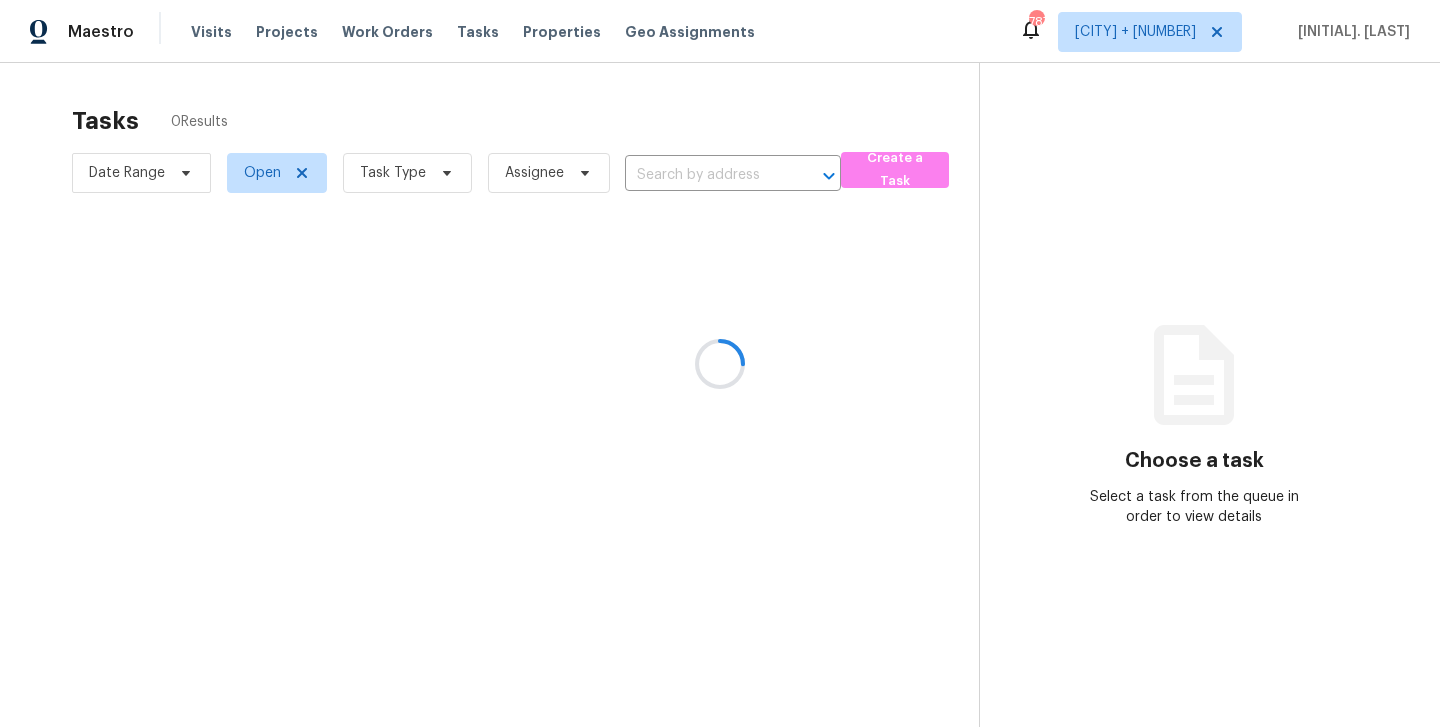 click at bounding box center (720, 363) 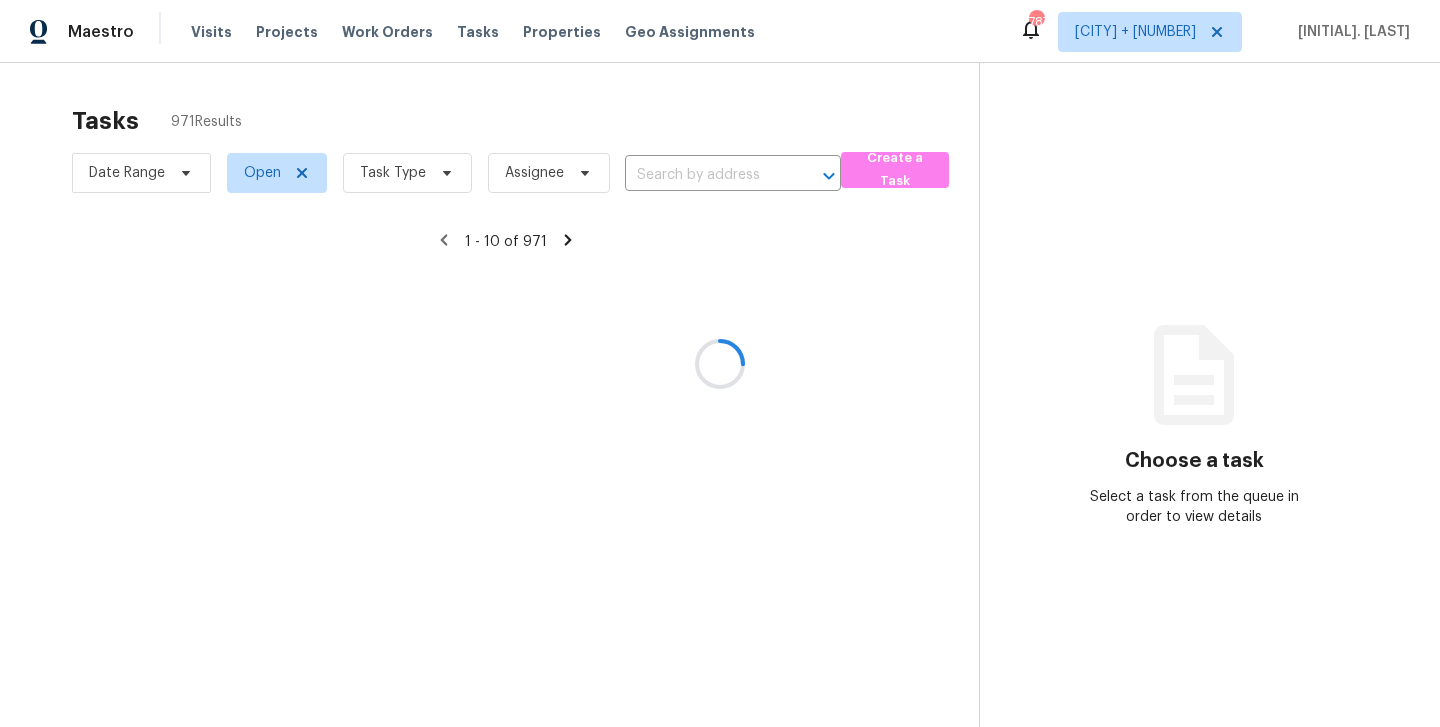 click at bounding box center [720, 363] 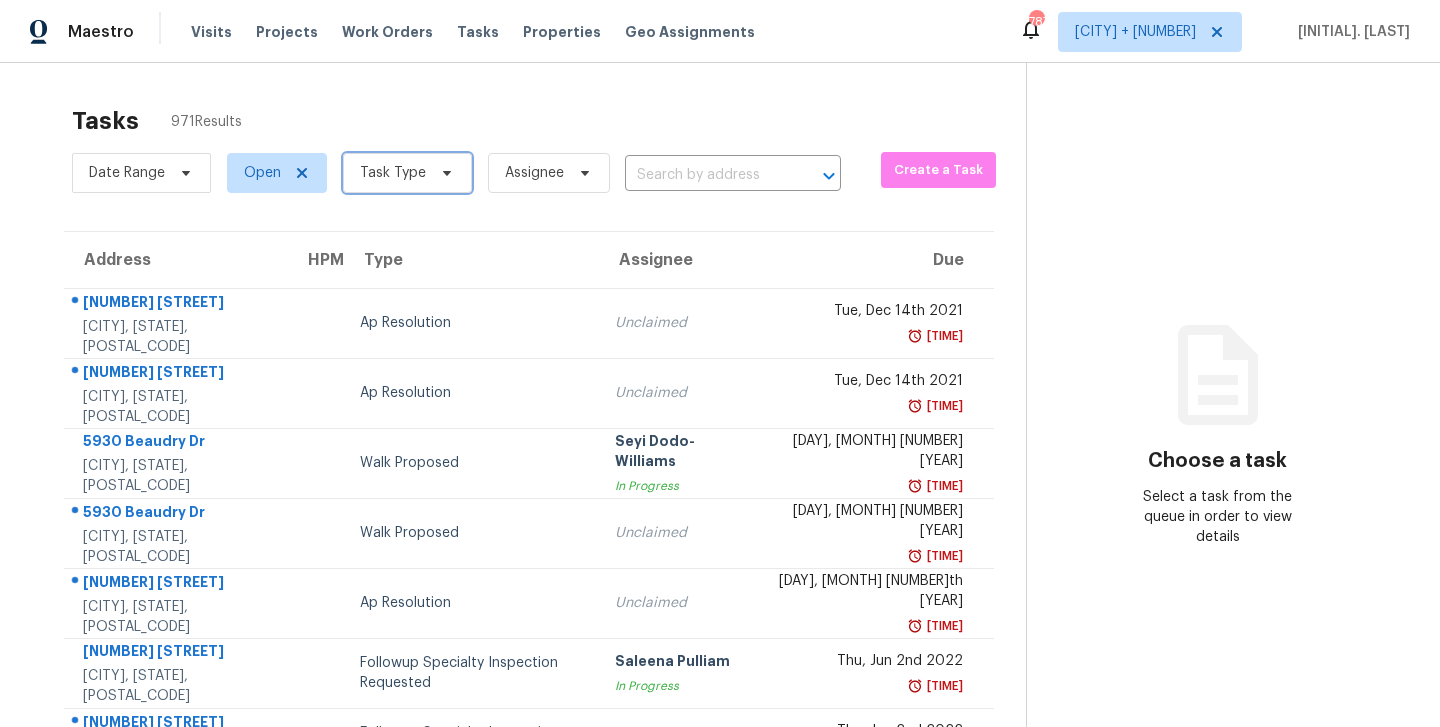 click 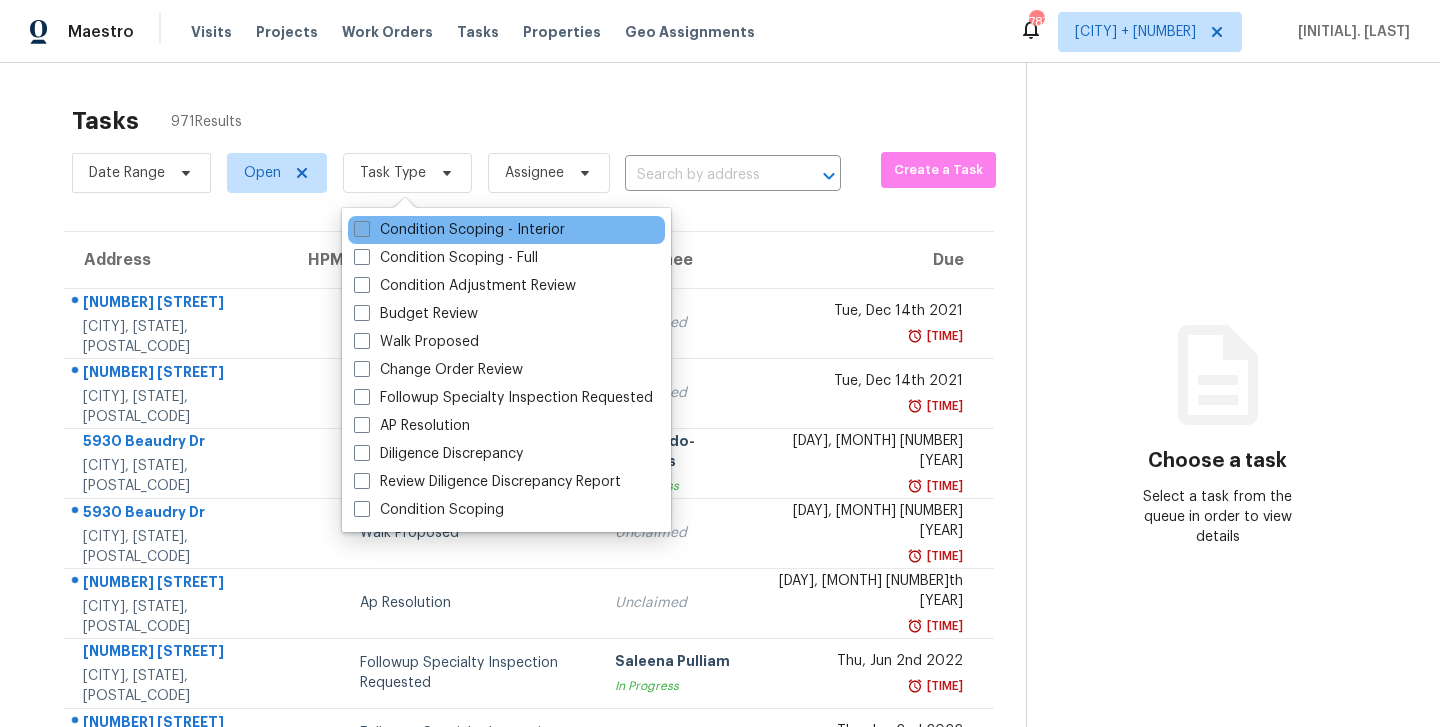 click on "Condition Scoping - Interior" at bounding box center (459, 230) 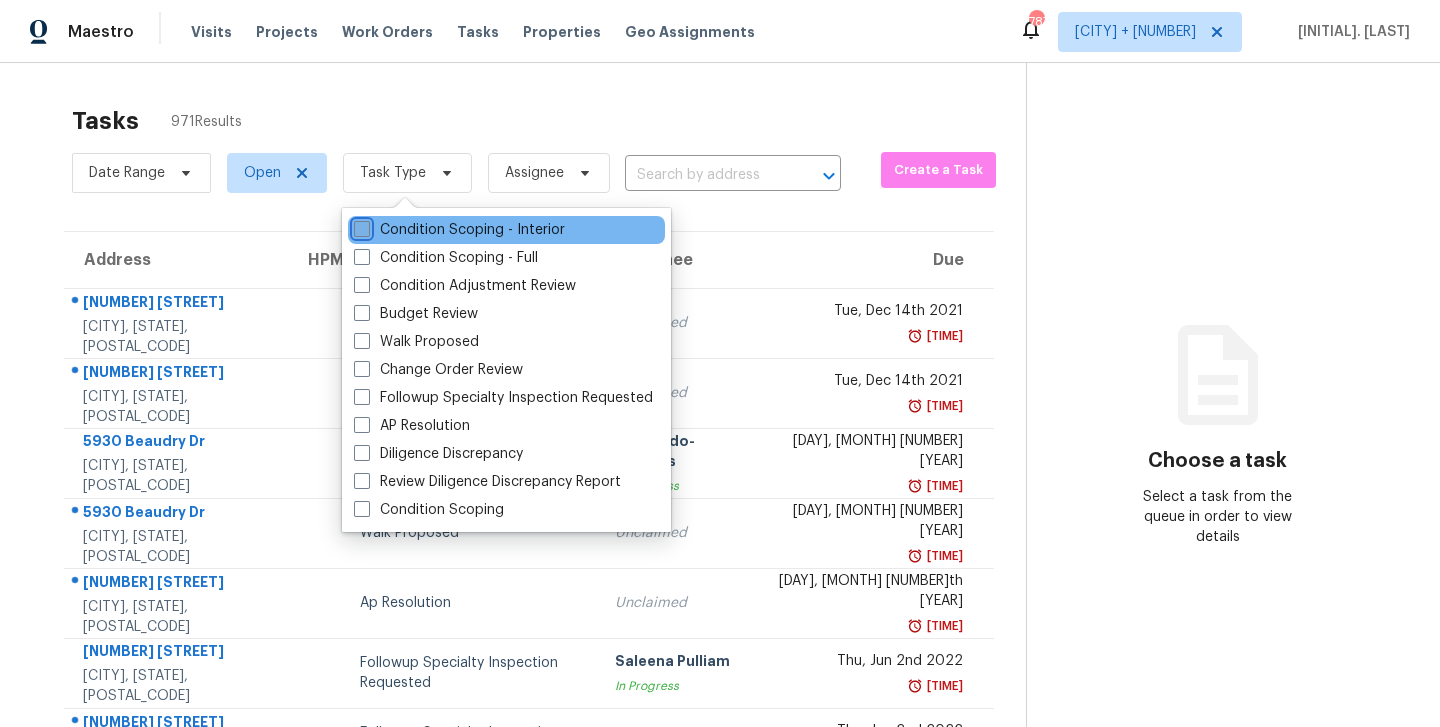 click on "Condition Scoping - Interior" at bounding box center (360, 226) 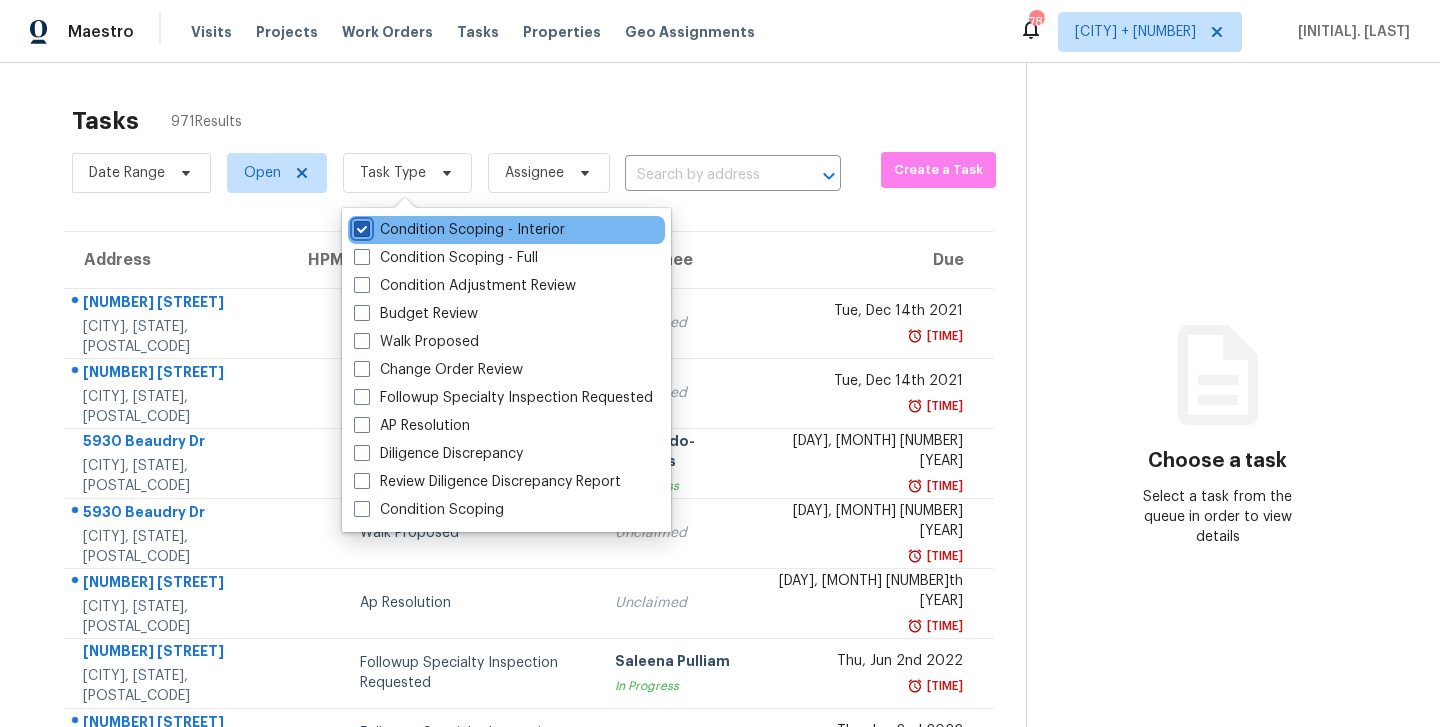 checkbox on "true" 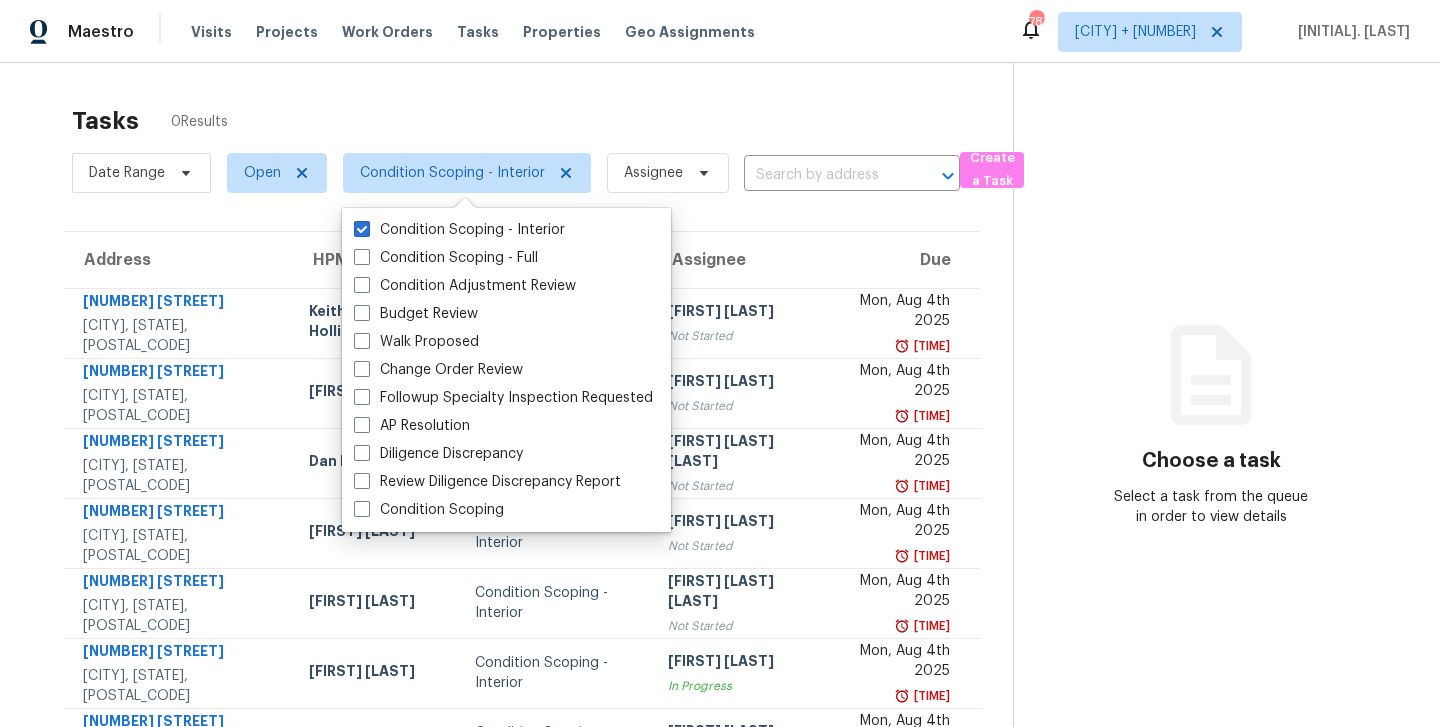 click at bounding box center [824, 175] 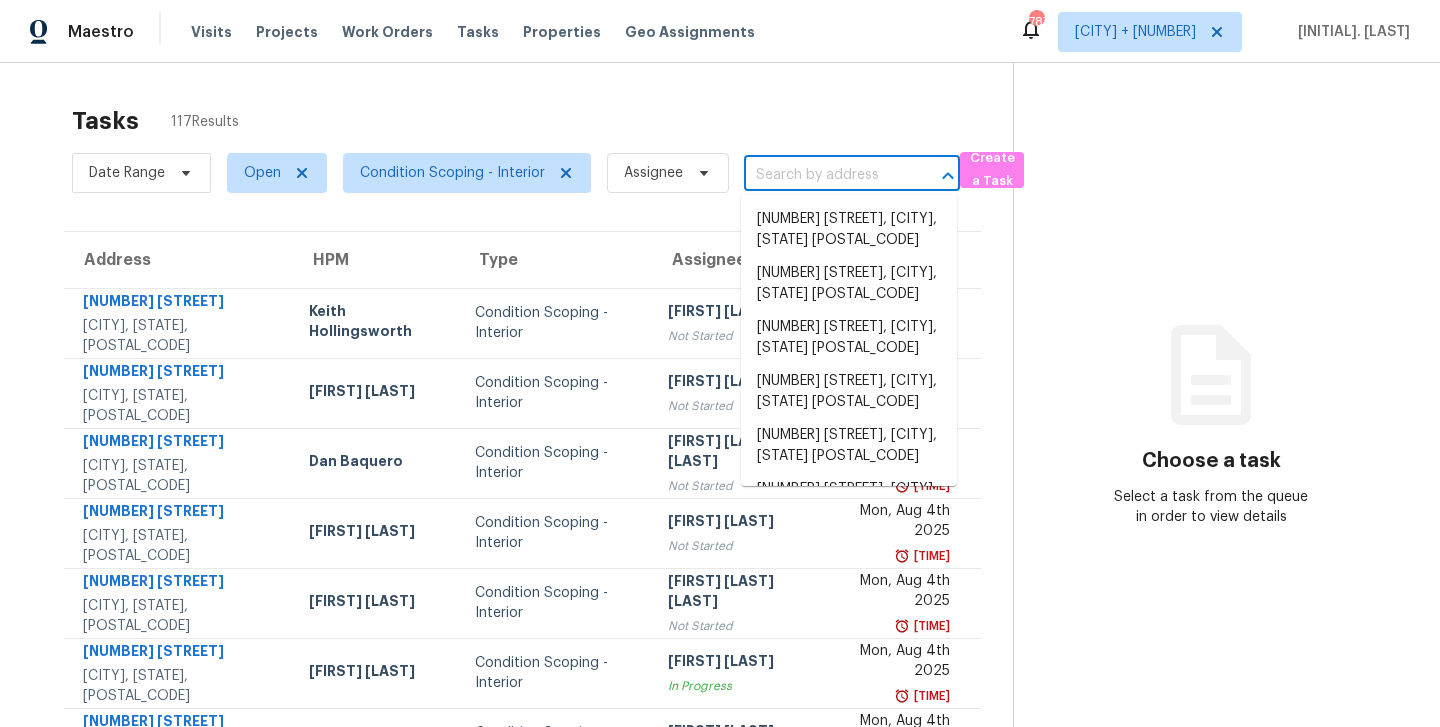 paste on "[NUMBER] [STREET] [WORD], [STATE] [POSTAL_CODE]" 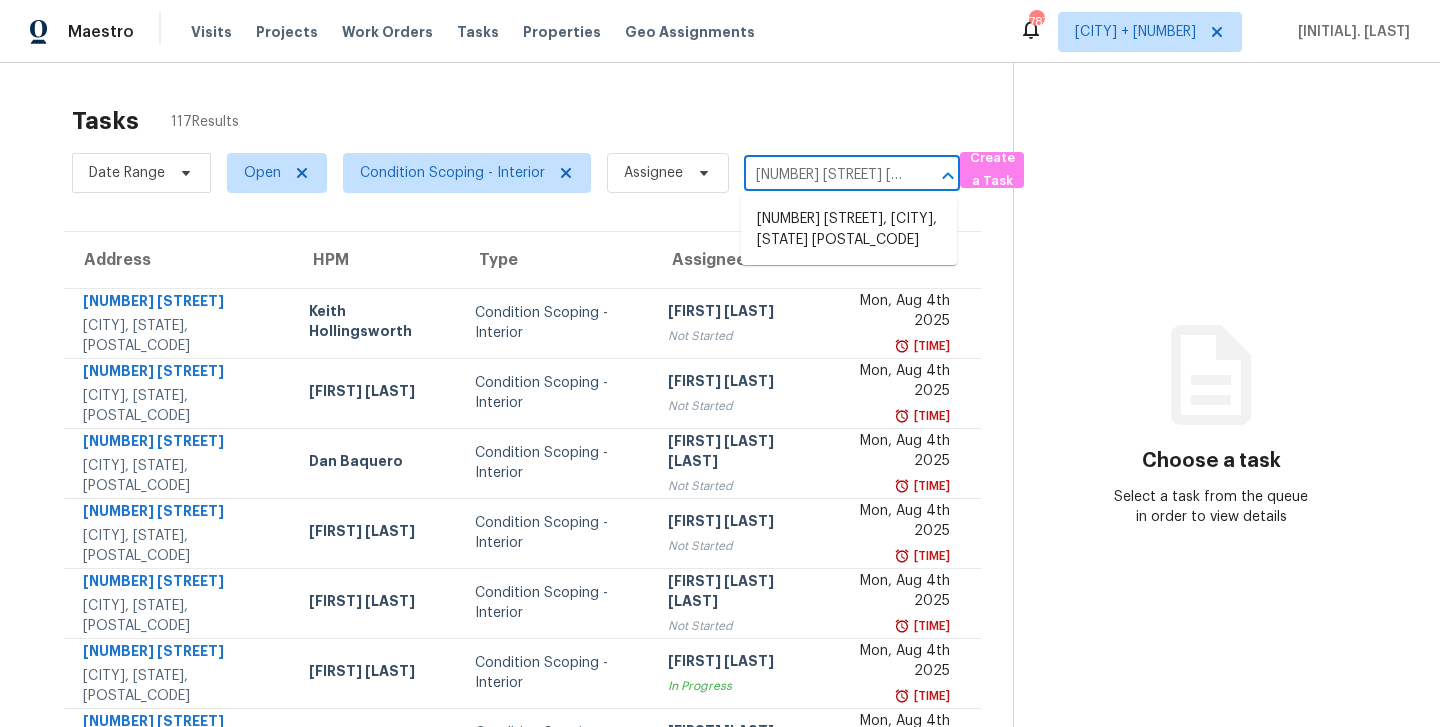 scroll, scrollTop: 0, scrollLeft: 76, axis: horizontal 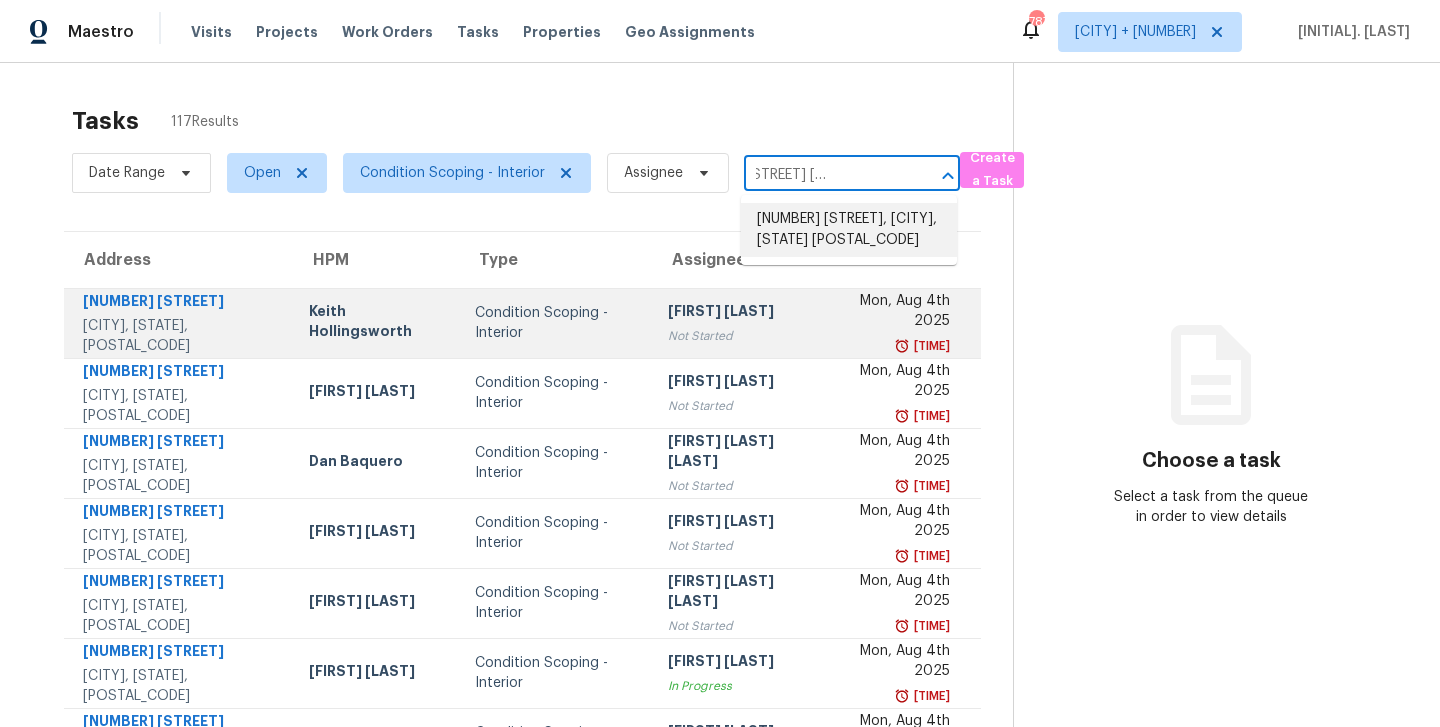 type on "[NUMBER] [STREET] [WORD], [STATE] [POSTAL_CODE]" 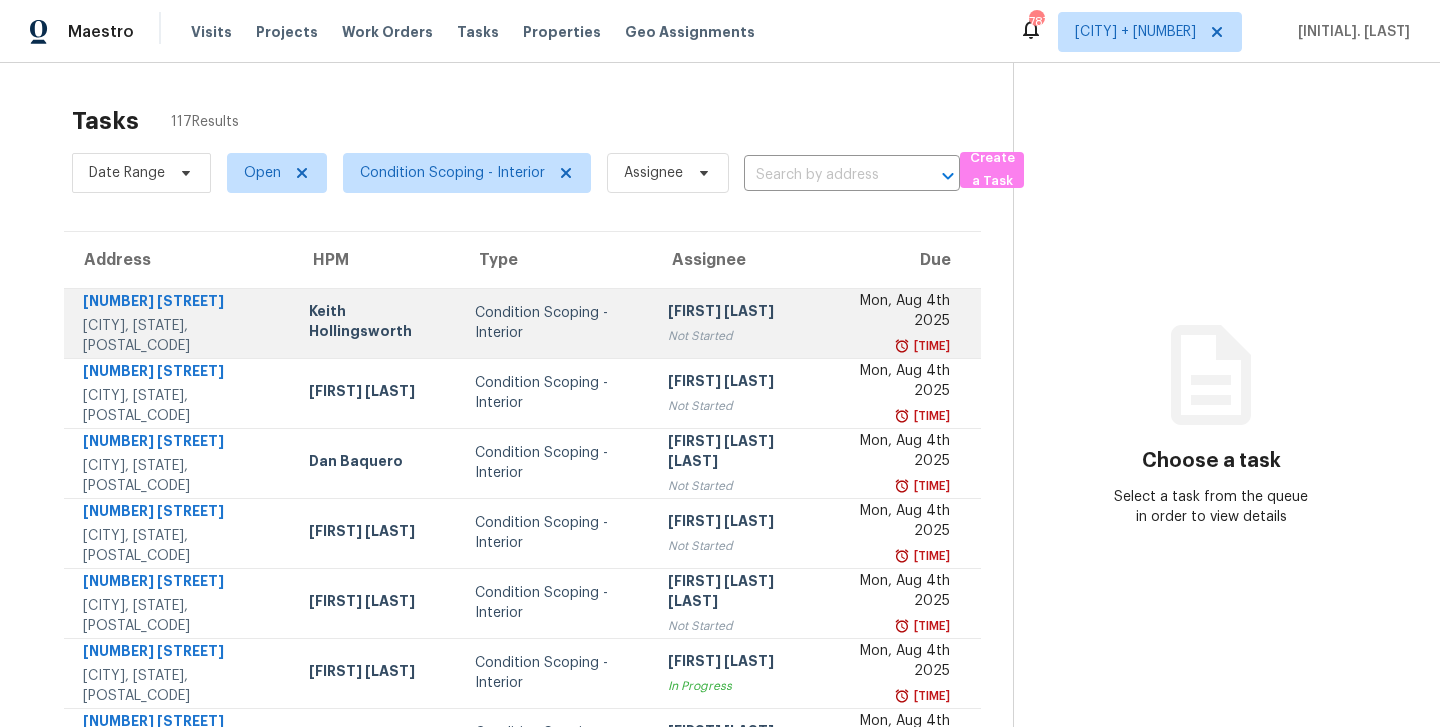 click on "[FIRST] [LAST] Not Started" at bounding box center [737, 323] 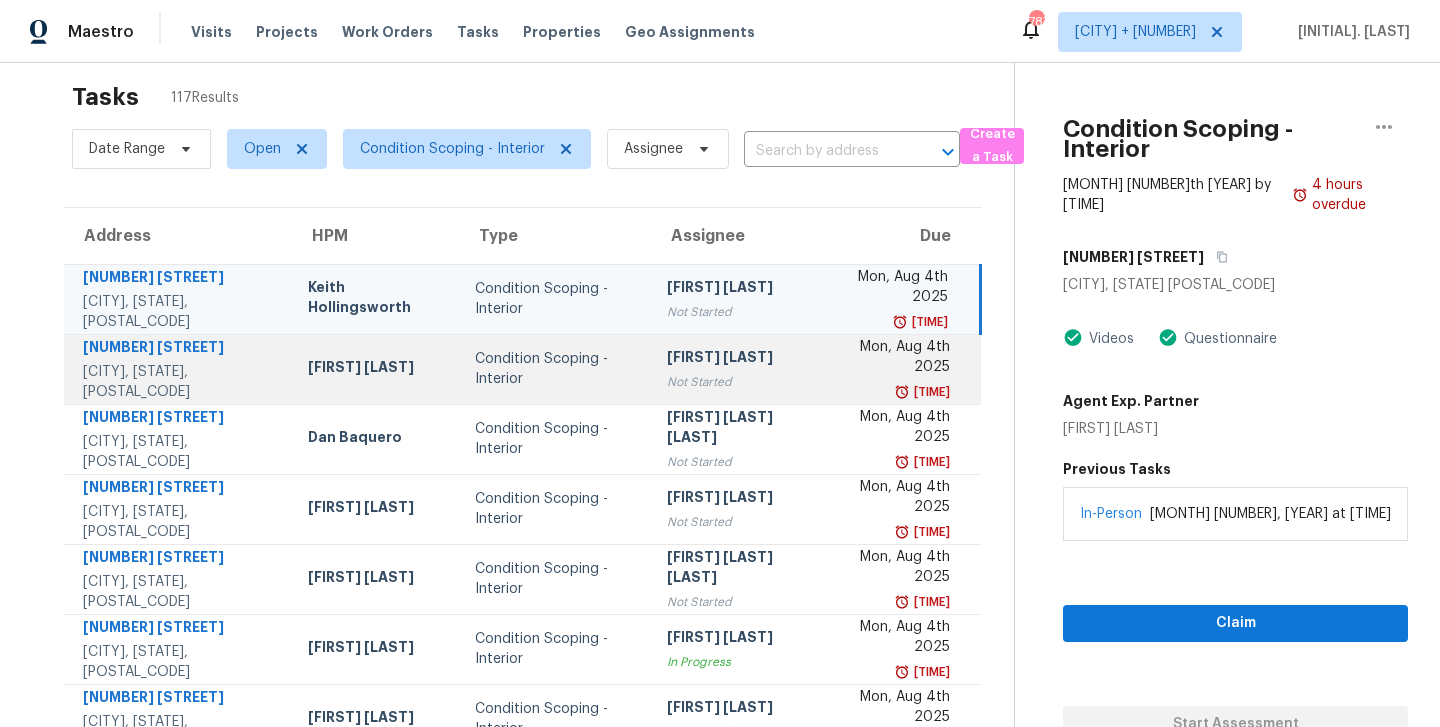 scroll, scrollTop: 28, scrollLeft: 0, axis: vertical 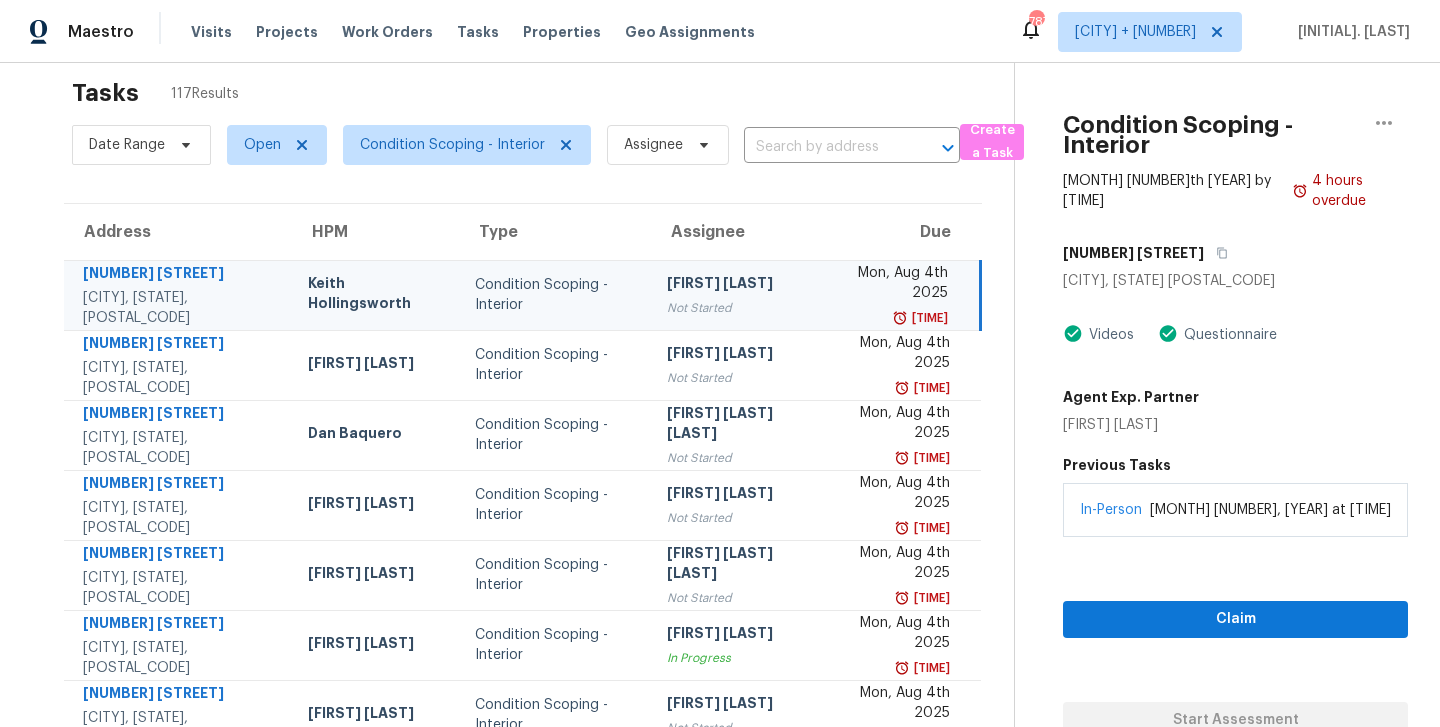 click on "[FIRST] [LAST] Not Started" at bounding box center [736, 295] 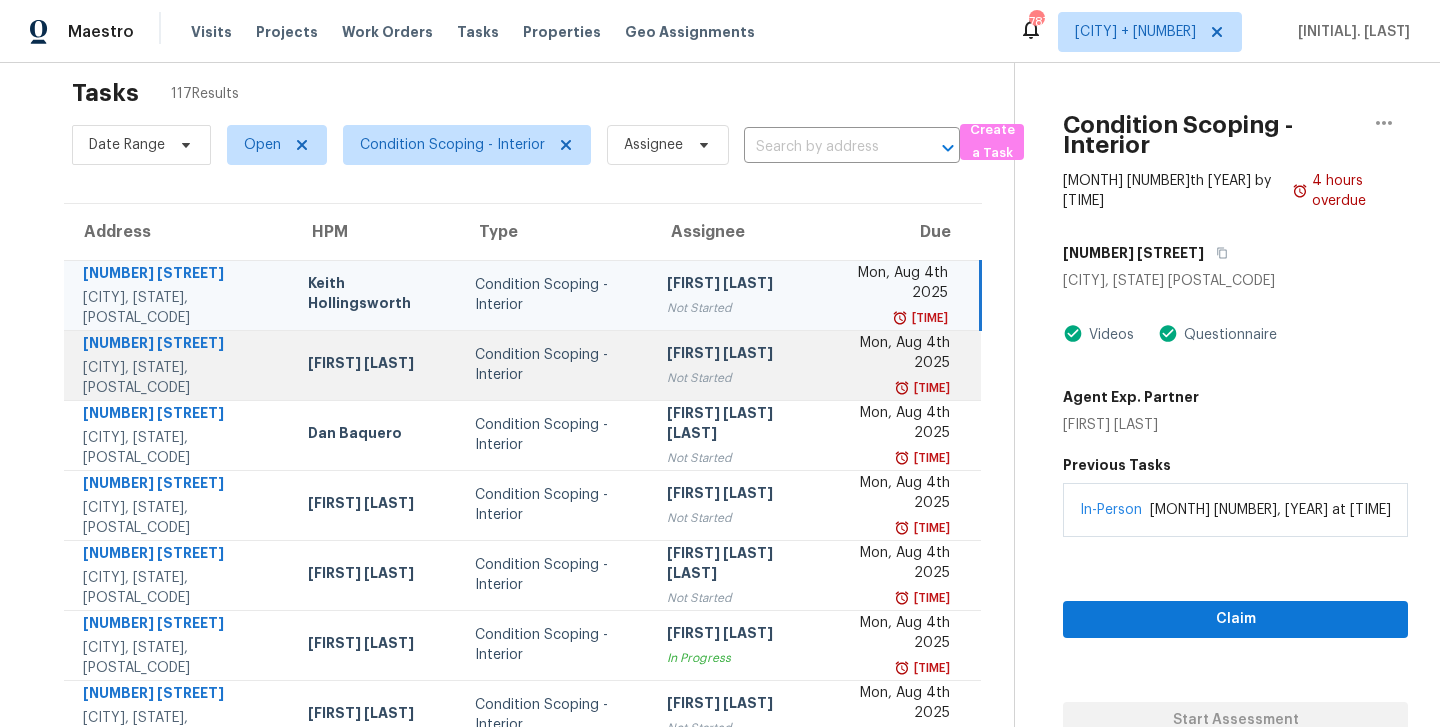 click on "[FIRST] [LAST] [LAST]" at bounding box center [736, 365] 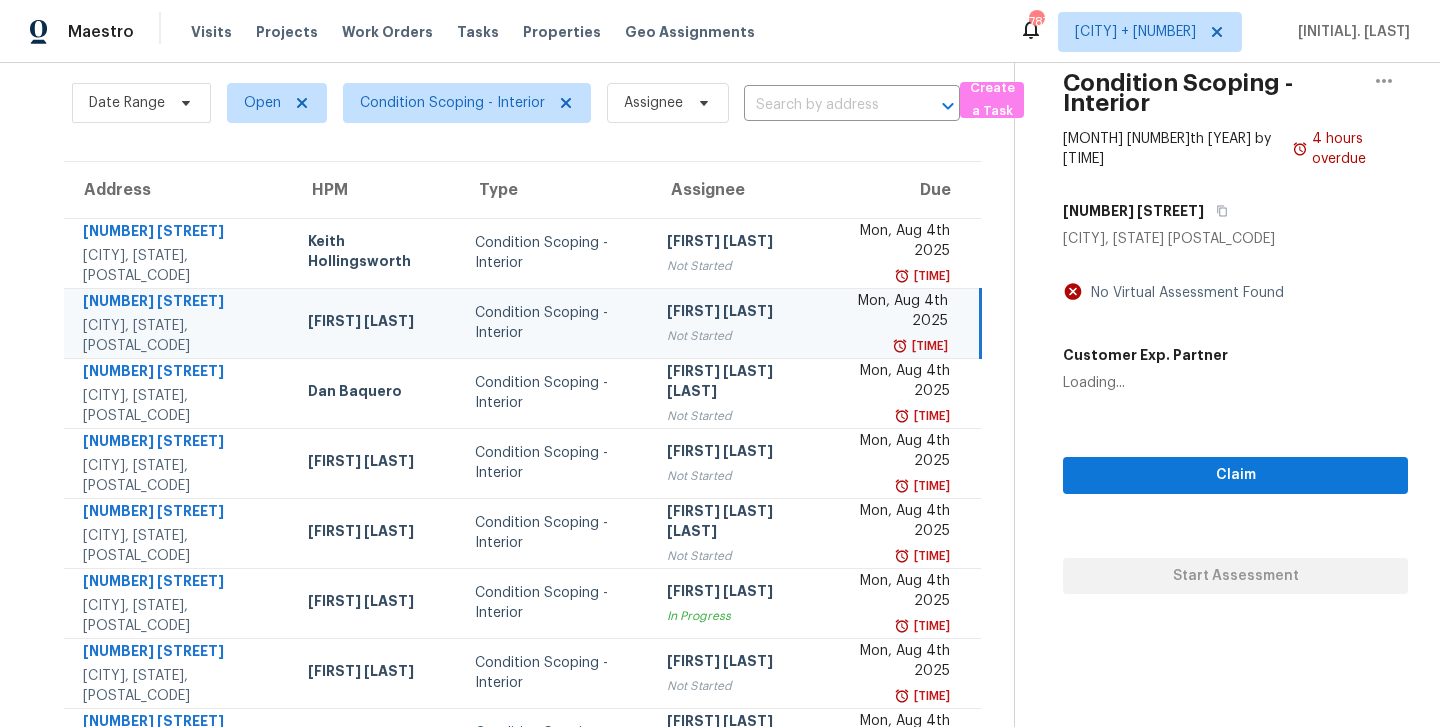 scroll, scrollTop: 74, scrollLeft: 0, axis: vertical 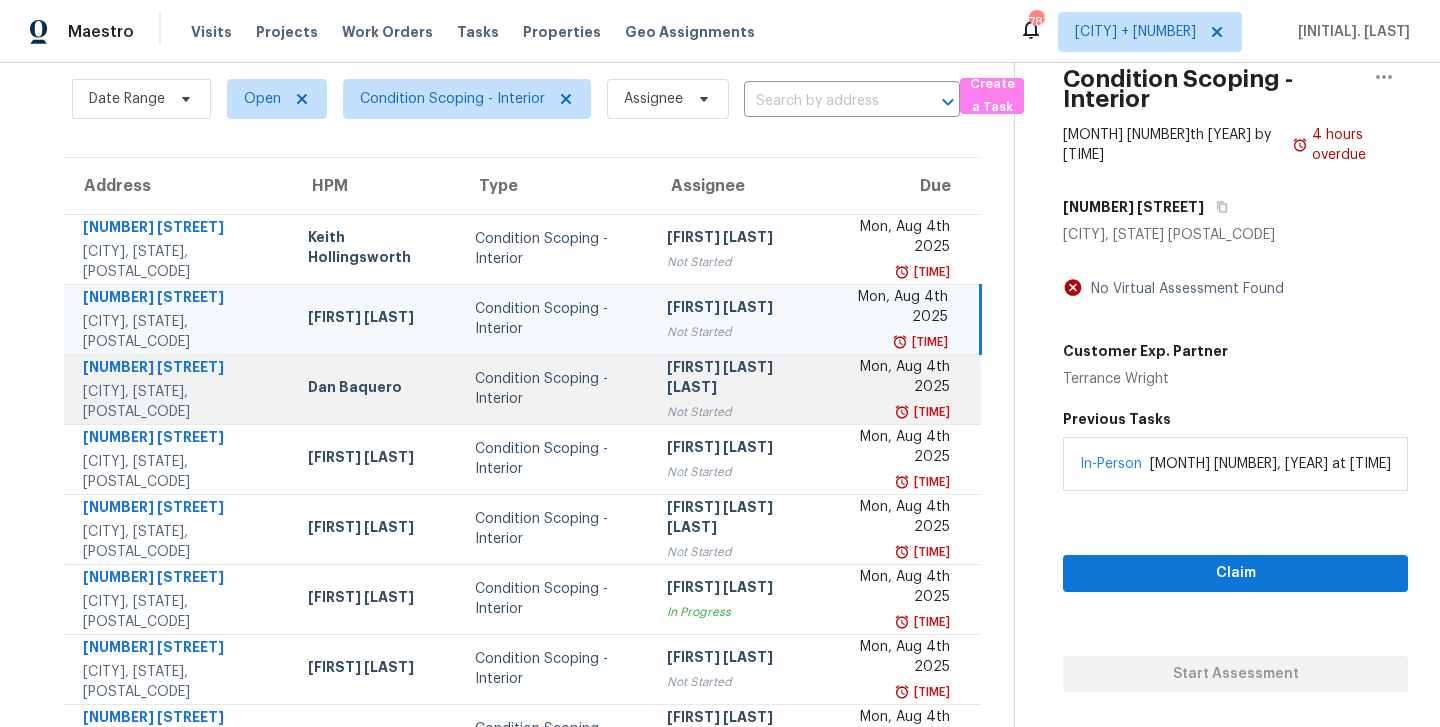 click on "[FIRST] [LAST] Not Started" at bounding box center (736, 389) 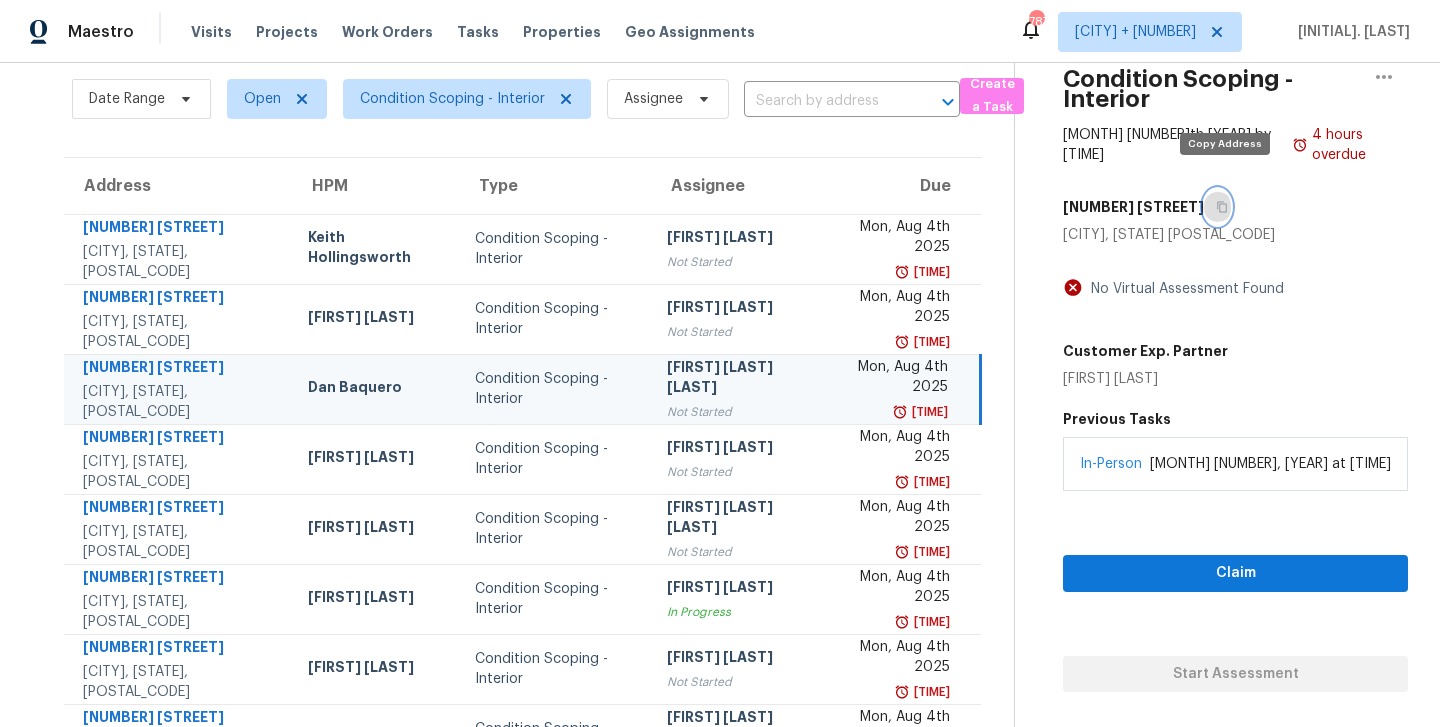 click 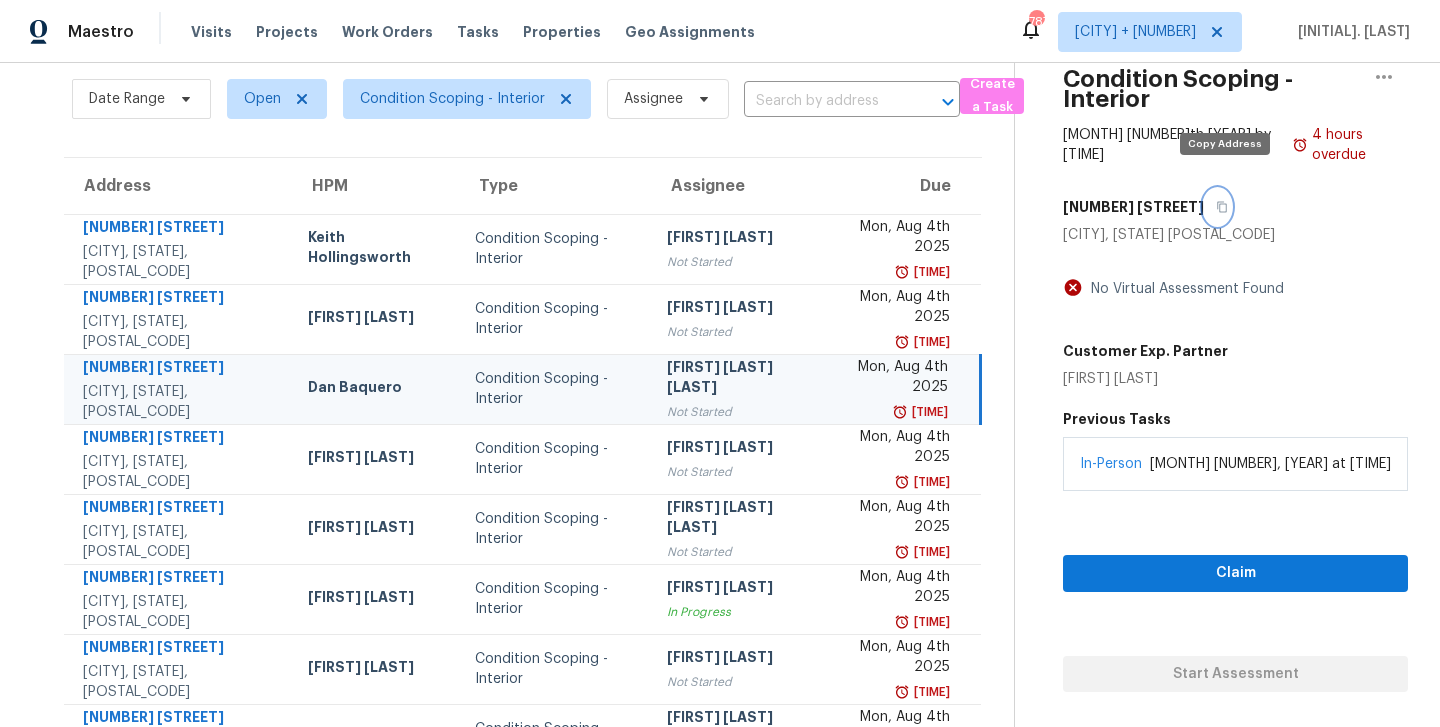 click 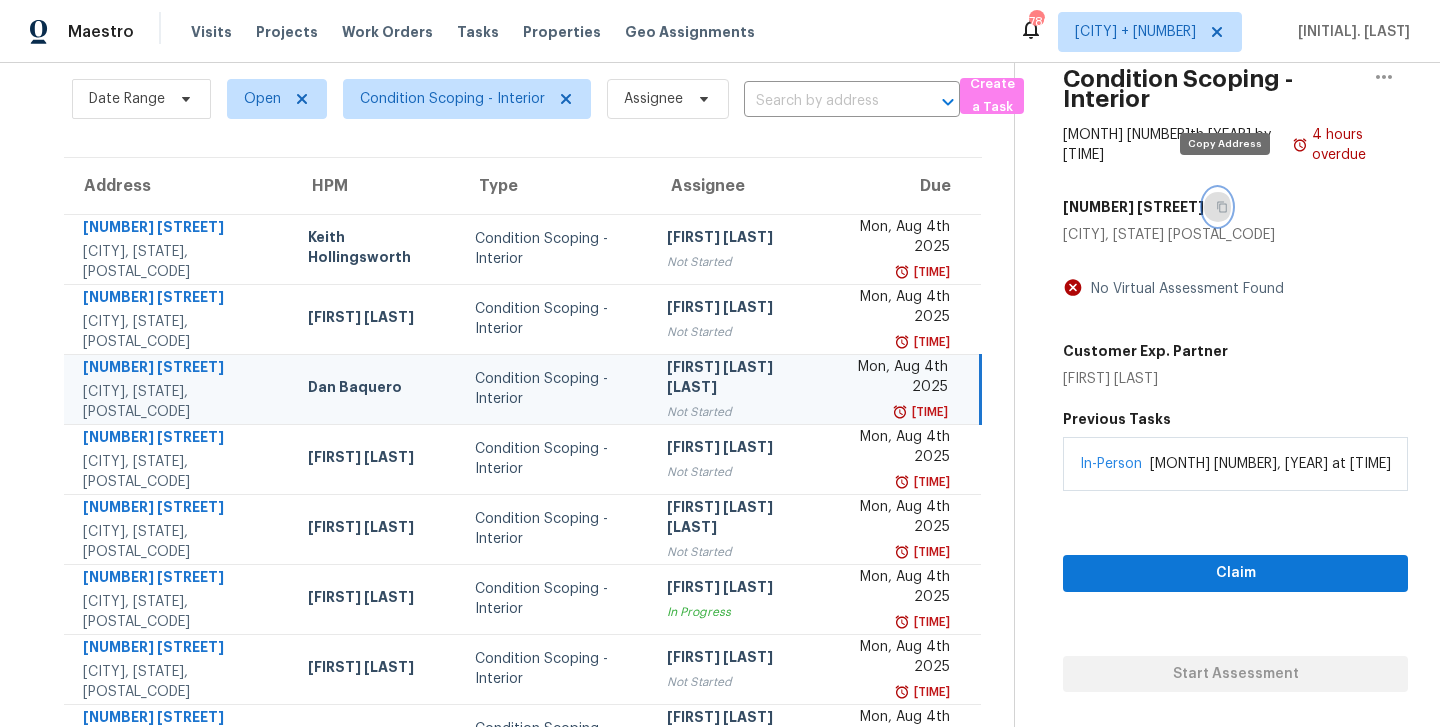 click 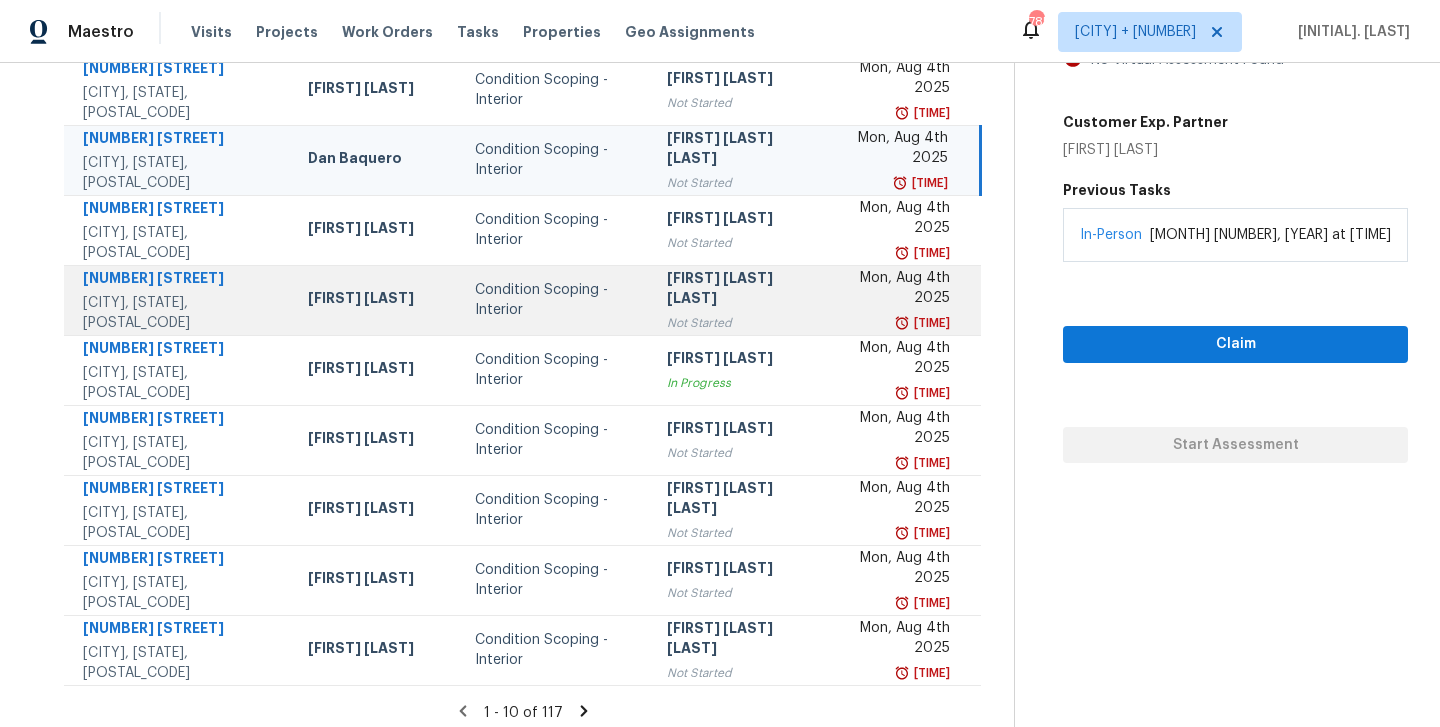 scroll, scrollTop: 314, scrollLeft: 0, axis: vertical 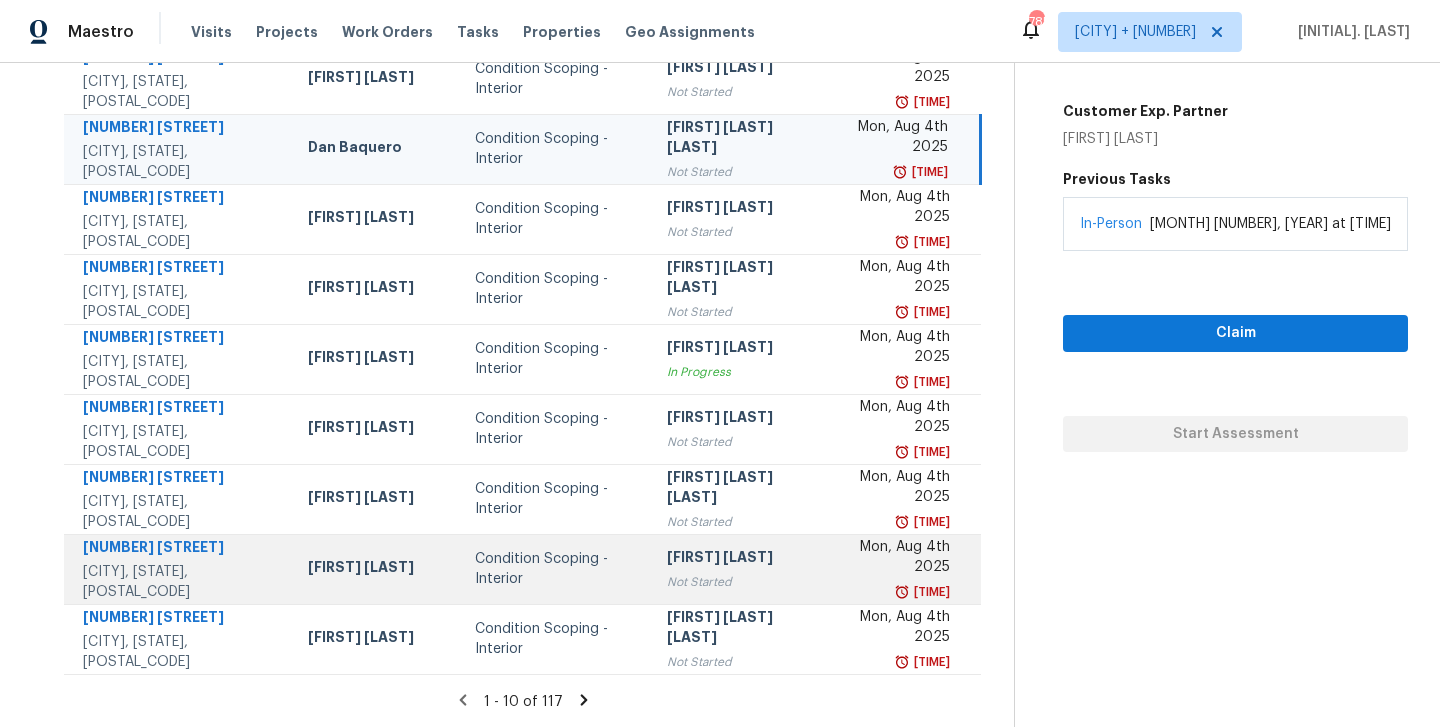 click on "Not Started" at bounding box center (736, 582) 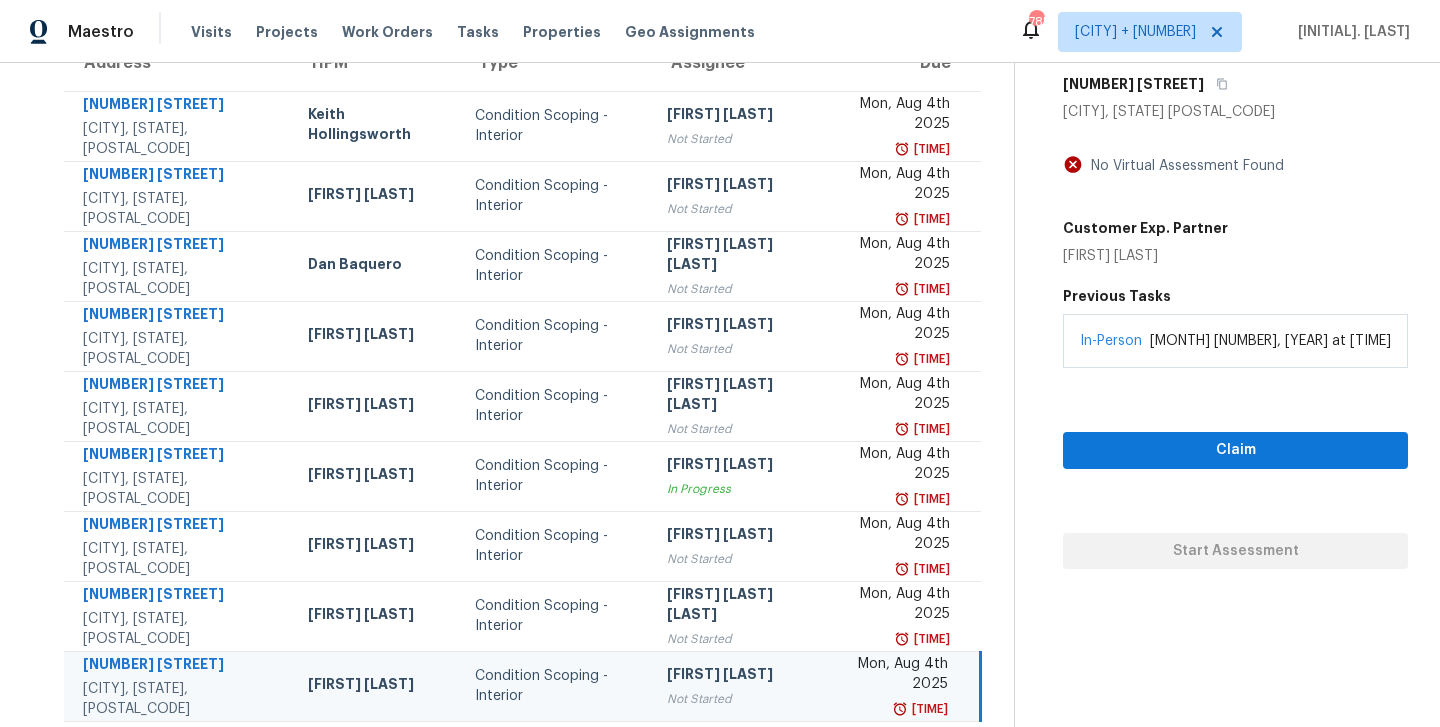scroll, scrollTop: 179, scrollLeft: 0, axis: vertical 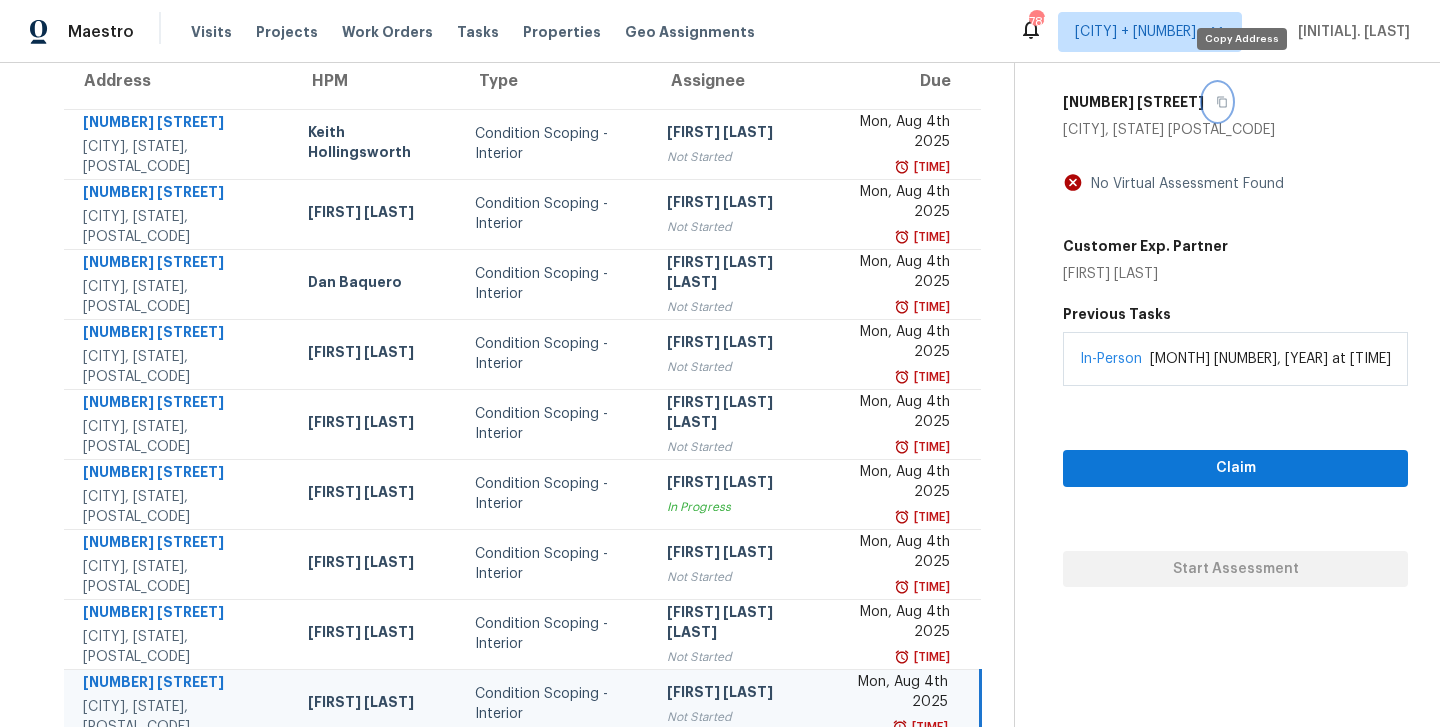 click 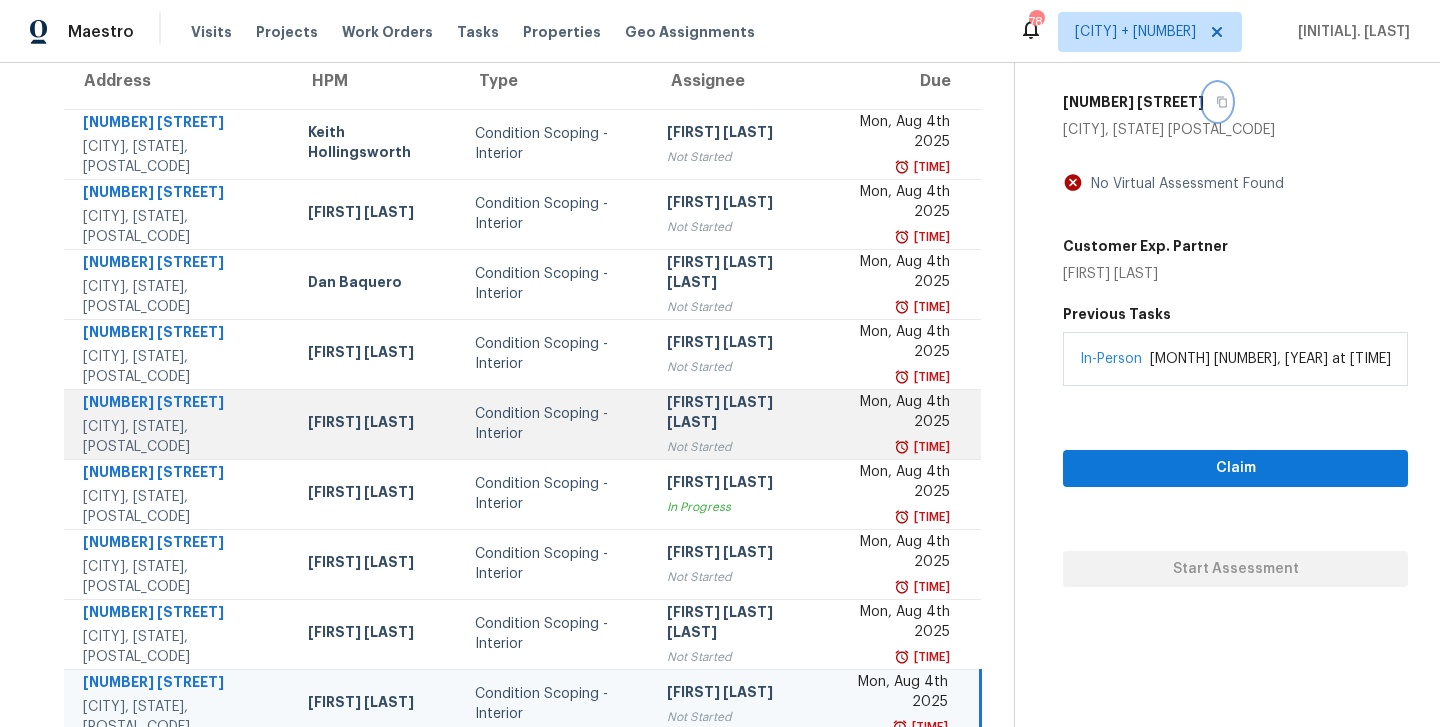 scroll, scrollTop: 314, scrollLeft: 0, axis: vertical 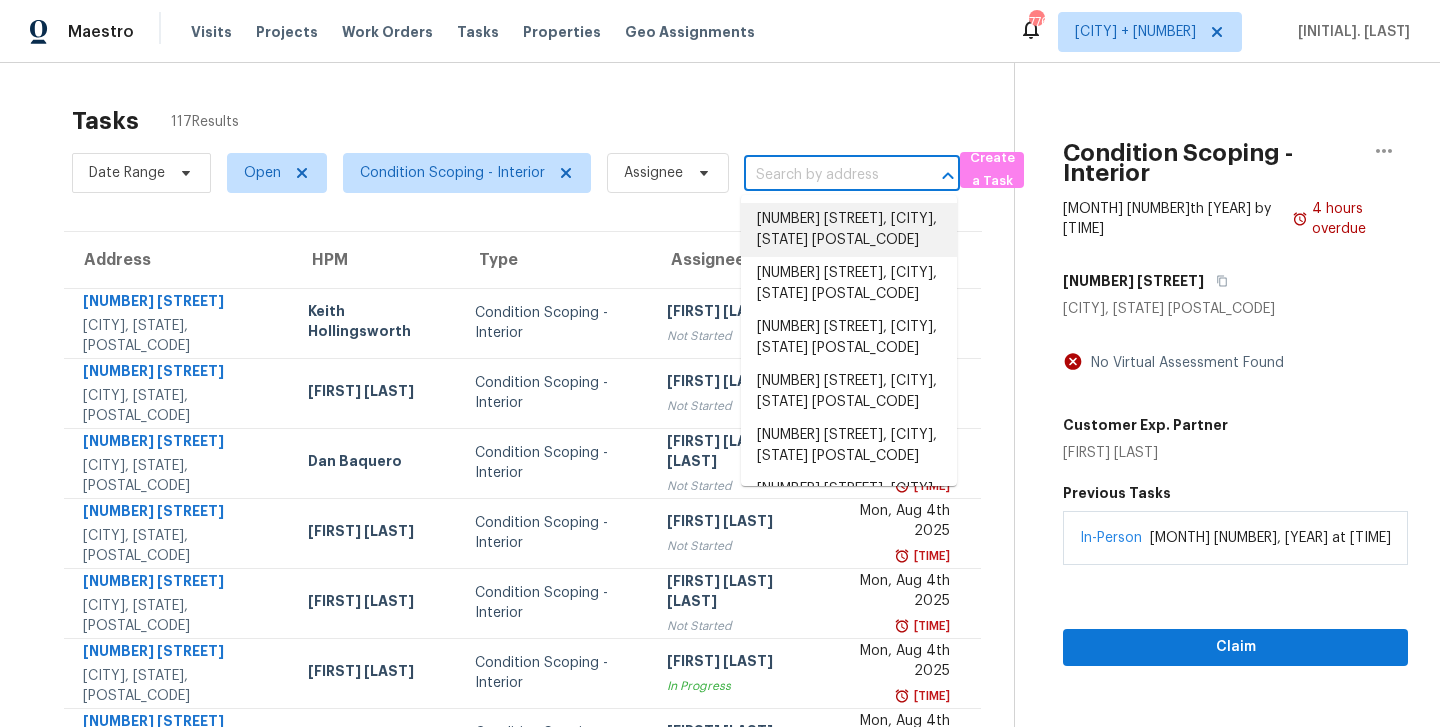 click at bounding box center (824, 175) 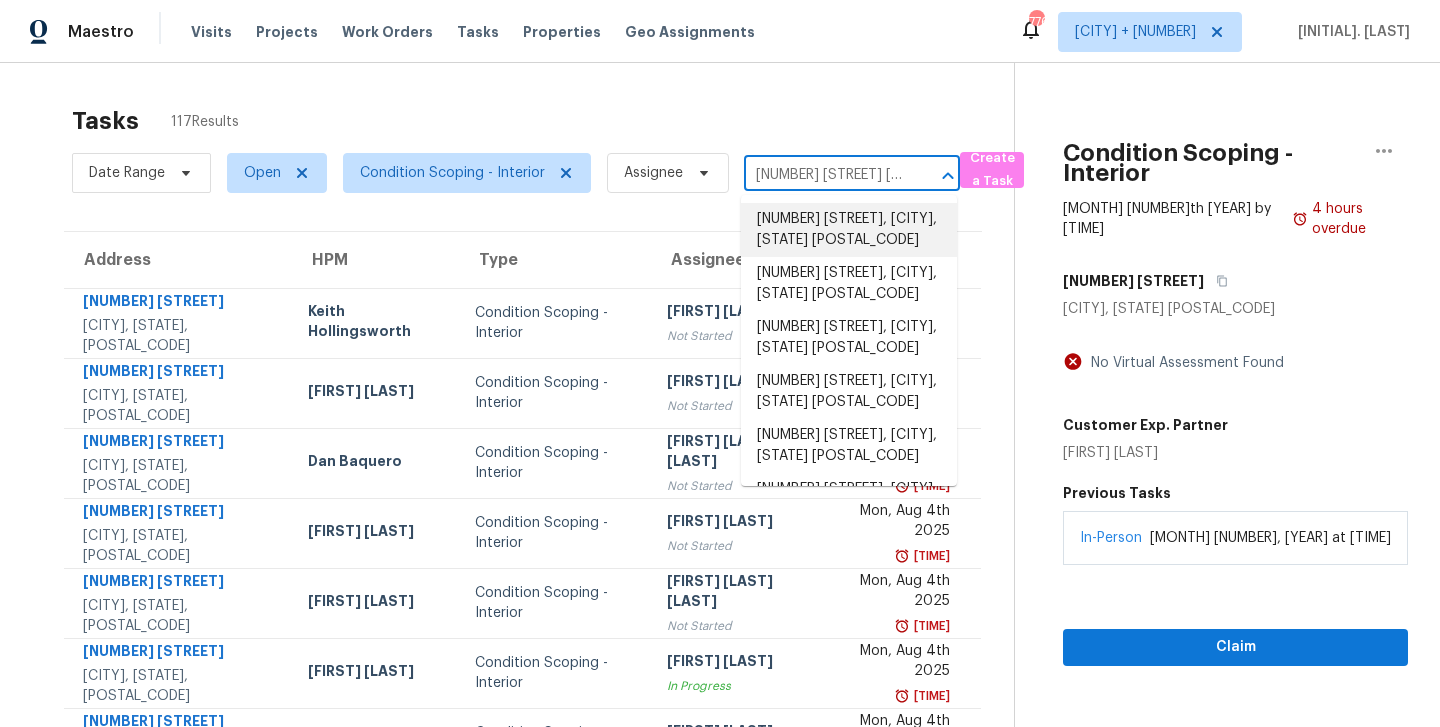 scroll, scrollTop: 0, scrollLeft: 67, axis: horizontal 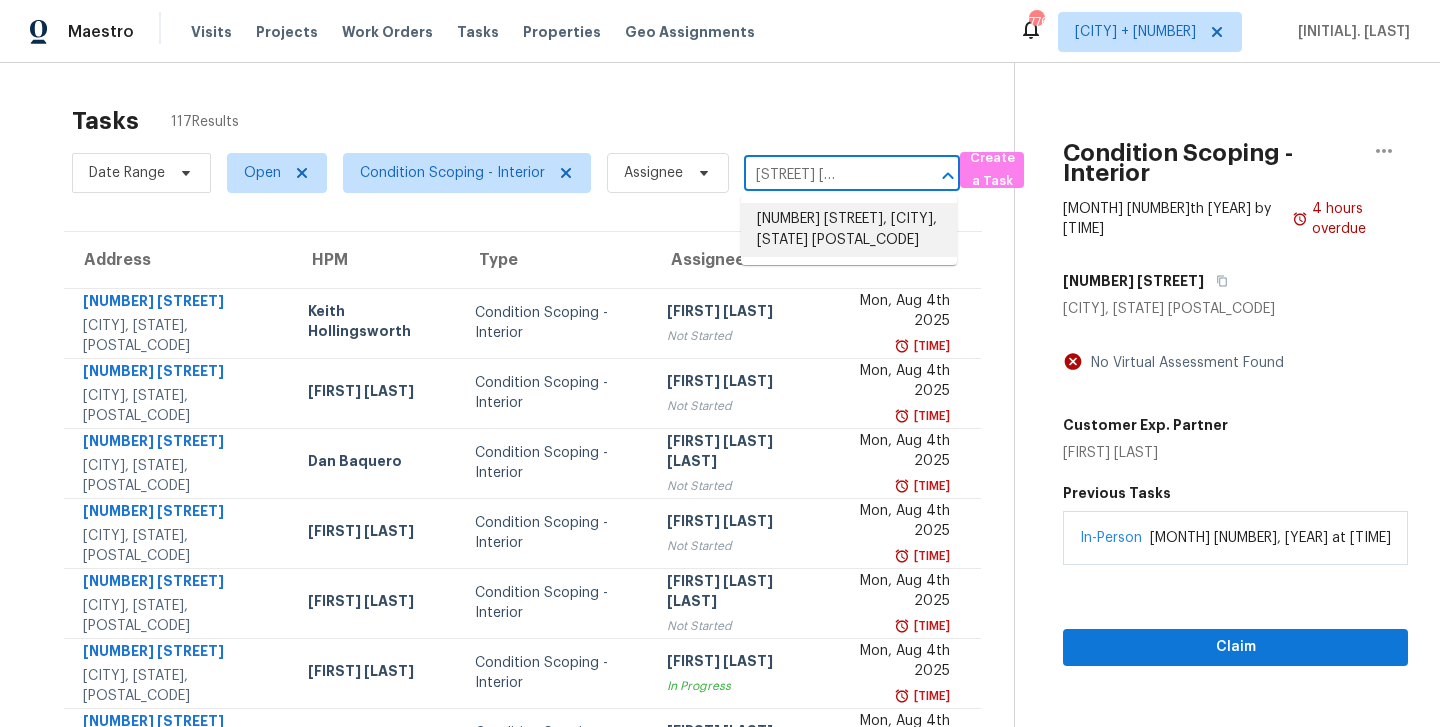 click on "[NUMBER] [STREET], [CITY], [STATE] [POSTAL_CODE]" at bounding box center (849, 230) 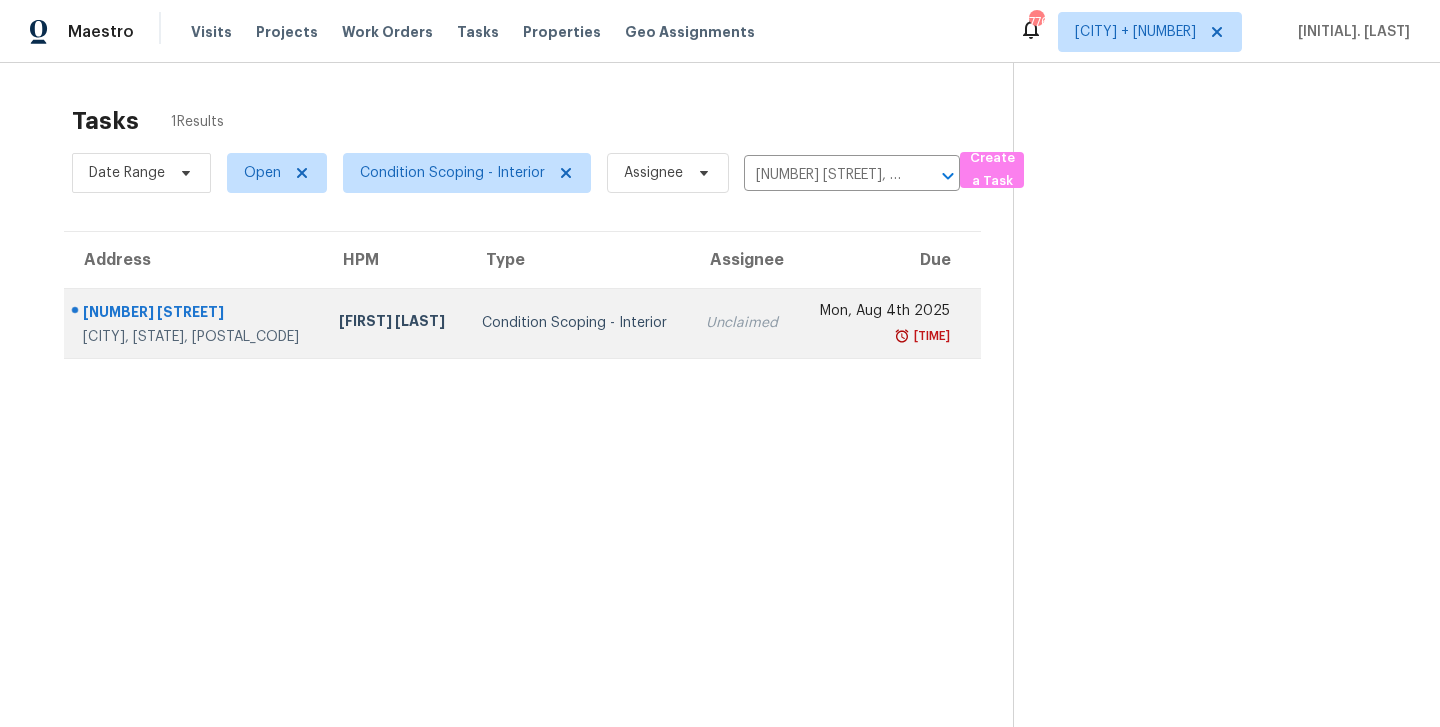 click on "Unclaimed" at bounding box center [744, 323] 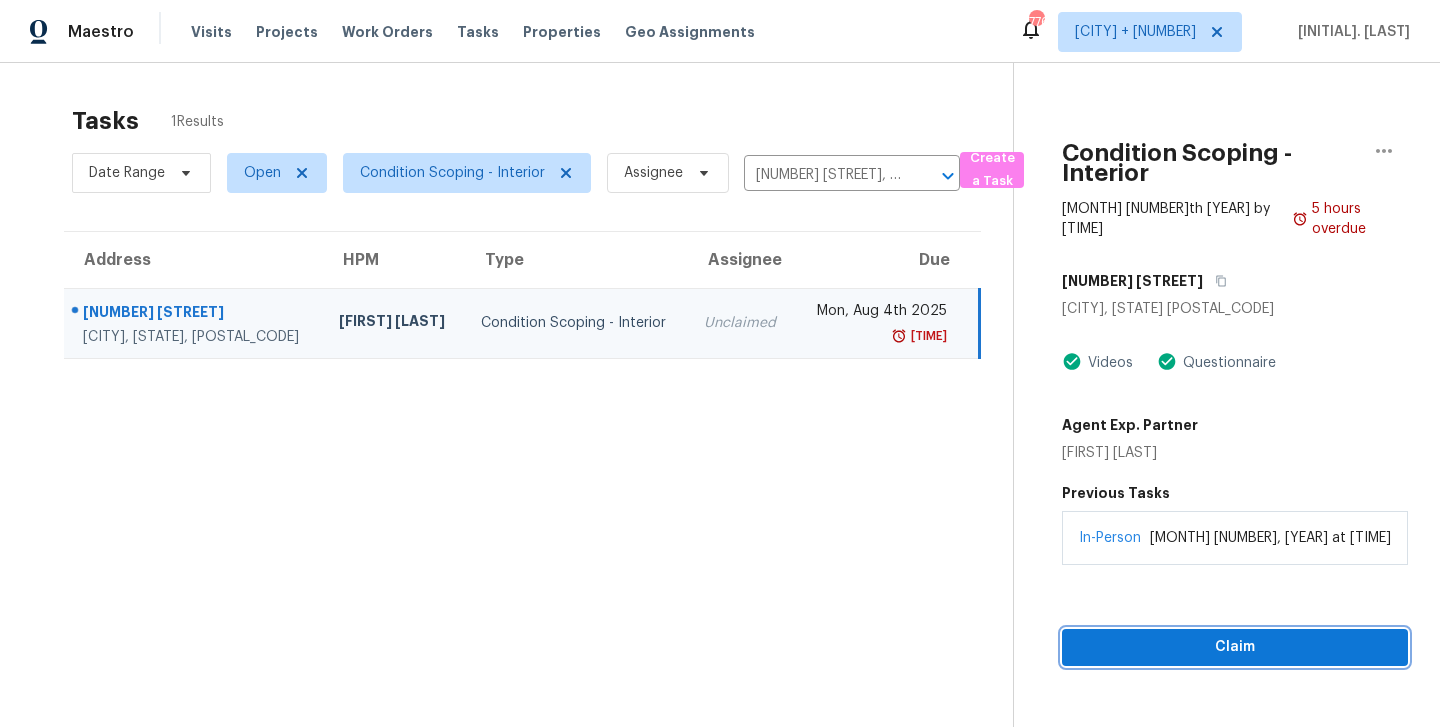click on "Claim" at bounding box center [1235, 647] 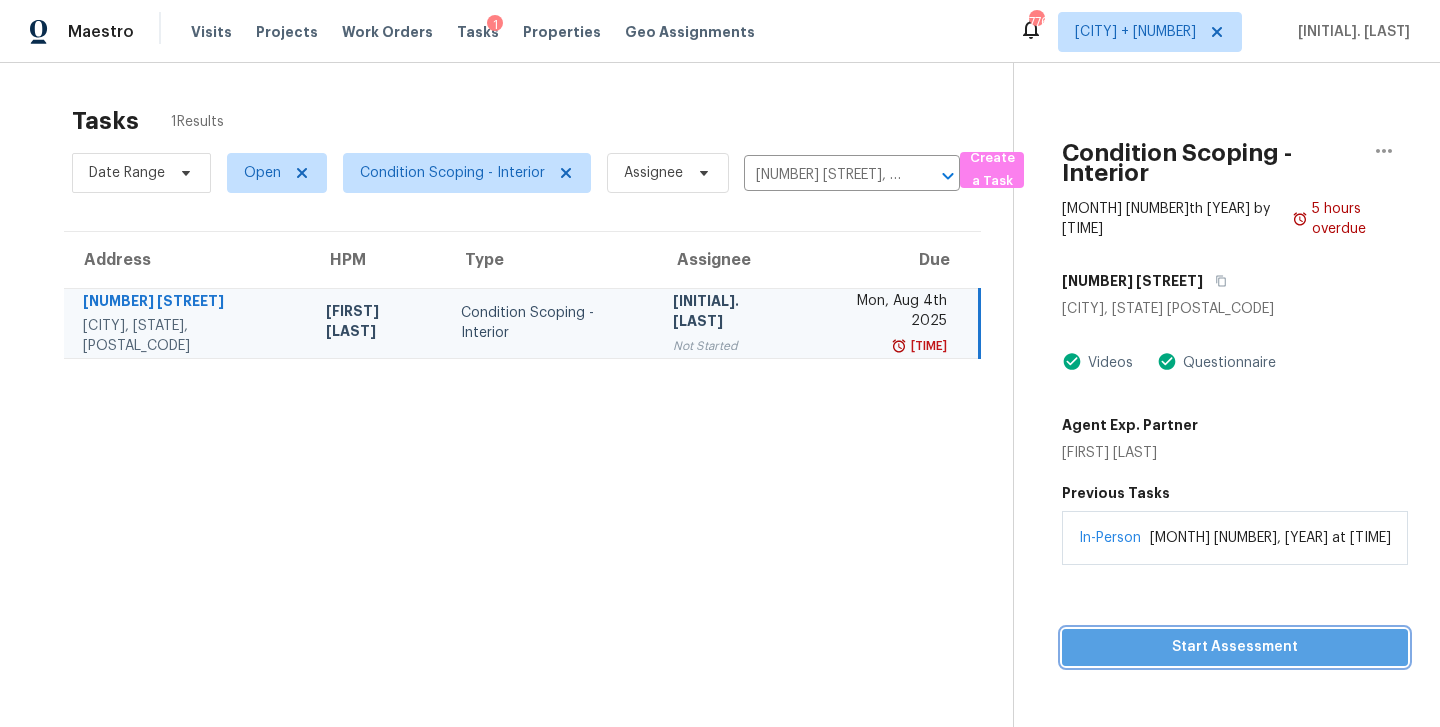 click on "Start Assessment" at bounding box center (1235, 647) 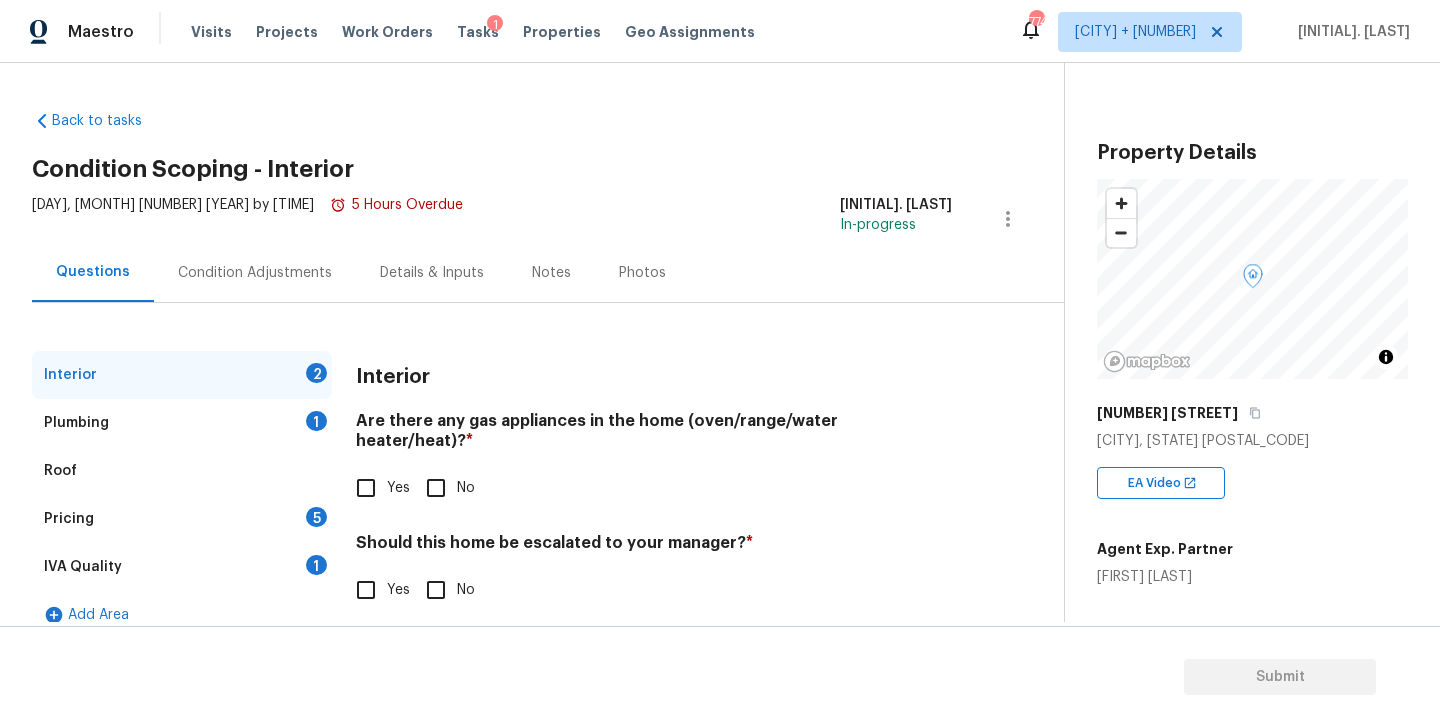 scroll, scrollTop: 23, scrollLeft: 0, axis: vertical 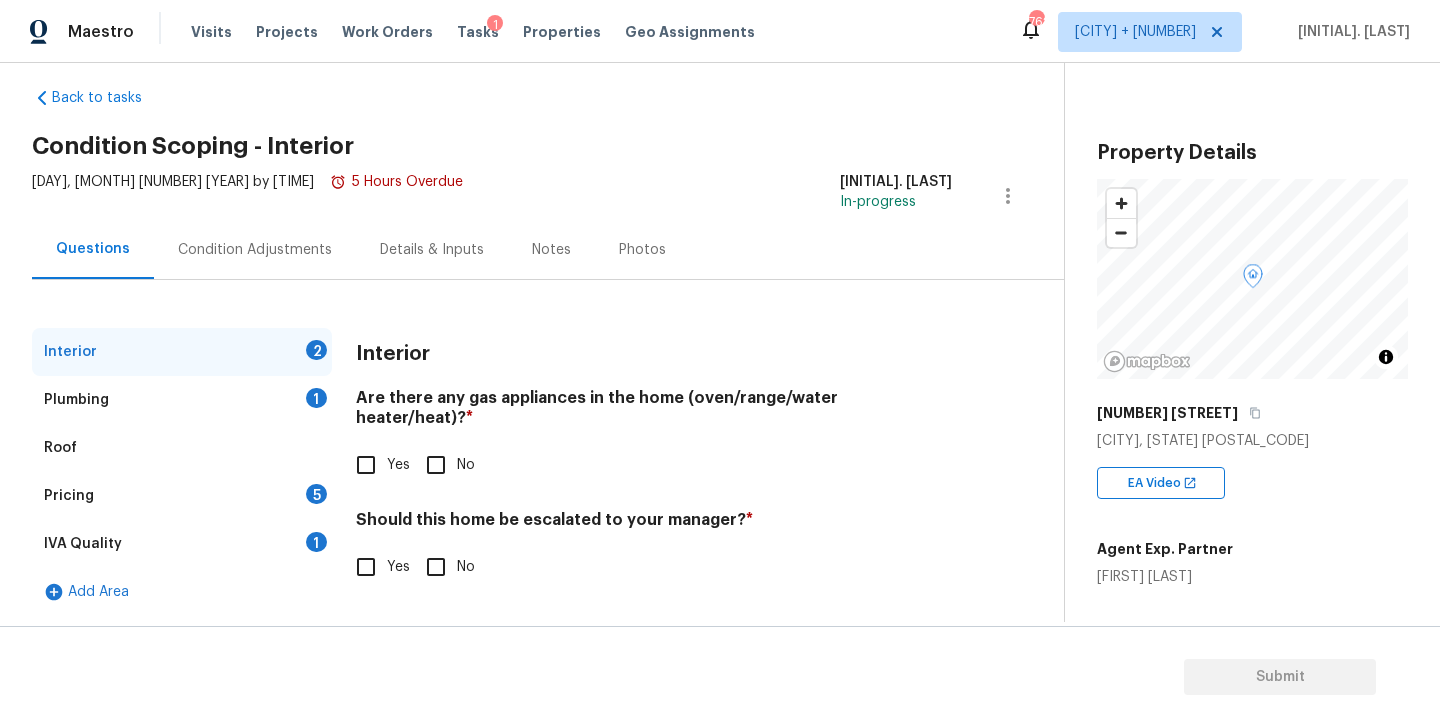 click on "Are there any gas appliances in the home (oven/range/water heater/heat)?  *" at bounding box center (654, 412) 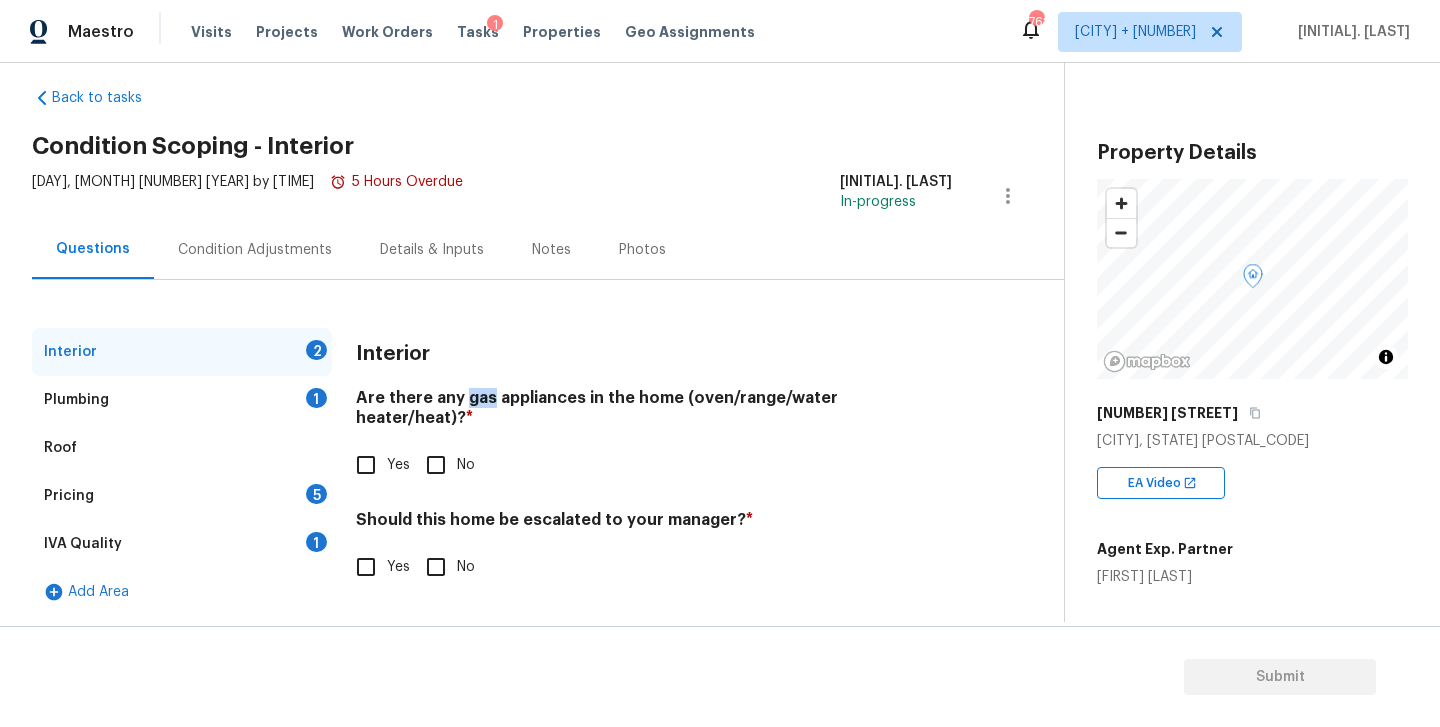 click on "Are there any gas appliances in the home (oven/range/water heater/heat)?  *" at bounding box center (654, 412) 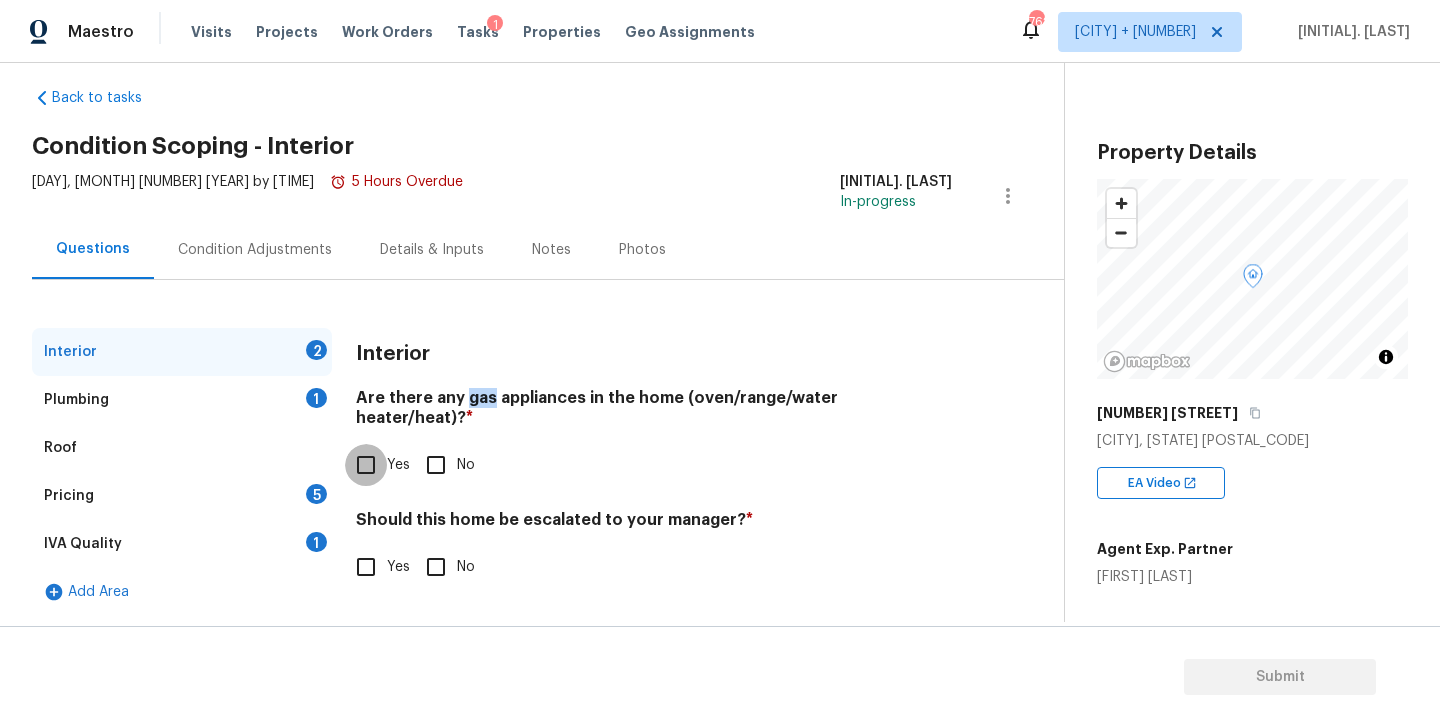 click on "Yes" at bounding box center (366, 465) 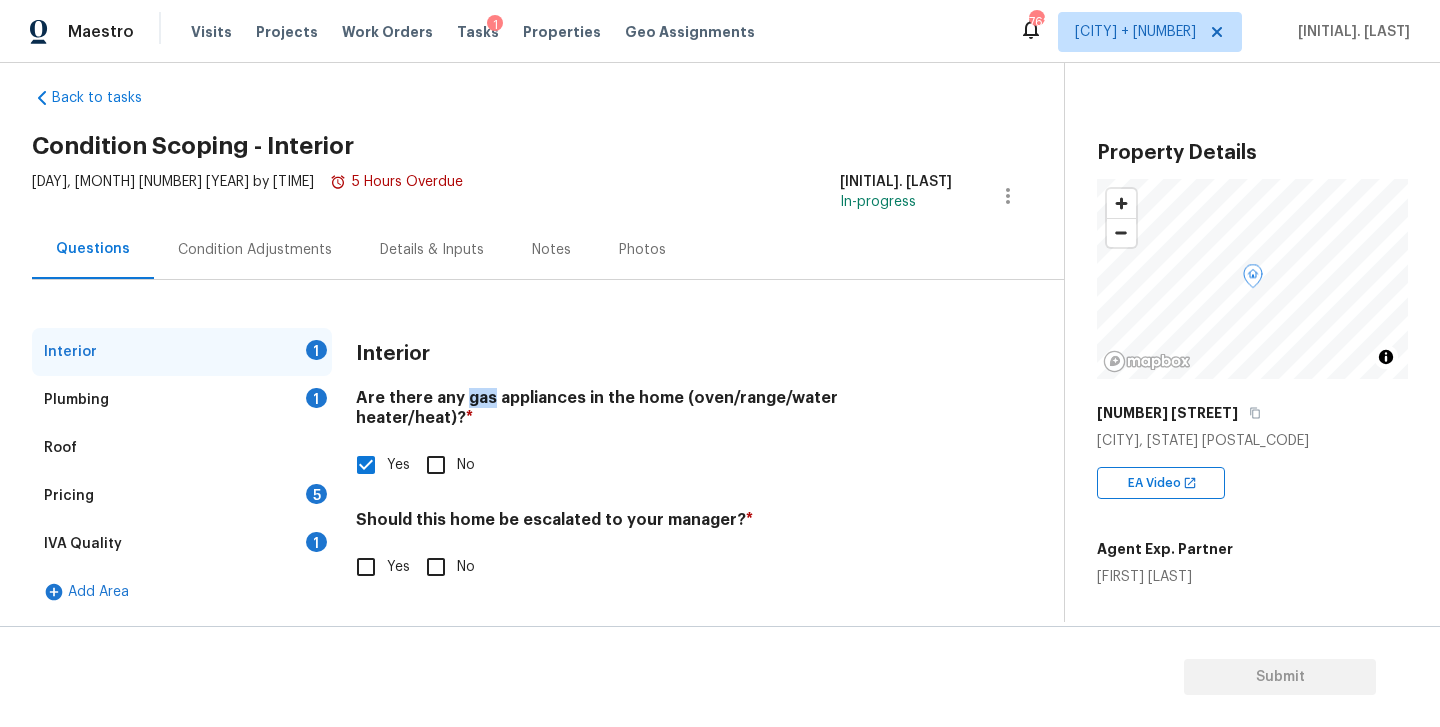 click on "No" at bounding box center (436, 567) 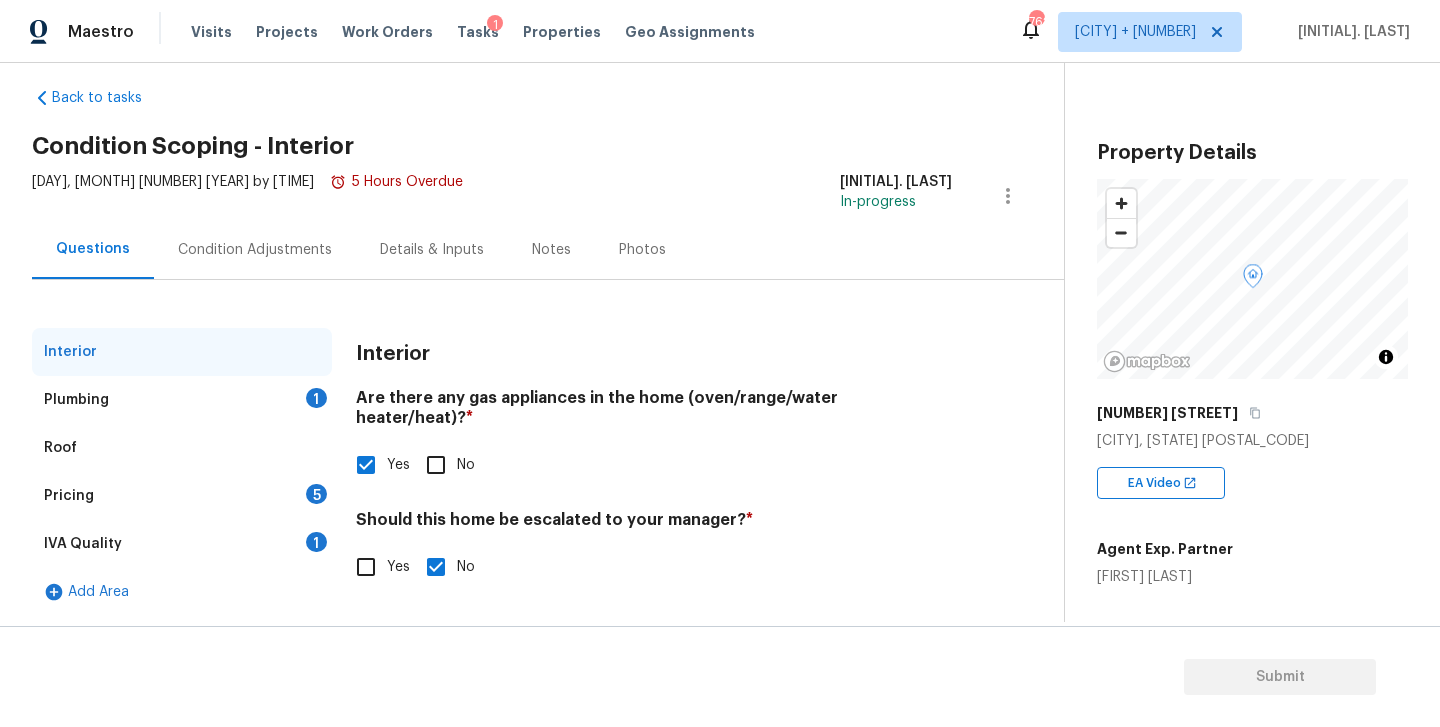 click on "Condition Adjustments" at bounding box center [255, 250] 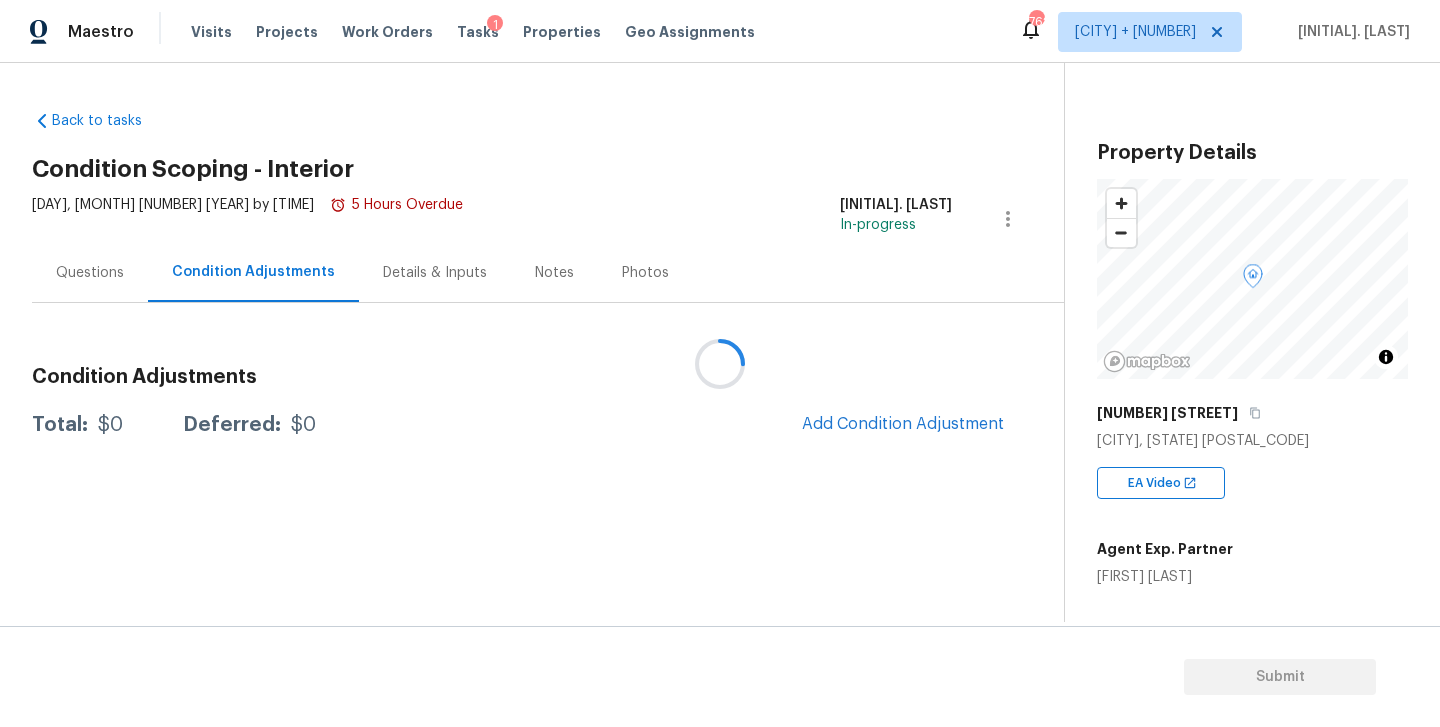 scroll, scrollTop: 0, scrollLeft: 0, axis: both 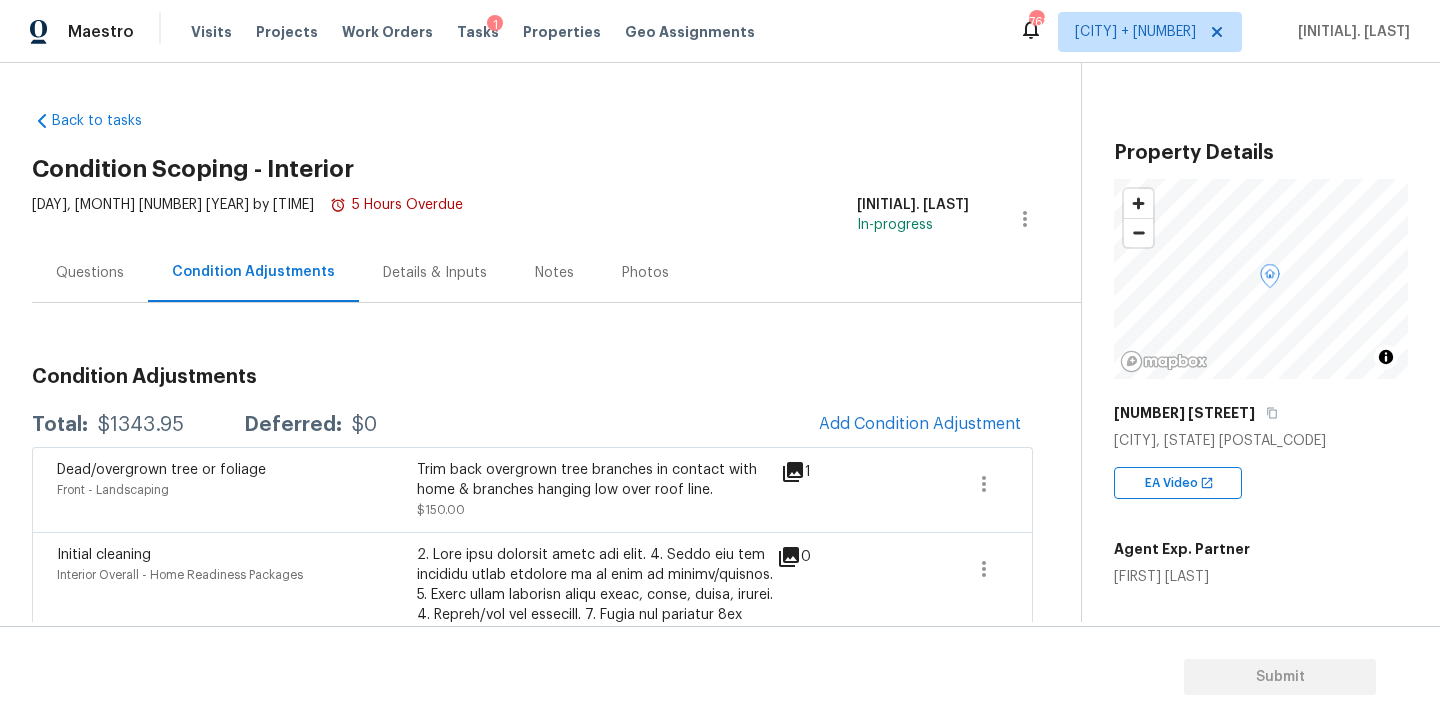 click on "Questions" at bounding box center [90, 272] 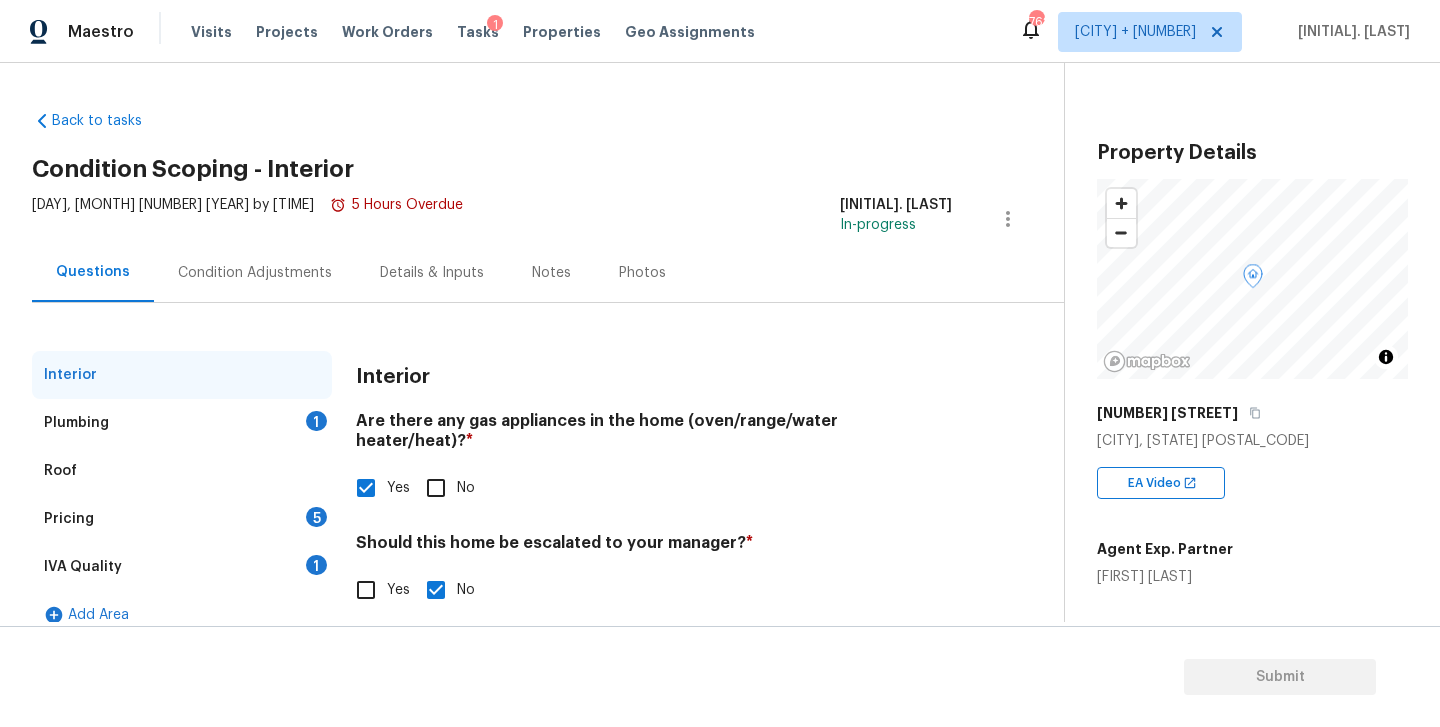 click on "Plumbing 1" at bounding box center [182, 423] 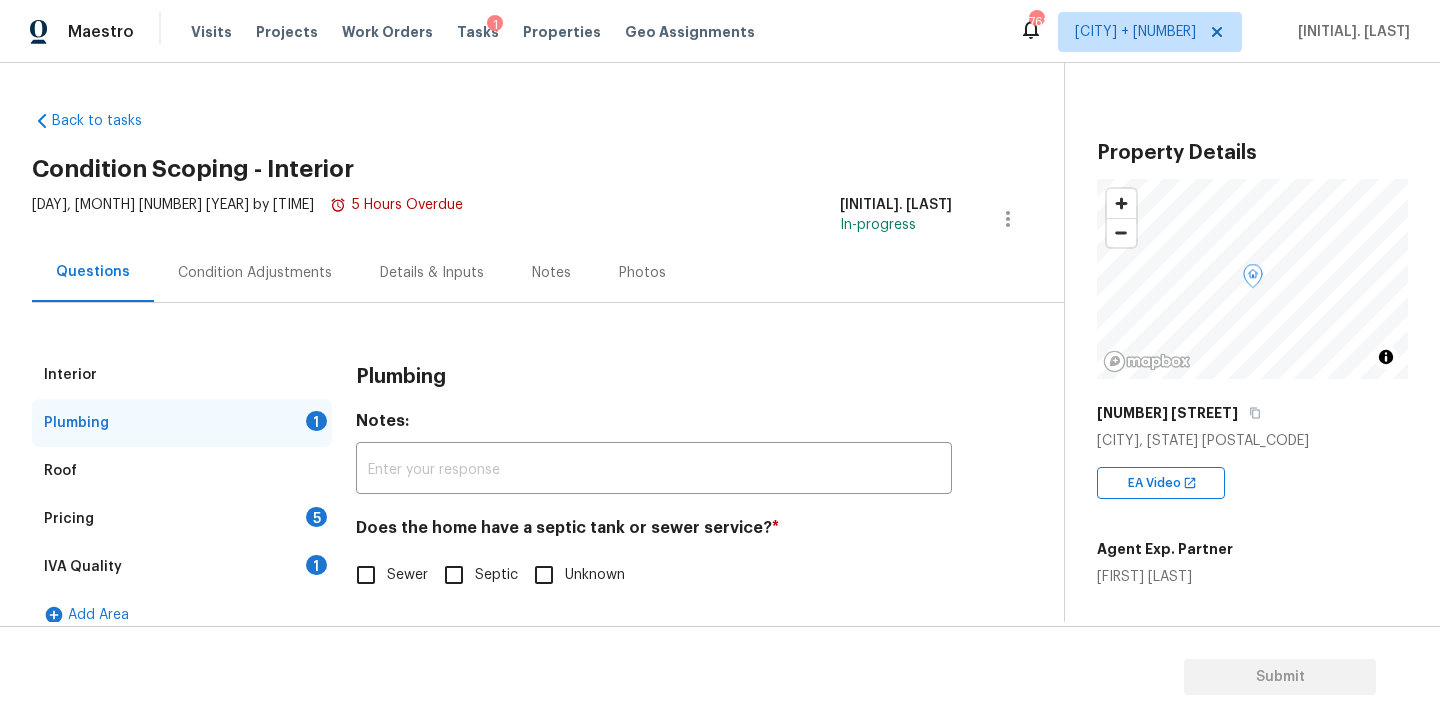 scroll, scrollTop: 23, scrollLeft: 0, axis: vertical 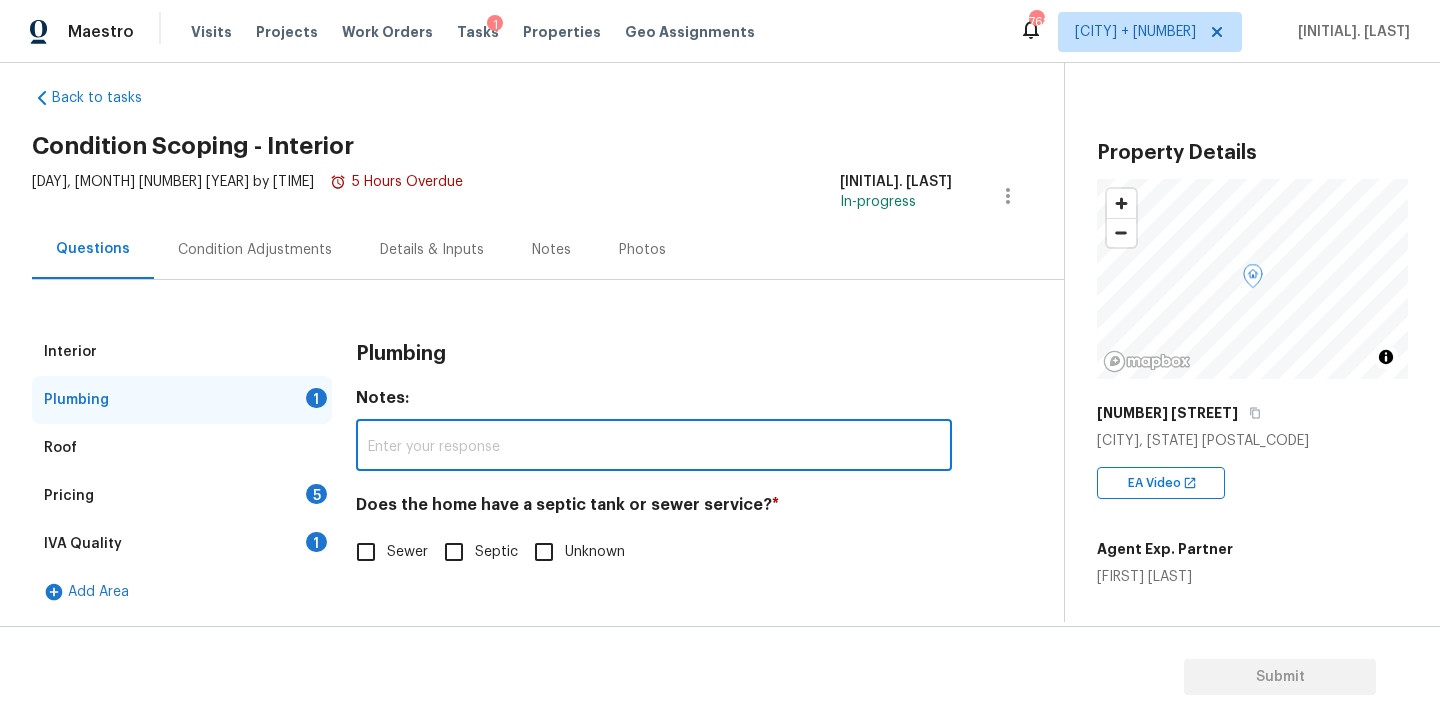 click at bounding box center (654, 447) 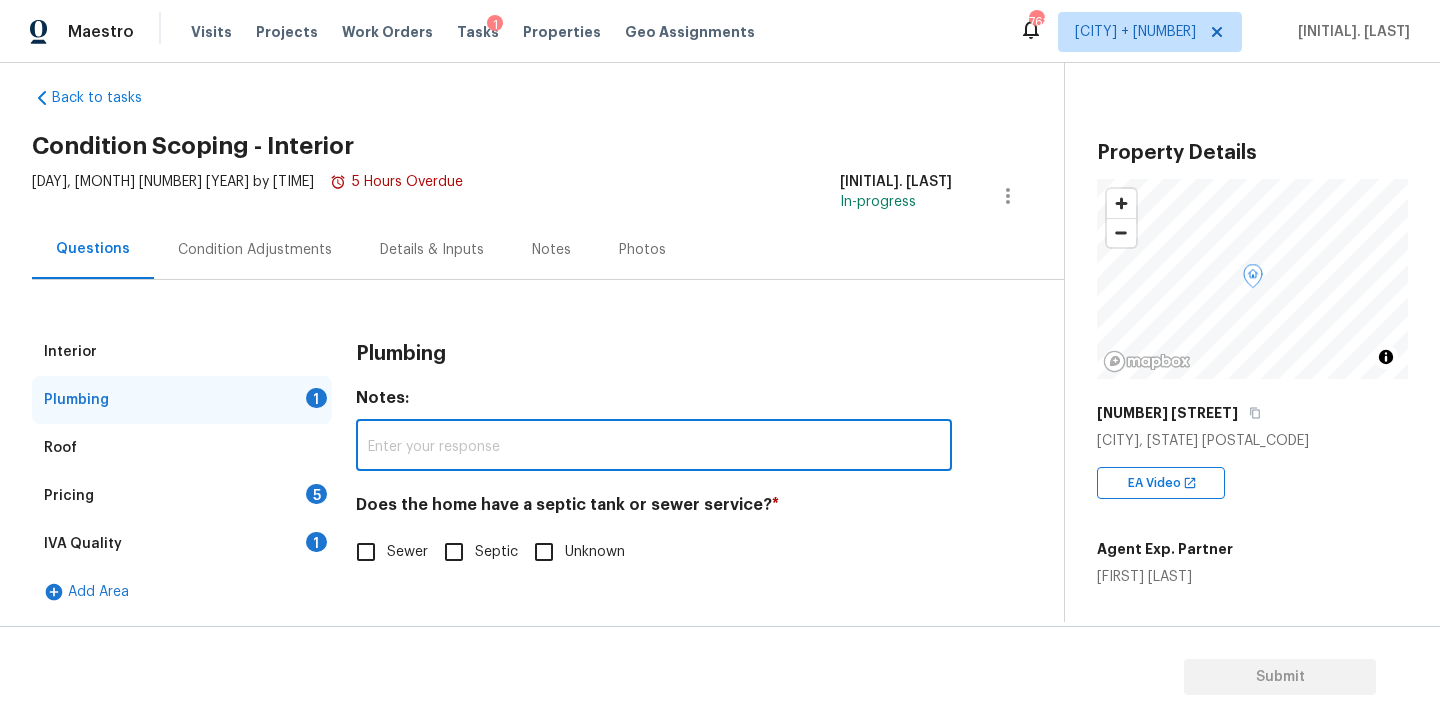 click on "Does the home have a septic tank or sewer service?  *" at bounding box center [654, 509] 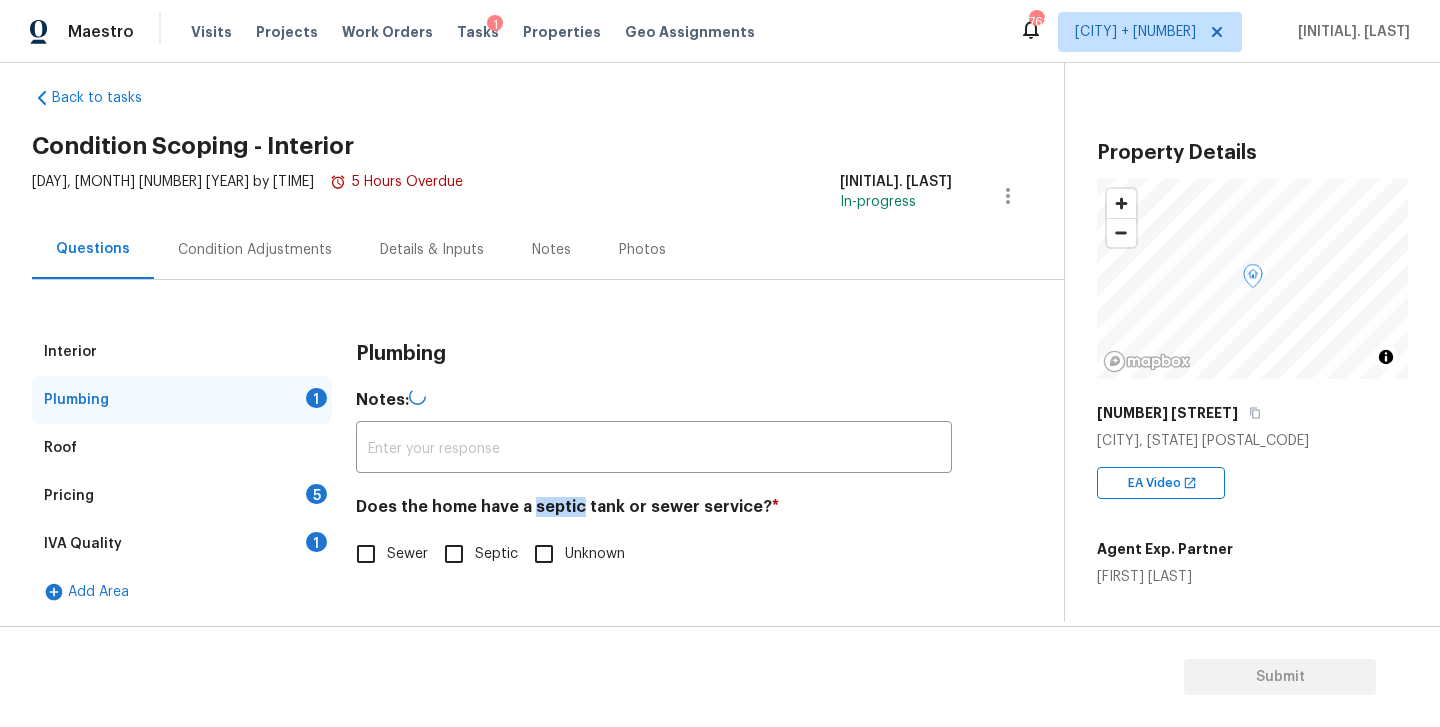click on "Does the home have a septic tank or sewer service?  *" at bounding box center [654, 511] 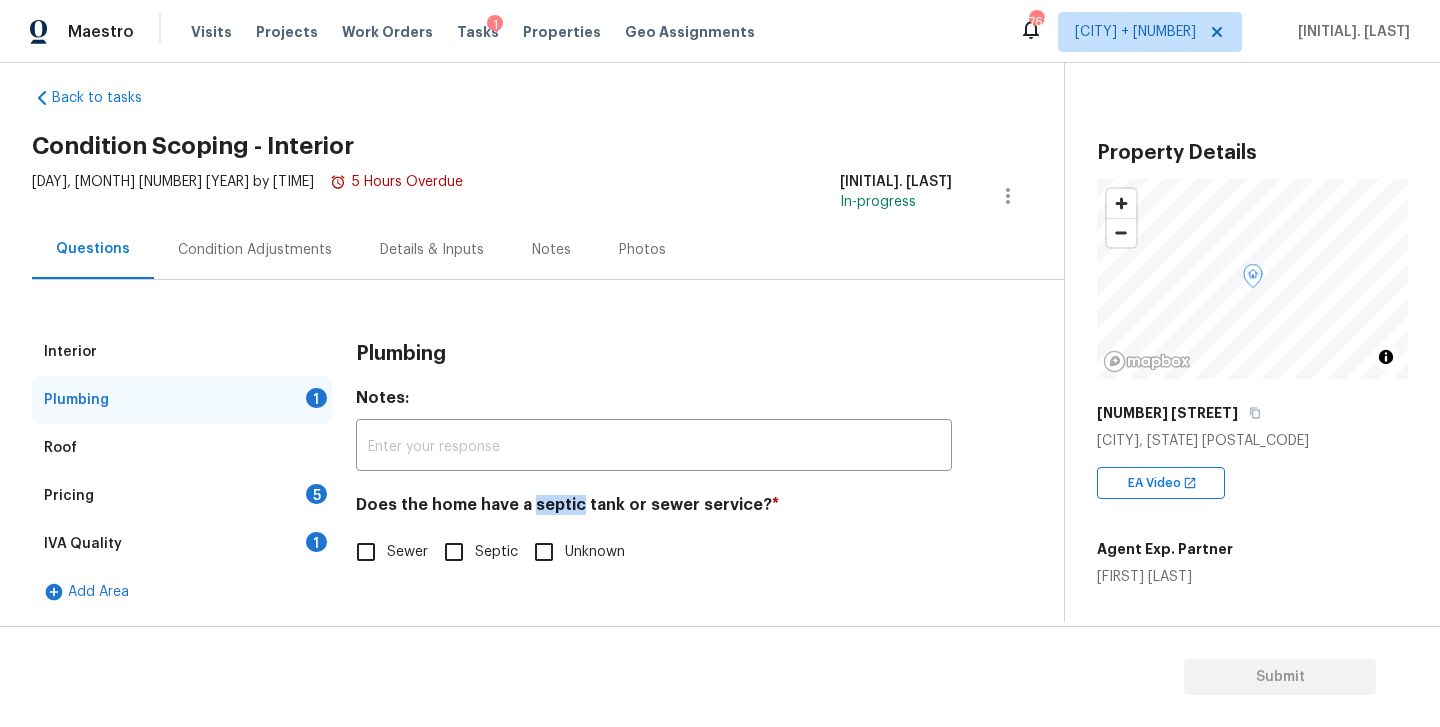 copy on "septic" 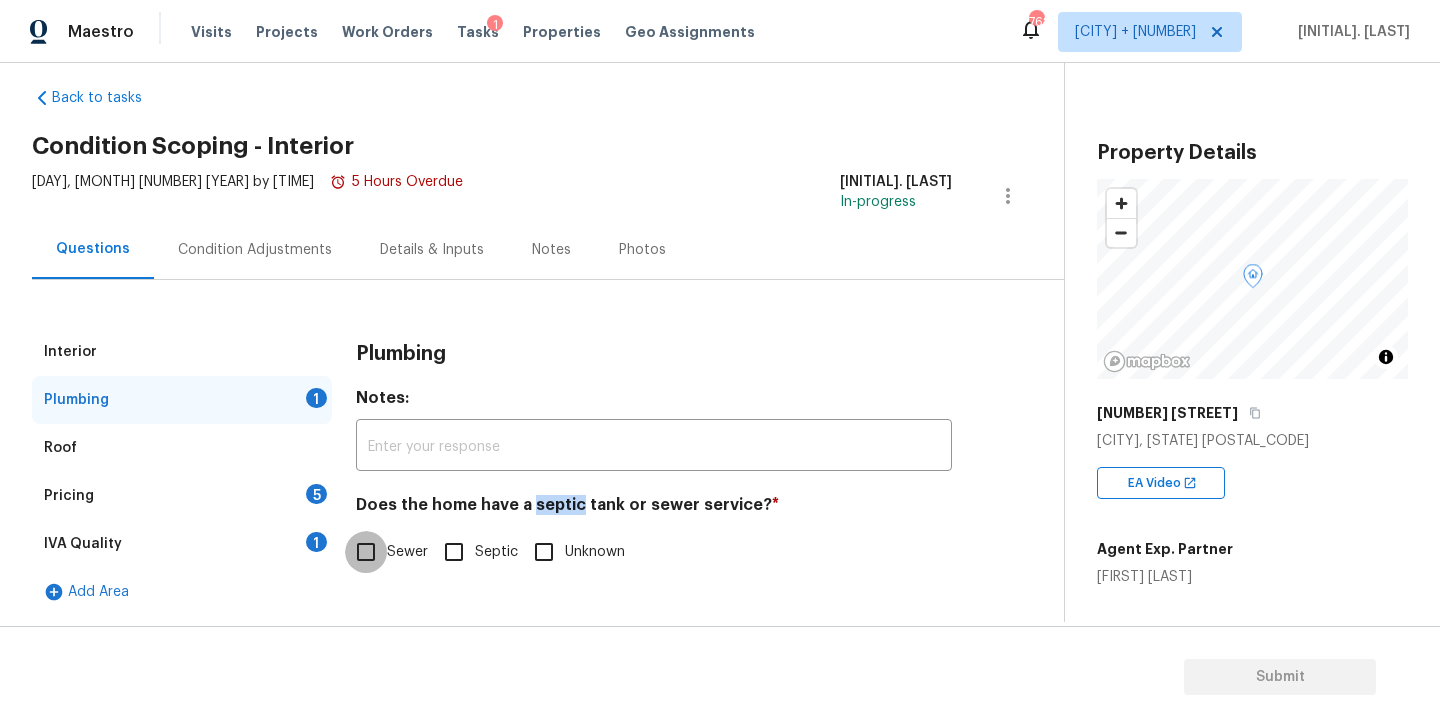 click on "Sewer" at bounding box center (366, 552) 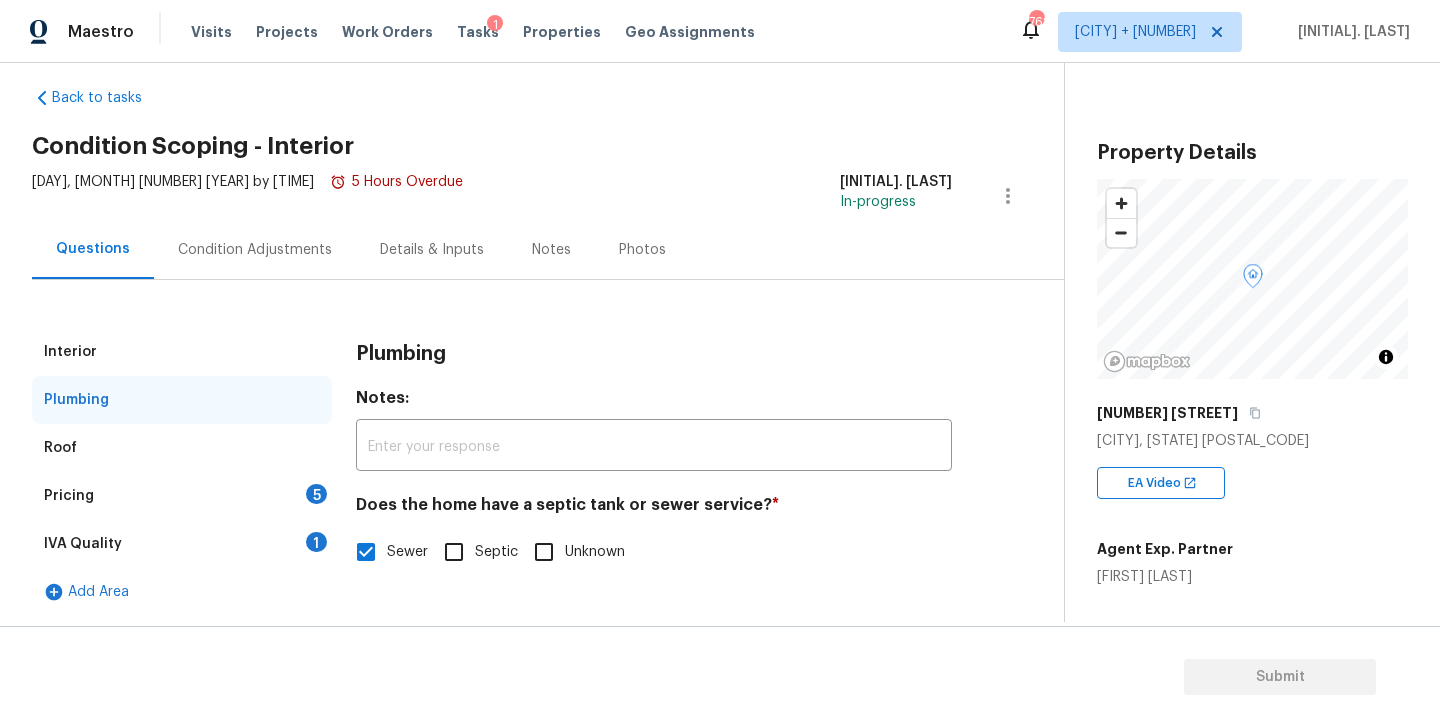 click on "Pricing 5" at bounding box center (182, 496) 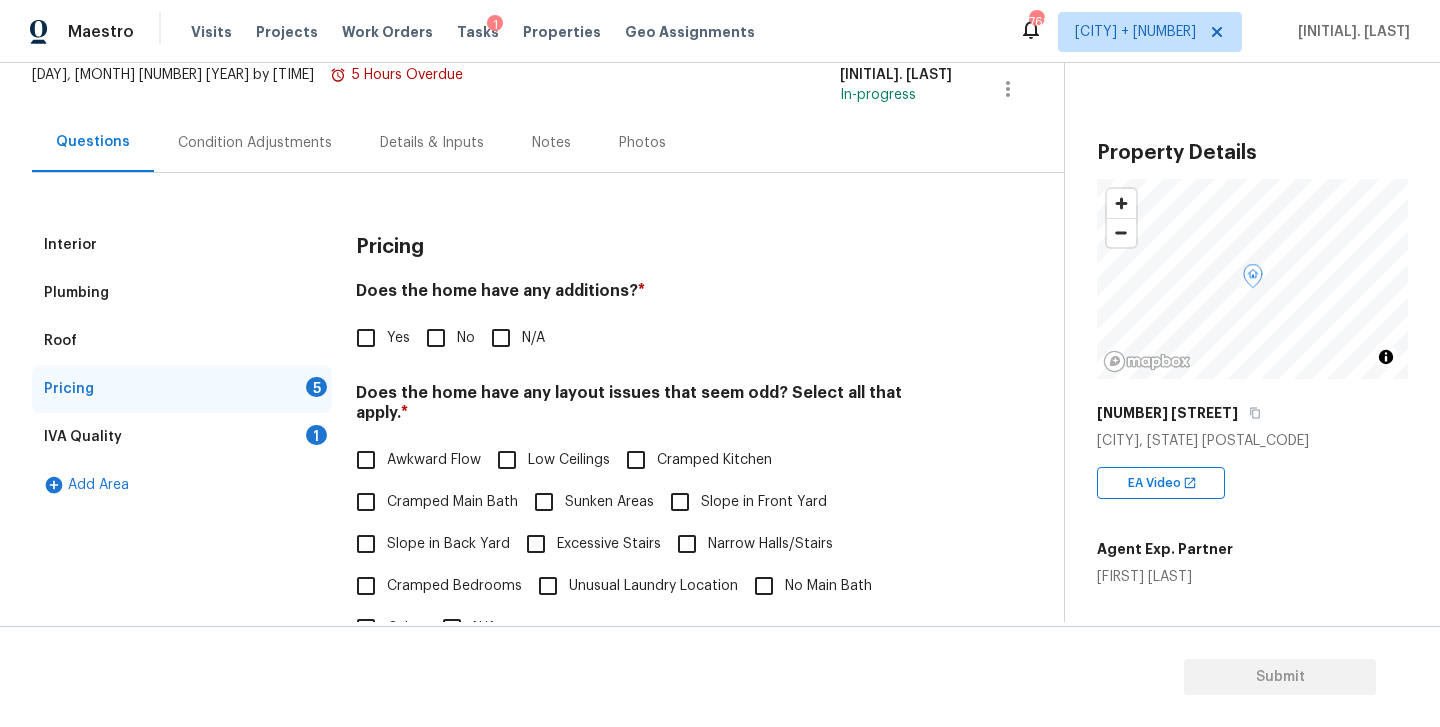 scroll, scrollTop: 163, scrollLeft: 0, axis: vertical 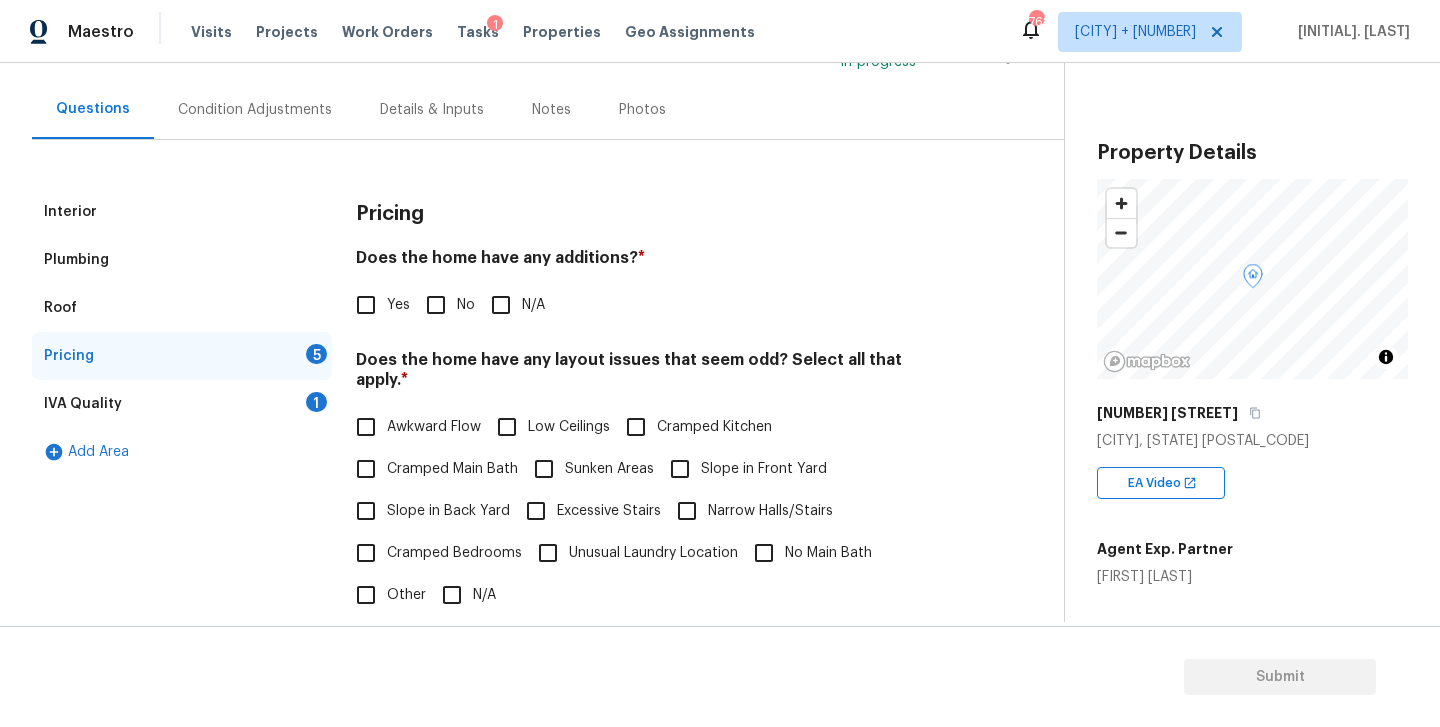 click on "Does the home have any additions?  *" at bounding box center [654, 262] 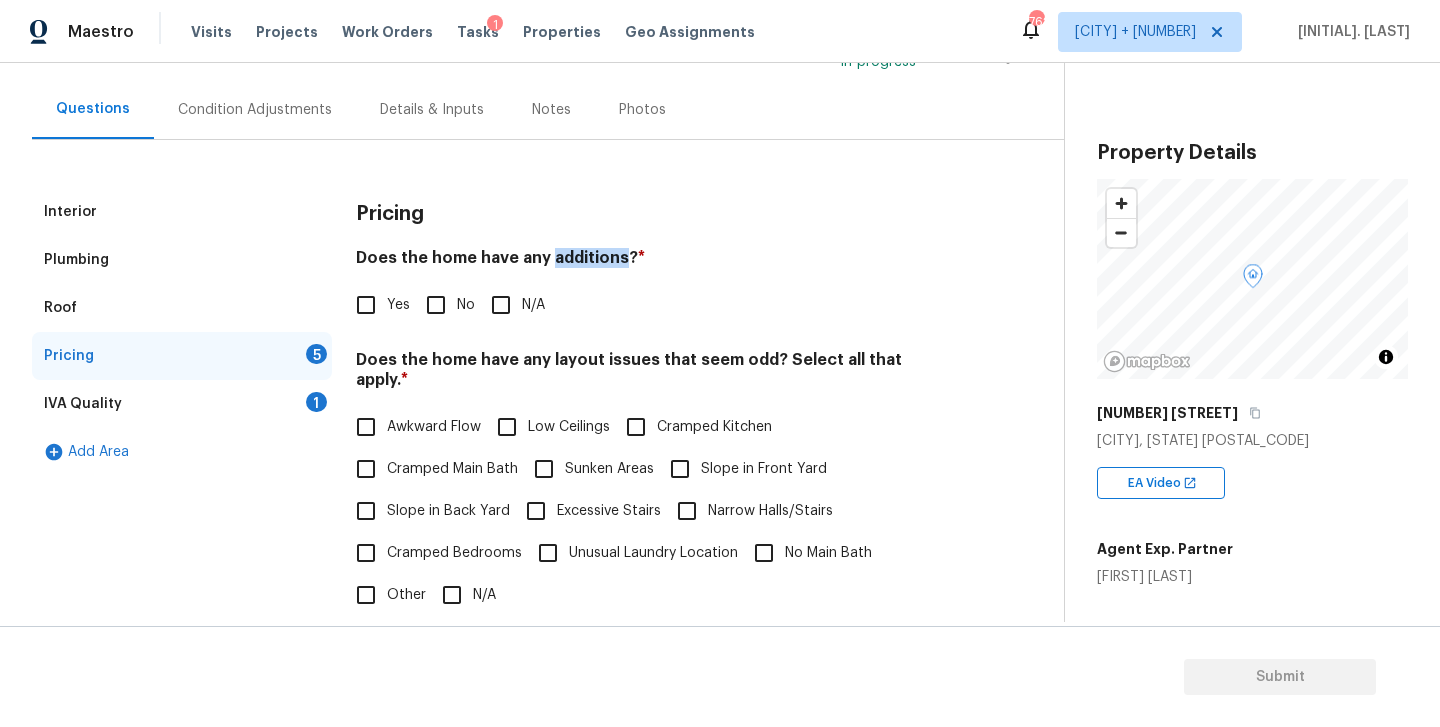 click on "Does the home have any additions?  *" at bounding box center (654, 262) 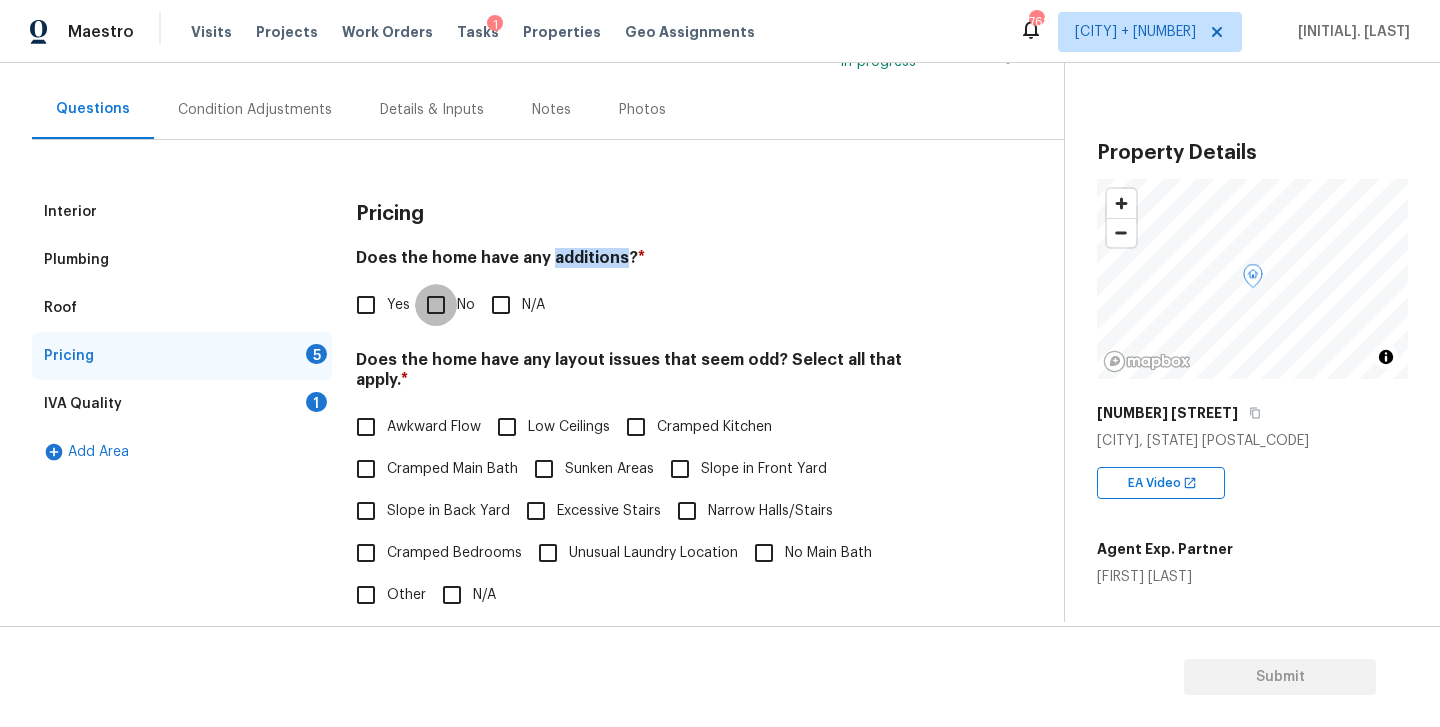 click on "No" at bounding box center (436, 305) 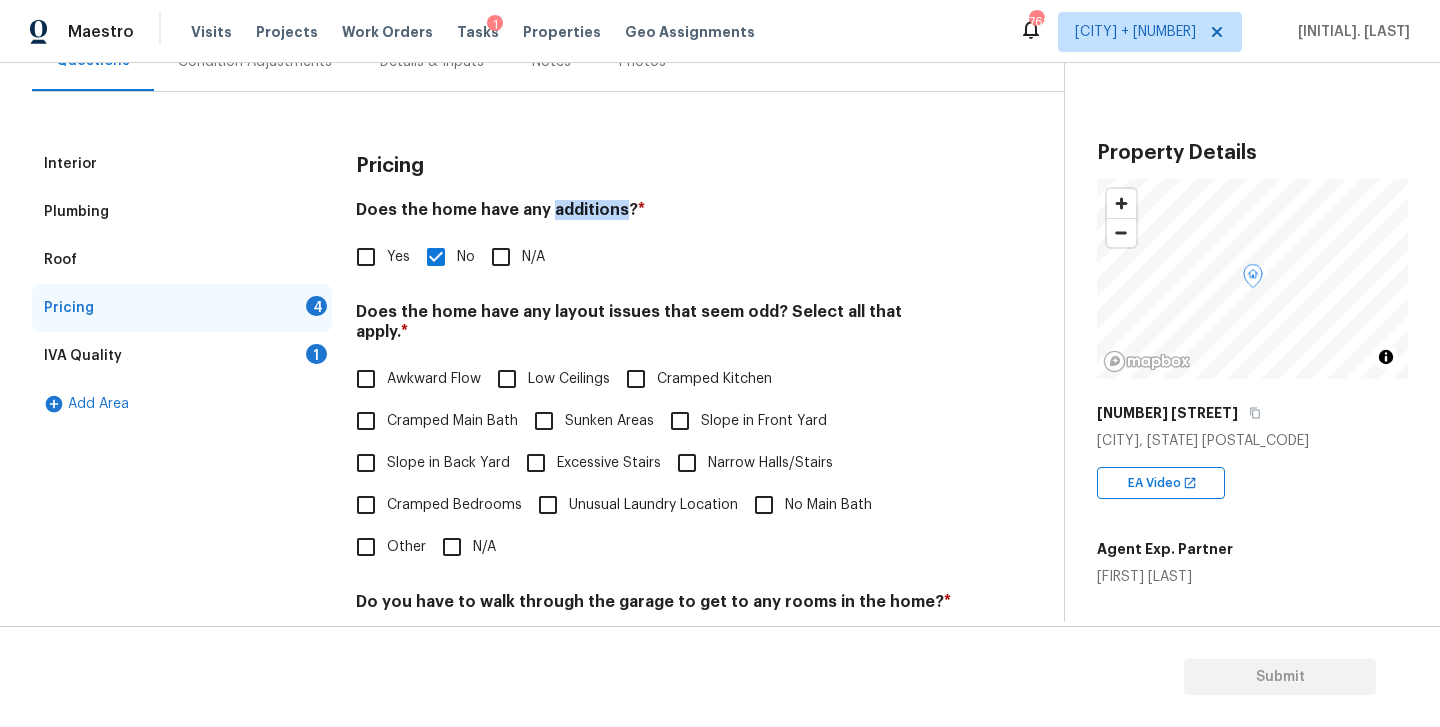 scroll, scrollTop: 215, scrollLeft: 0, axis: vertical 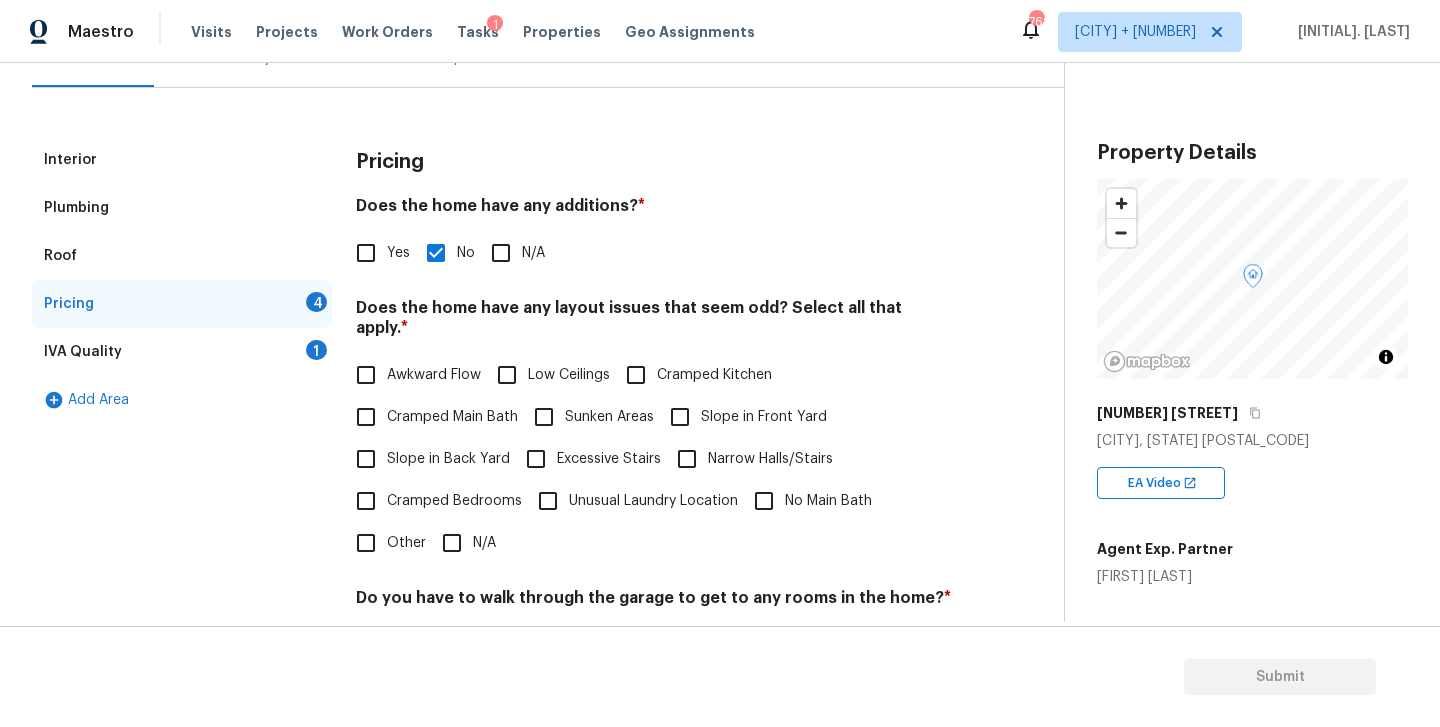 click on "Does the home have any layout issues that seem odd? Select all that apply.  *" at bounding box center [654, 322] 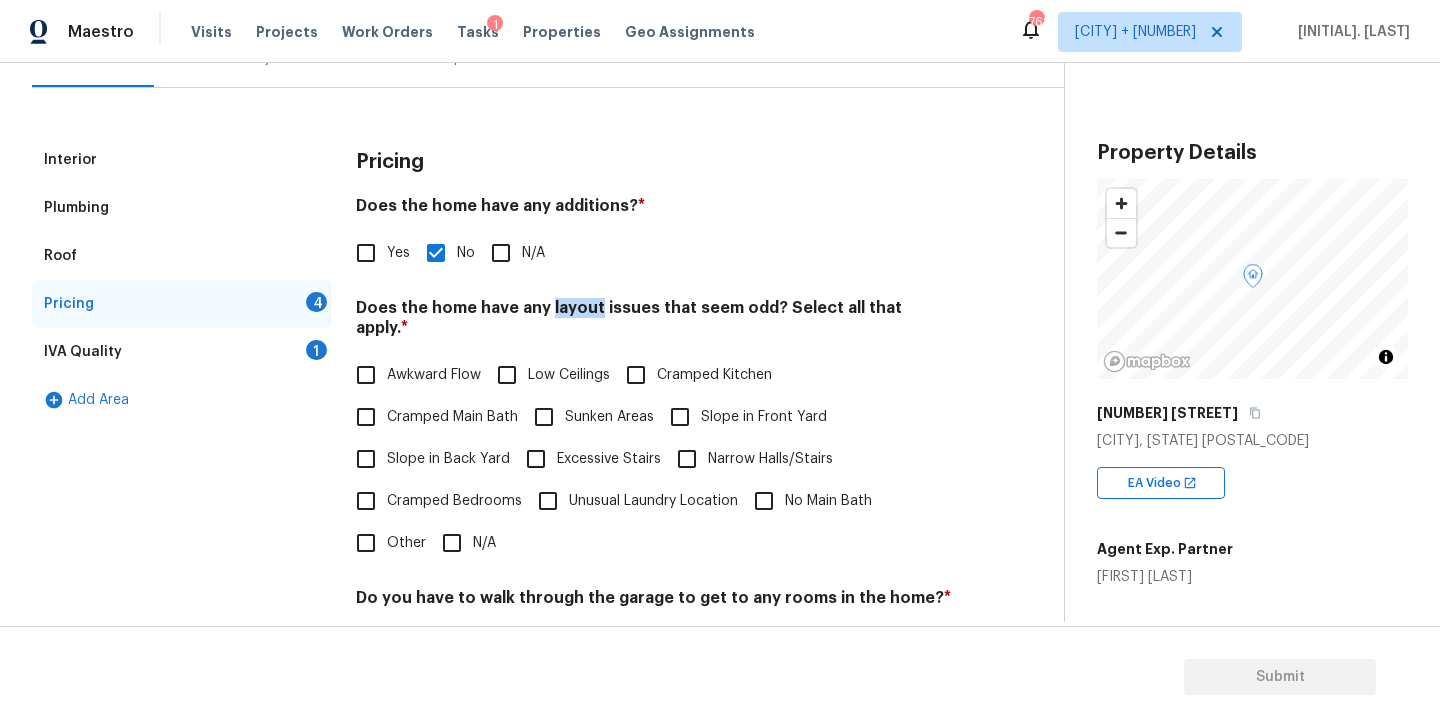click on "Does the home have any layout issues that seem odd? Select all that apply.  *" at bounding box center [654, 322] 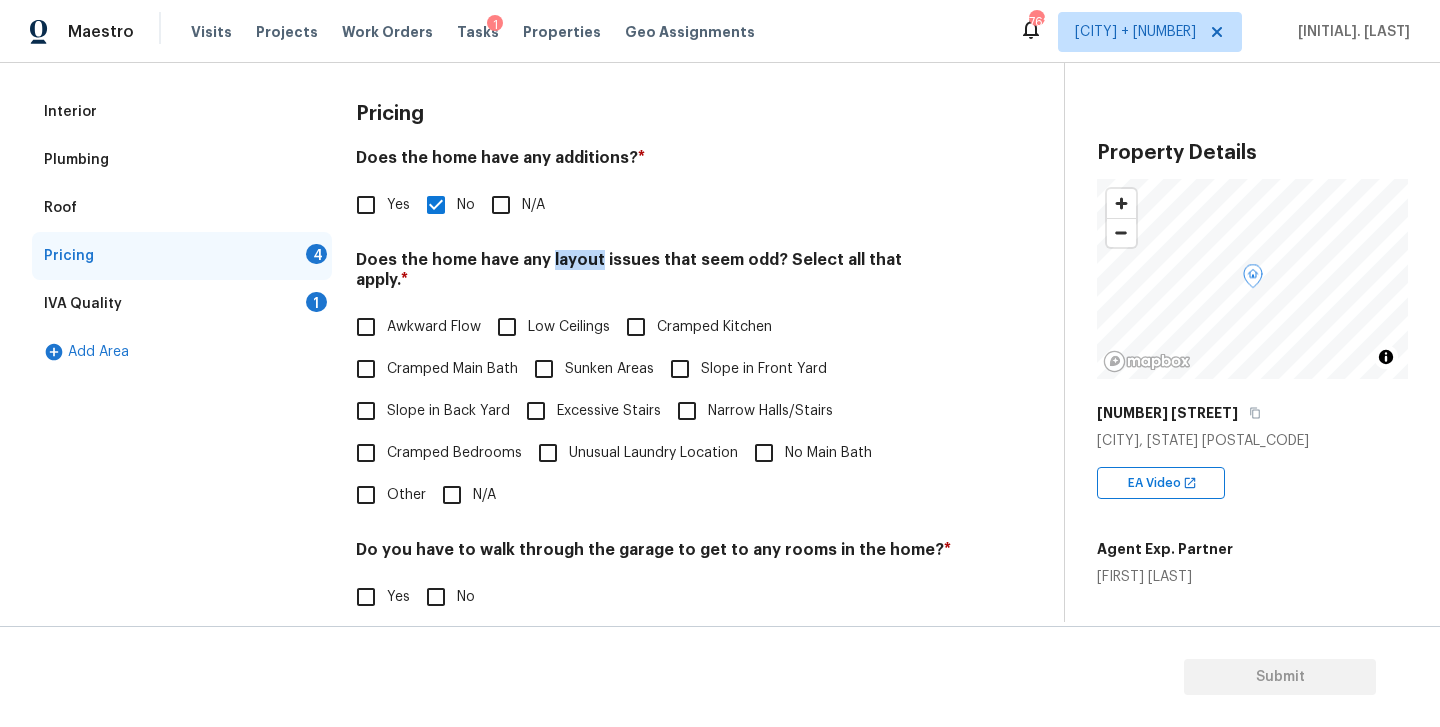 scroll, scrollTop: 266, scrollLeft: 0, axis: vertical 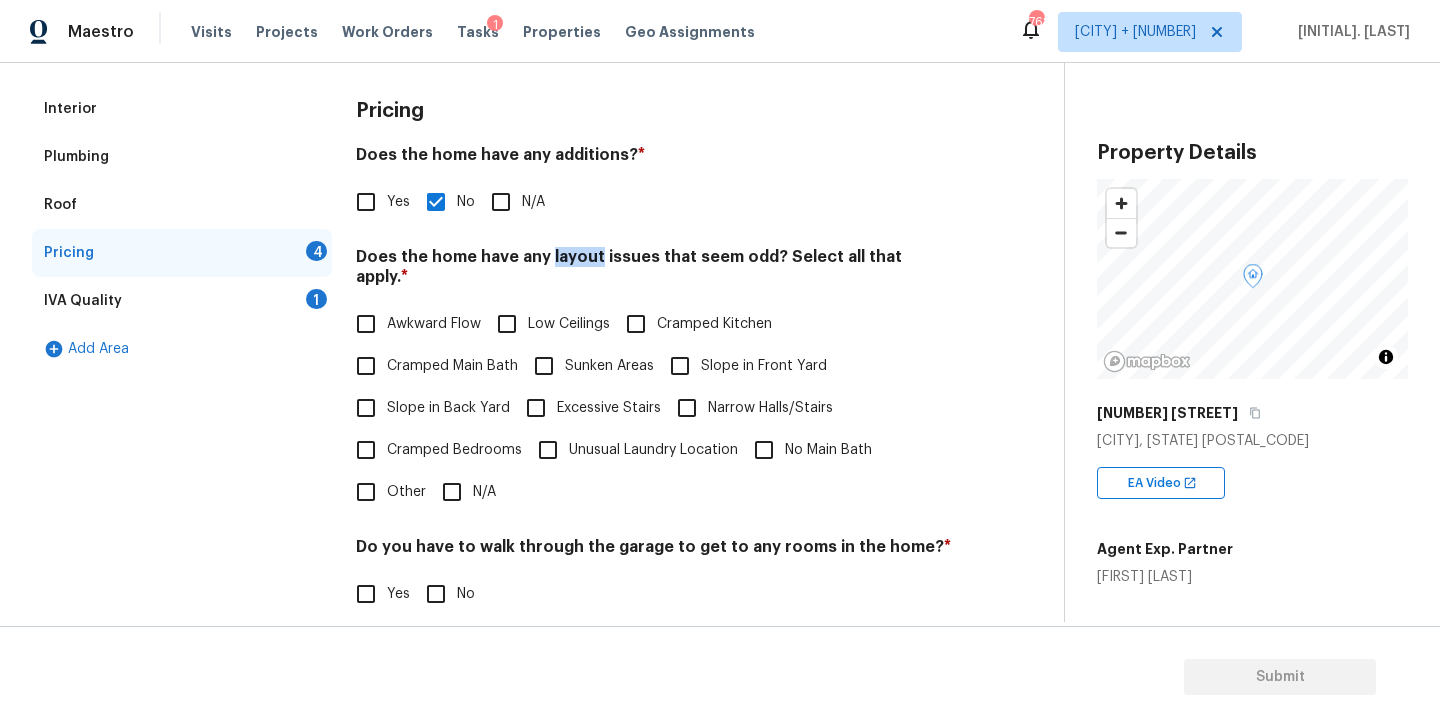 click on "N/A" at bounding box center [452, 492] 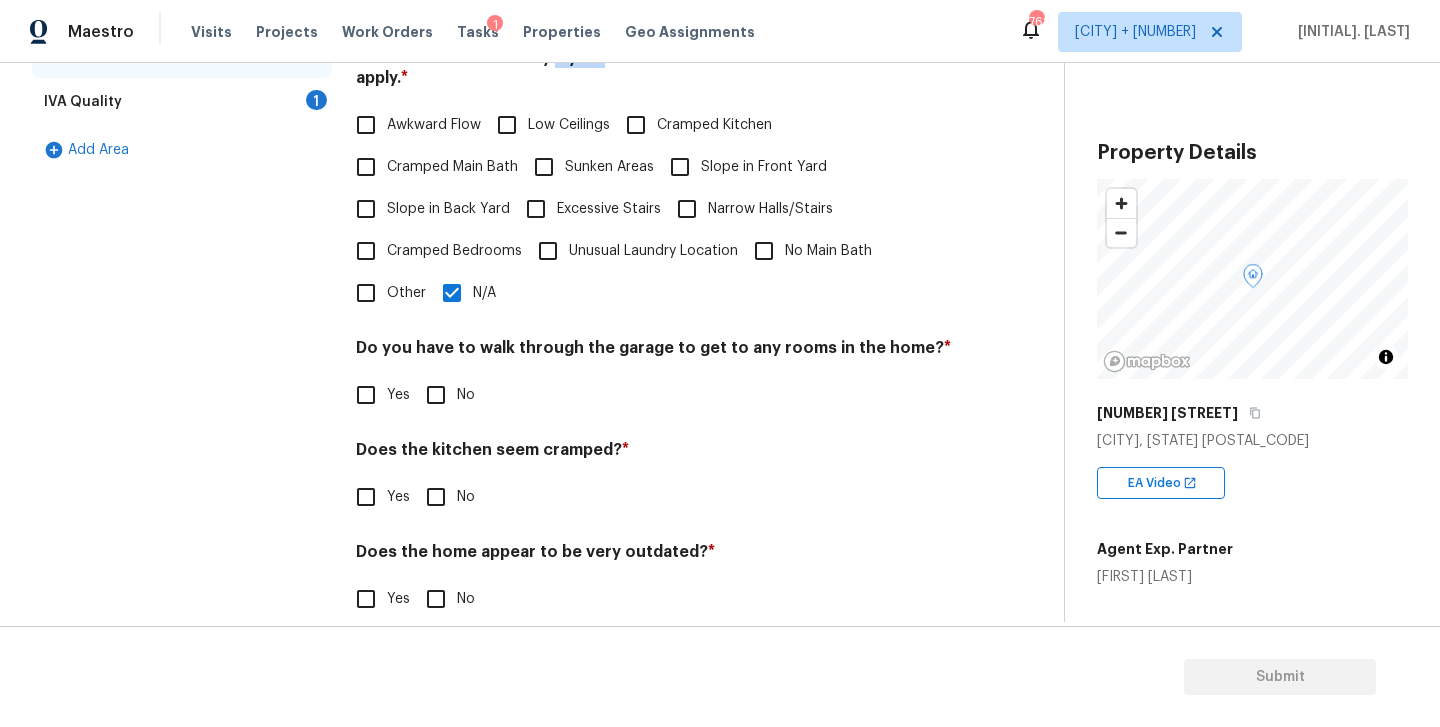 scroll, scrollTop: 473, scrollLeft: 0, axis: vertical 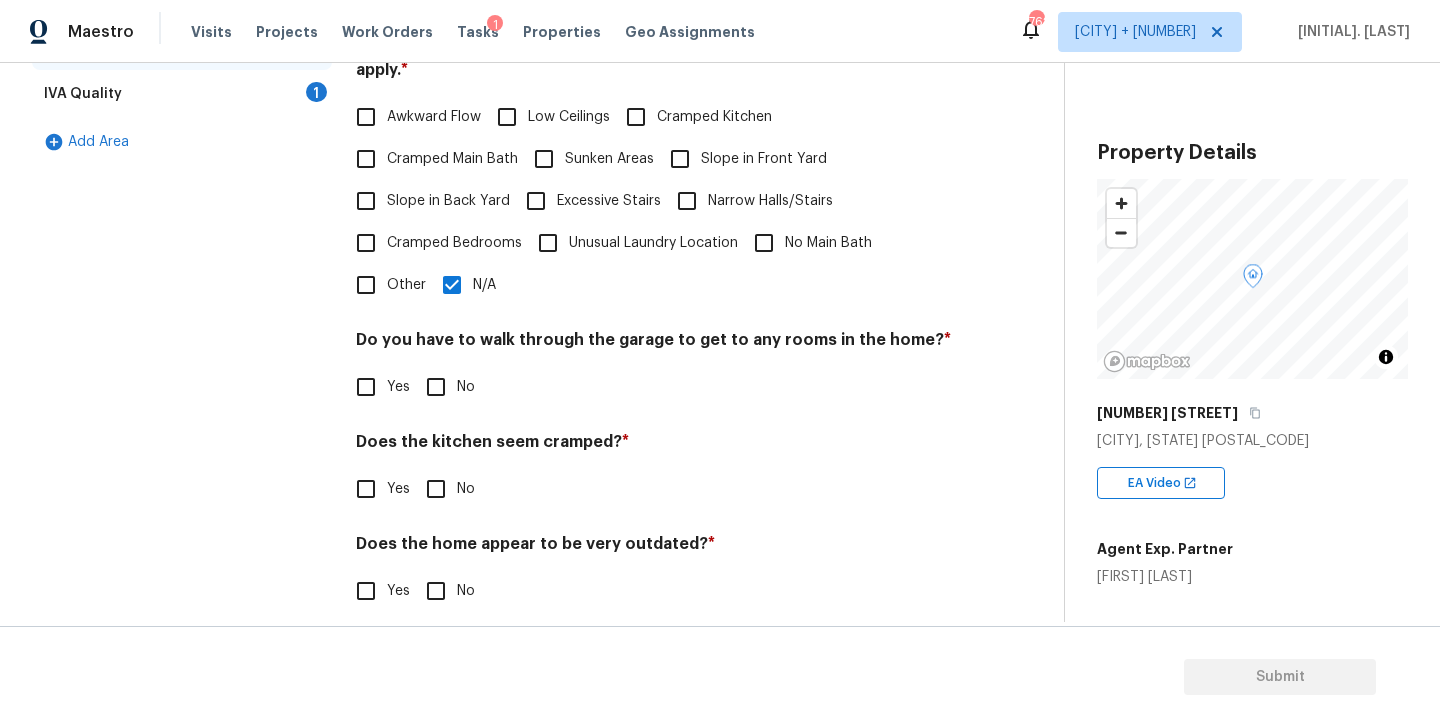 click on "Do you have to walk through the garage to get to any rooms in the home?  *" at bounding box center (654, 344) 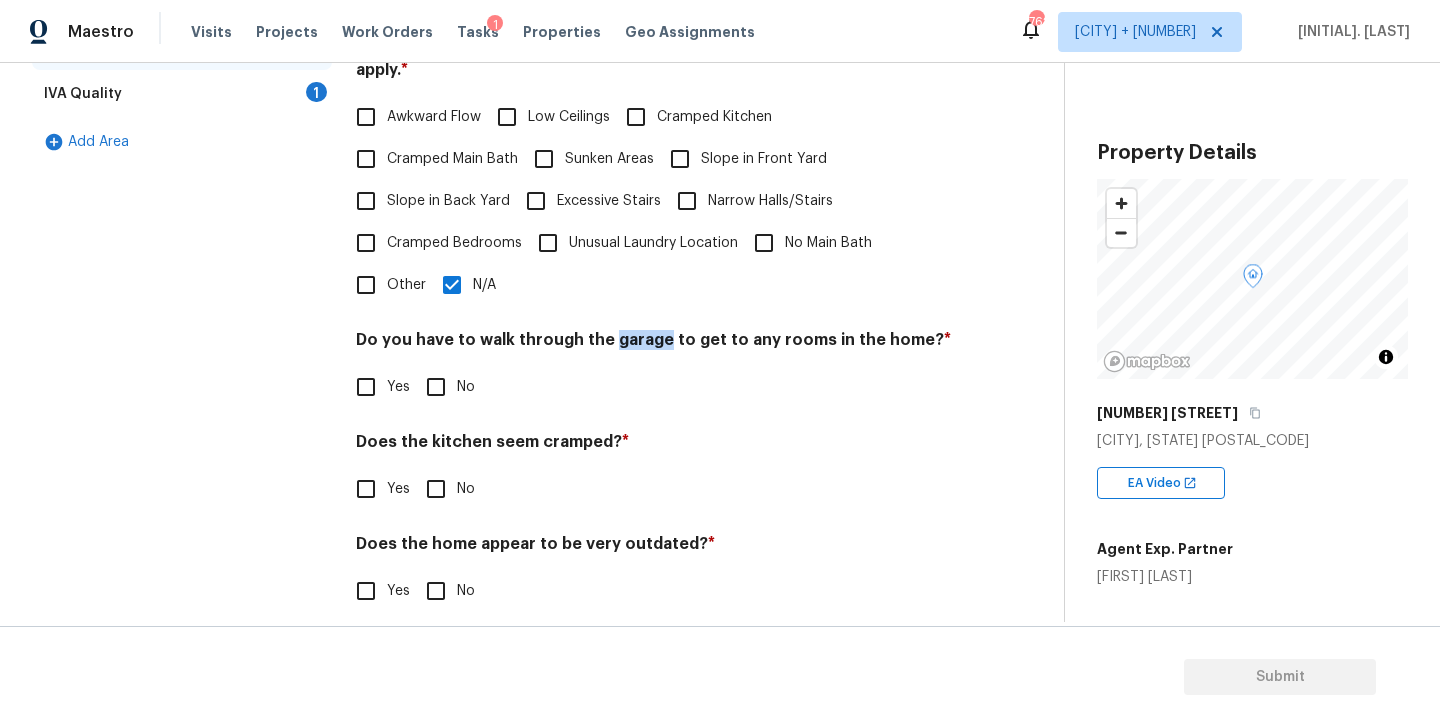click on "Do you have to walk through the garage to get to any rooms in the home?  *" at bounding box center (654, 344) 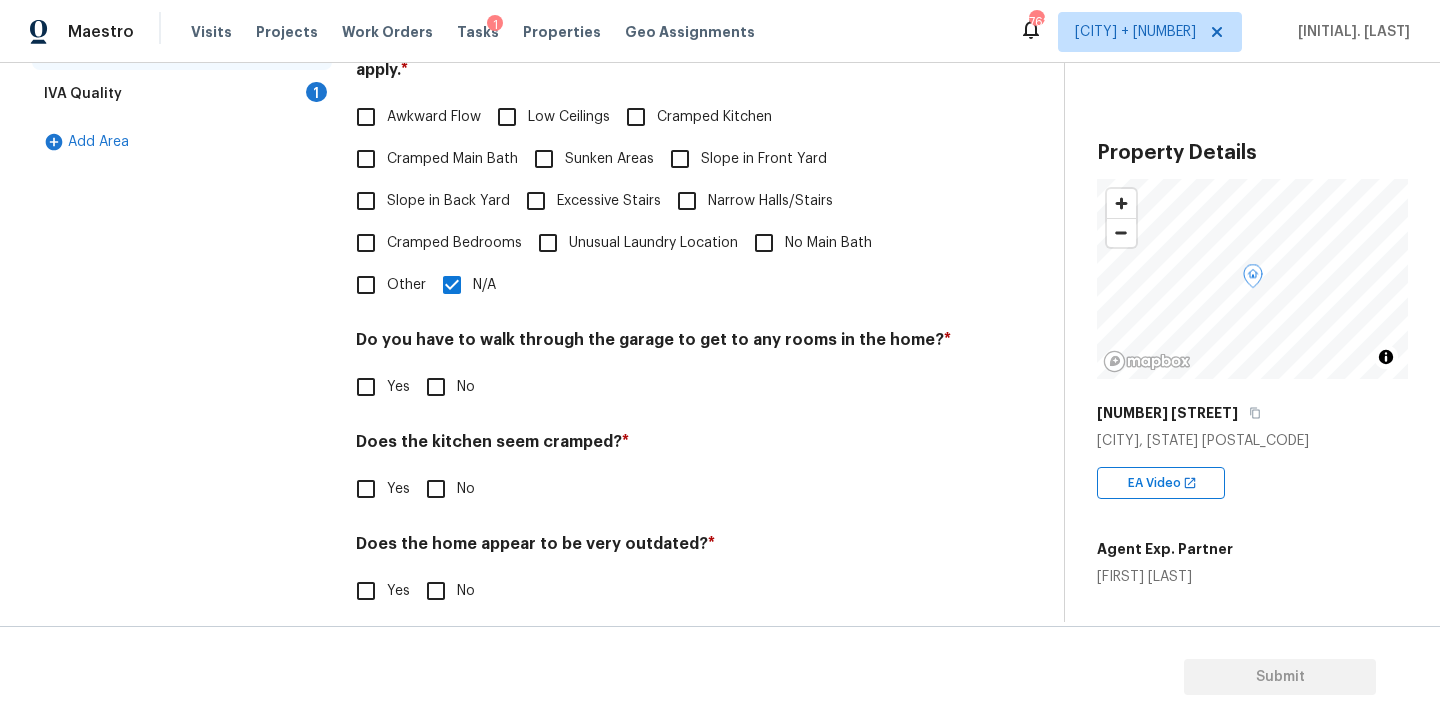 click on "Does the kitchen seem cramped?  *" at bounding box center [654, 446] 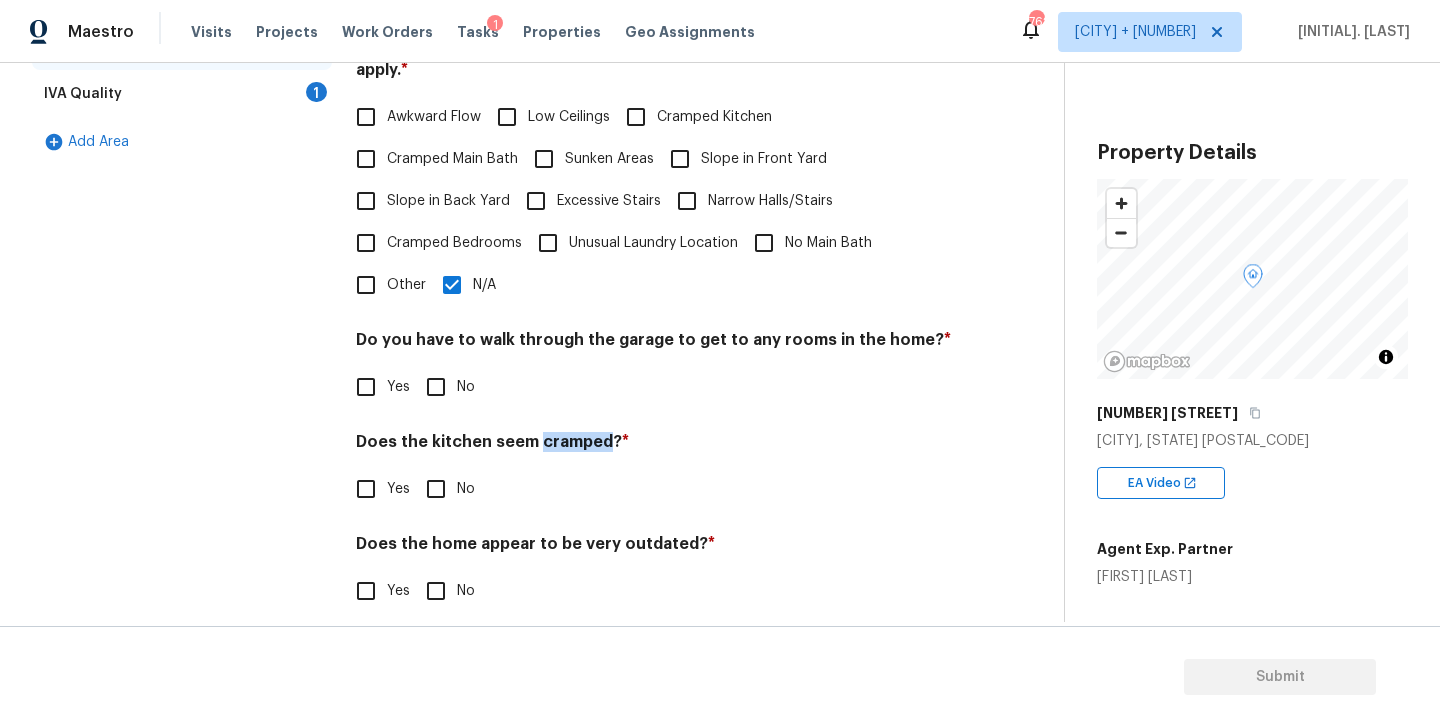 click on "Does the kitchen seem cramped?  *" at bounding box center (654, 446) 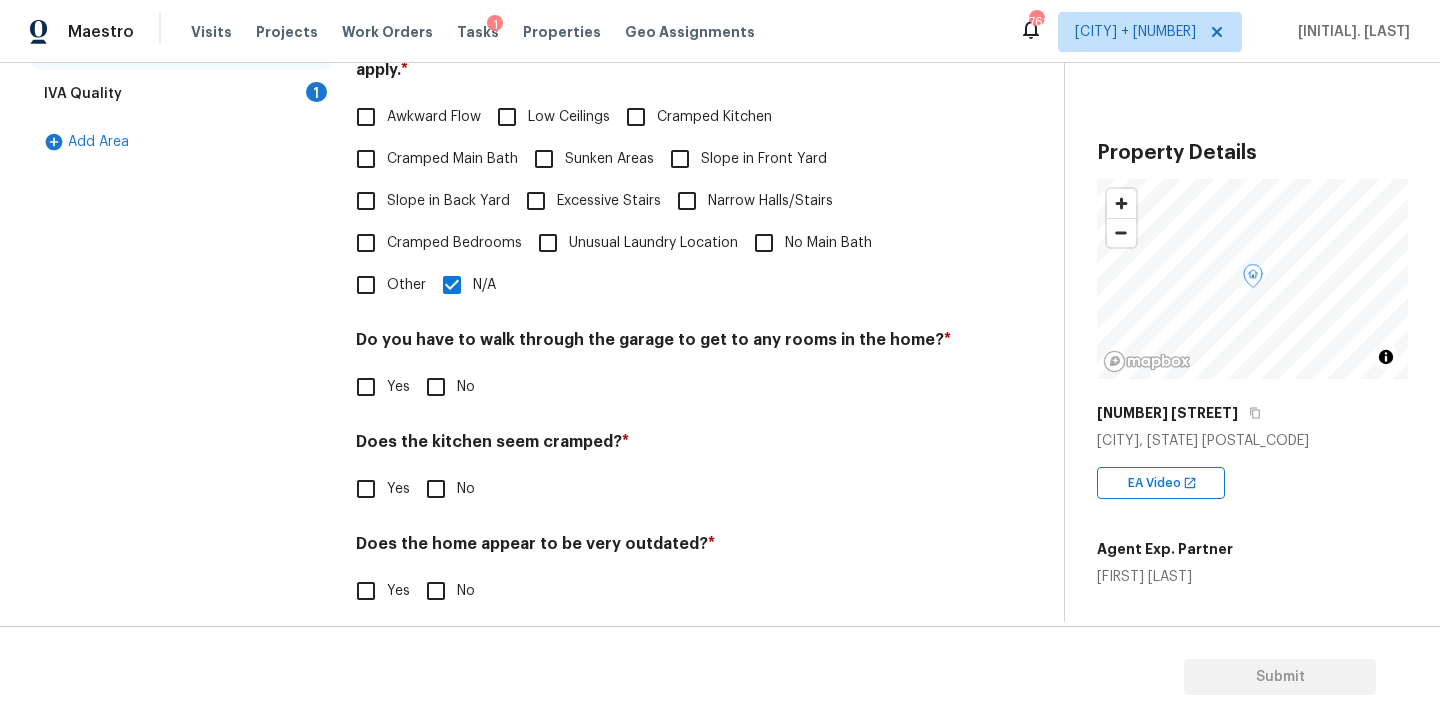 click on "Does the home appear to be very outdated?  *" at bounding box center [654, 548] 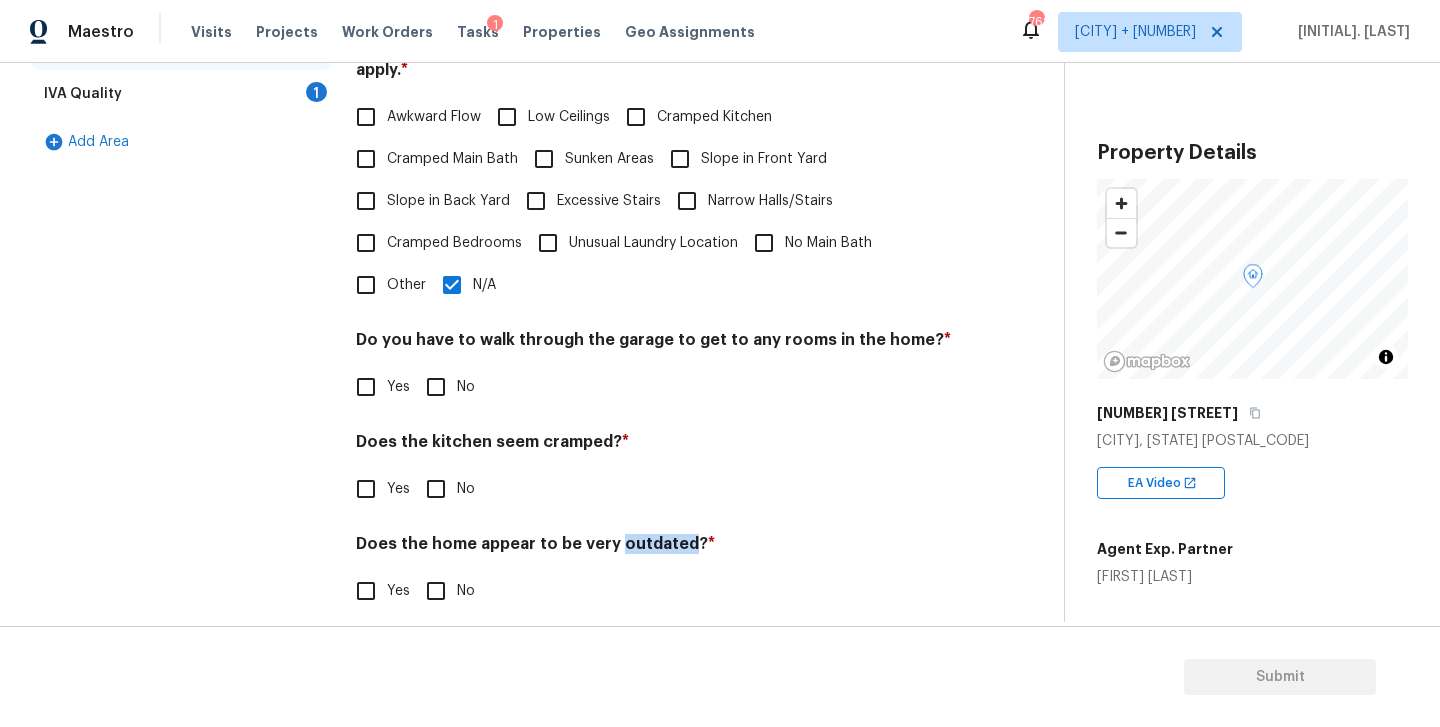 click on "Does the home appear to be very outdated?  *" at bounding box center [654, 548] 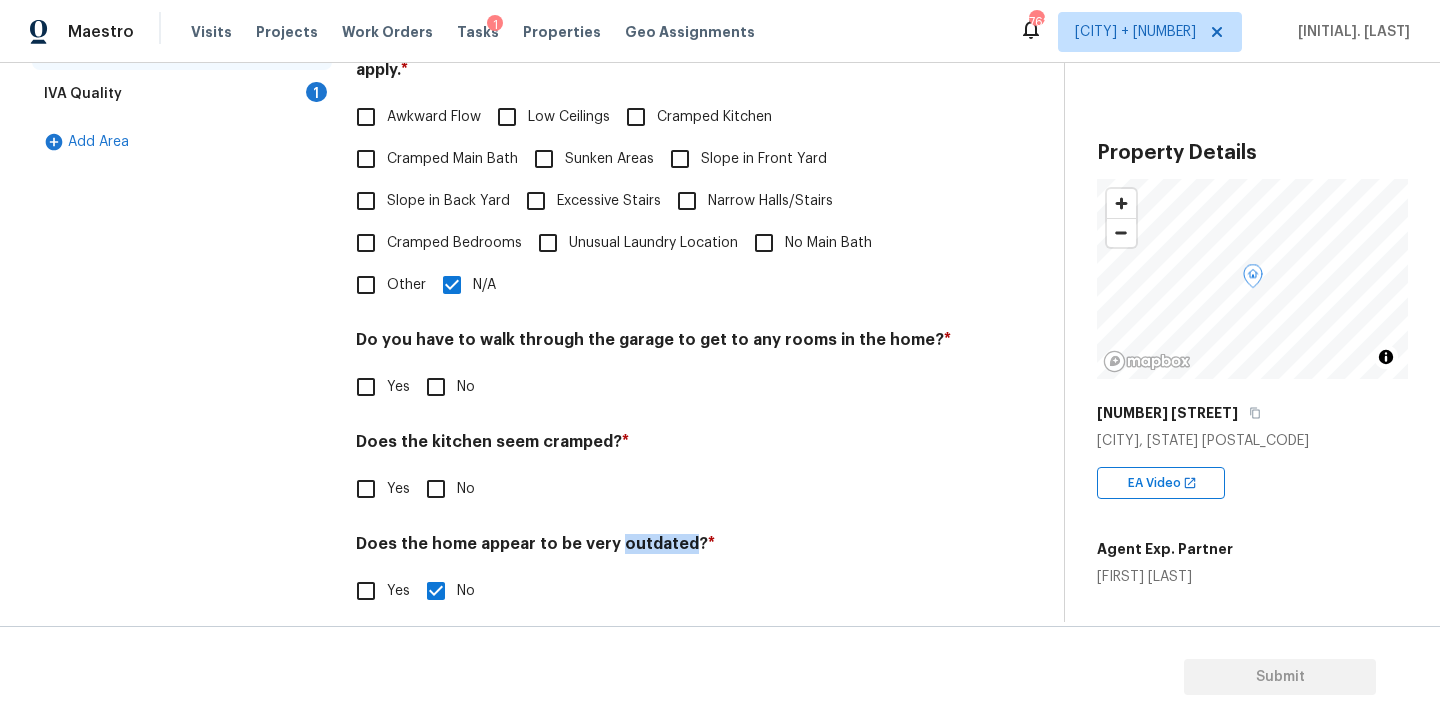 click on "No" at bounding box center (436, 489) 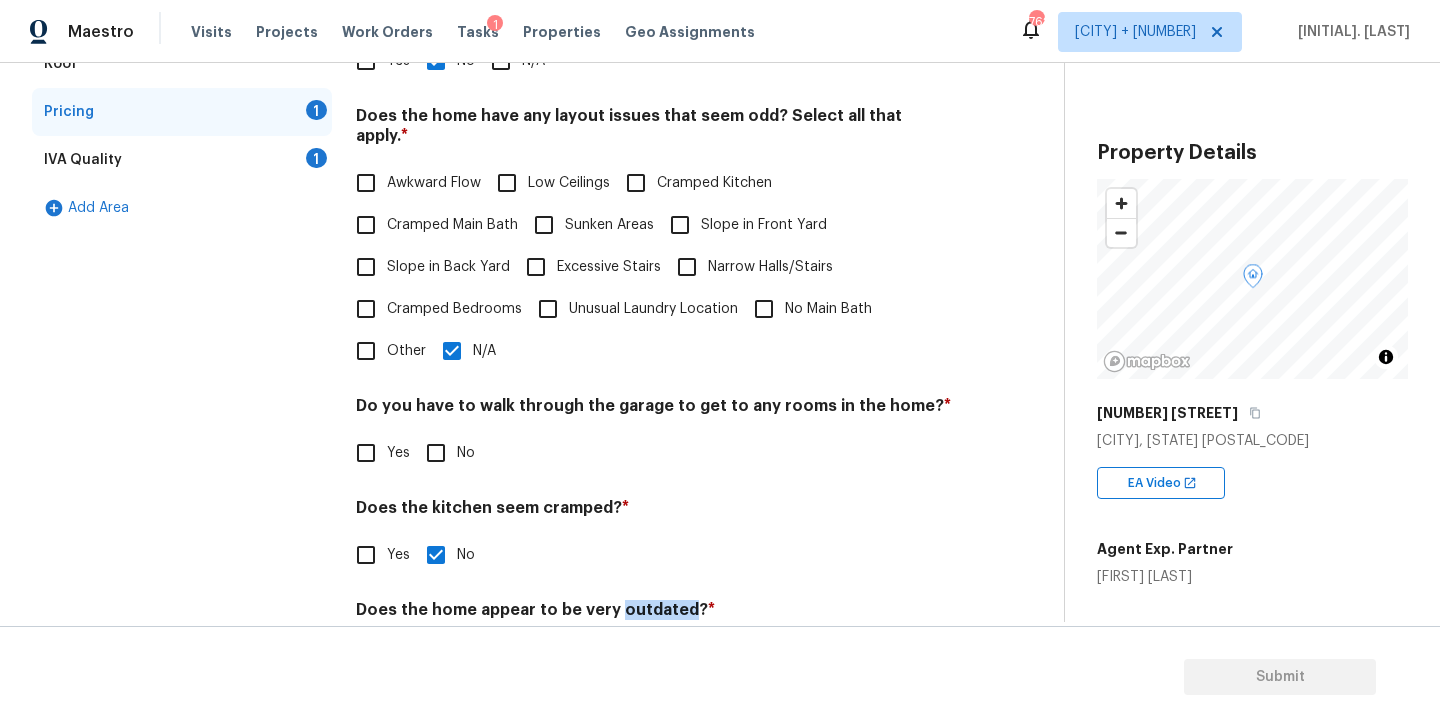 scroll, scrollTop: 404, scrollLeft: 0, axis: vertical 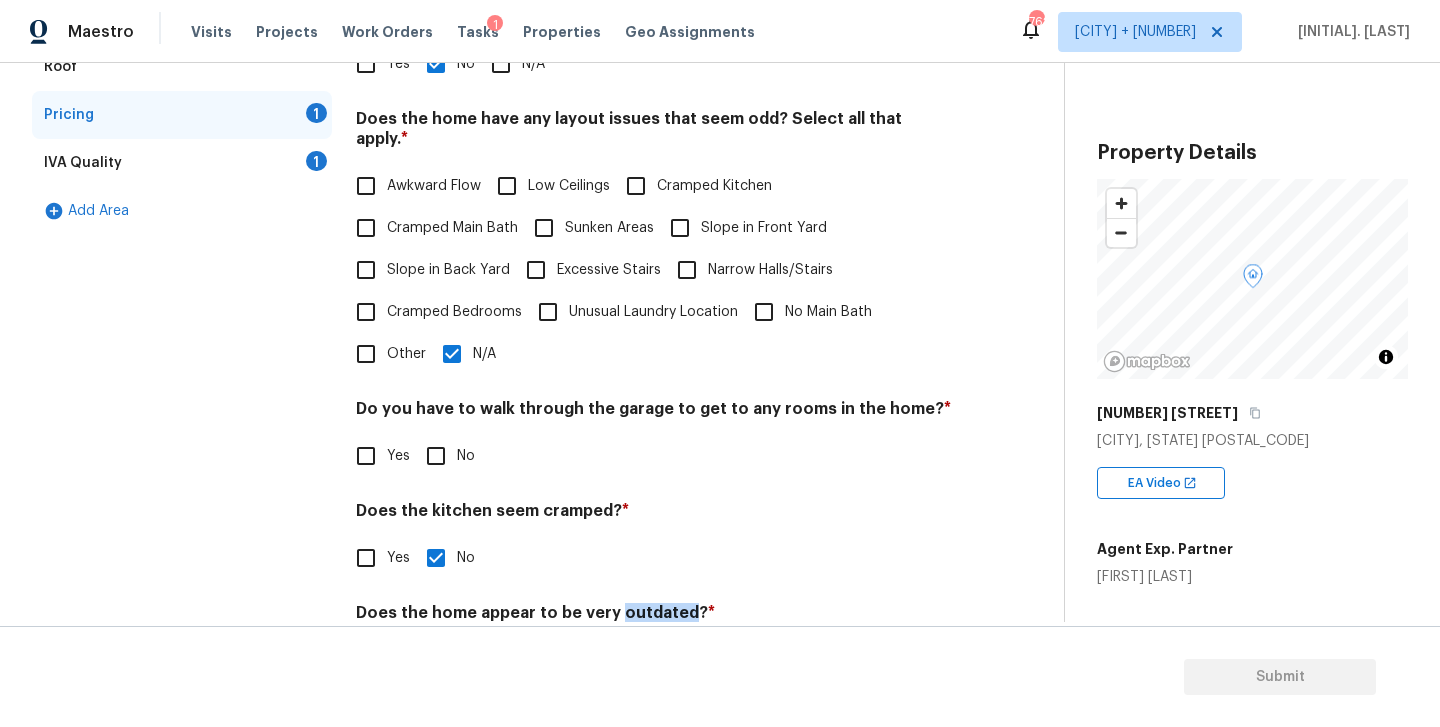 click on "No" at bounding box center (436, 456) 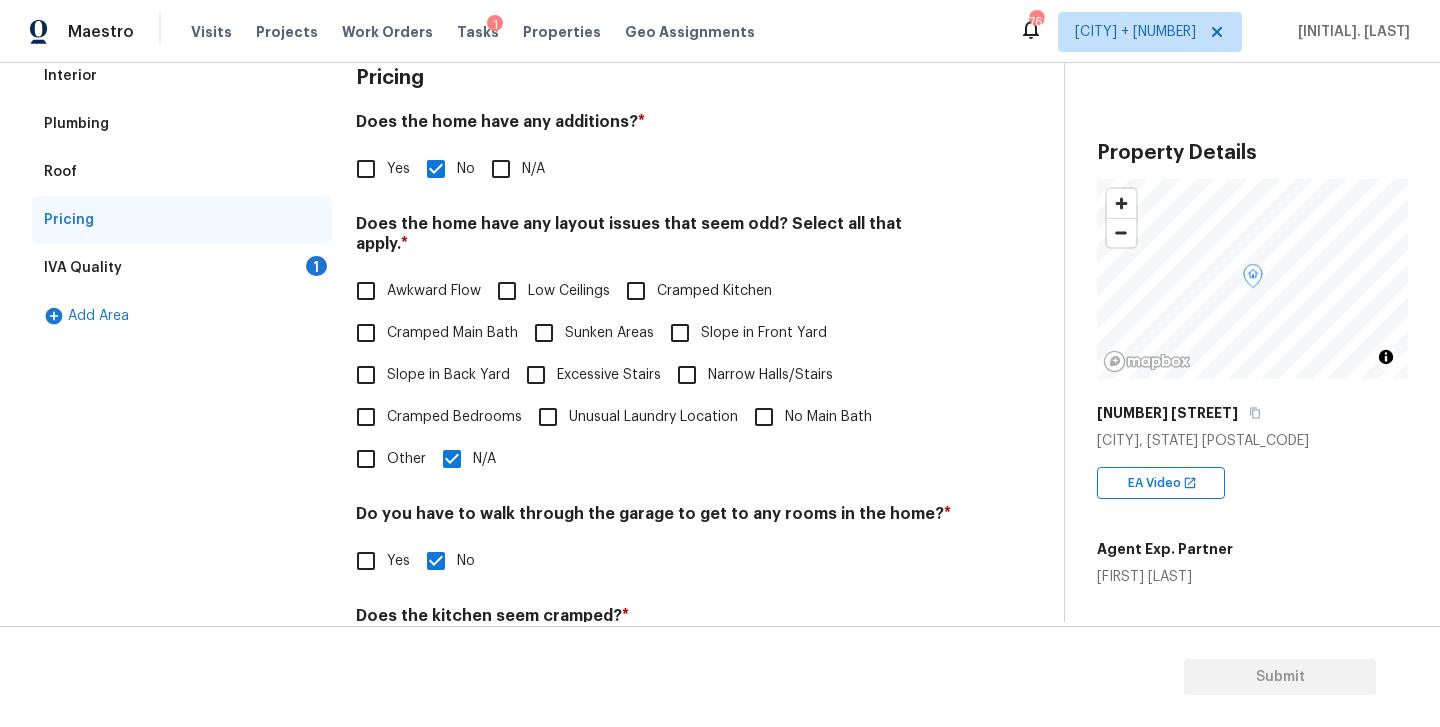 click on "IVA Quality 1" at bounding box center [182, 268] 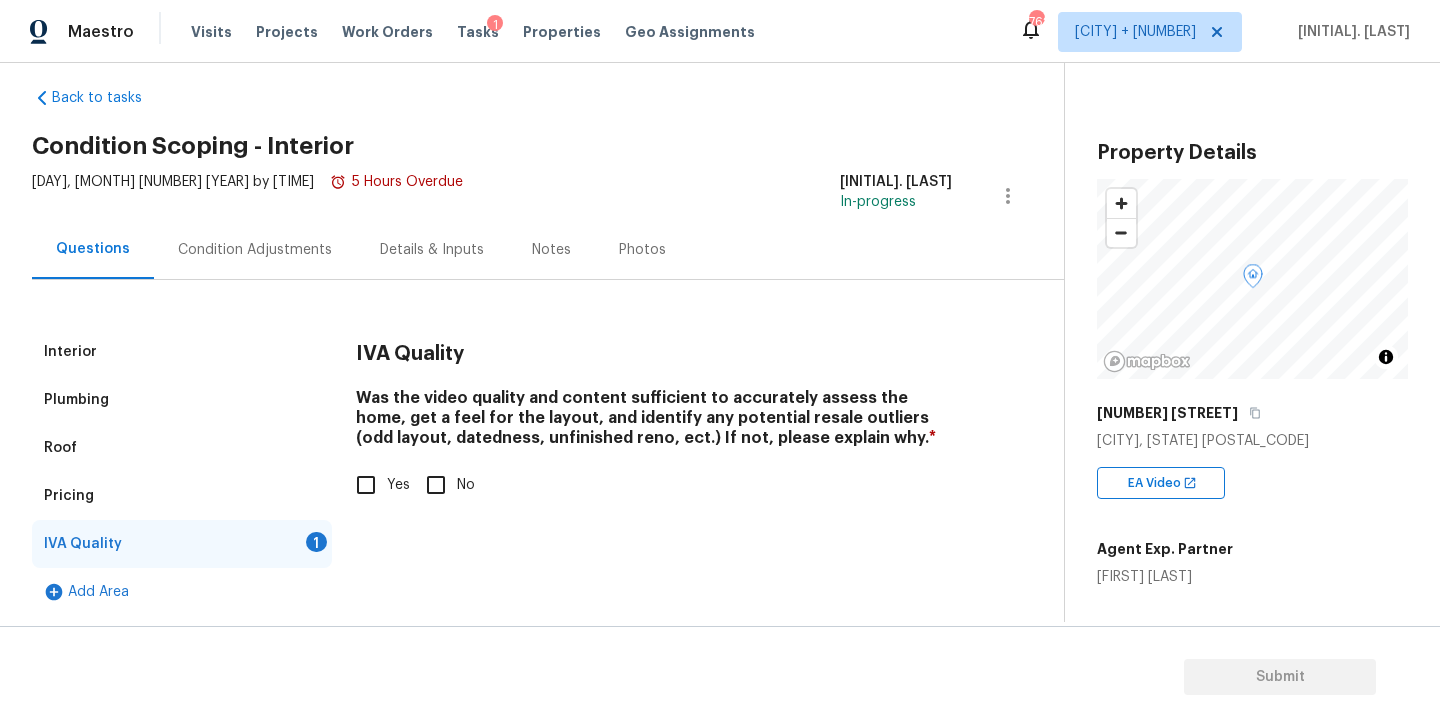 click on "Yes" at bounding box center (366, 485) 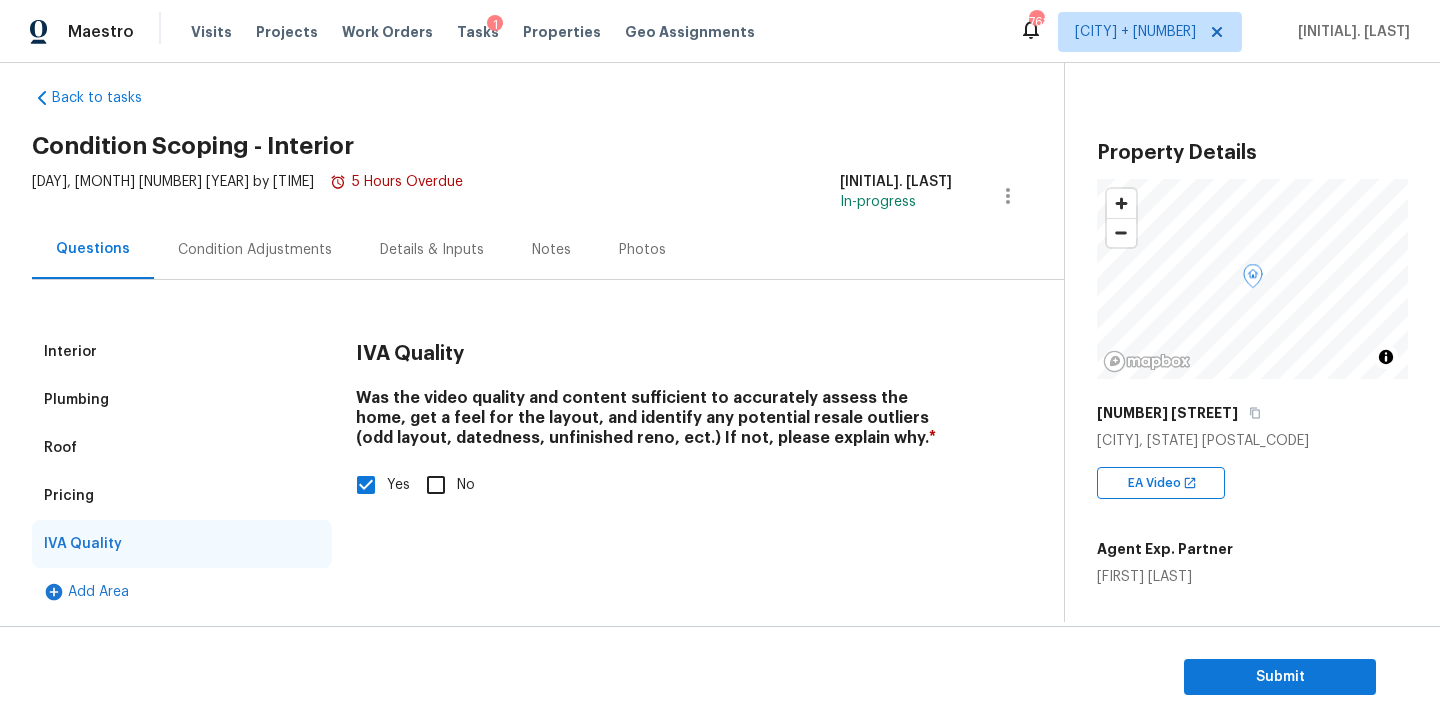 click on "Condition Adjustments" at bounding box center [255, 250] 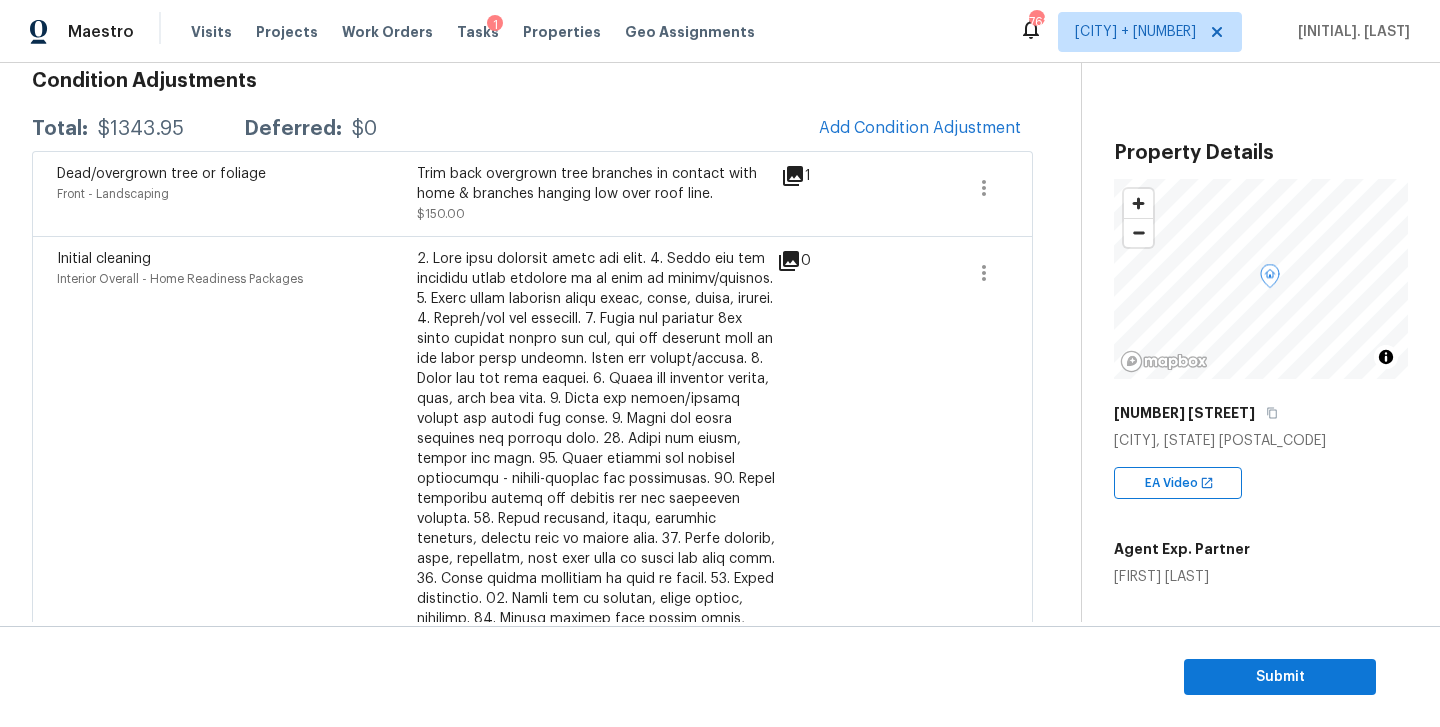 scroll, scrollTop: 0, scrollLeft: 0, axis: both 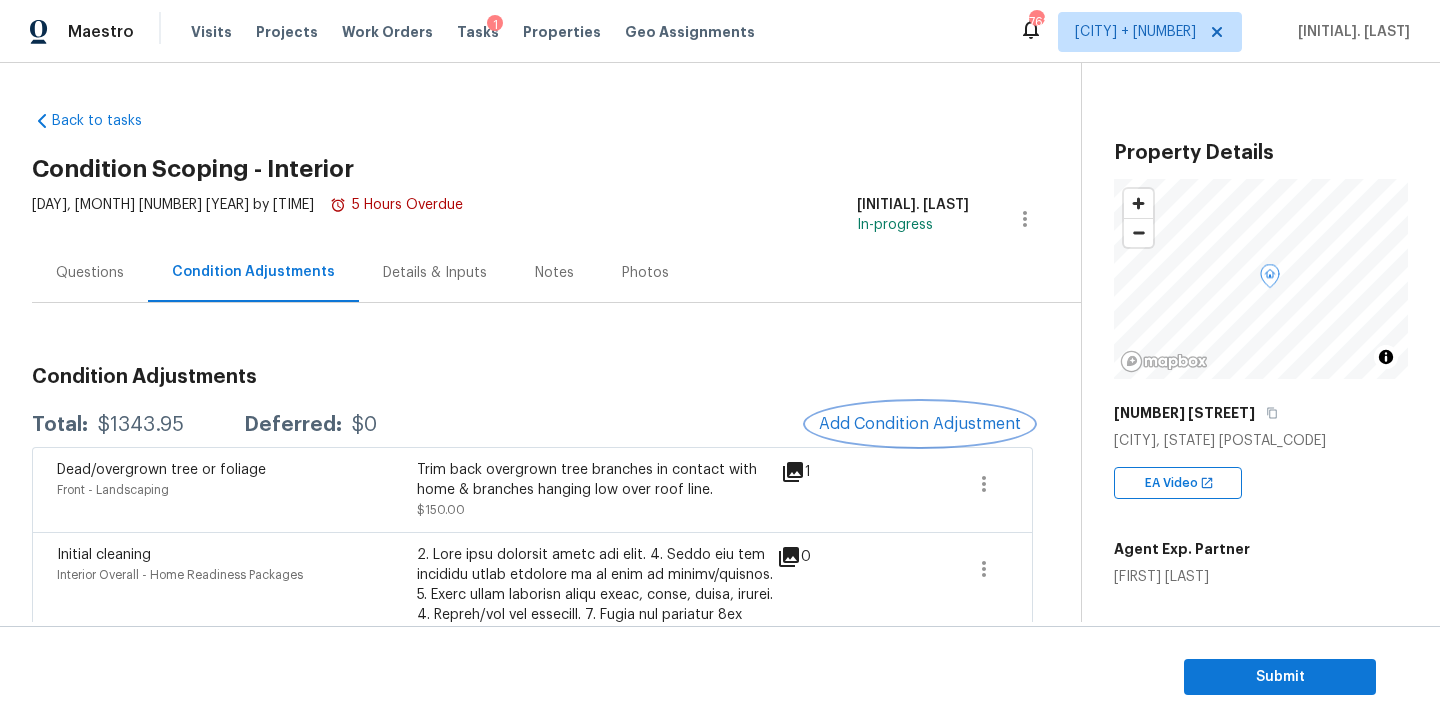 click on "Add Condition Adjustment" at bounding box center (920, 424) 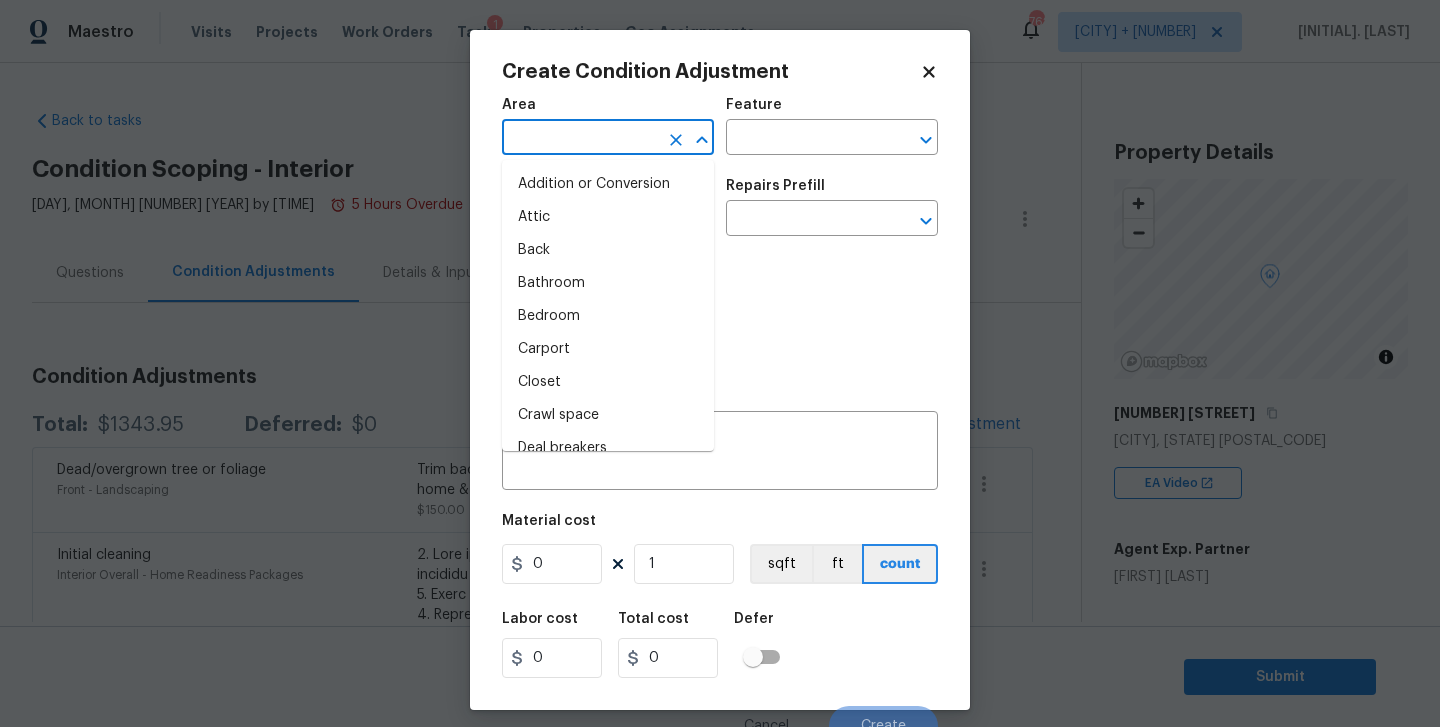 click at bounding box center [580, 139] 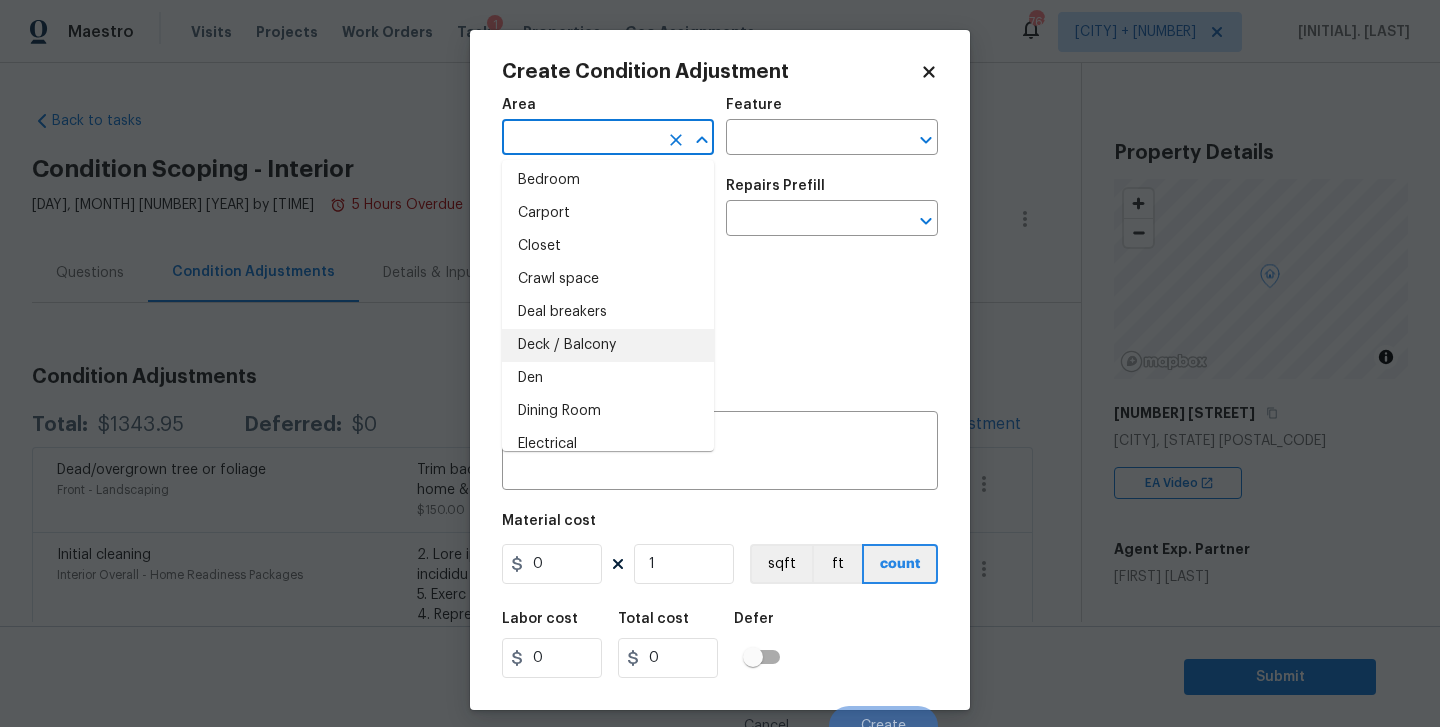scroll, scrollTop: 0, scrollLeft: 0, axis: both 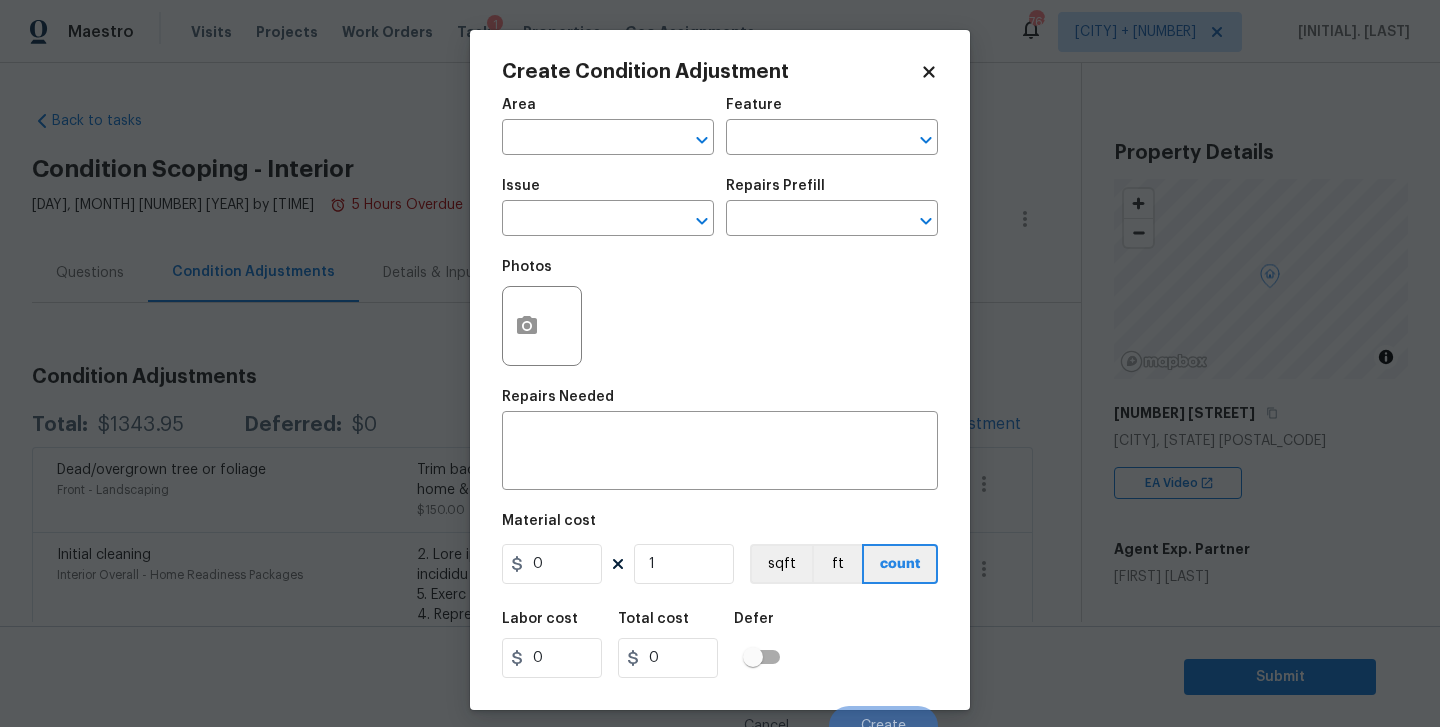 click on "Photos" at bounding box center [720, 313] 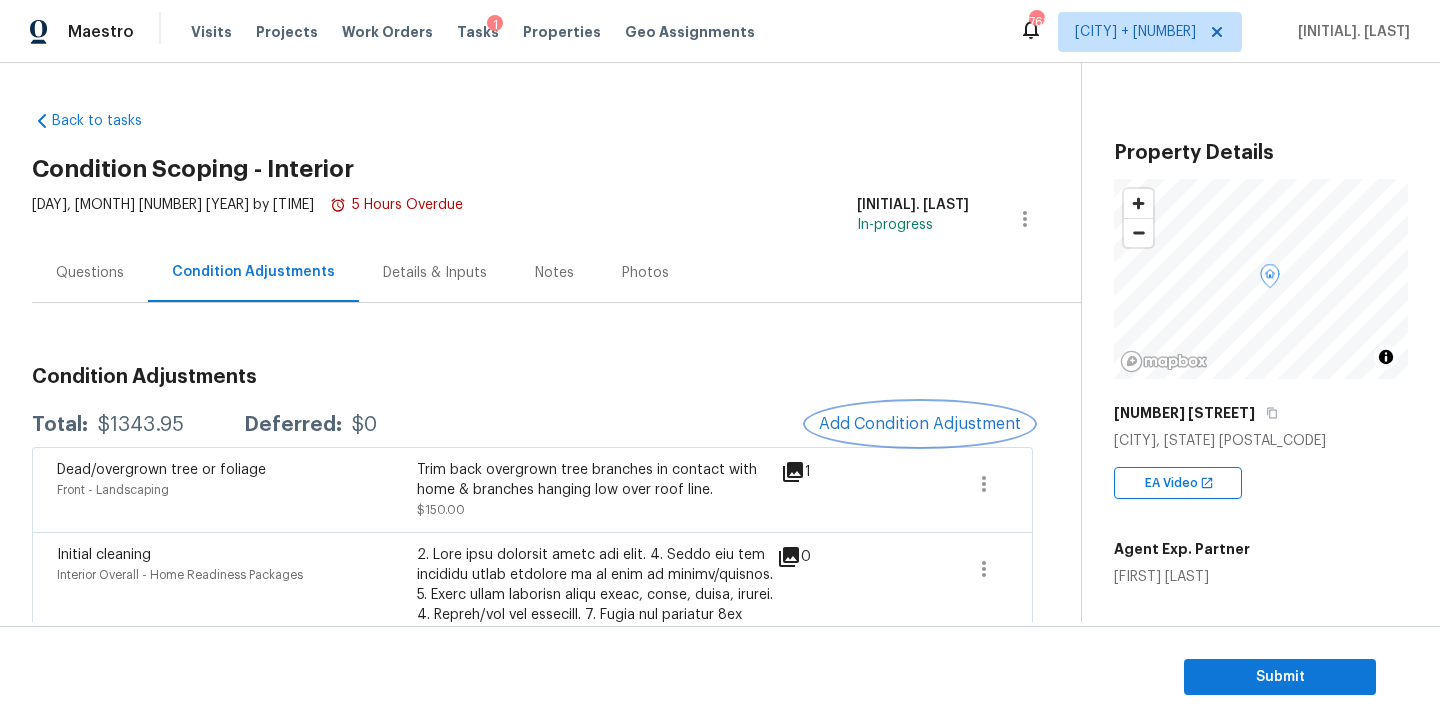 click on "Add Condition Adjustment" at bounding box center [920, 424] 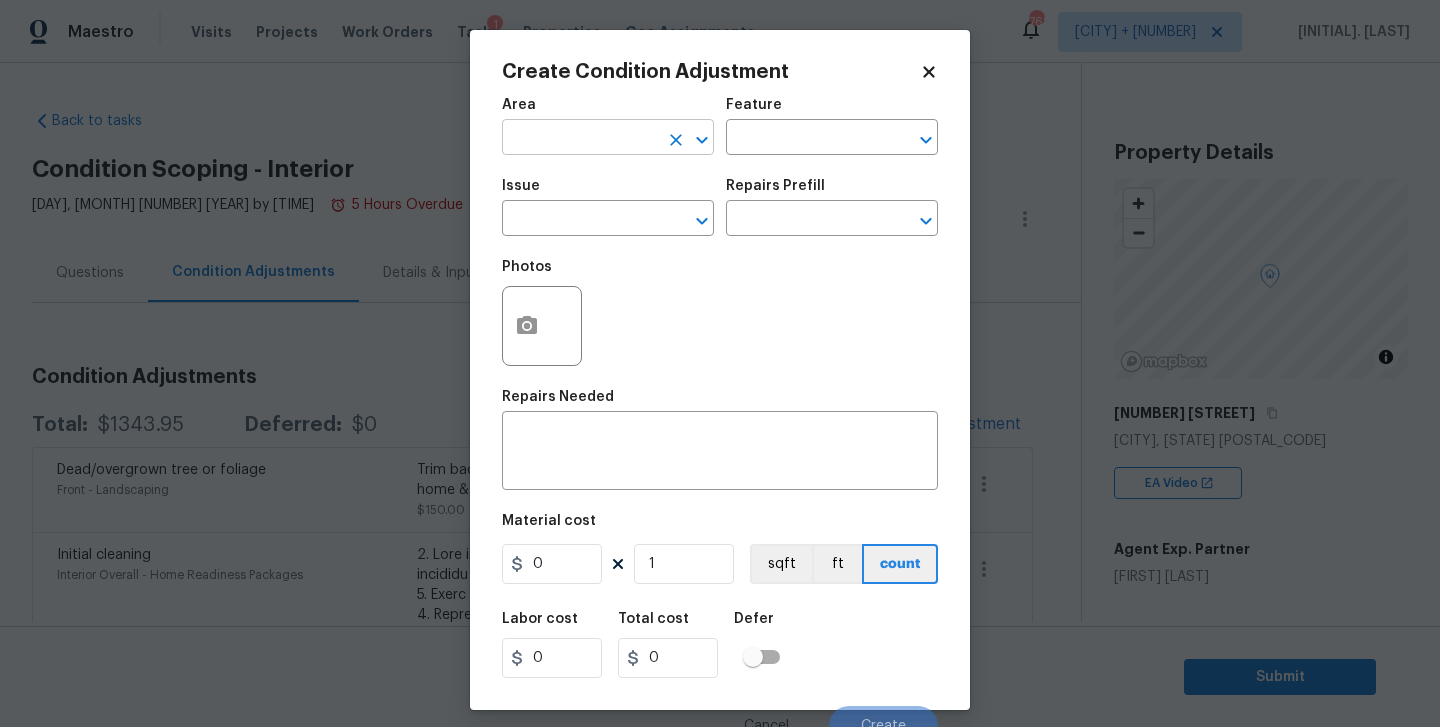 click at bounding box center (580, 139) 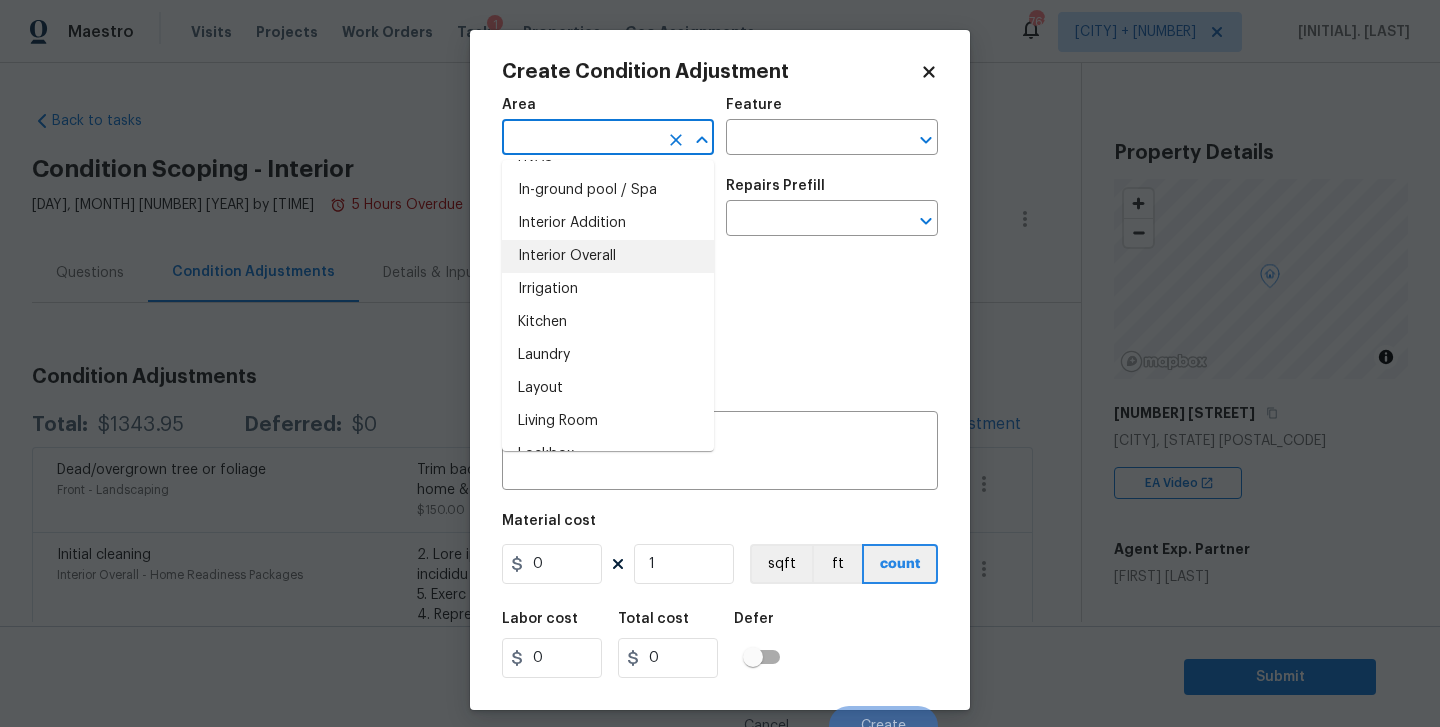 scroll, scrollTop: 758, scrollLeft: 0, axis: vertical 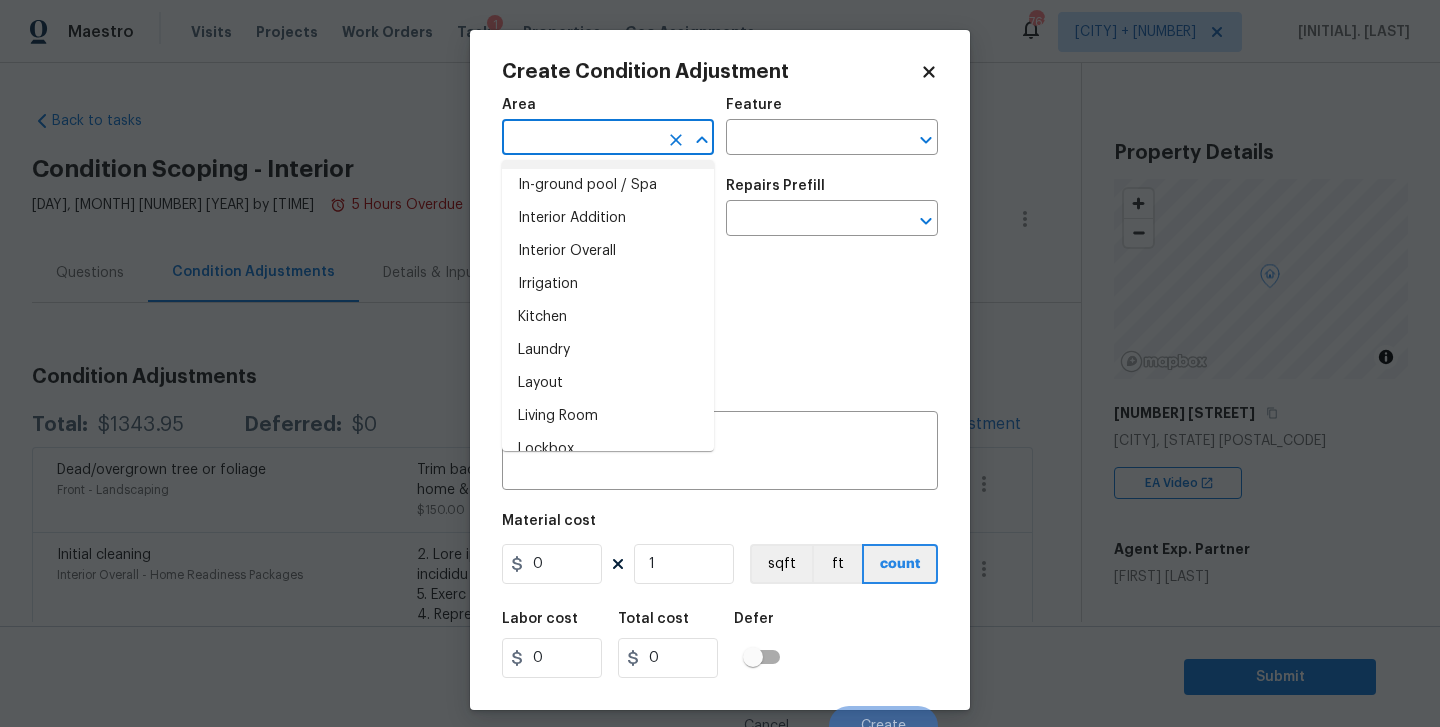 click at bounding box center [580, 139] 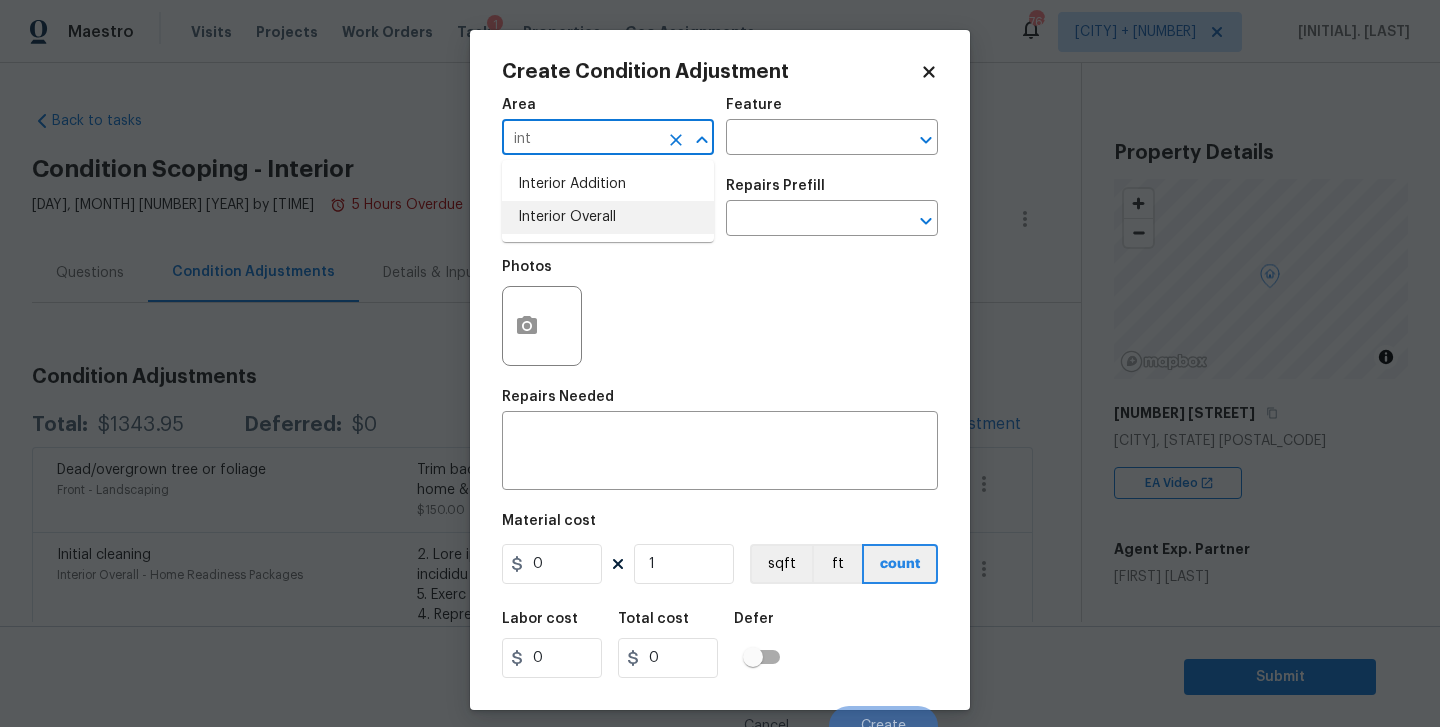 click on "Interior Overall" at bounding box center [608, 217] 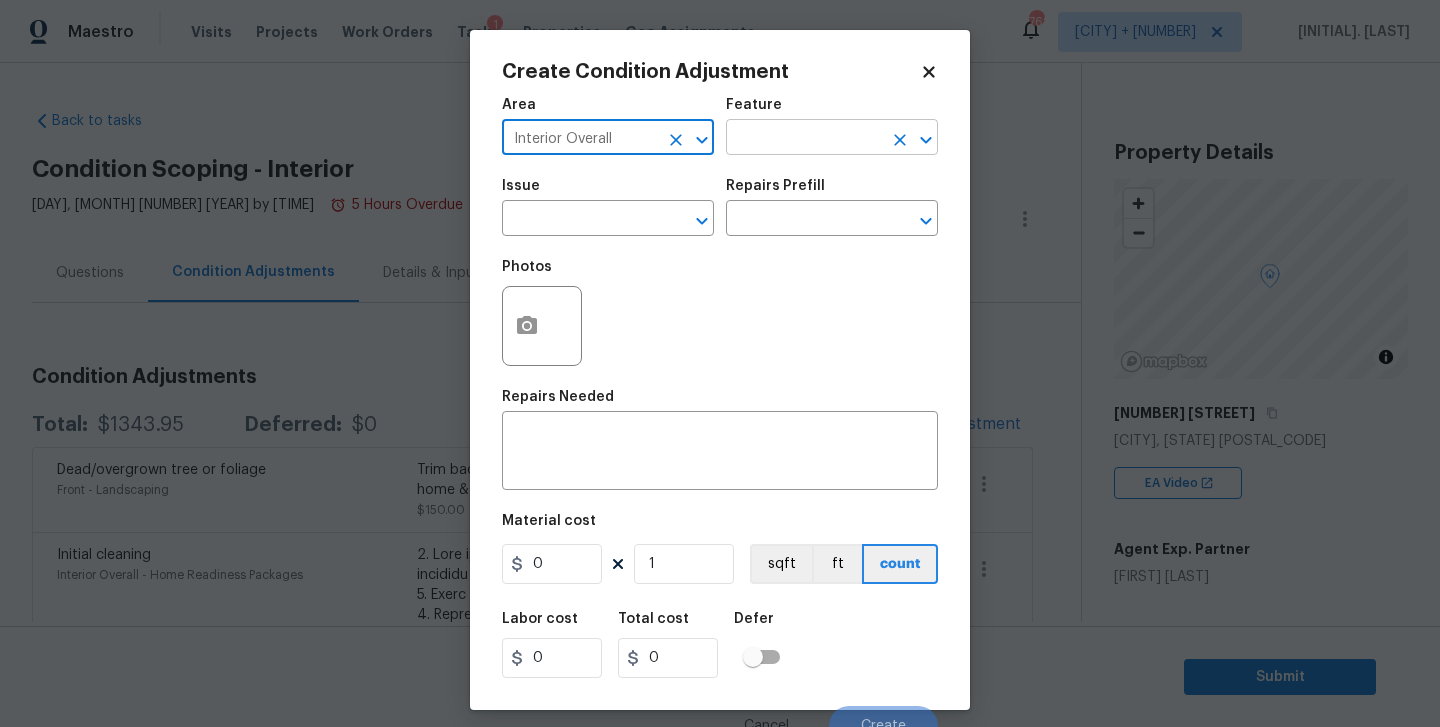 type on "Interior Overall" 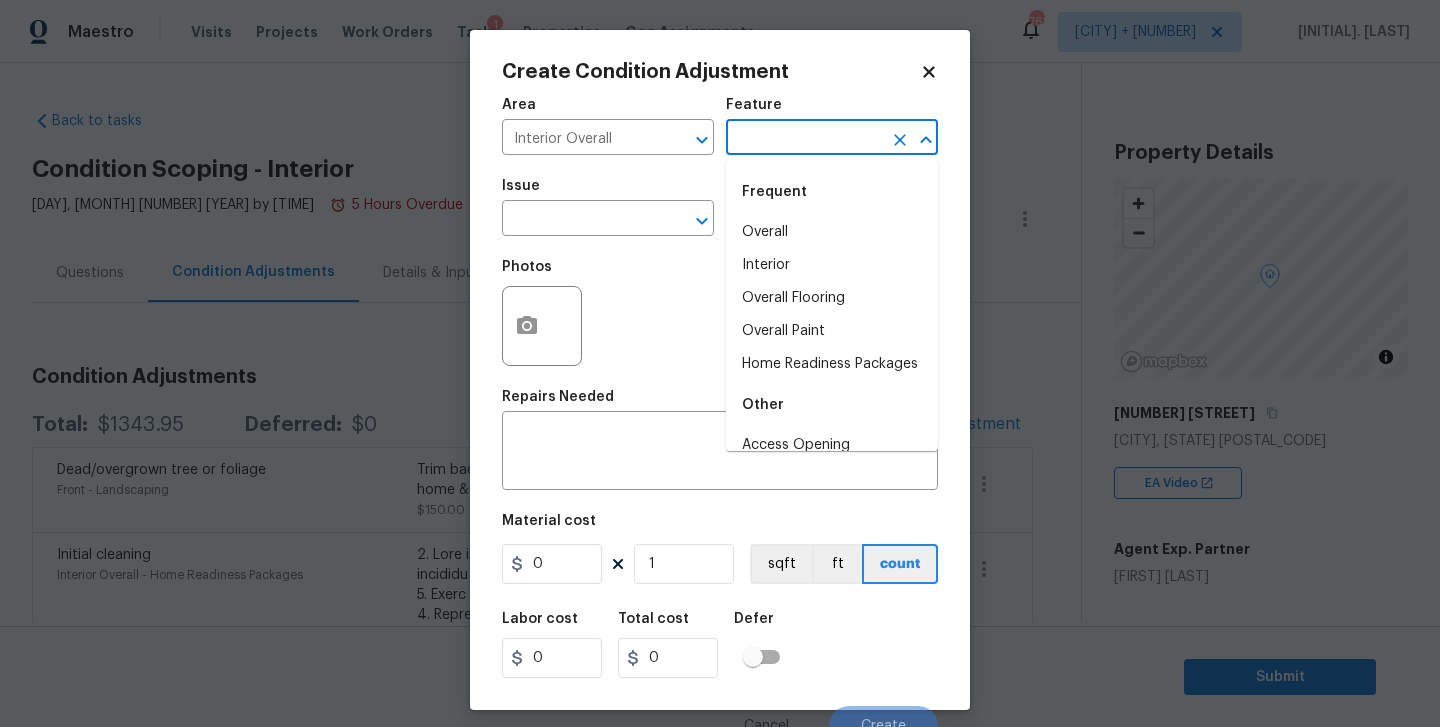 click at bounding box center [804, 139] 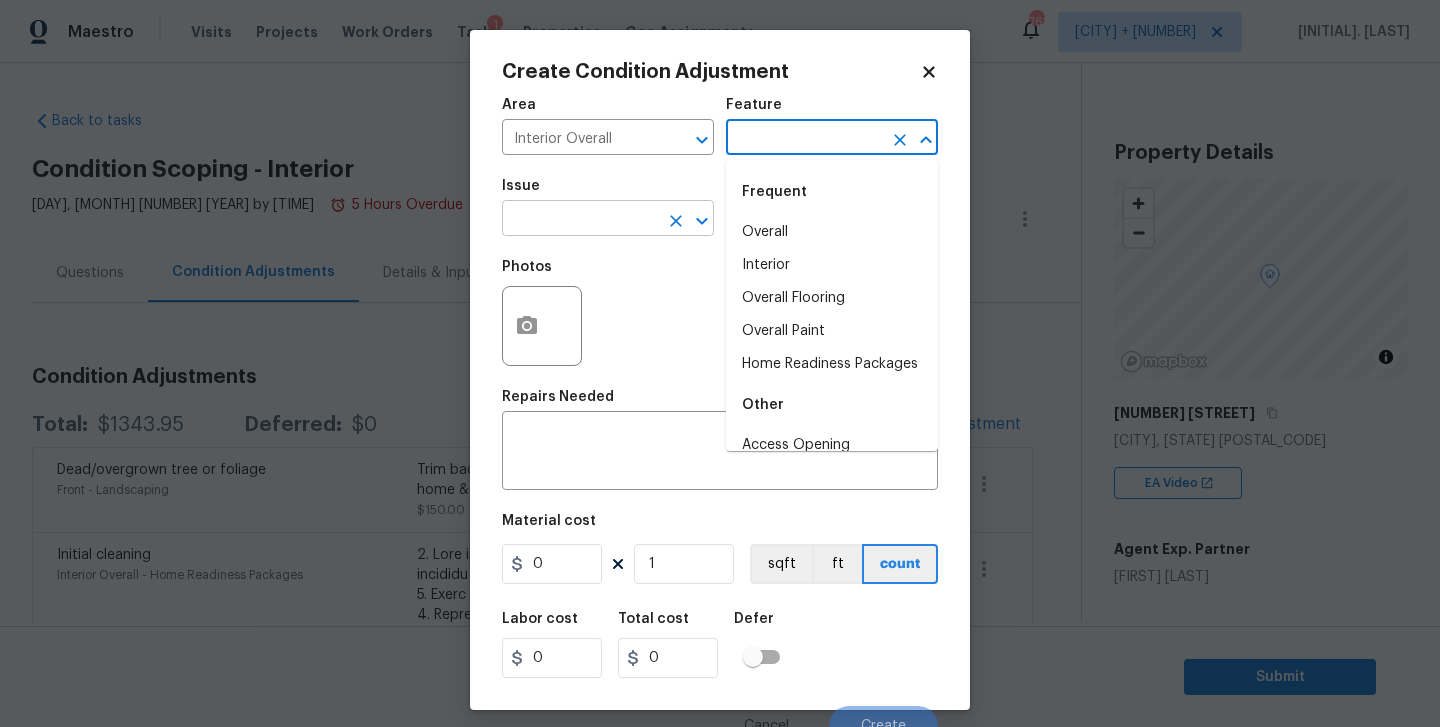 click at bounding box center (676, 221) 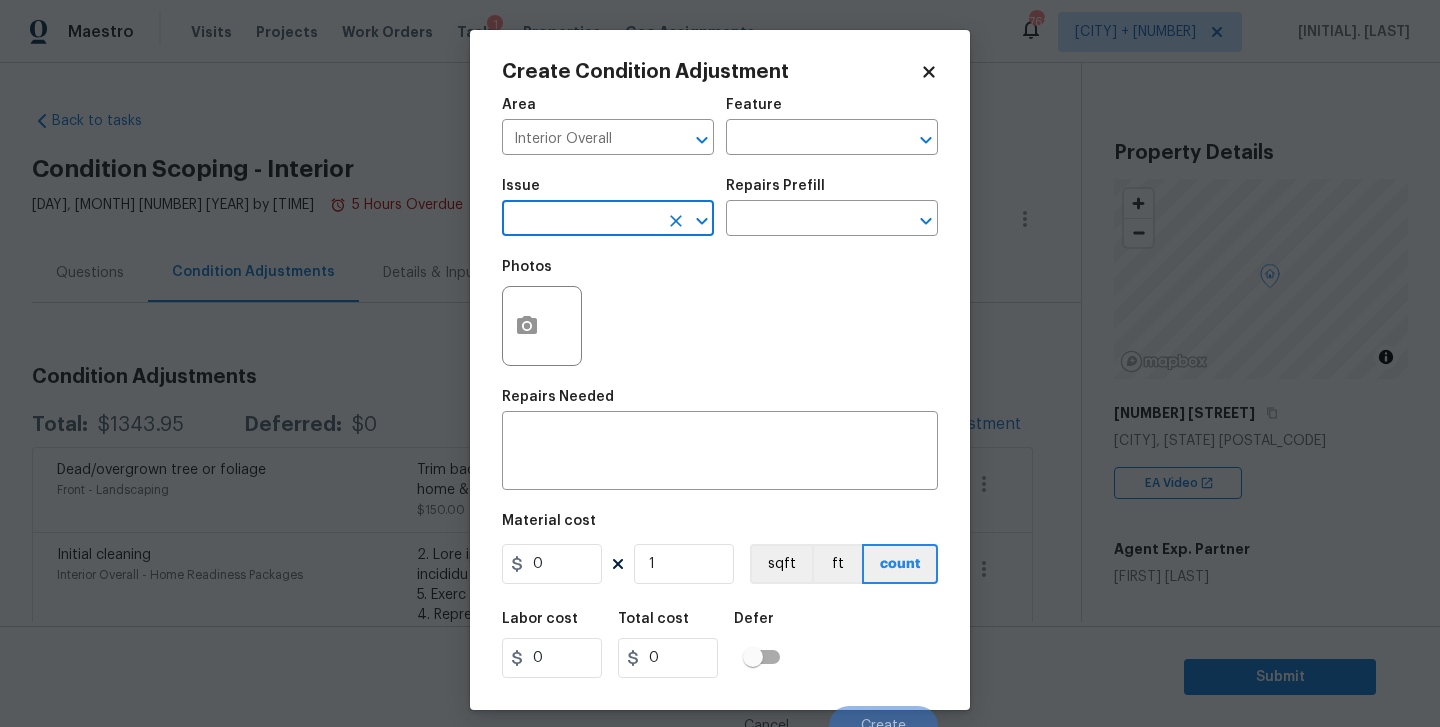 click at bounding box center [580, 220] 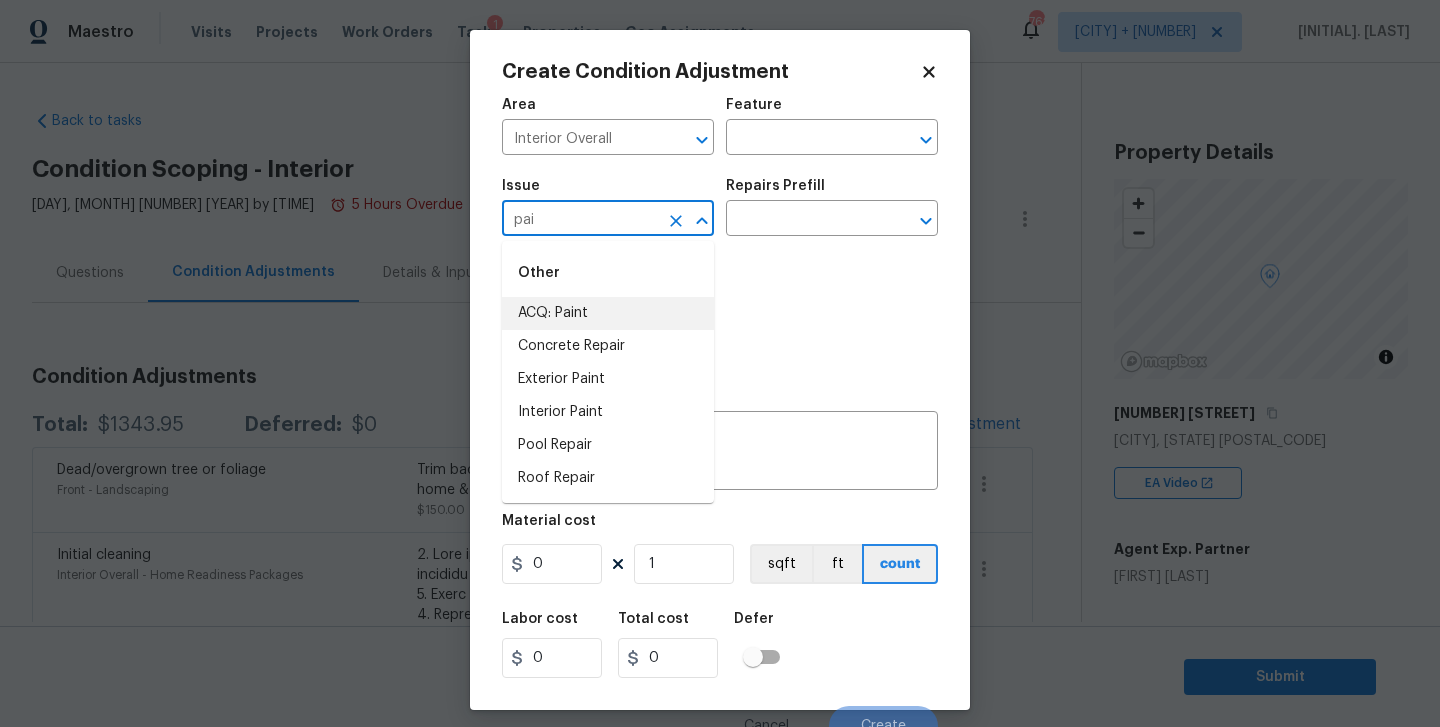 click on "ACQ: Paint" at bounding box center [608, 313] 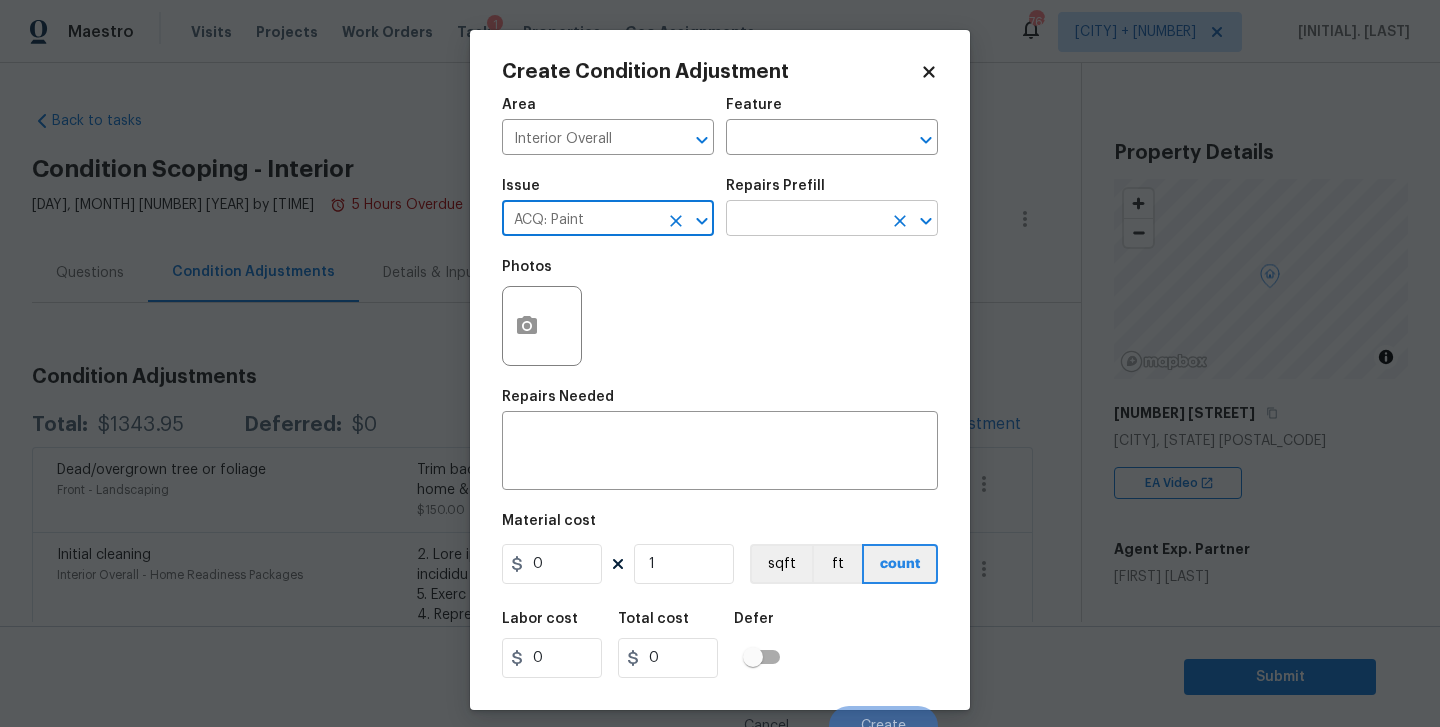 type on "ACQ: Paint" 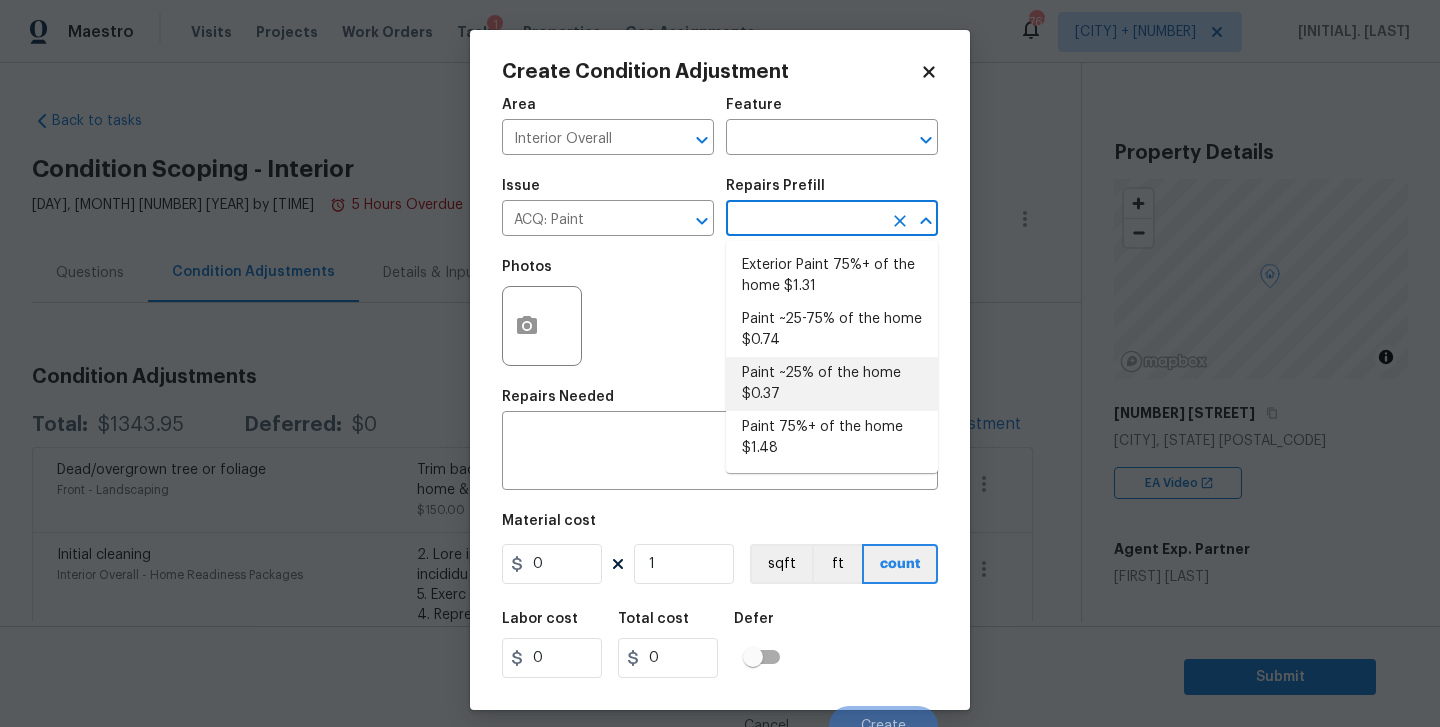 click on "Paint ~25% of the home $0.37" at bounding box center (832, 384) 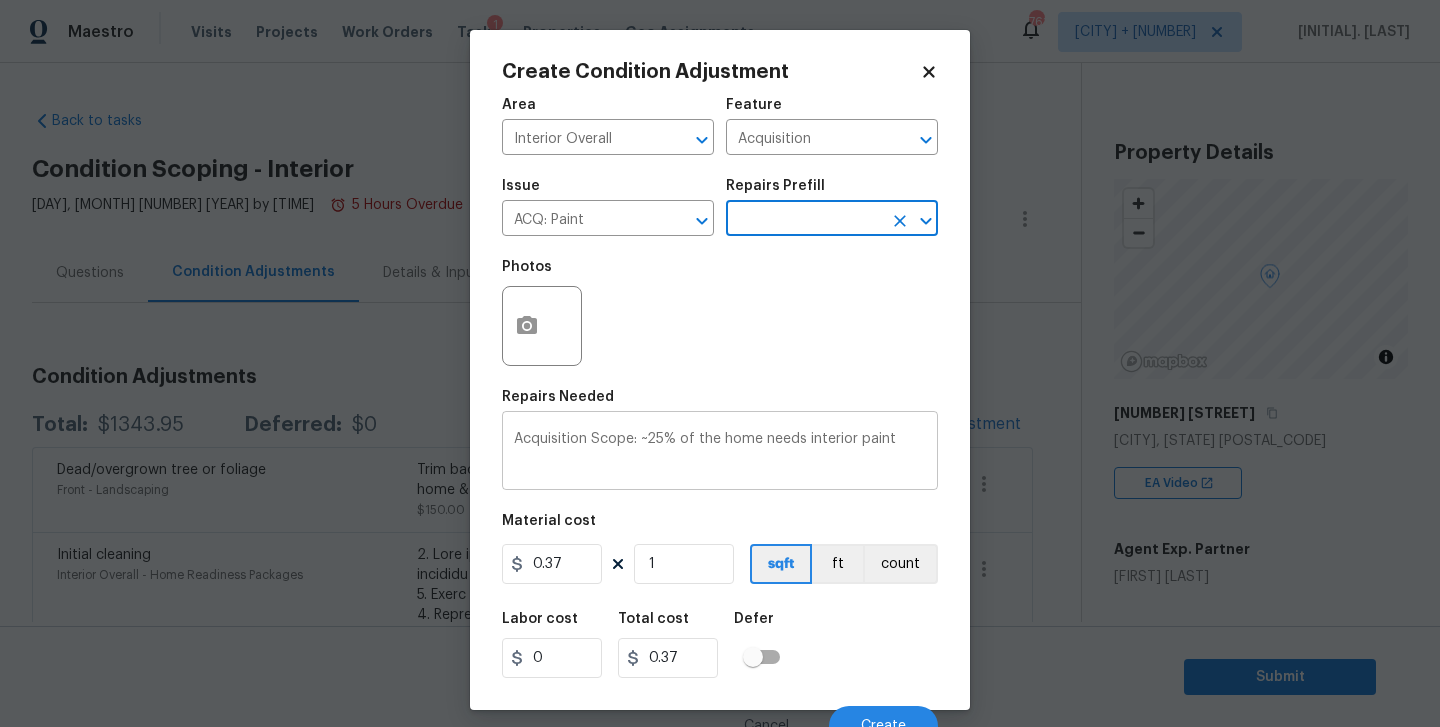 scroll, scrollTop: 20, scrollLeft: 0, axis: vertical 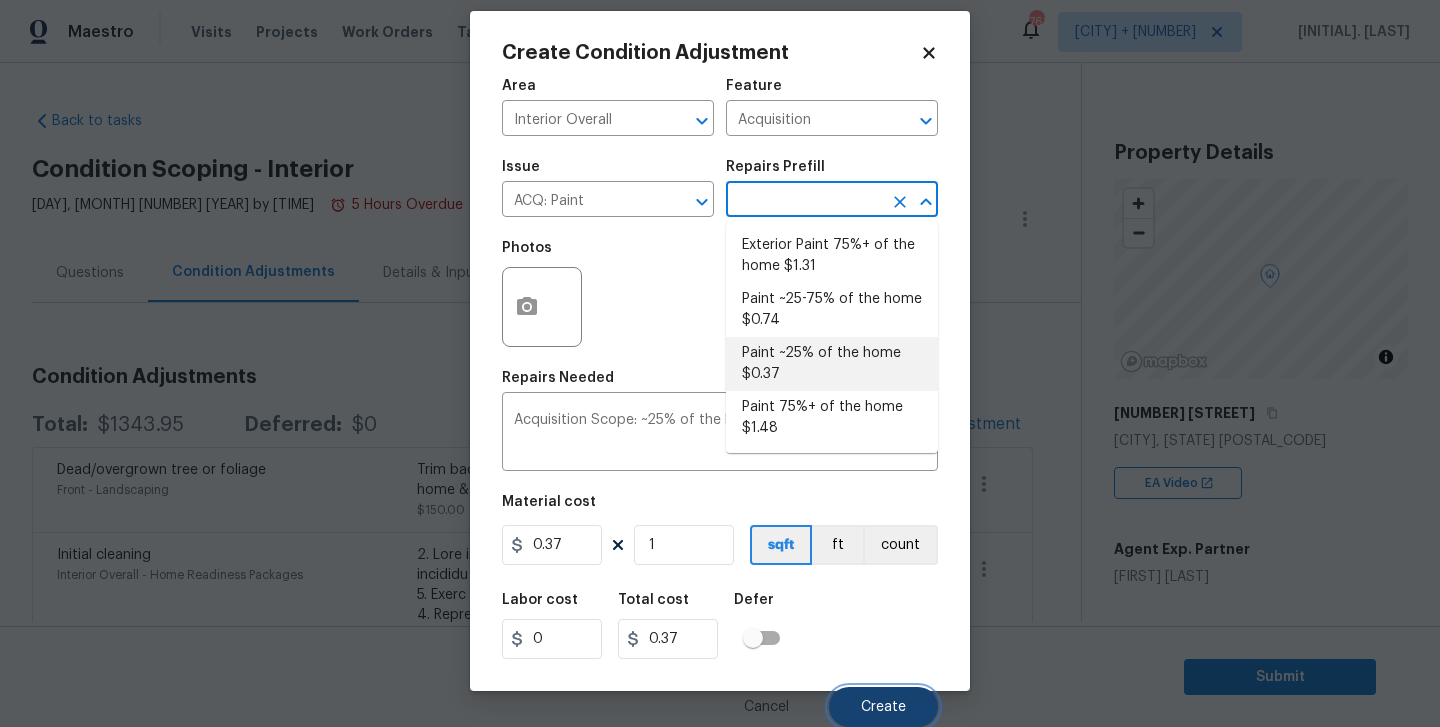 click on "Create" at bounding box center [883, 707] 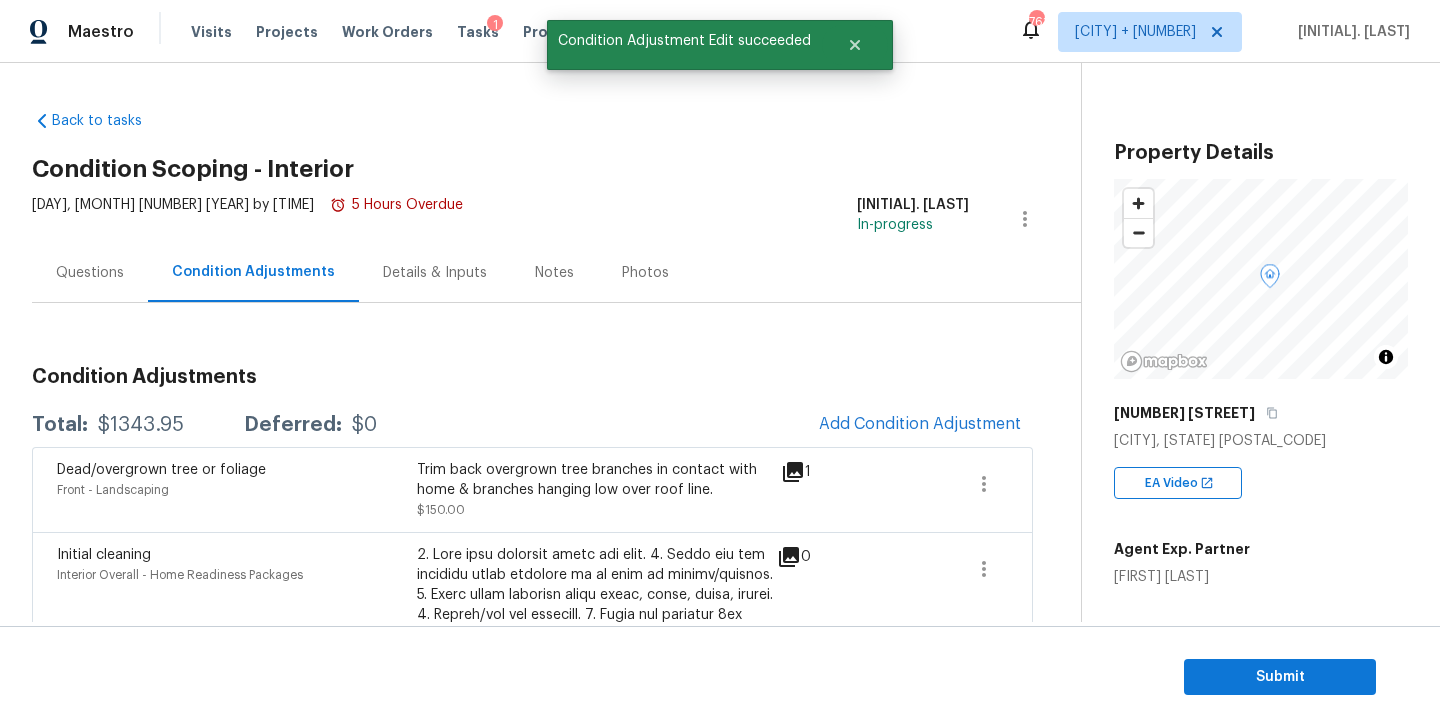 scroll, scrollTop: 13, scrollLeft: 0, axis: vertical 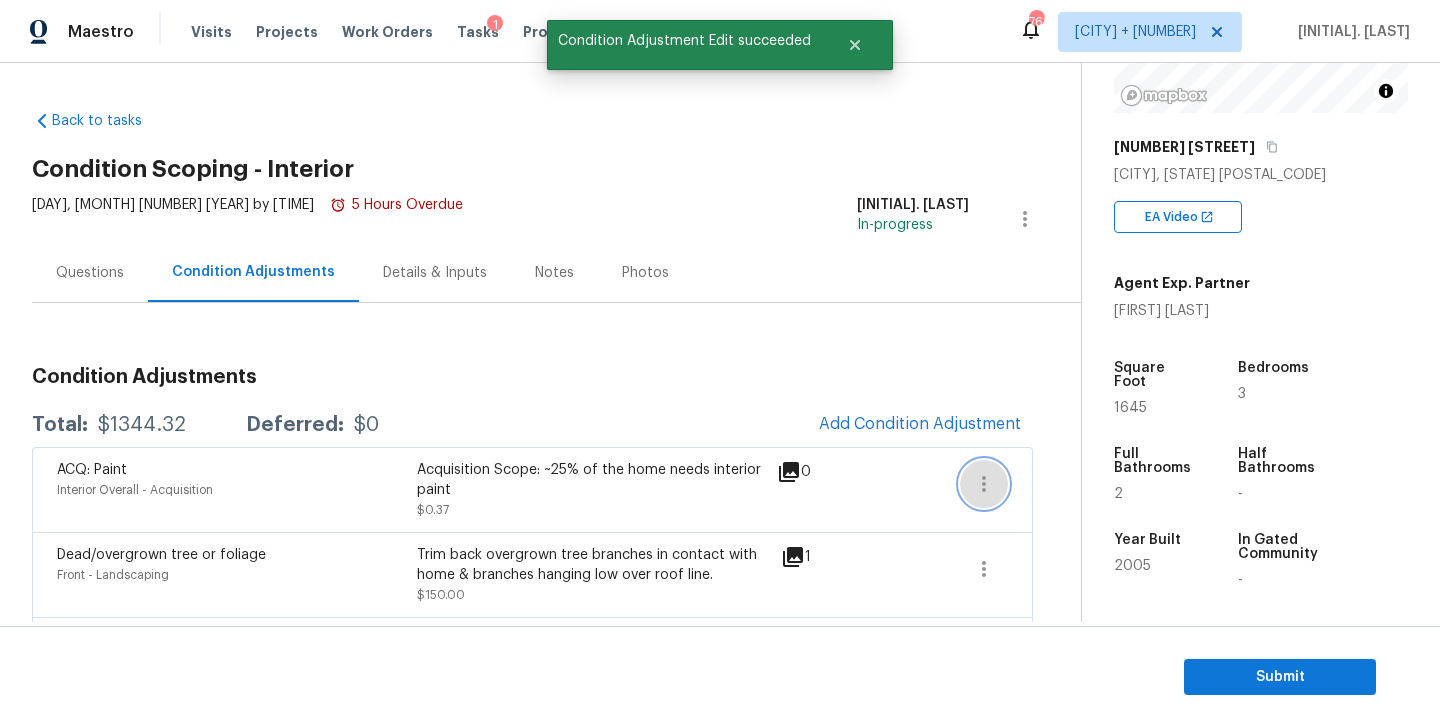 click 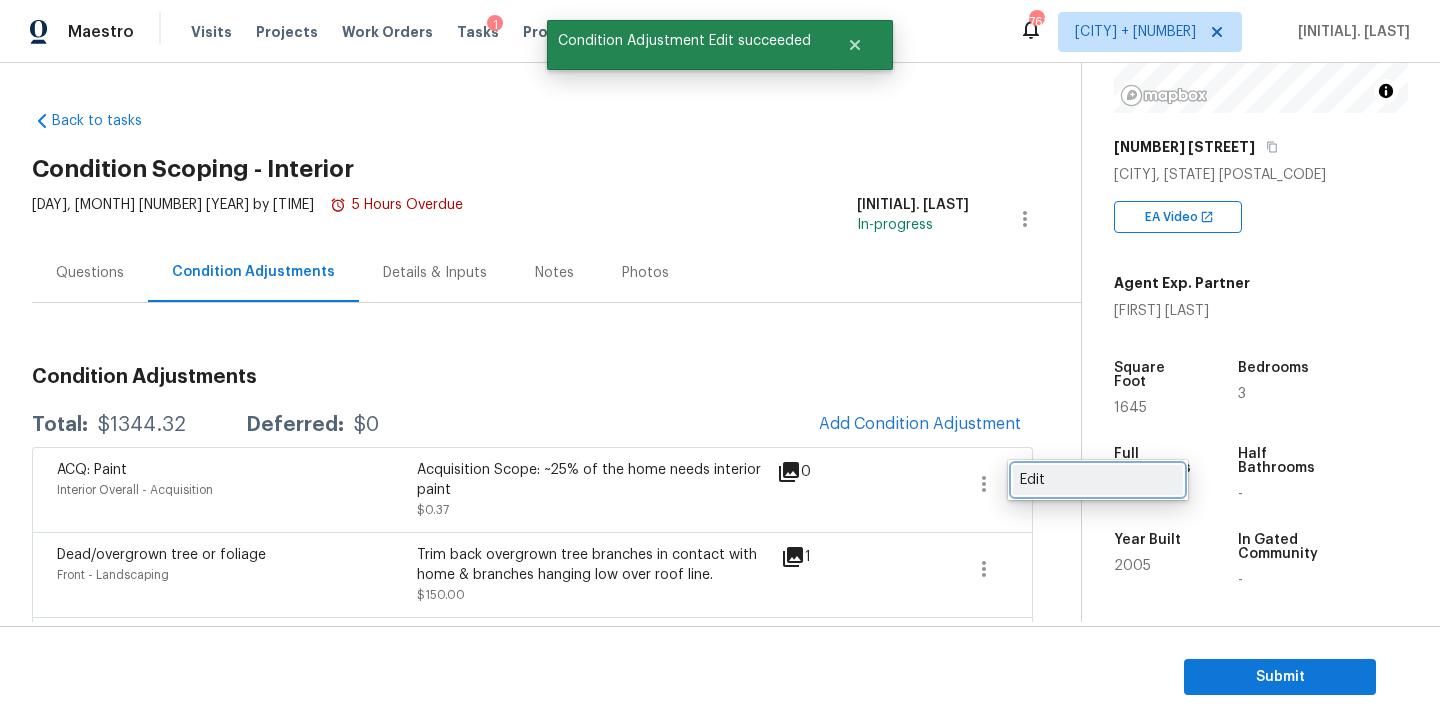 click on "Edit" at bounding box center (1098, 480) 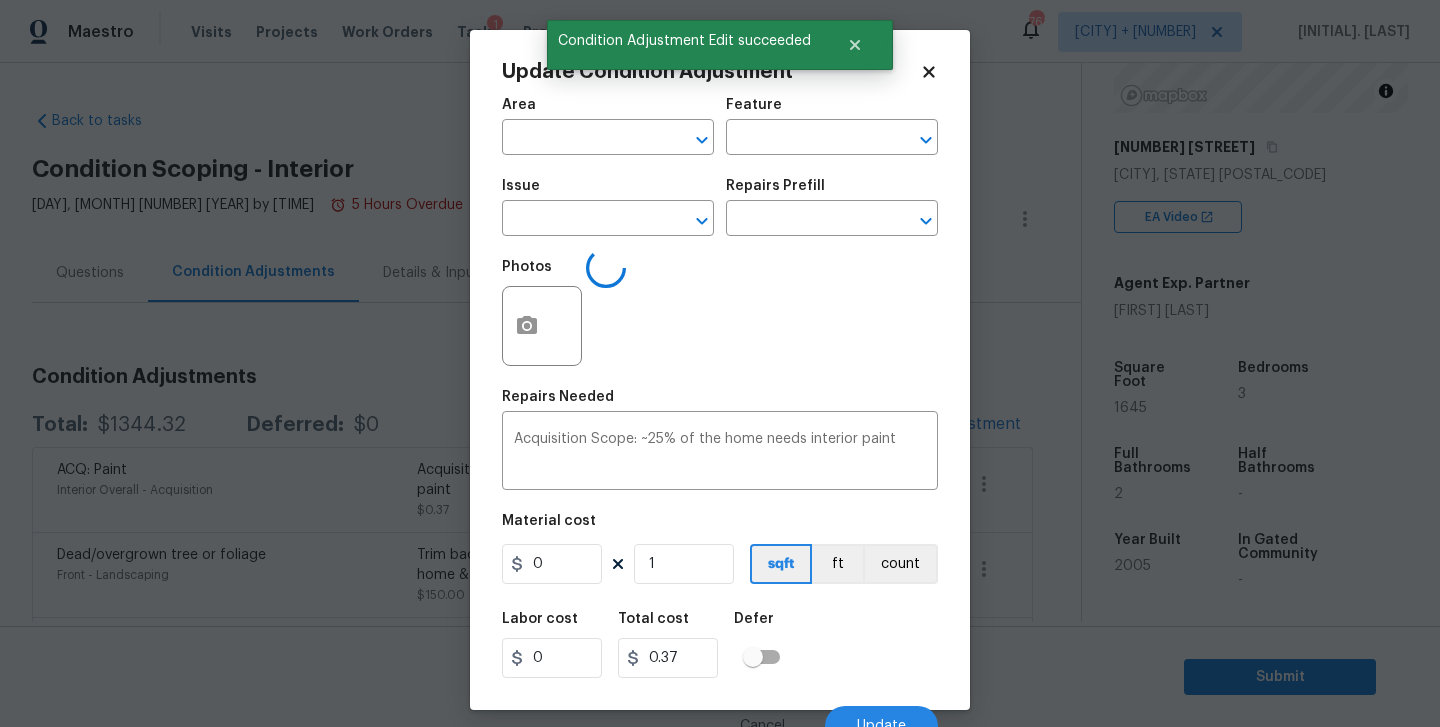 type on "Interior Overall" 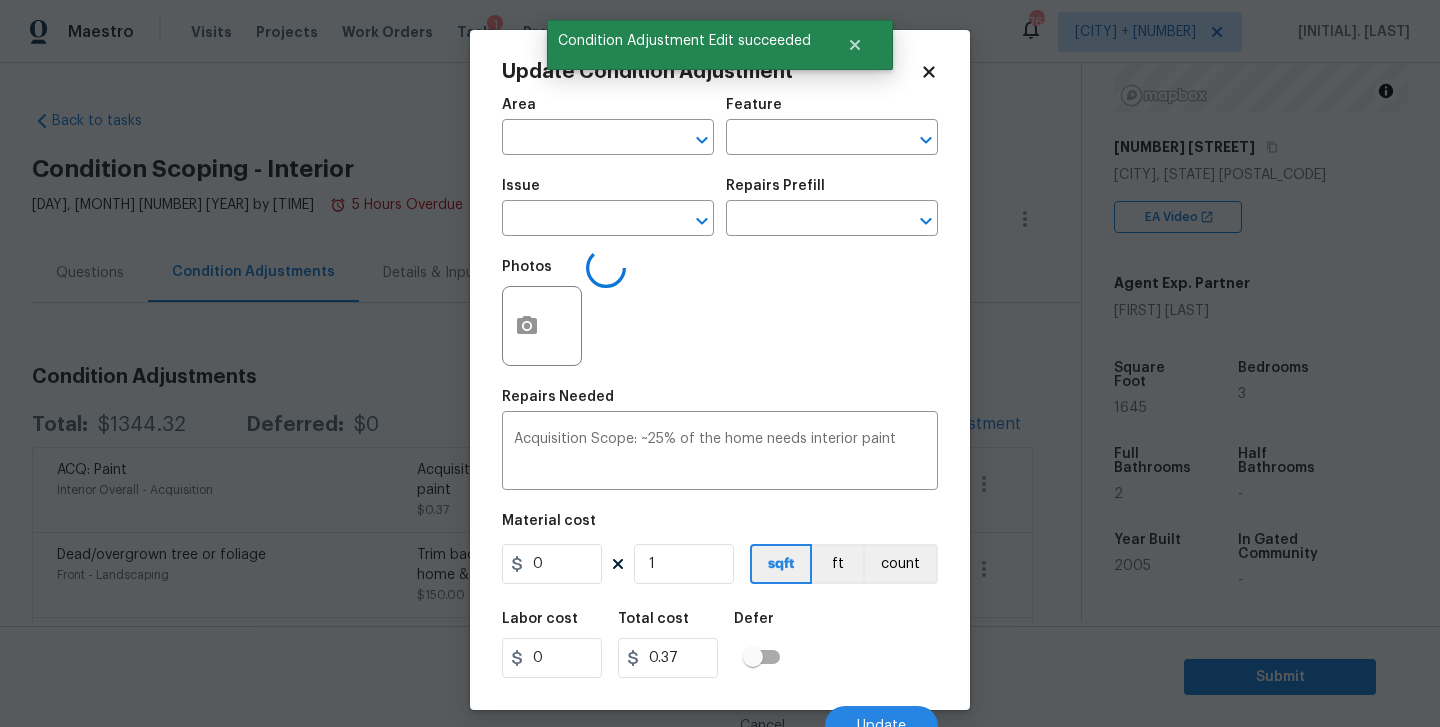 type on "Acquisition" 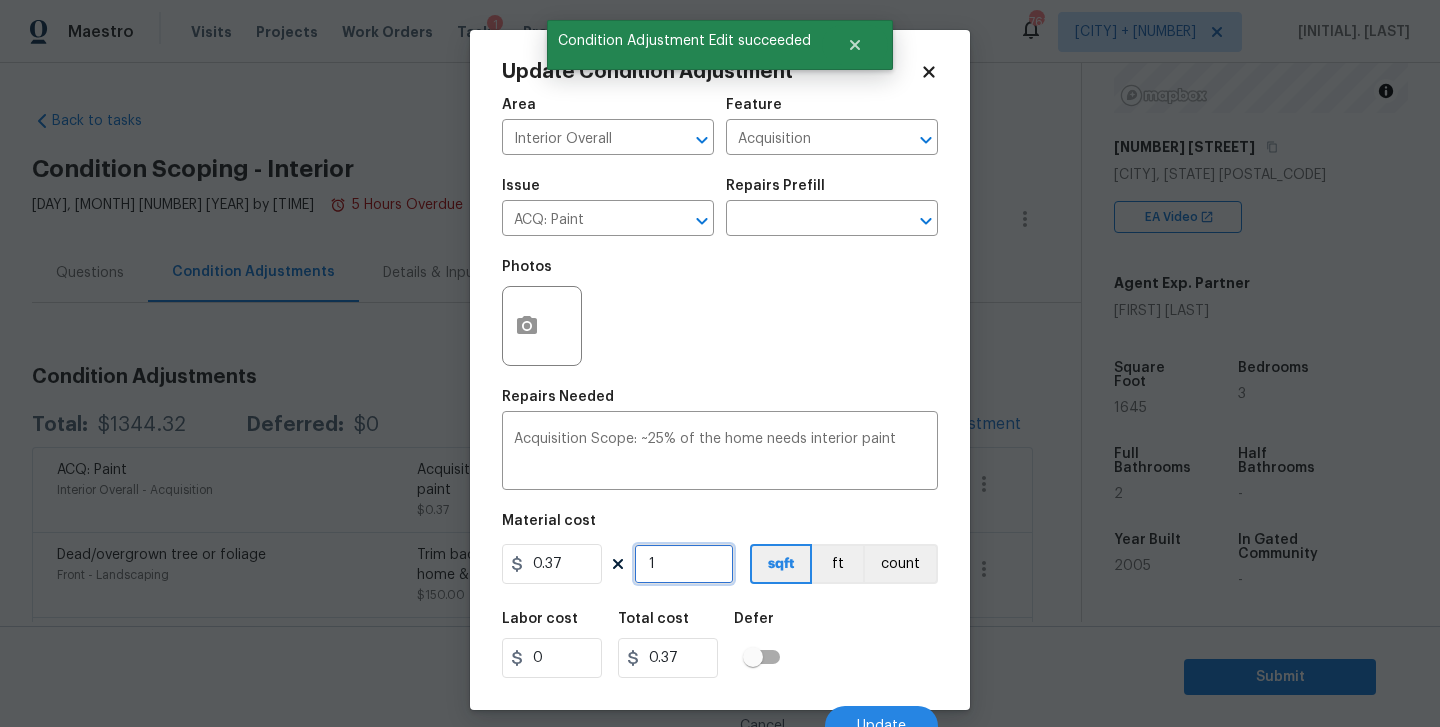 click on "1" at bounding box center (684, 564) 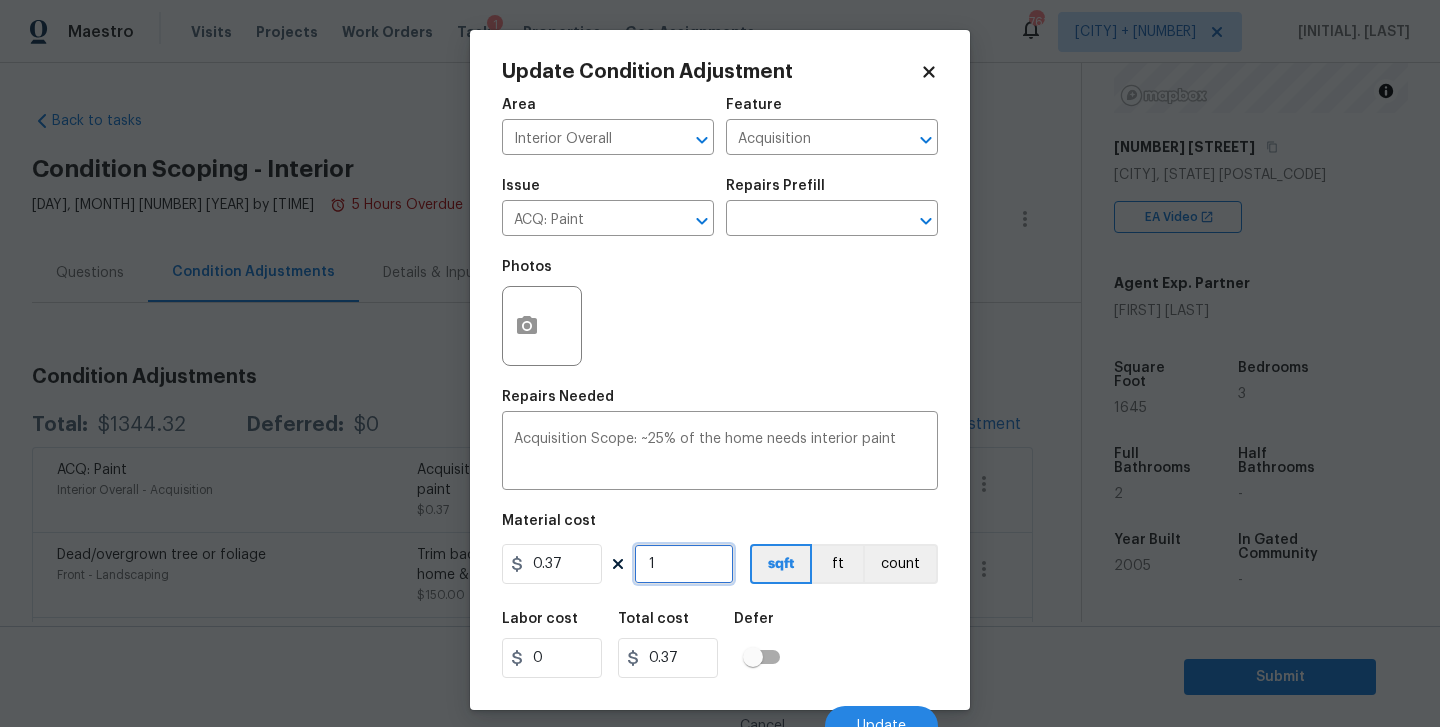 type on "16" 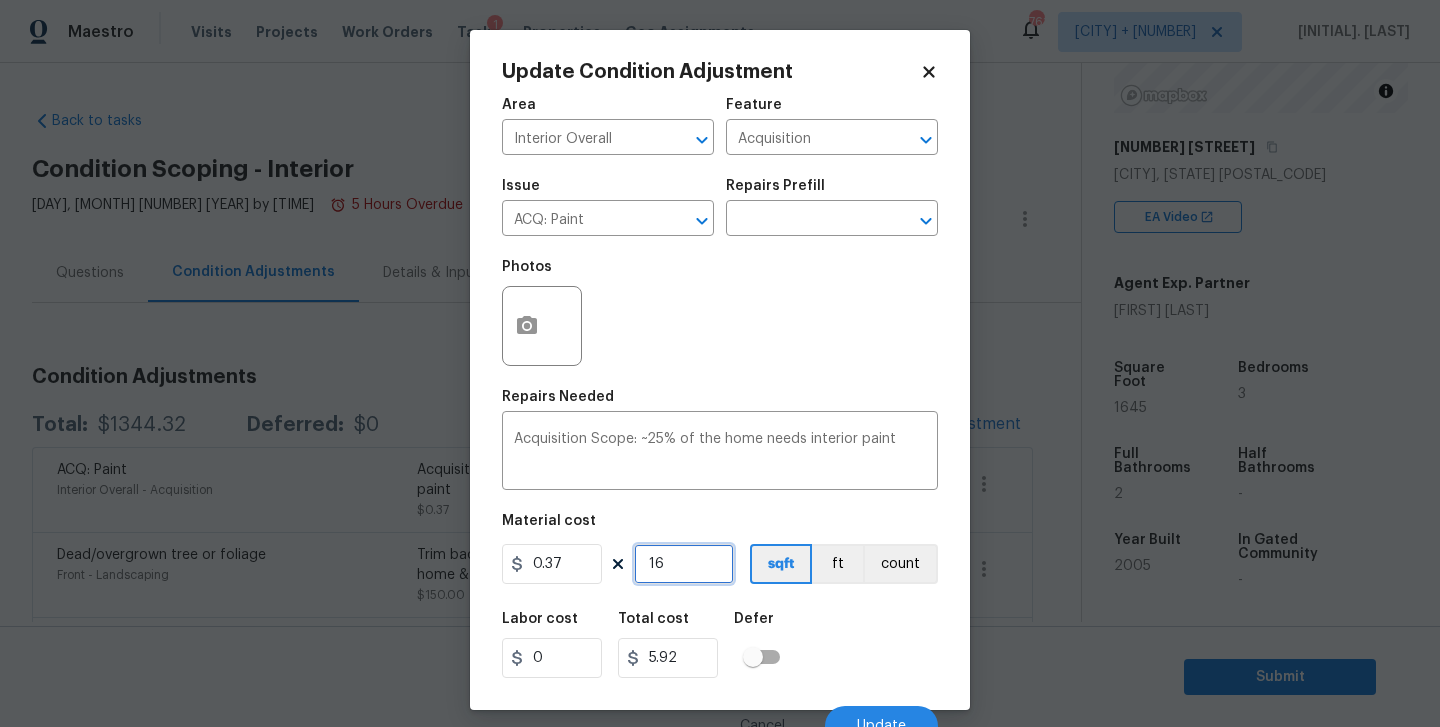 type on "164" 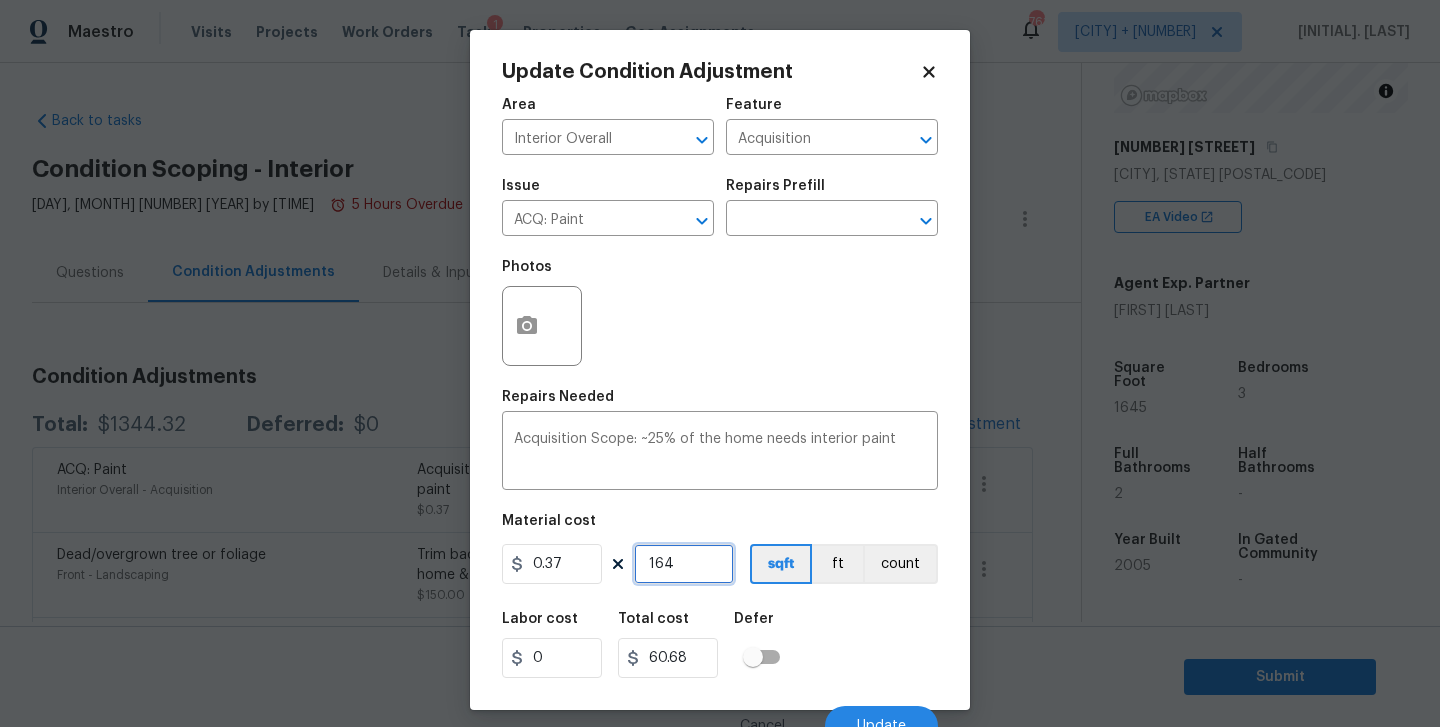 type on "1645" 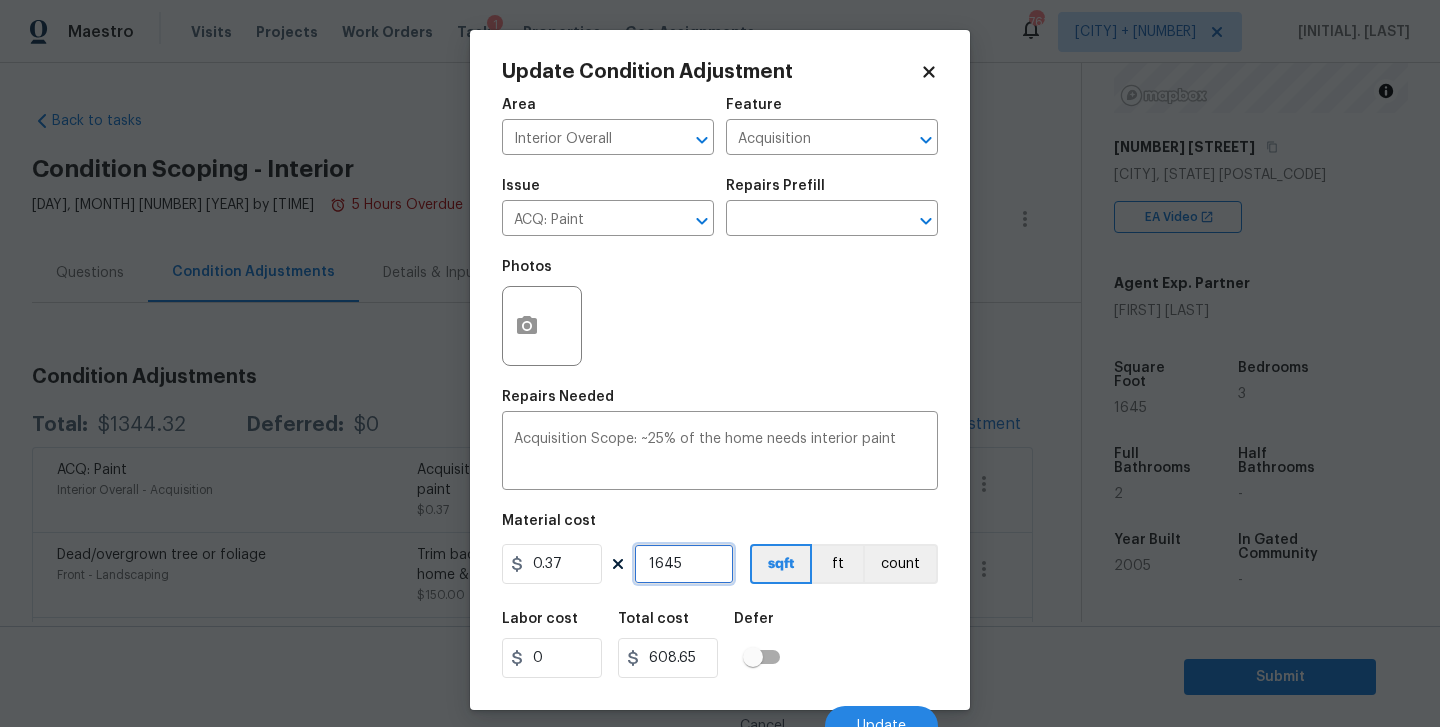 scroll, scrollTop: 20, scrollLeft: 0, axis: vertical 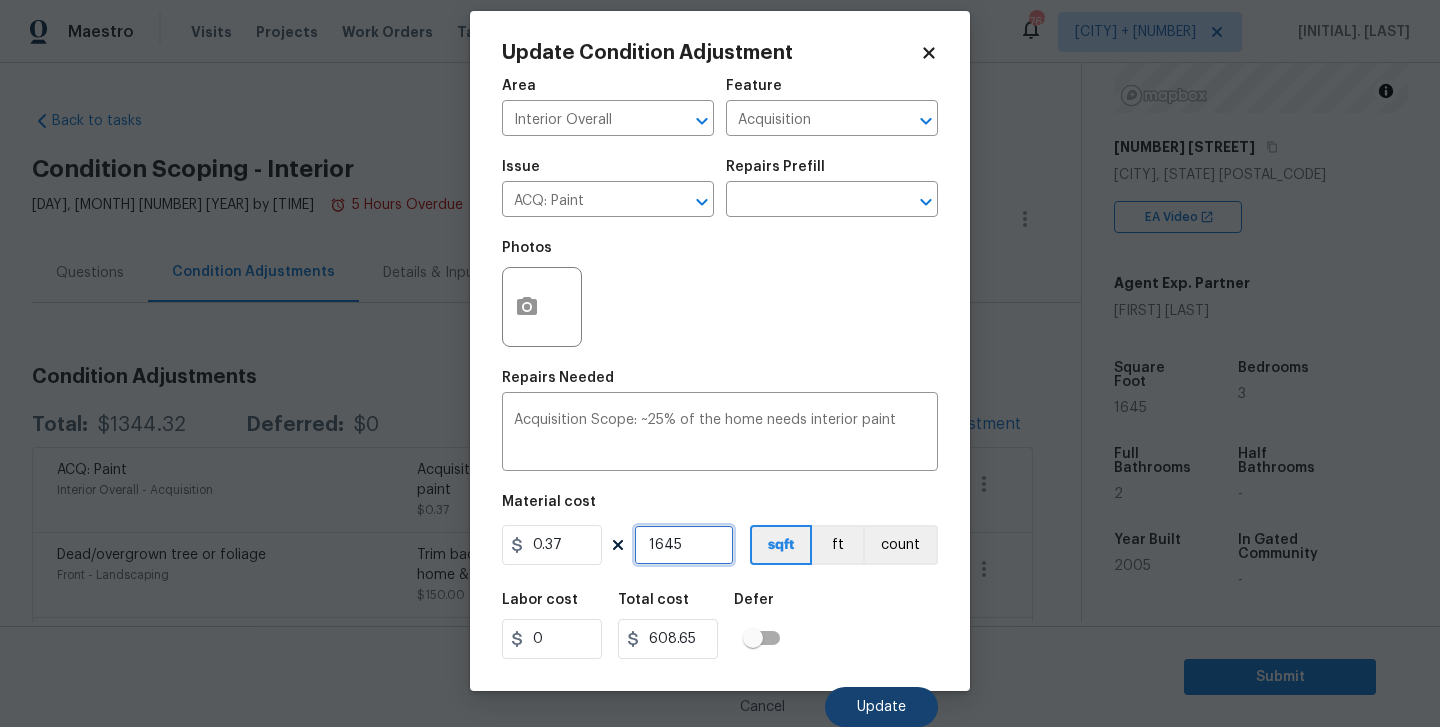 type on "1645" 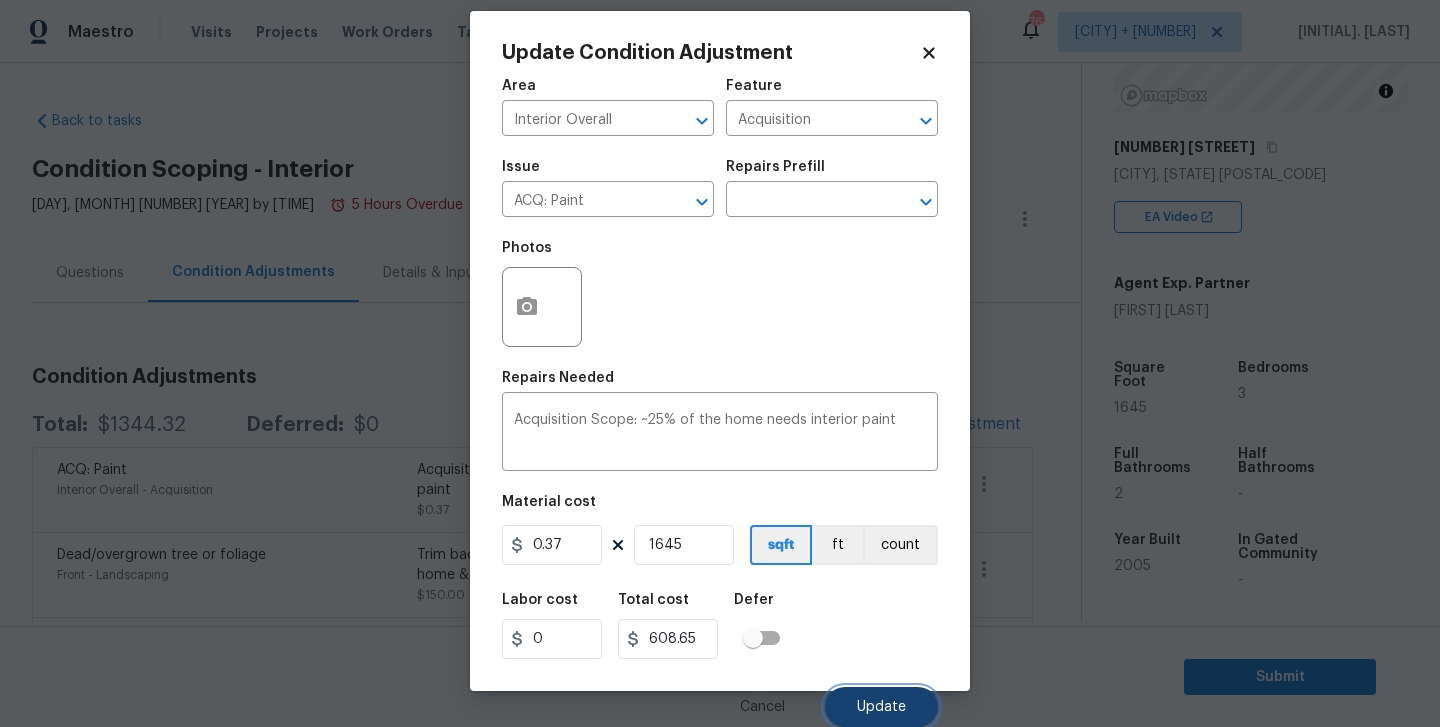 click on "Update" at bounding box center [881, 707] 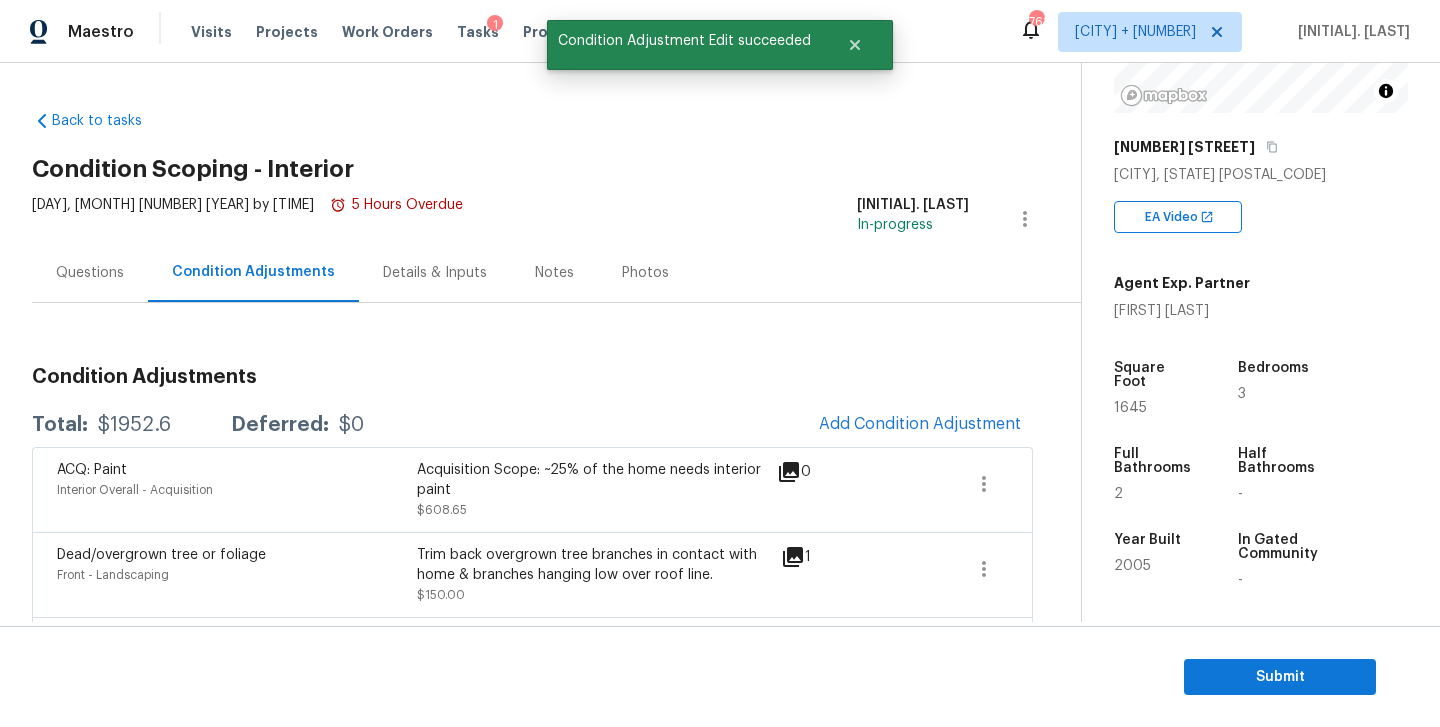 scroll, scrollTop: 0, scrollLeft: 0, axis: both 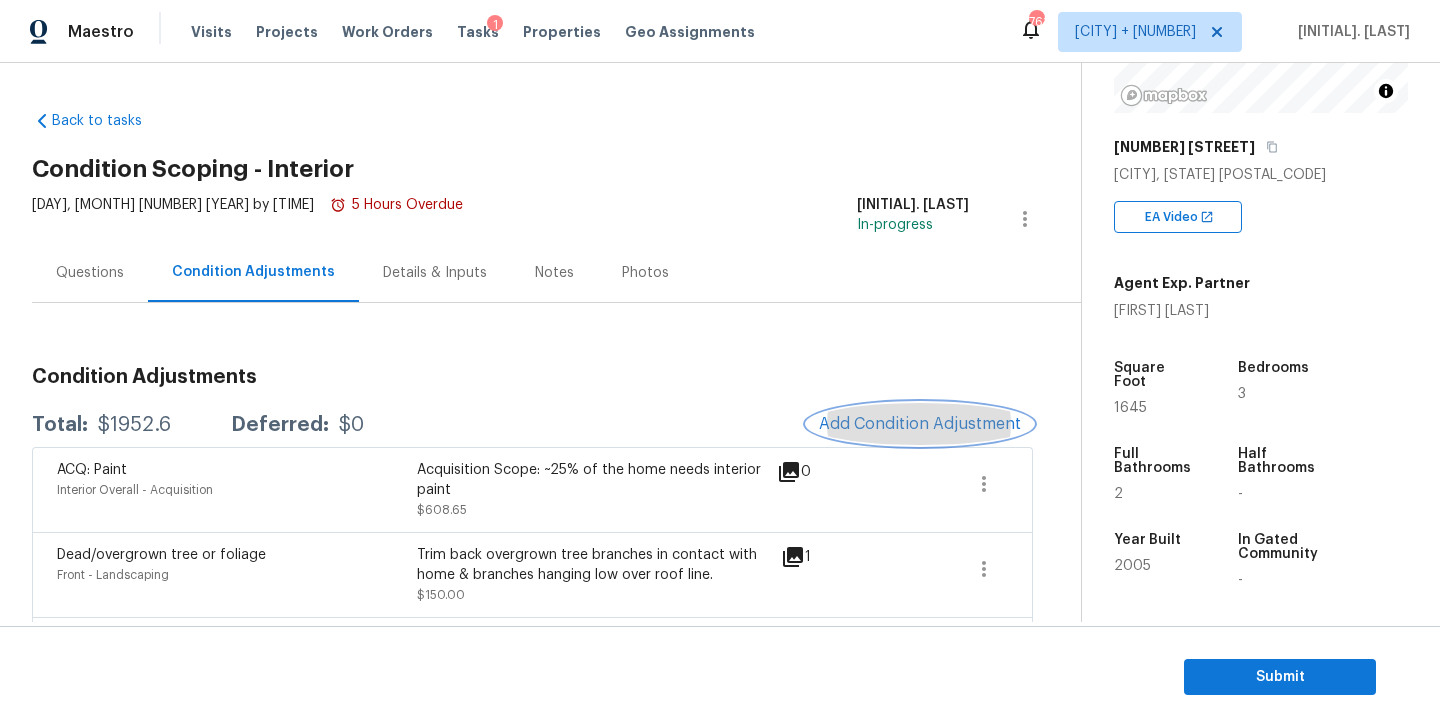 click on "Add Condition Adjustment" at bounding box center (920, 424) 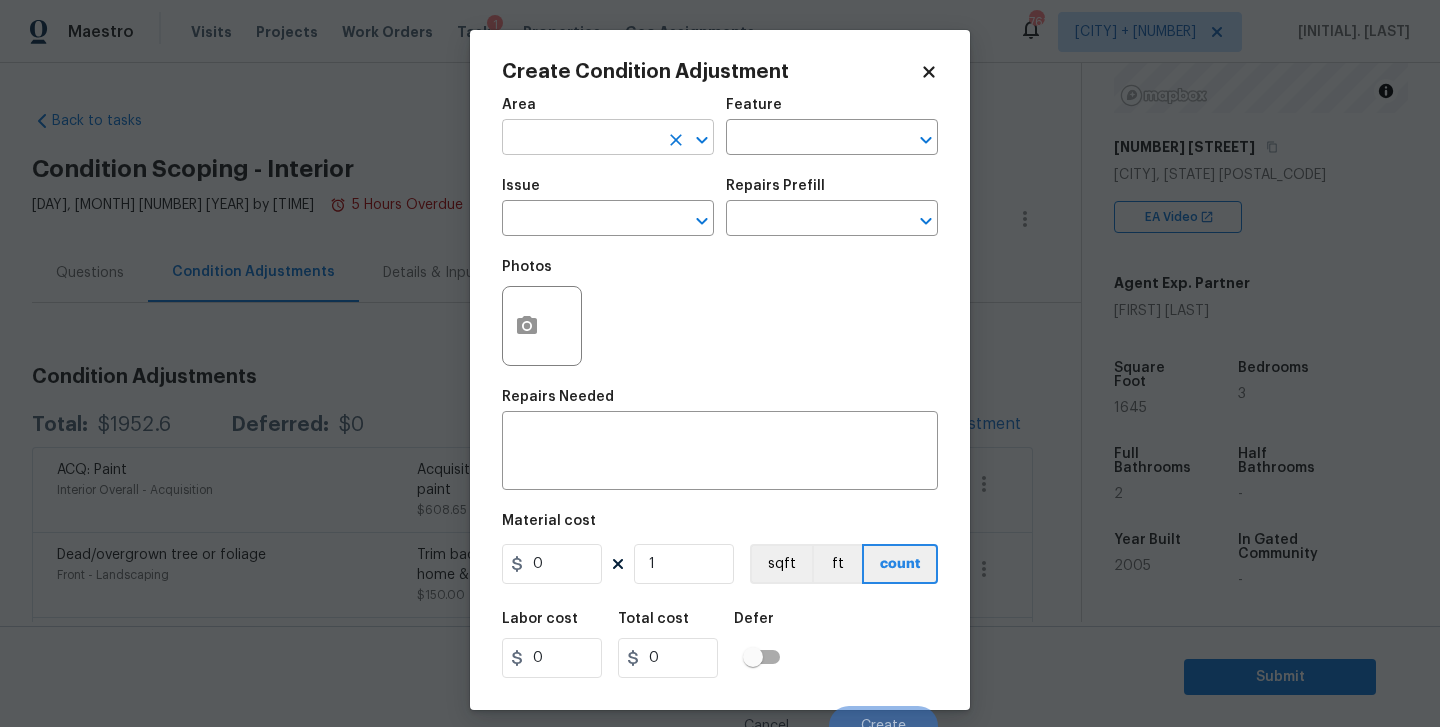 click at bounding box center [580, 139] 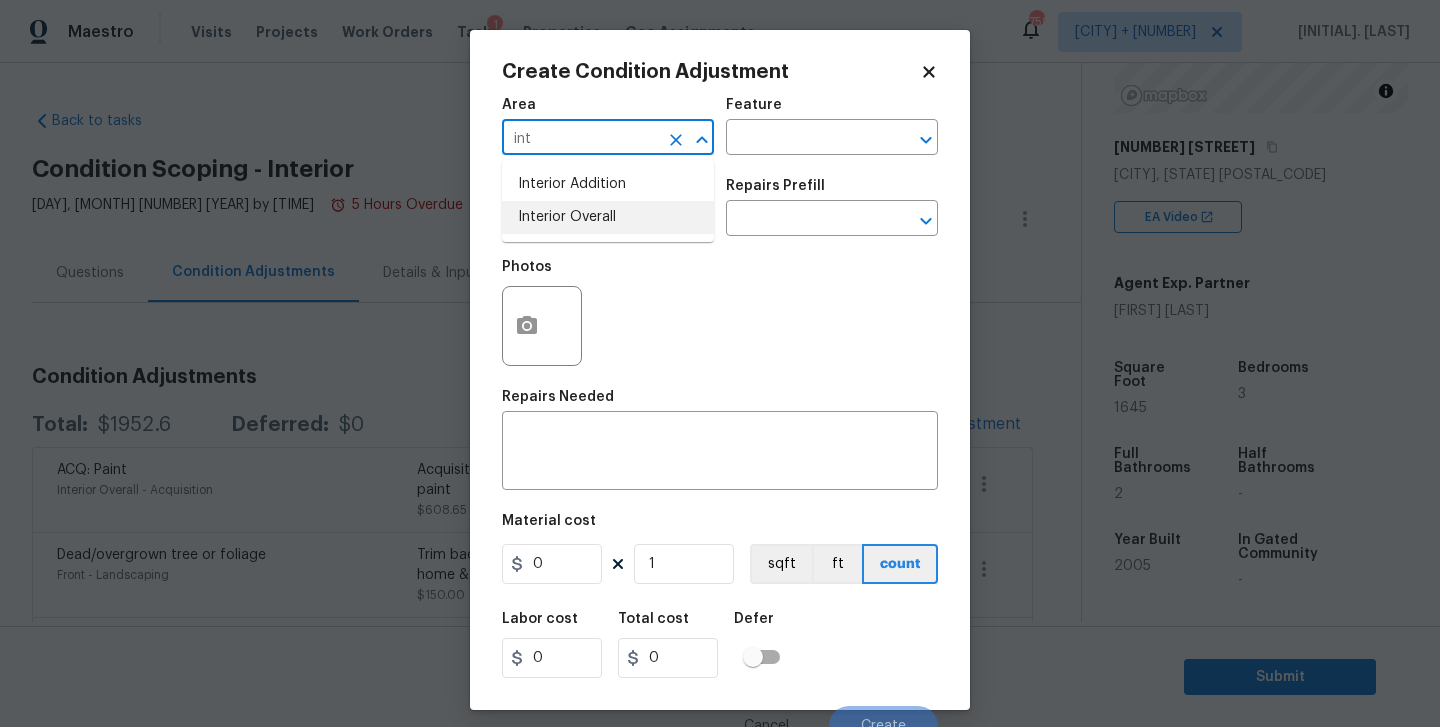 click on "Interior Overall" at bounding box center (608, 217) 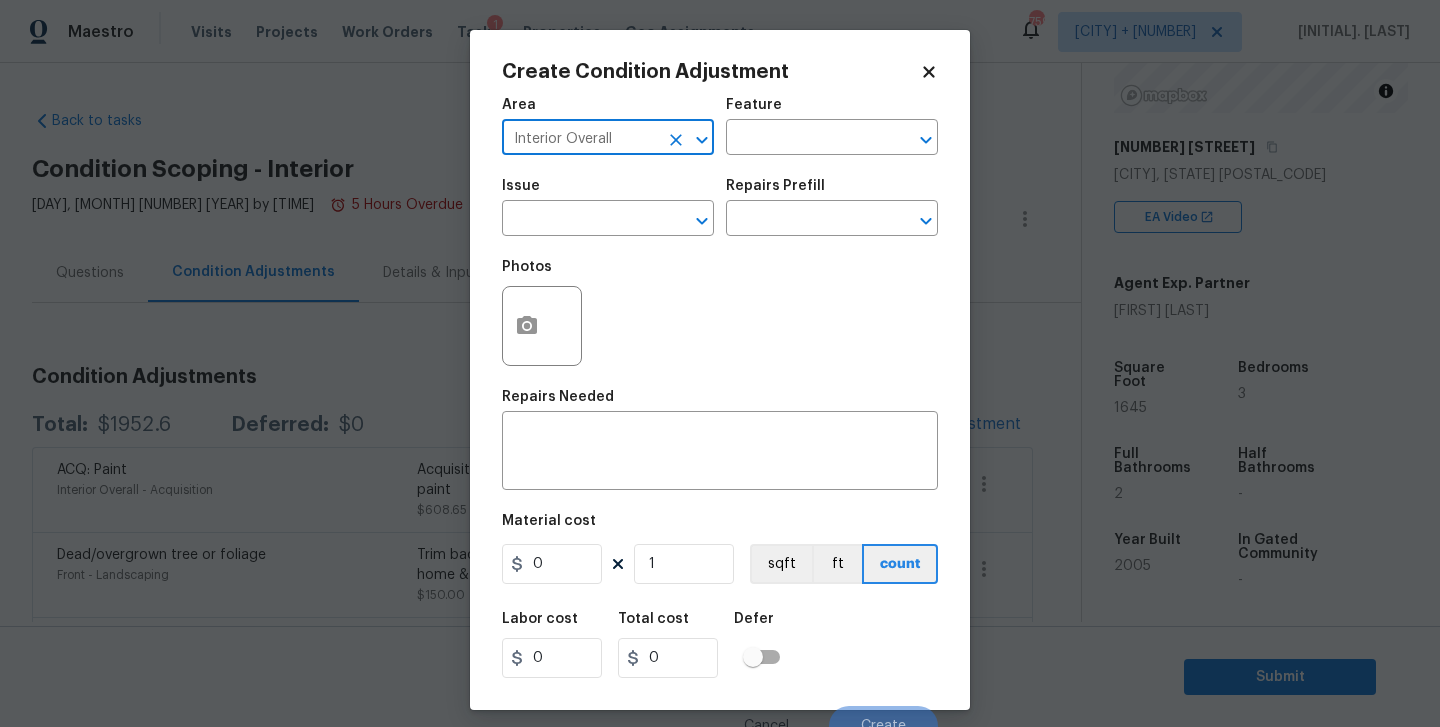 type on "Interior Overall" 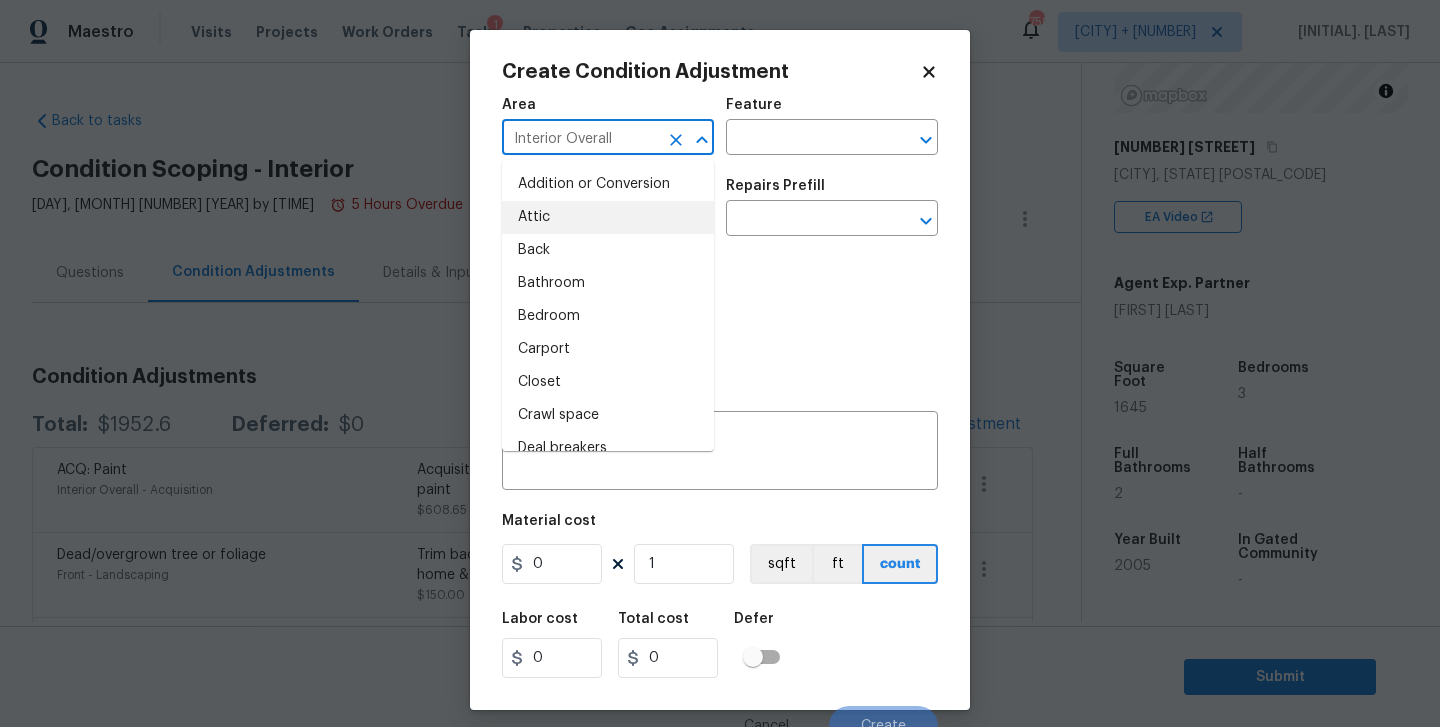 click on "Photos" at bounding box center (720, 313) 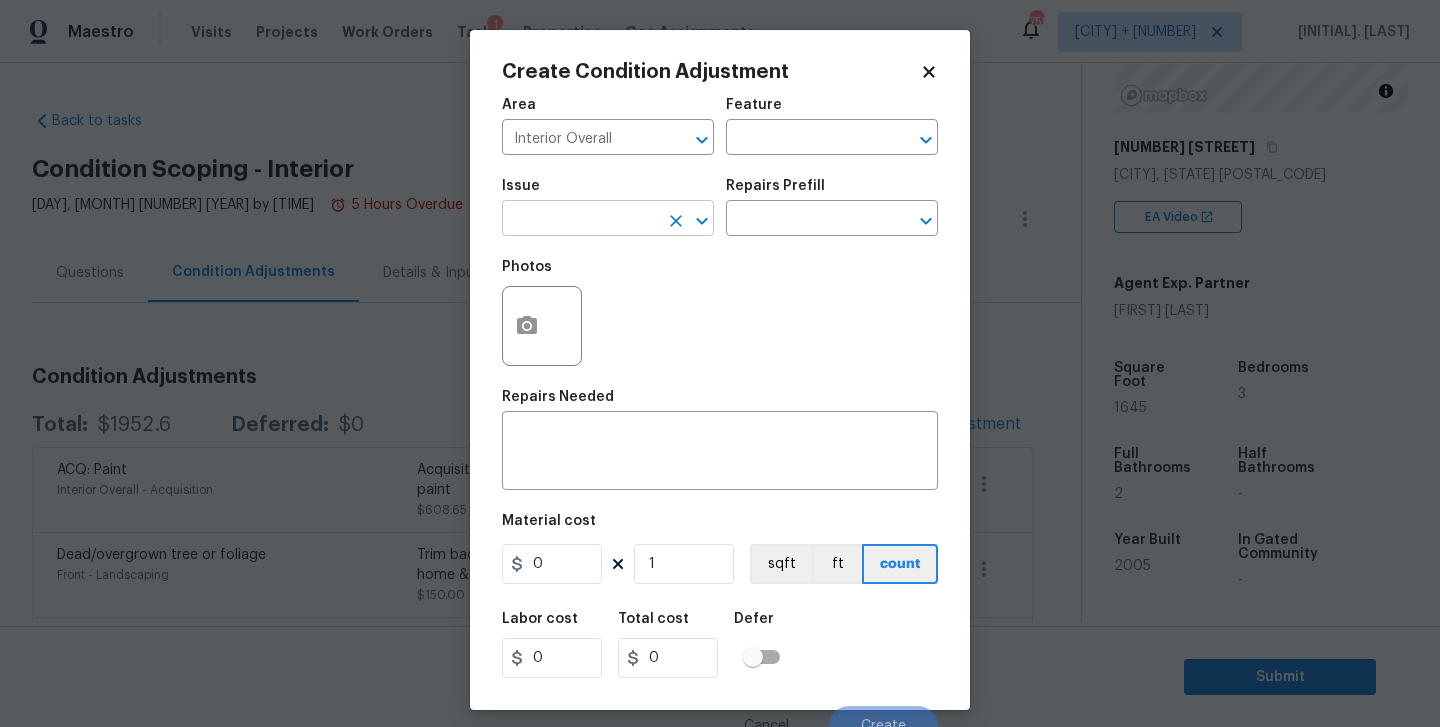 click at bounding box center (580, 220) 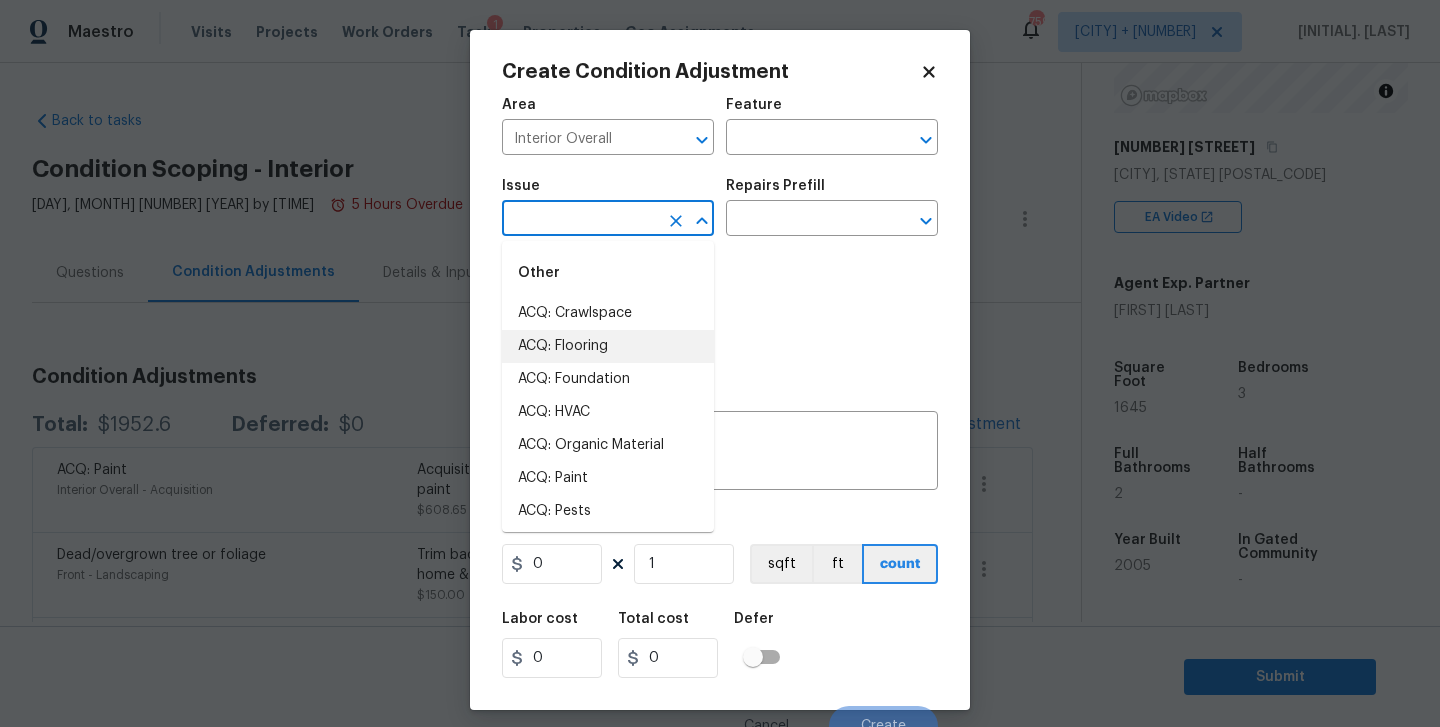 click on "ACQ: Flooring" at bounding box center [608, 346] 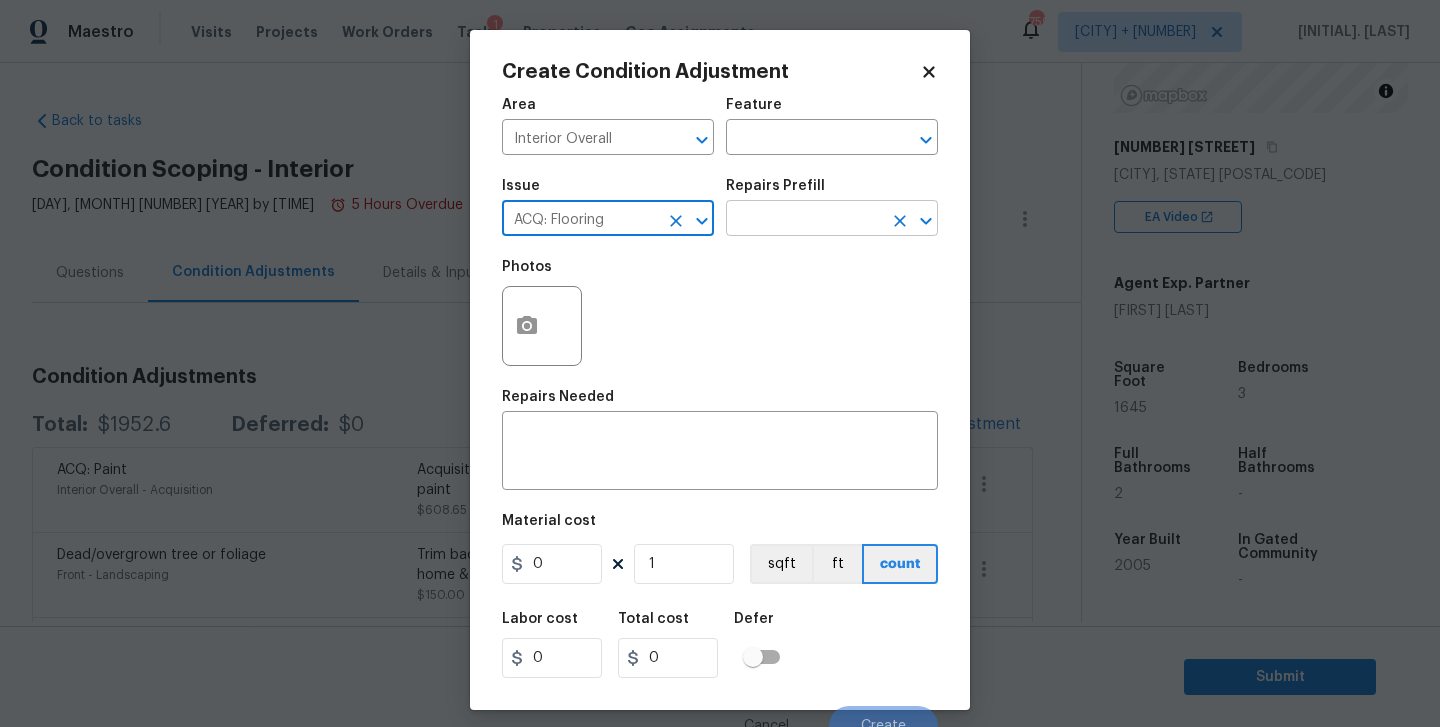 click at bounding box center [804, 220] 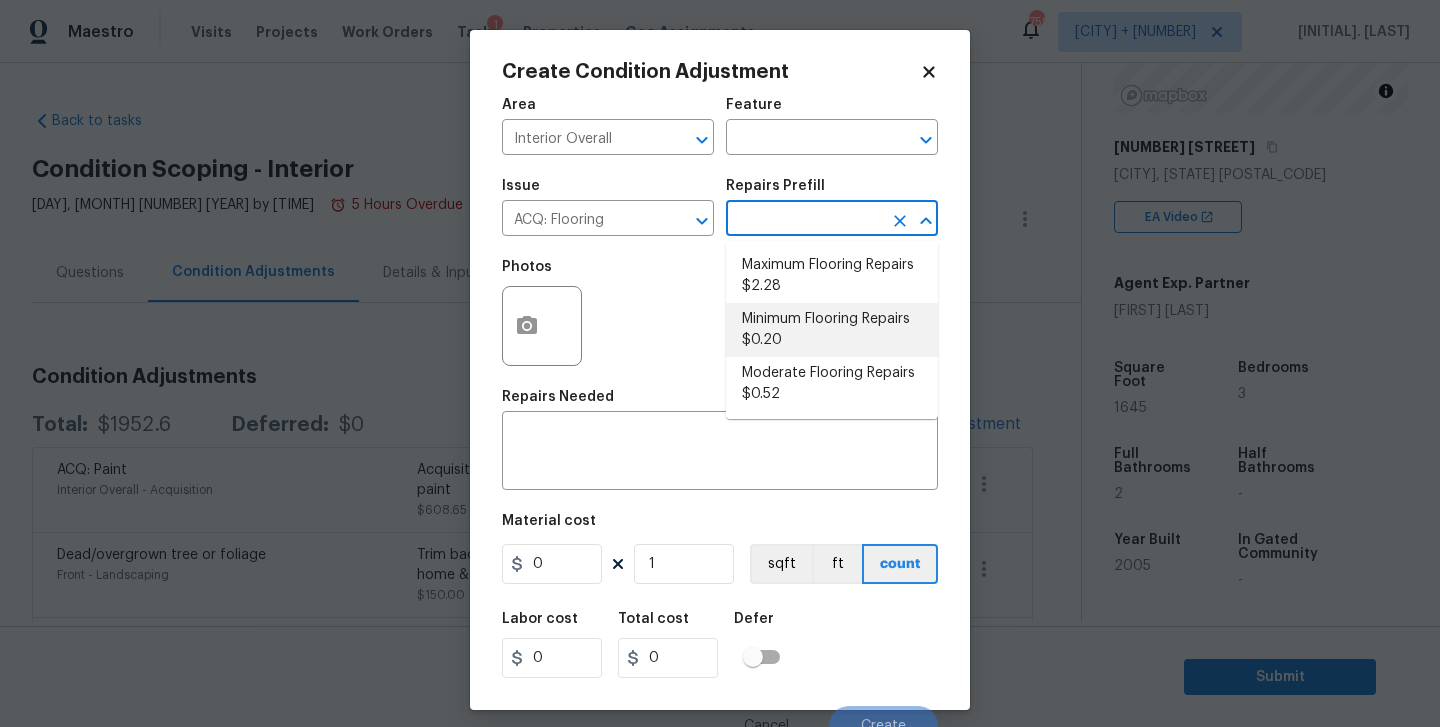 click on "Minimum Flooring Repairs $0.20" at bounding box center (832, 330) 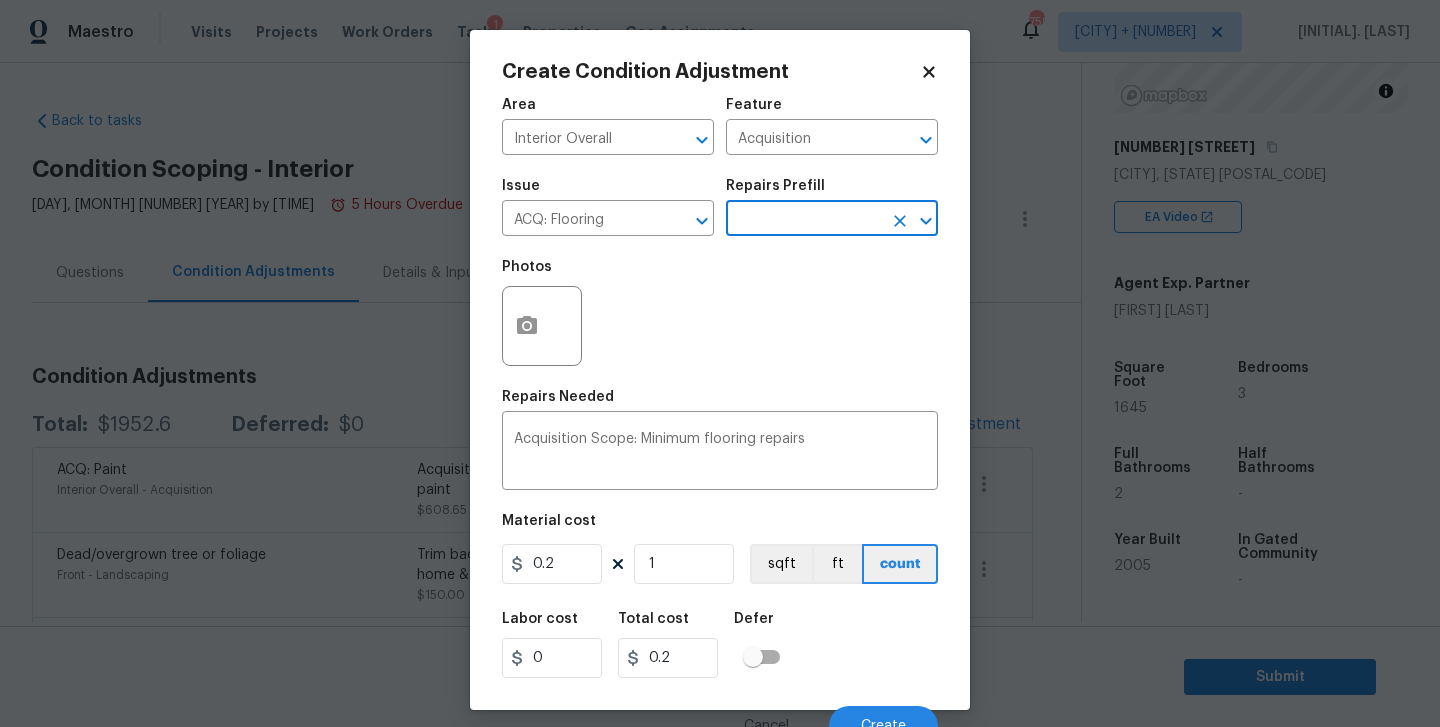 scroll, scrollTop: 20, scrollLeft: 0, axis: vertical 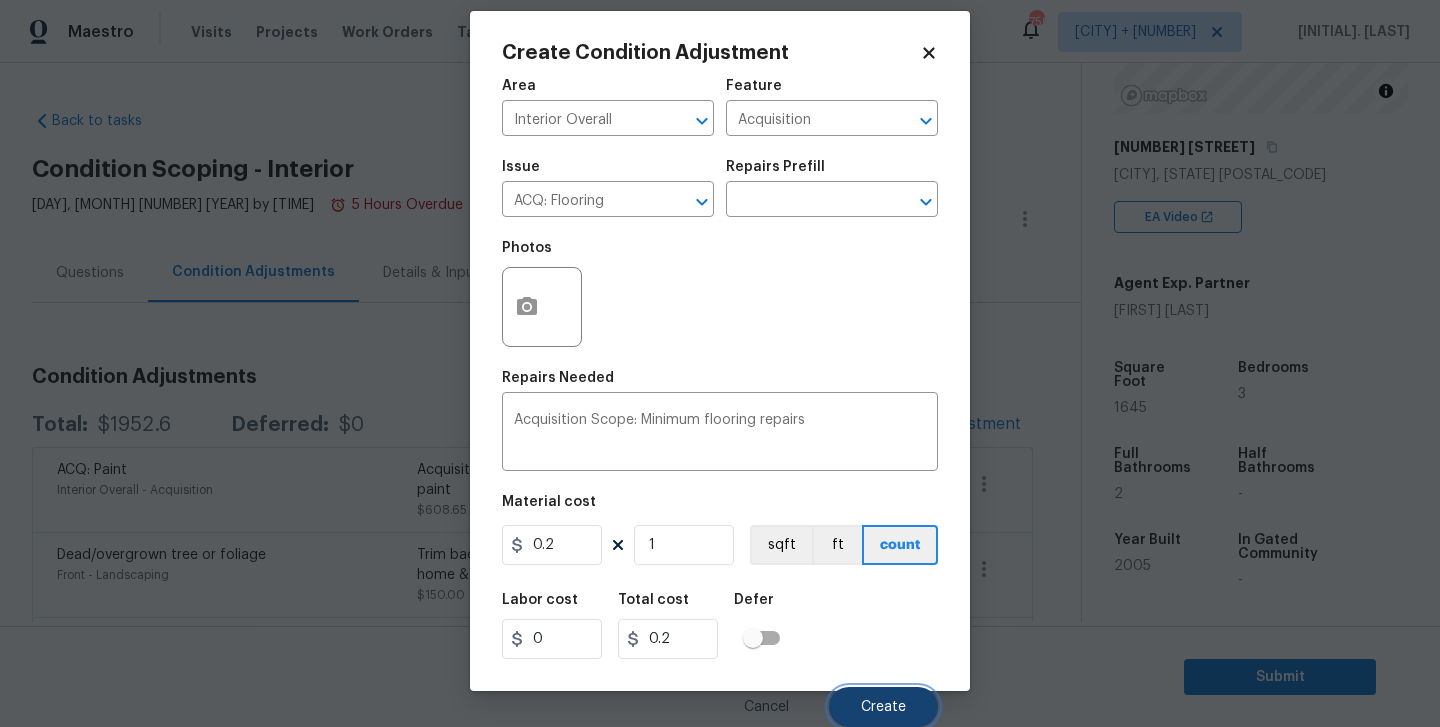 click on "Create" at bounding box center [883, 707] 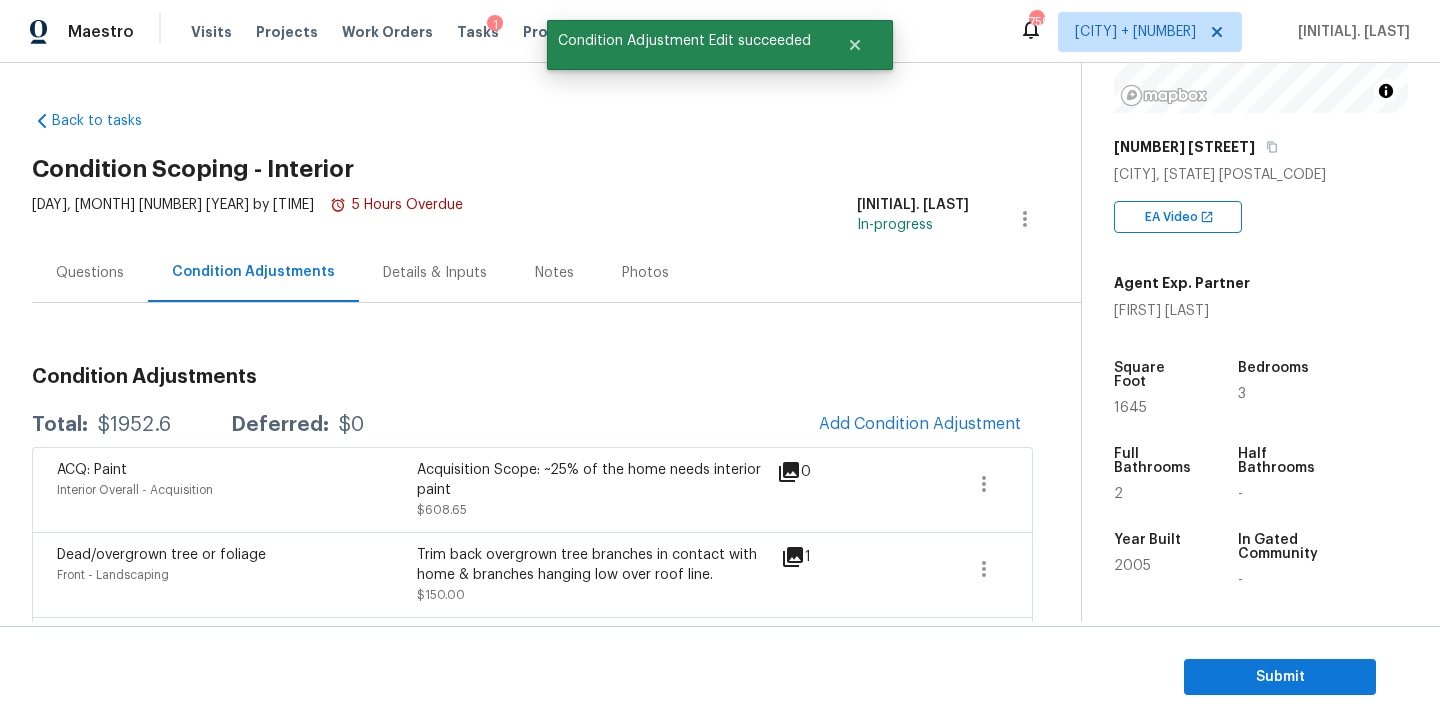 scroll, scrollTop: 13, scrollLeft: 0, axis: vertical 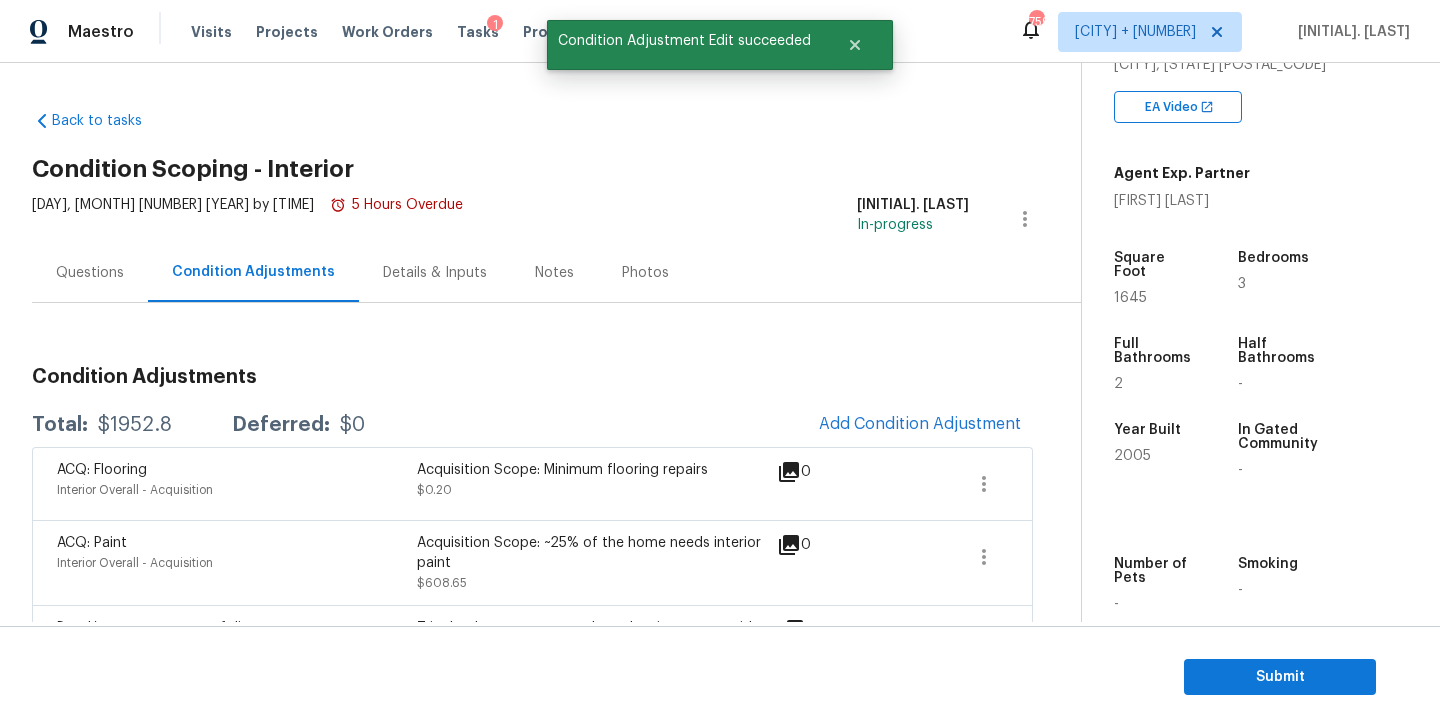 click on "Square Foot 1645" at bounding box center [1173, 278] 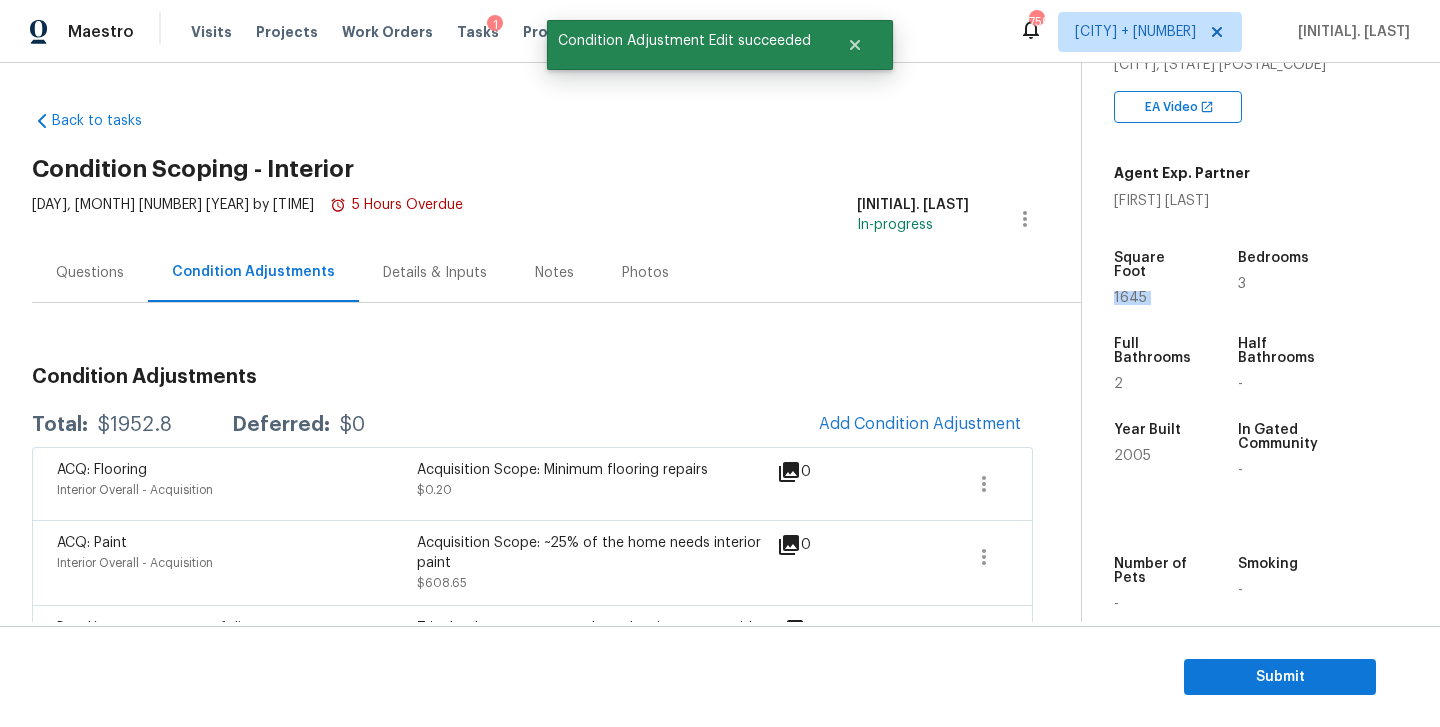 click on "Square Foot 1645" at bounding box center (1173, 278) 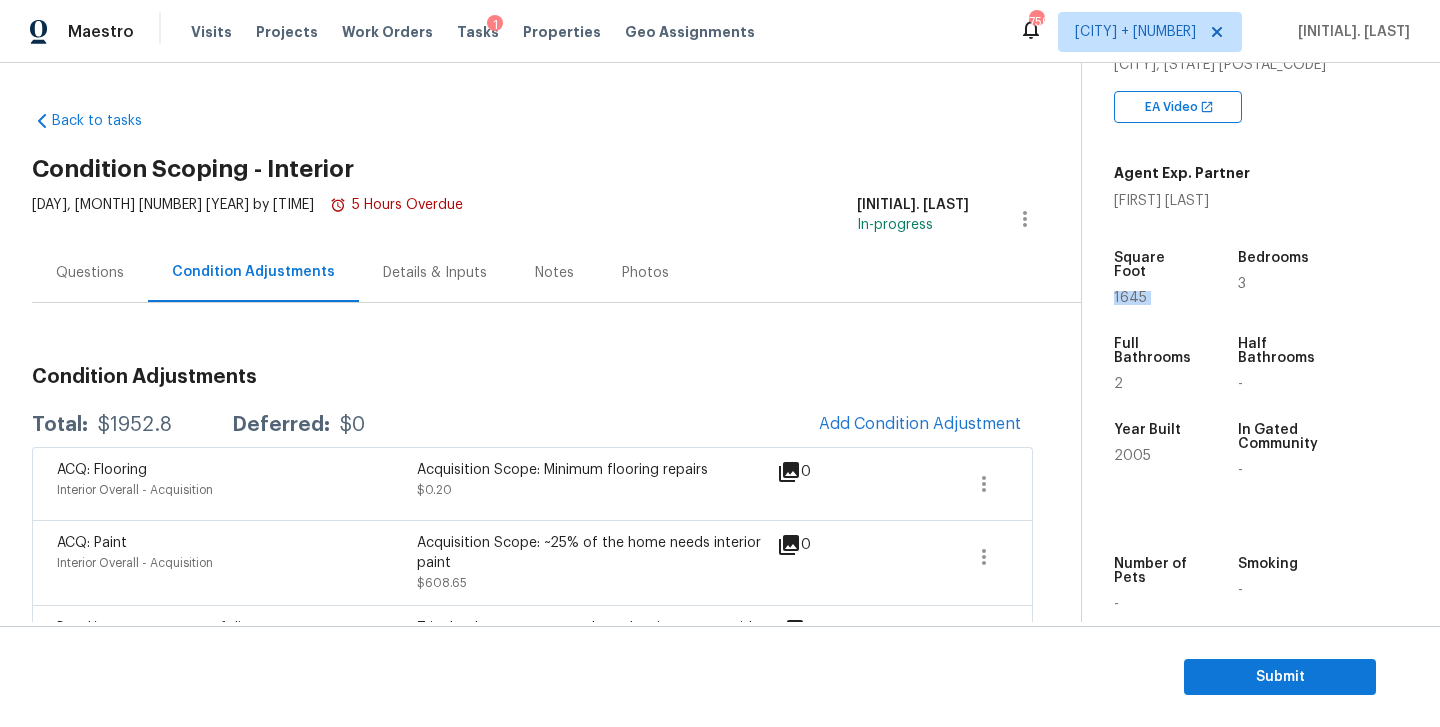 copy on "1645" 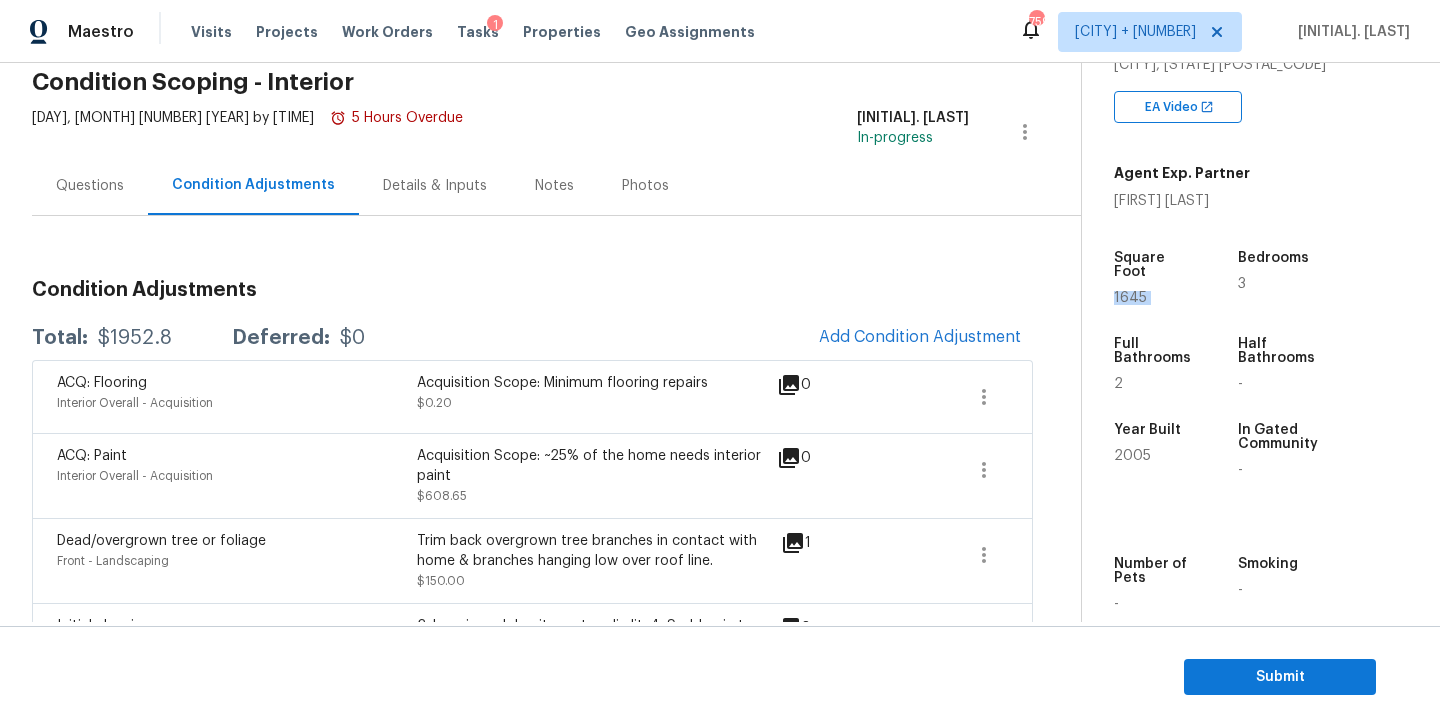 scroll, scrollTop: 54, scrollLeft: 0, axis: vertical 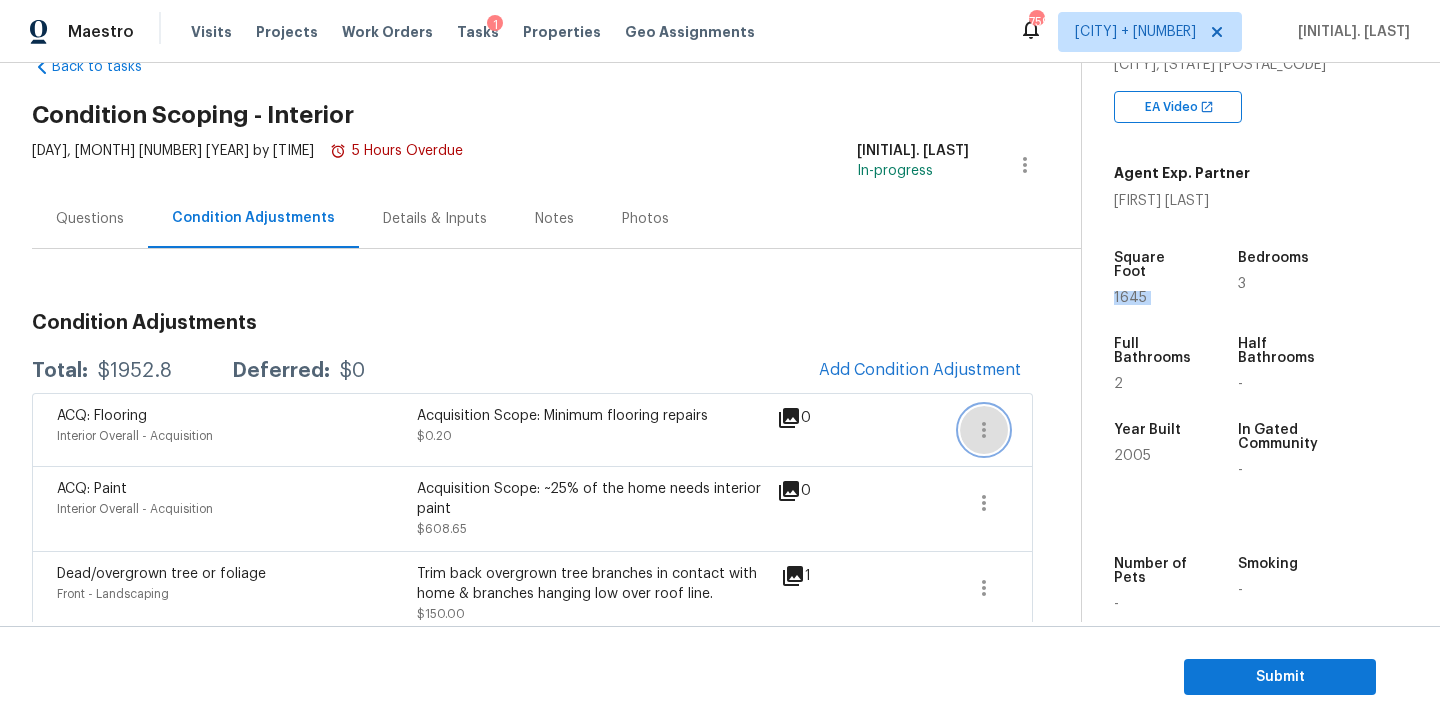 click 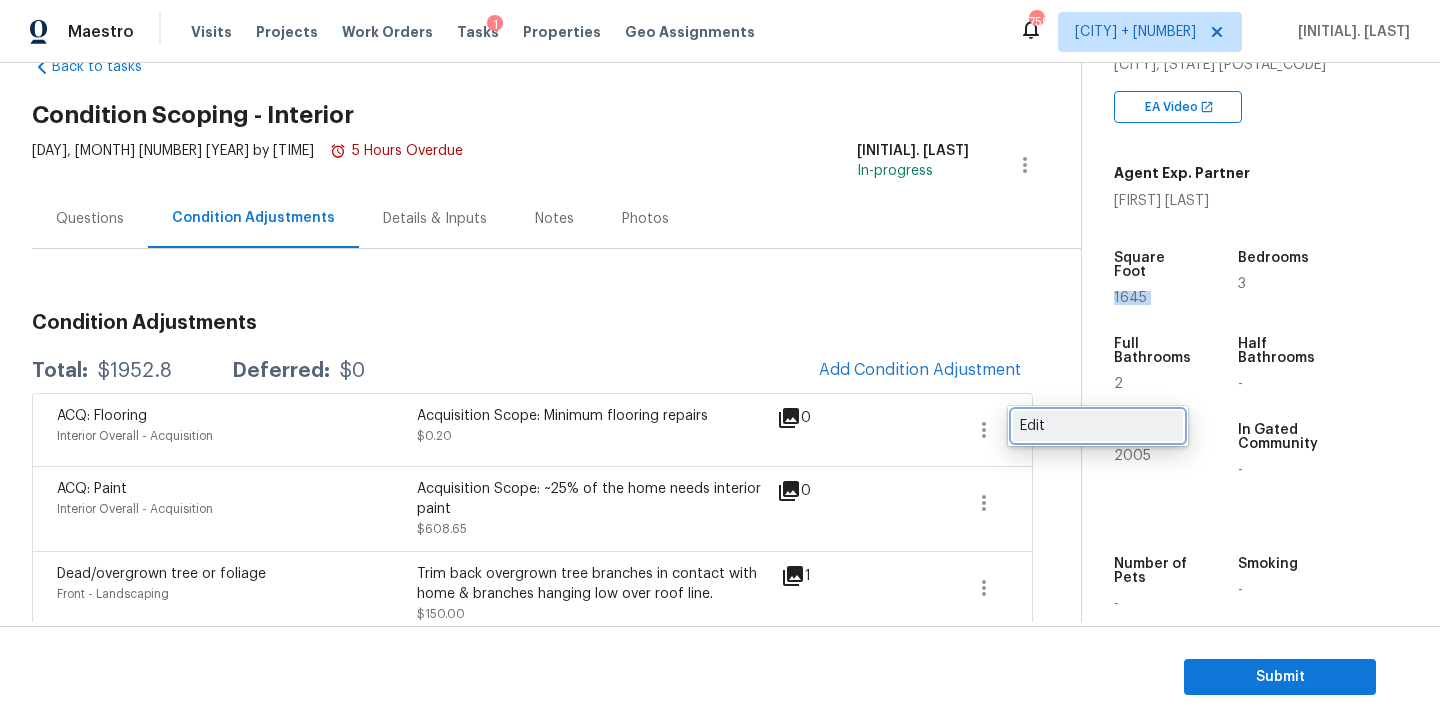 click on "Edit" at bounding box center [1098, 426] 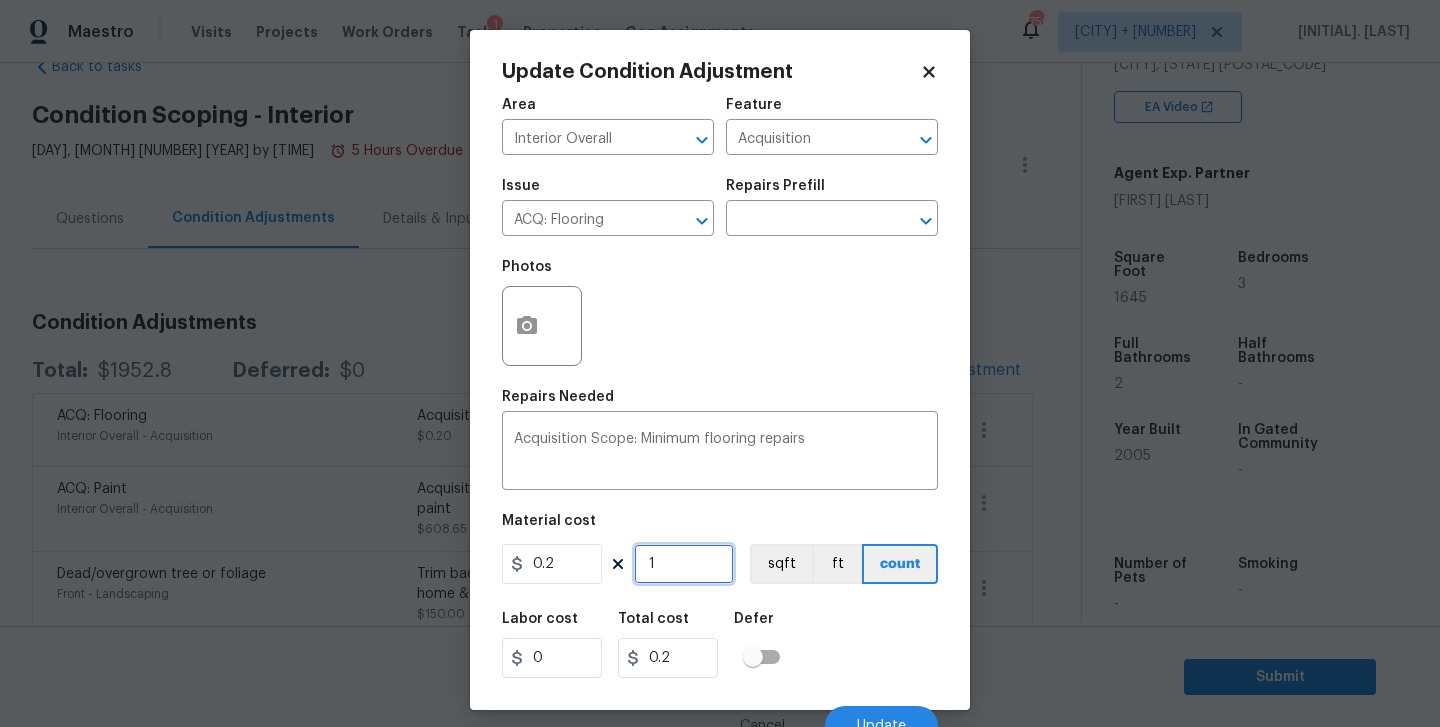 click on "1" at bounding box center [684, 564] 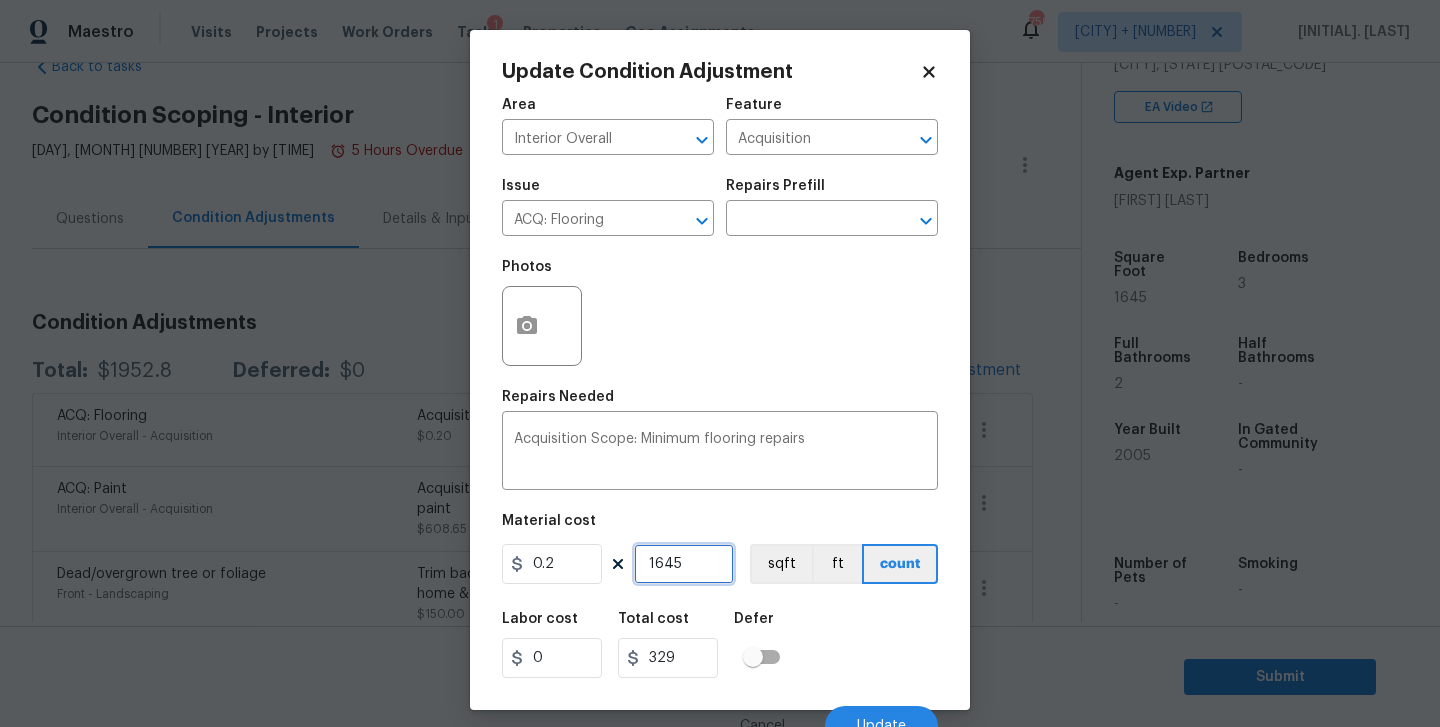 type on "1645" 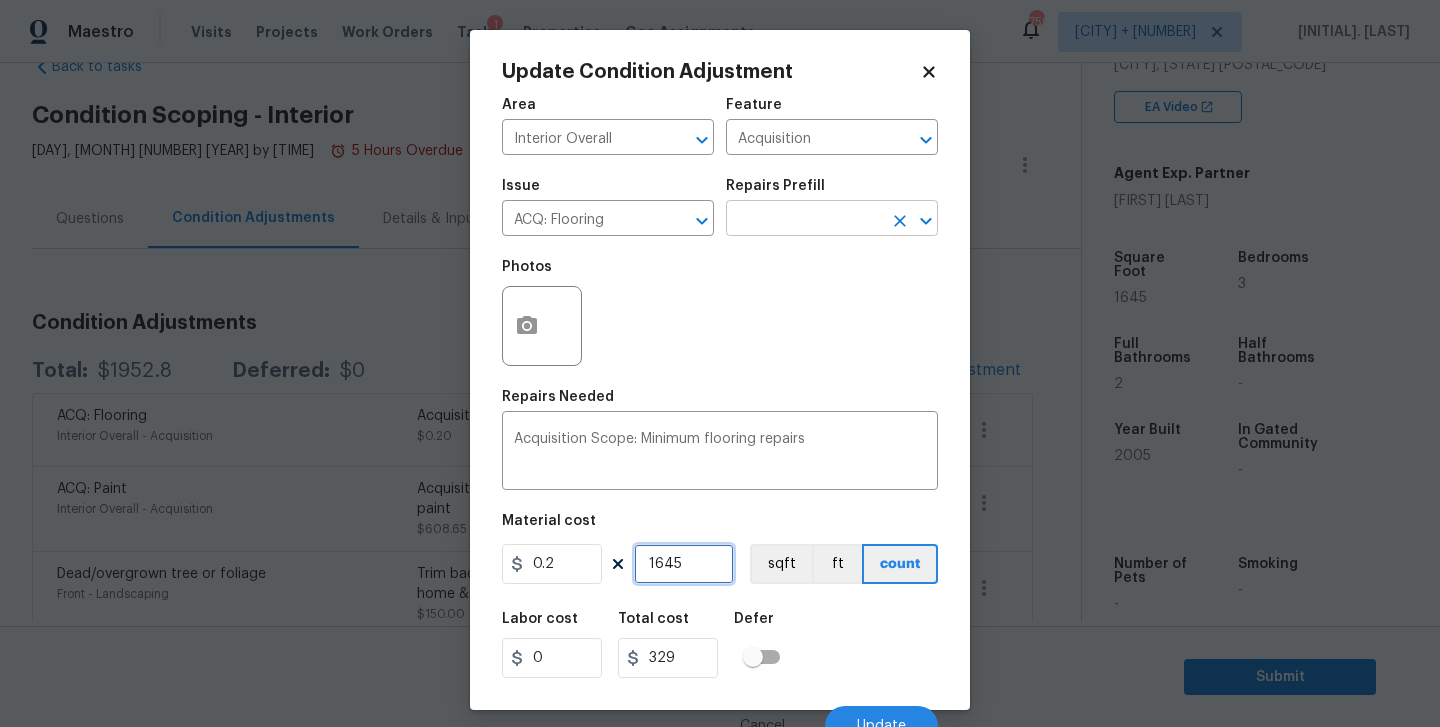 type on "1645" 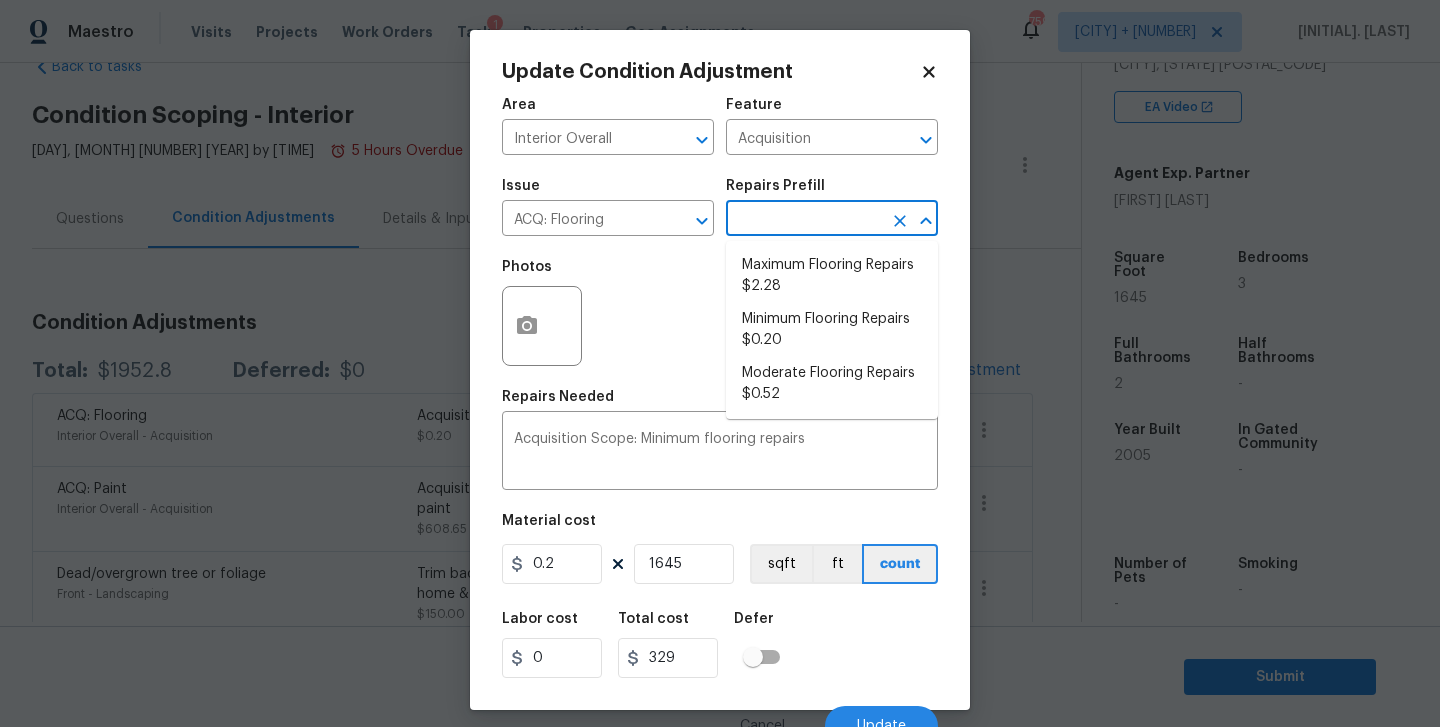 click at bounding box center (804, 220) 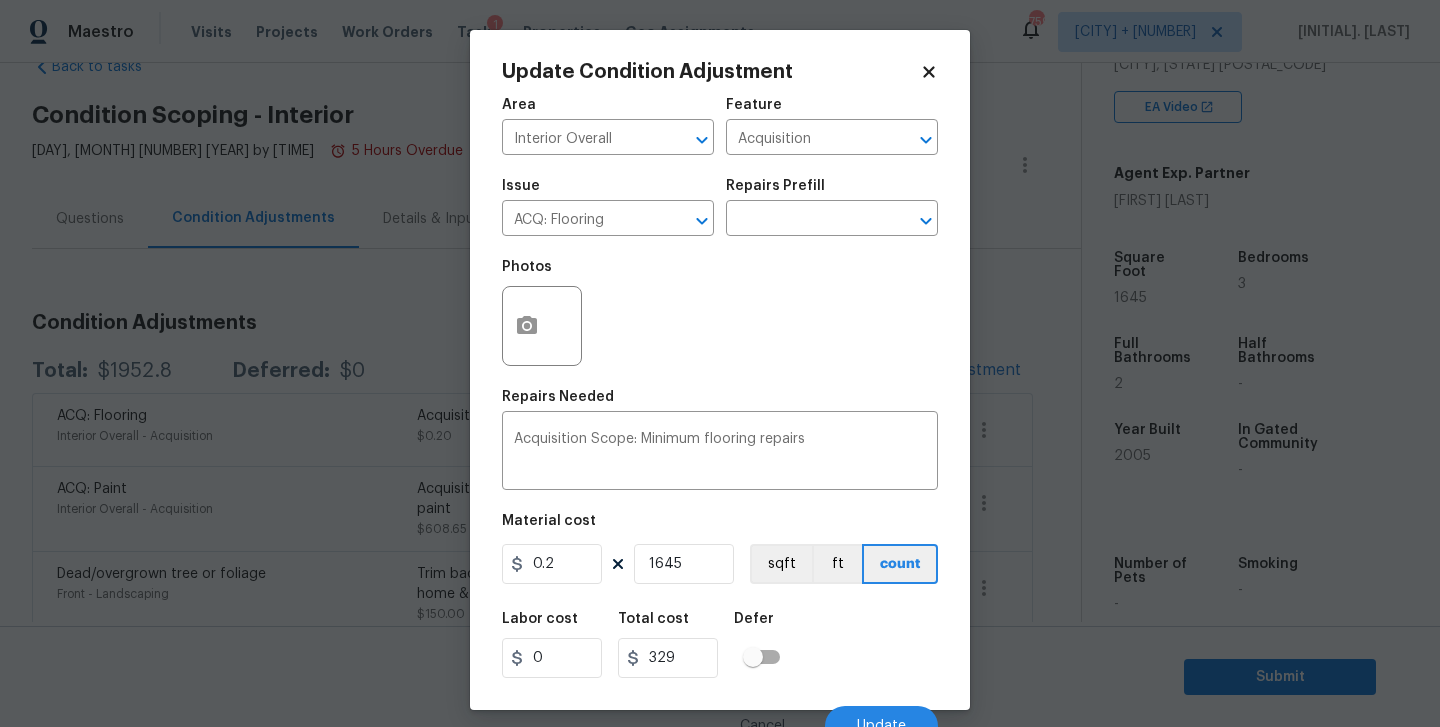 click on "Photos" at bounding box center [720, 313] 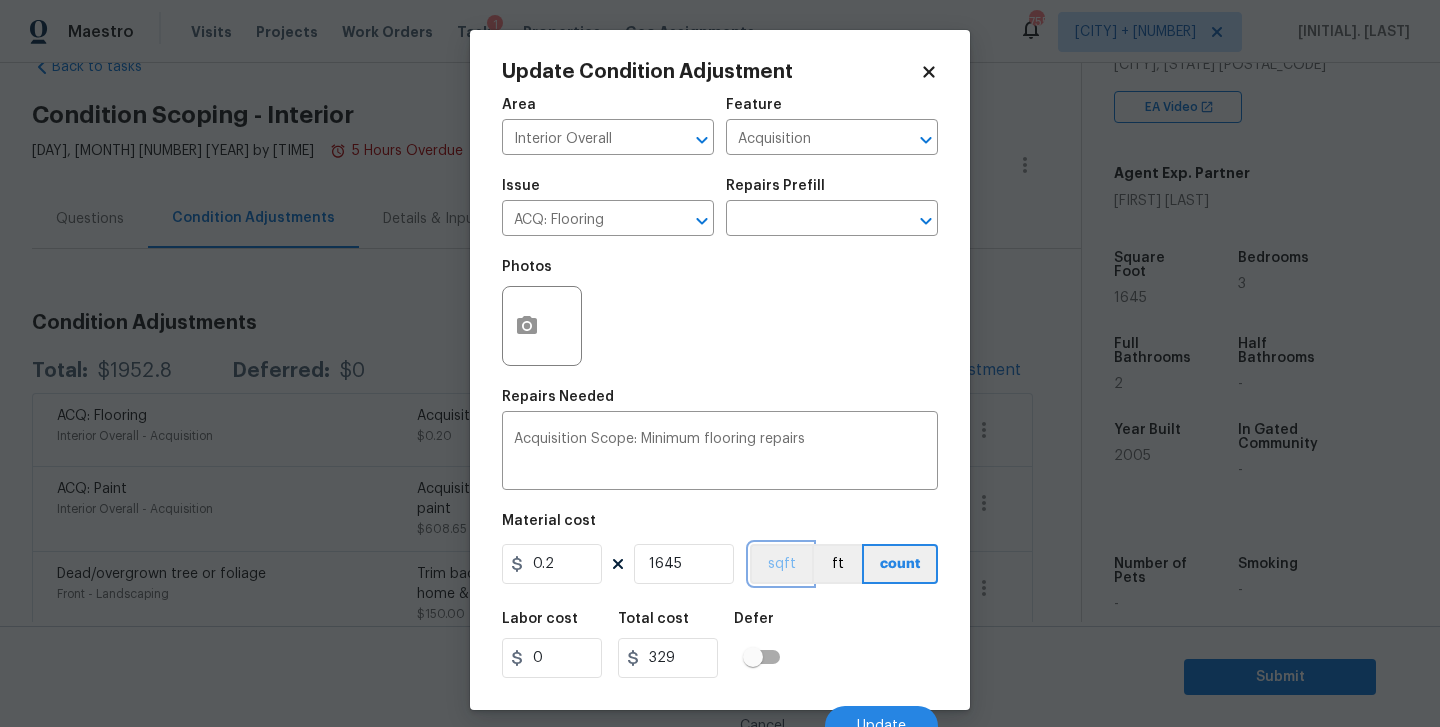 click on "sqft" at bounding box center (781, 564) 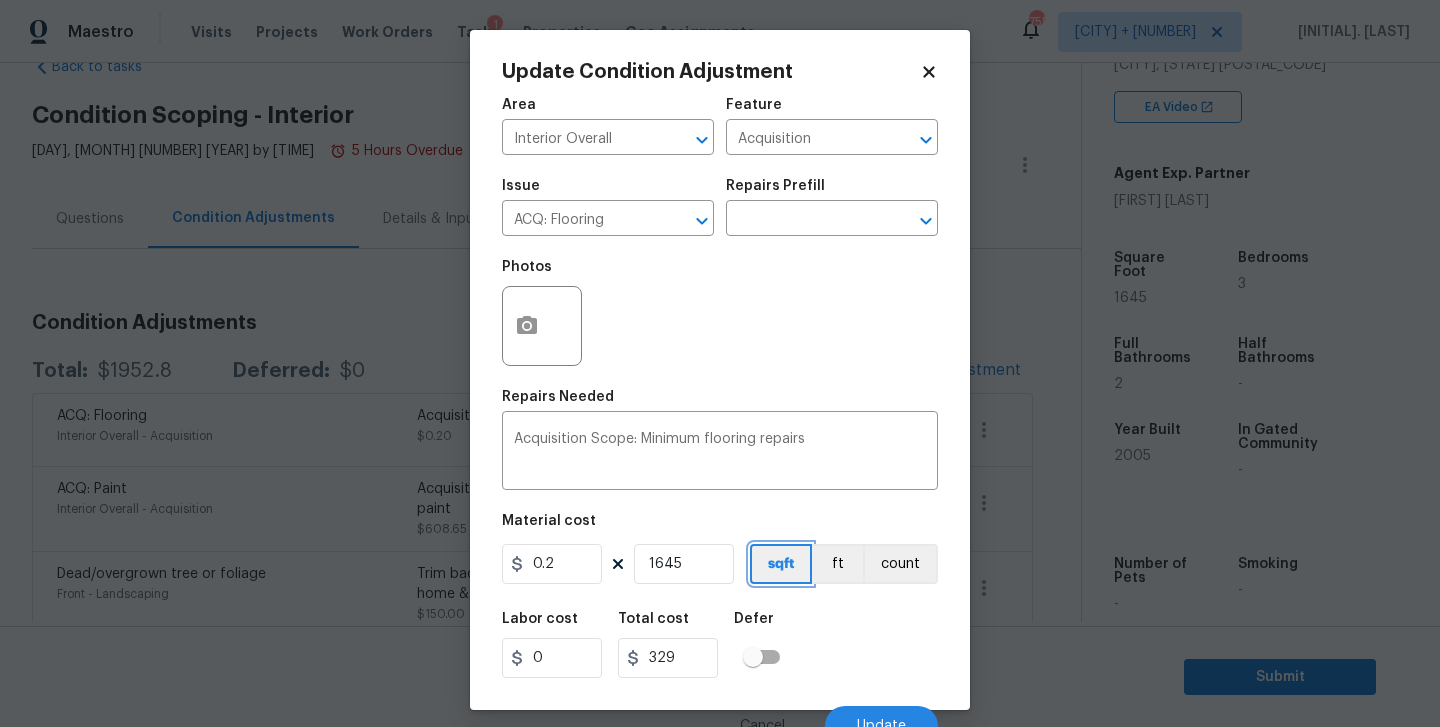 scroll, scrollTop: 20, scrollLeft: 0, axis: vertical 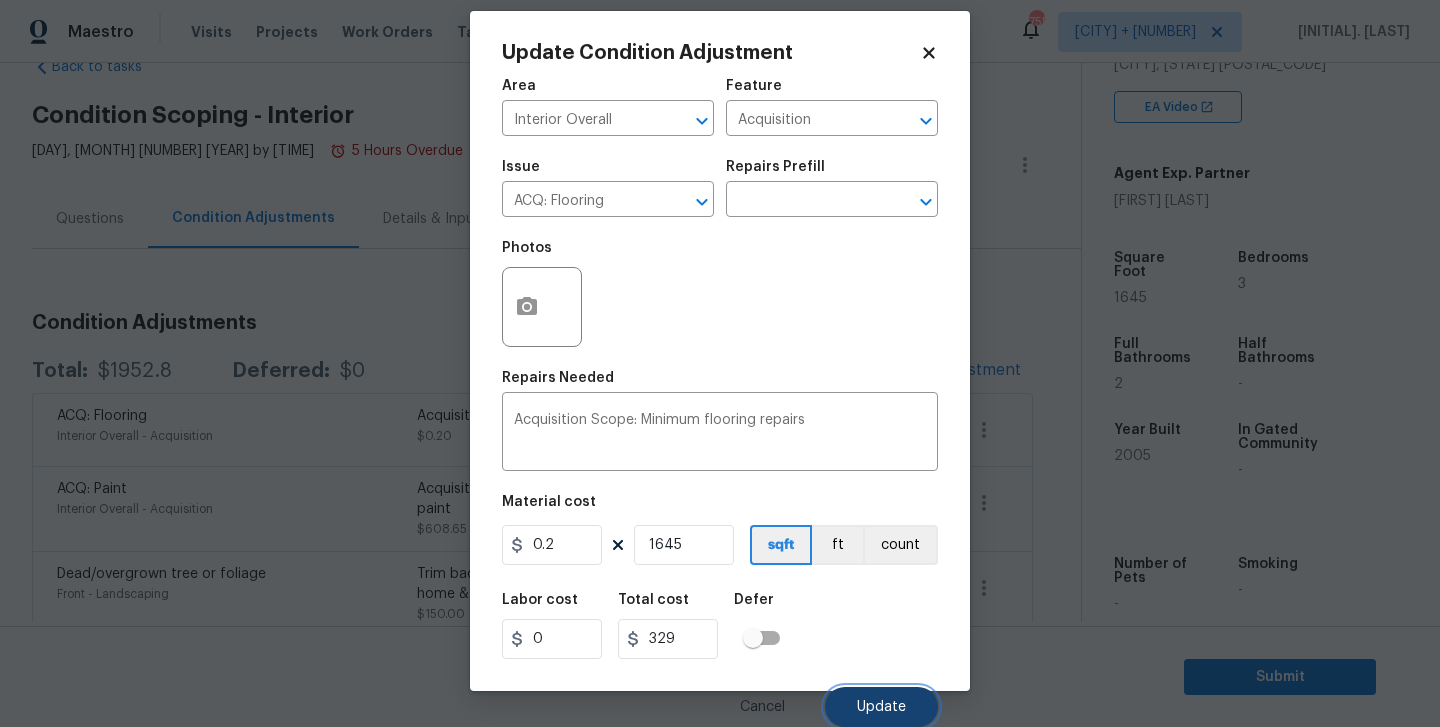 click on "Update" at bounding box center (881, 707) 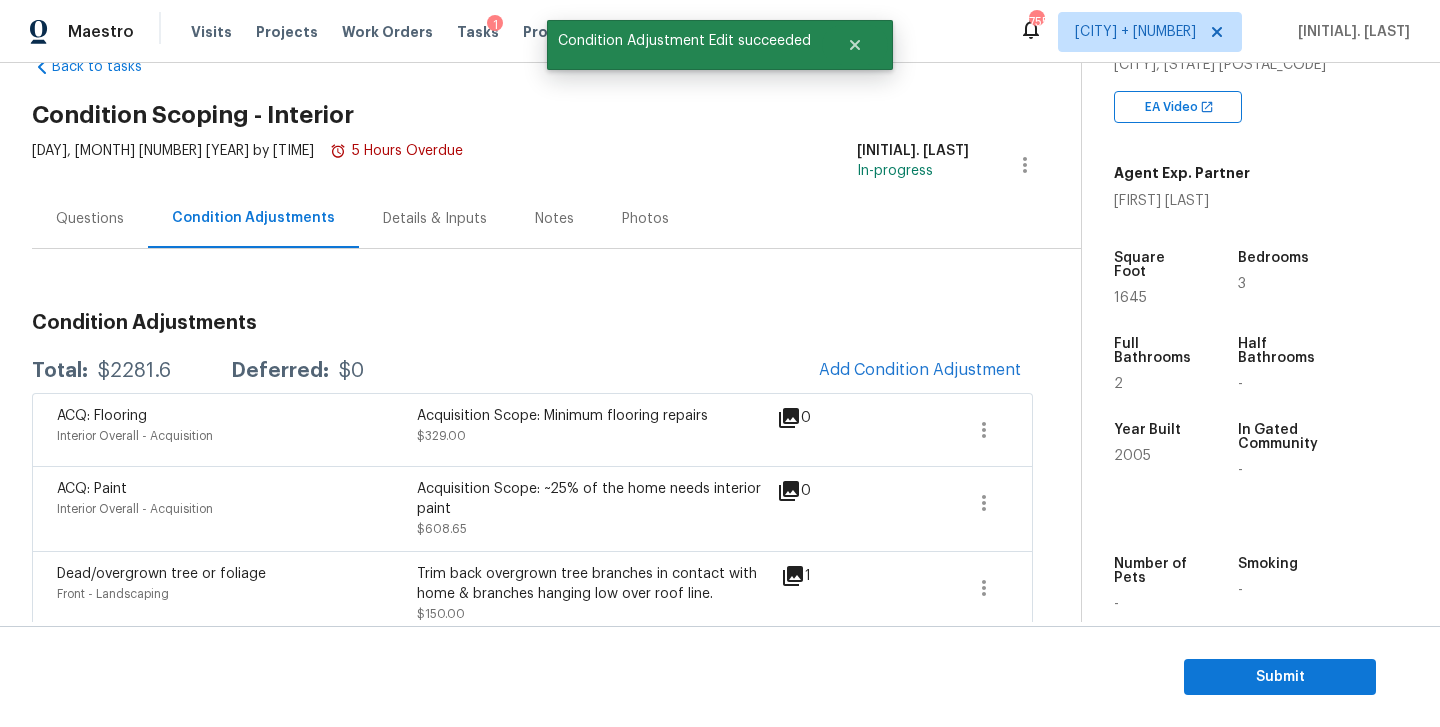 scroll, scrollTop: 0, scrollLeft: 0, axis: both 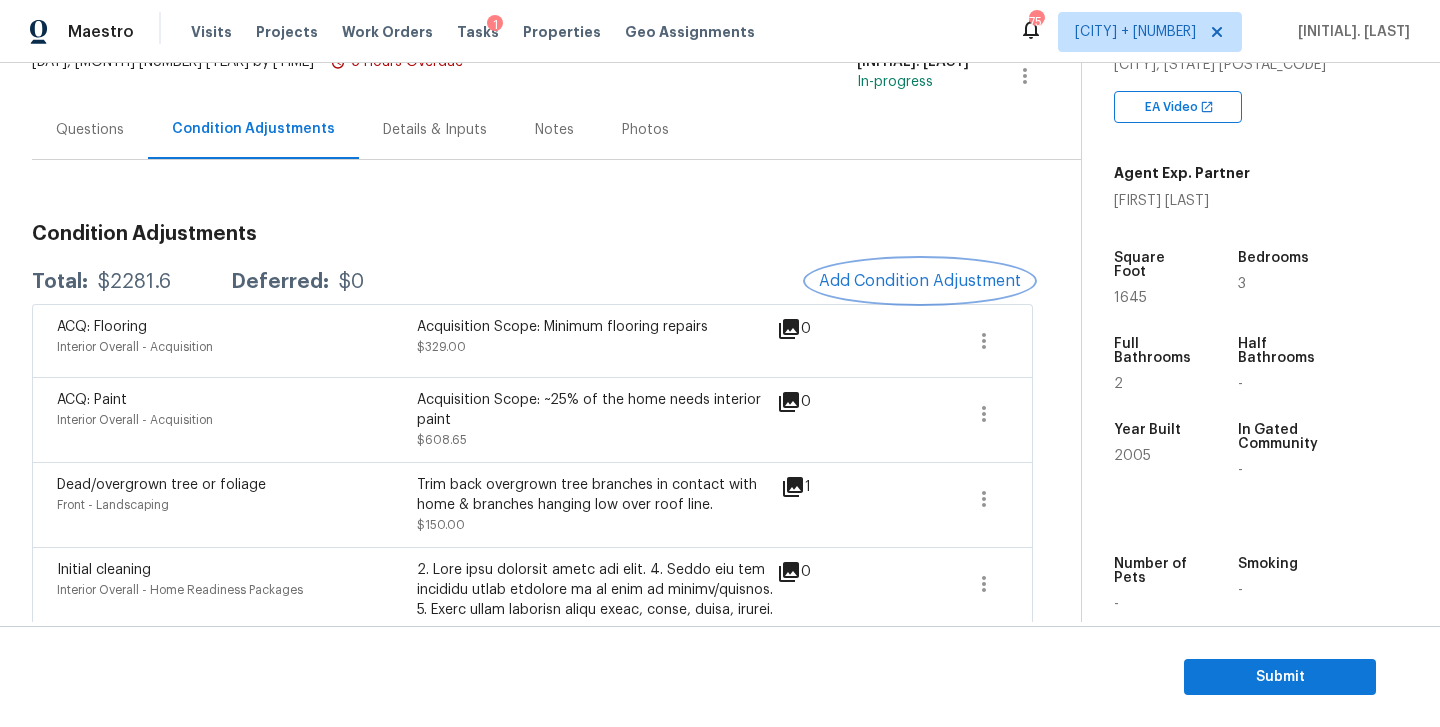 click on "Add Condition Adjustment" at bounding box center (920, 281) 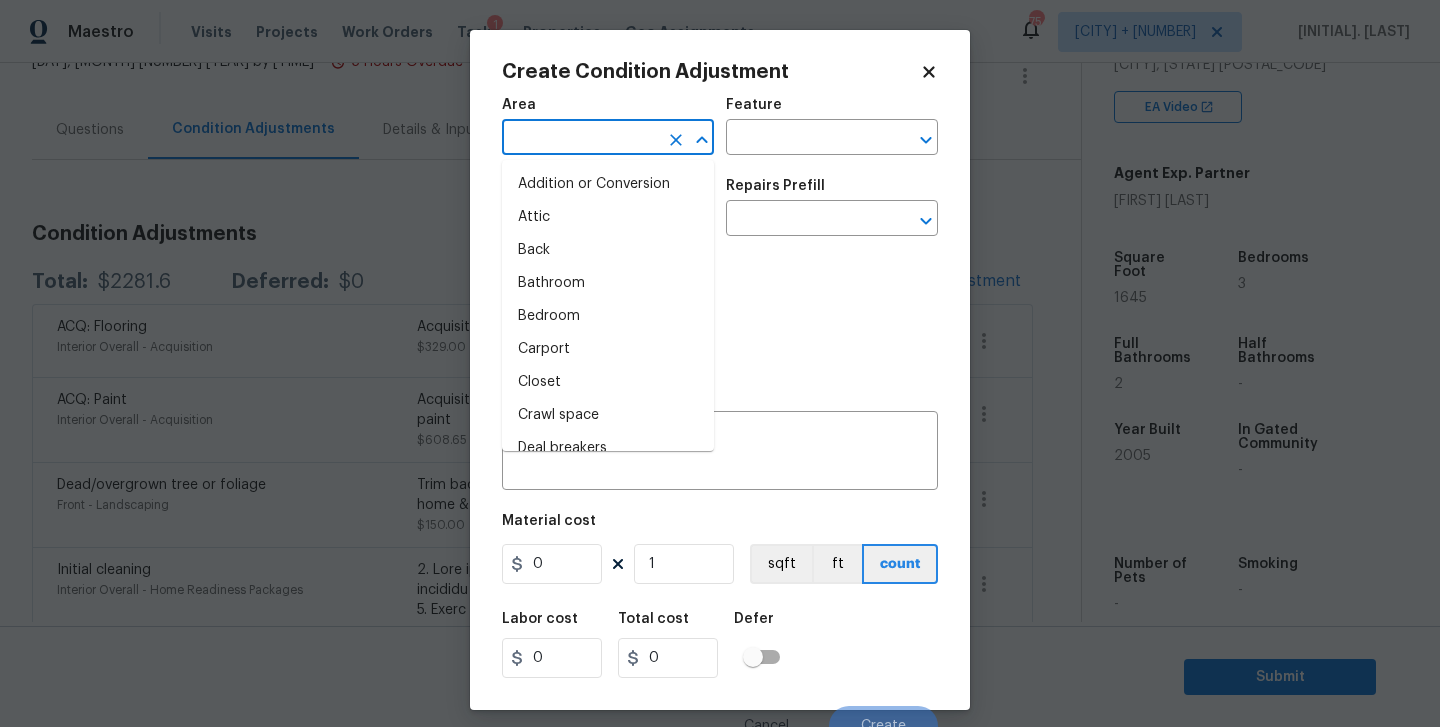 click at bounding box center [580, 139] 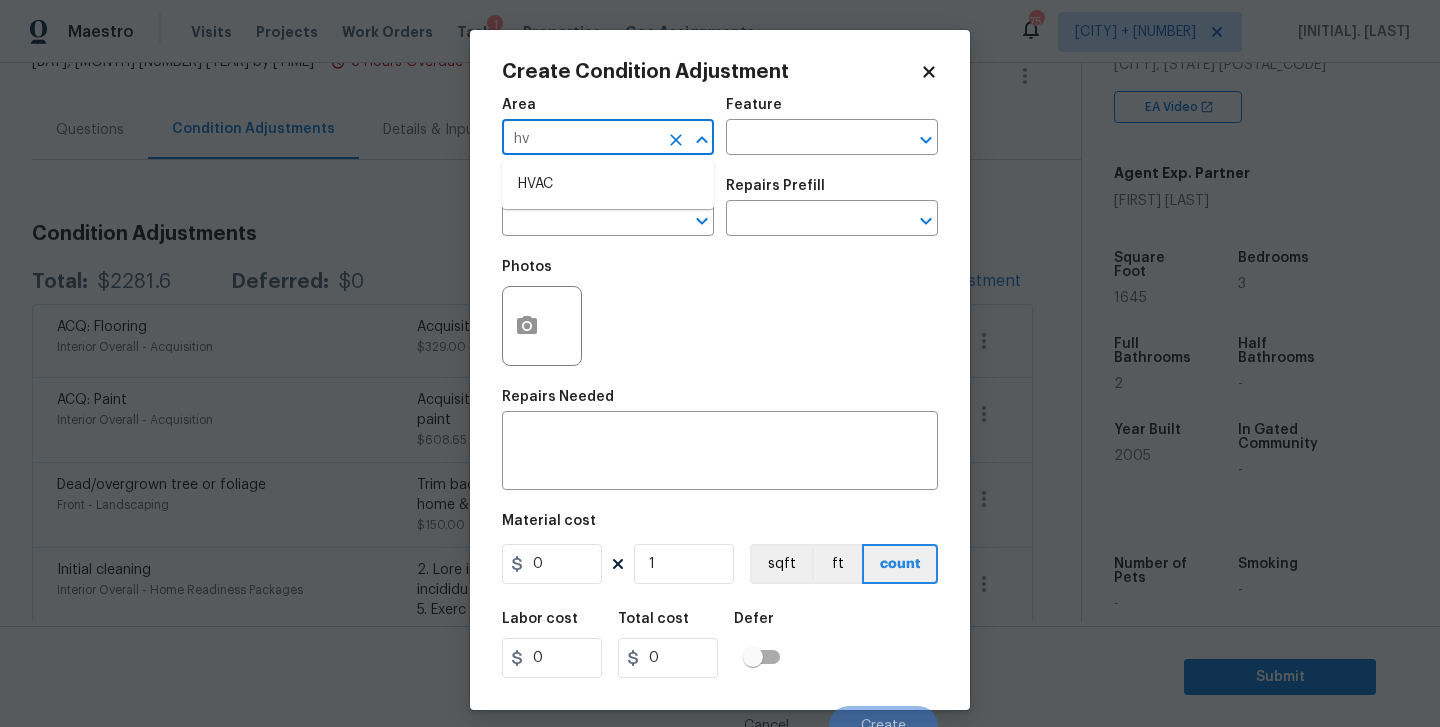 type on "h" 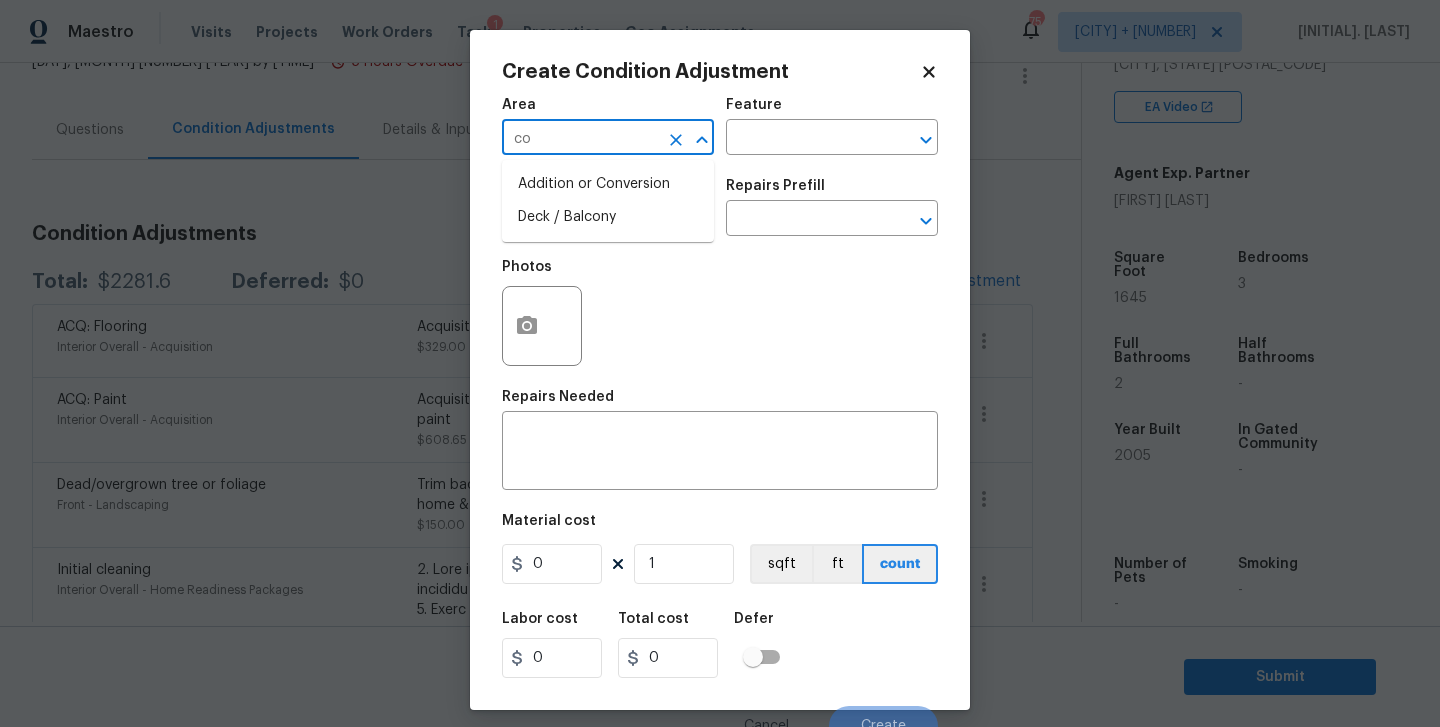 type on "c" 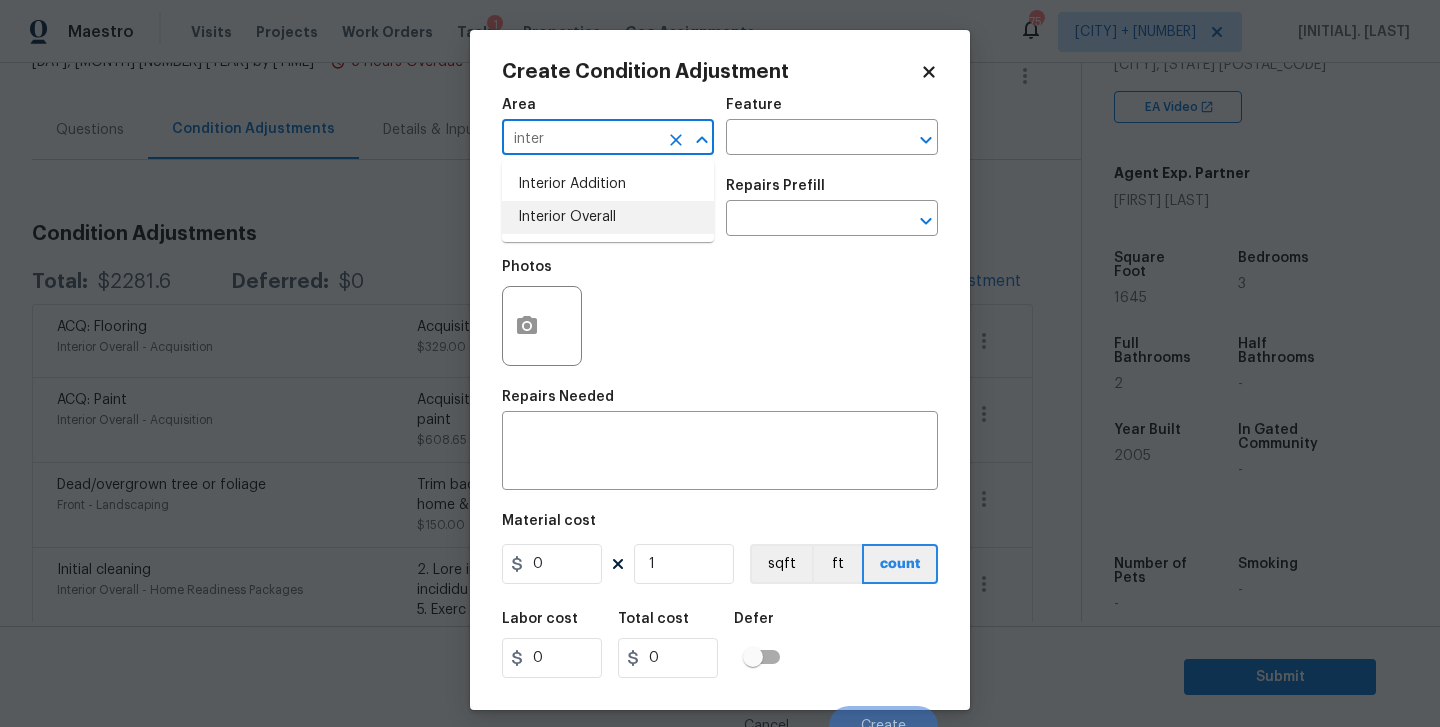 click on "Interior Overall" at bounding box center (608, 217) 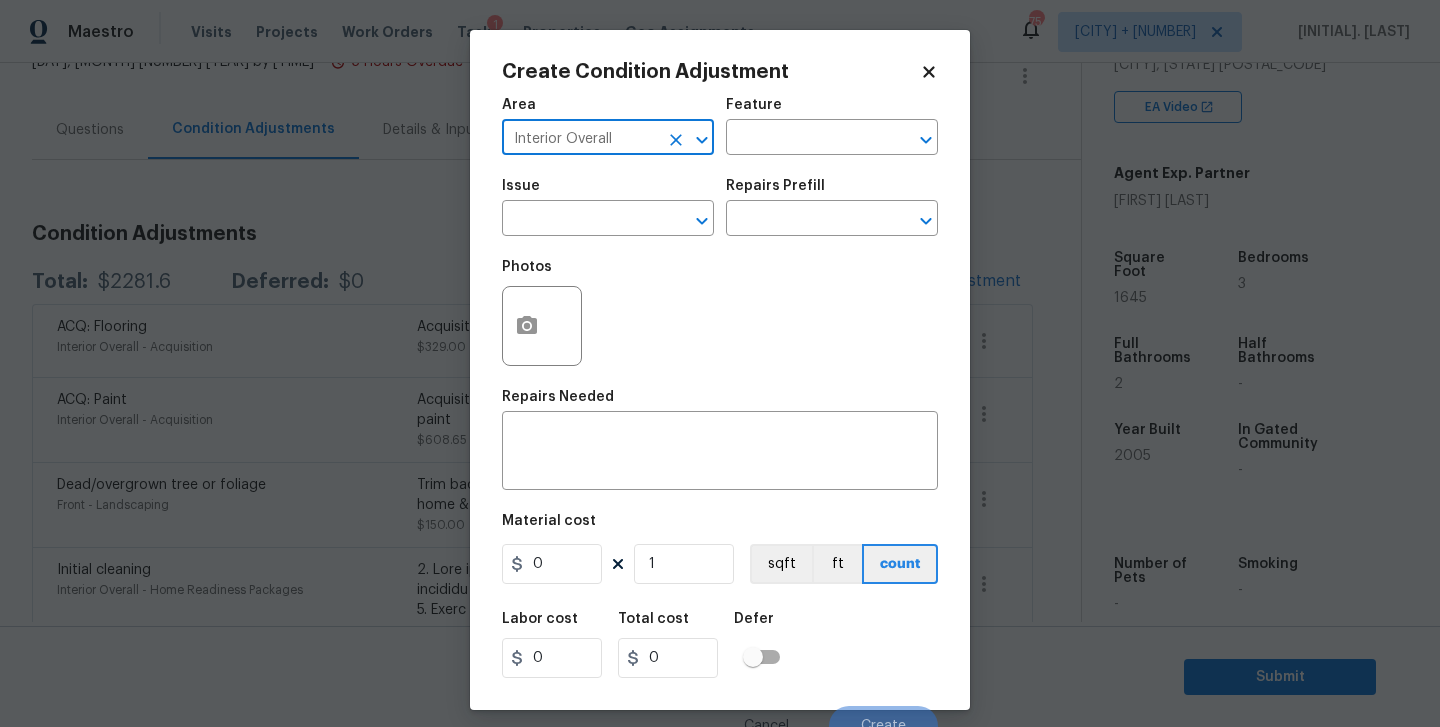 type on "Interior Overall" 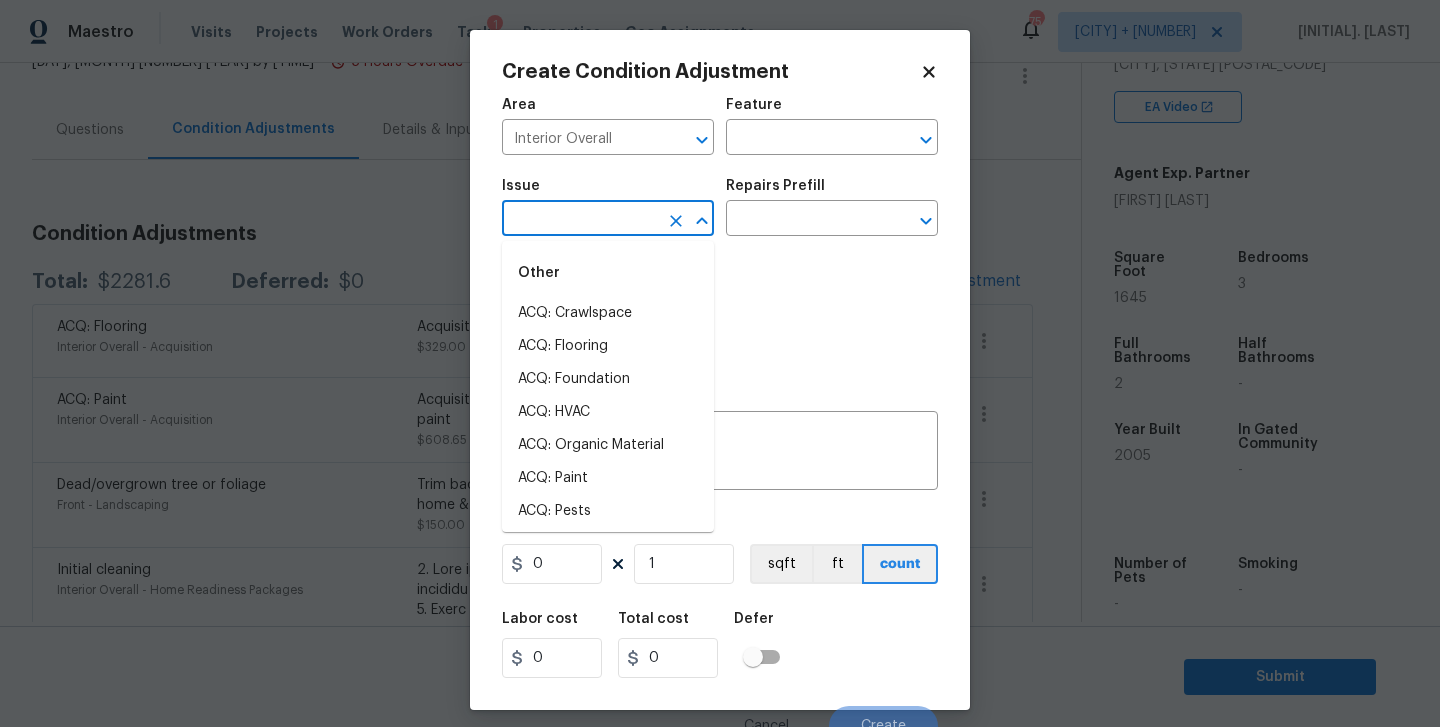 click at bounding box center [580, 220] 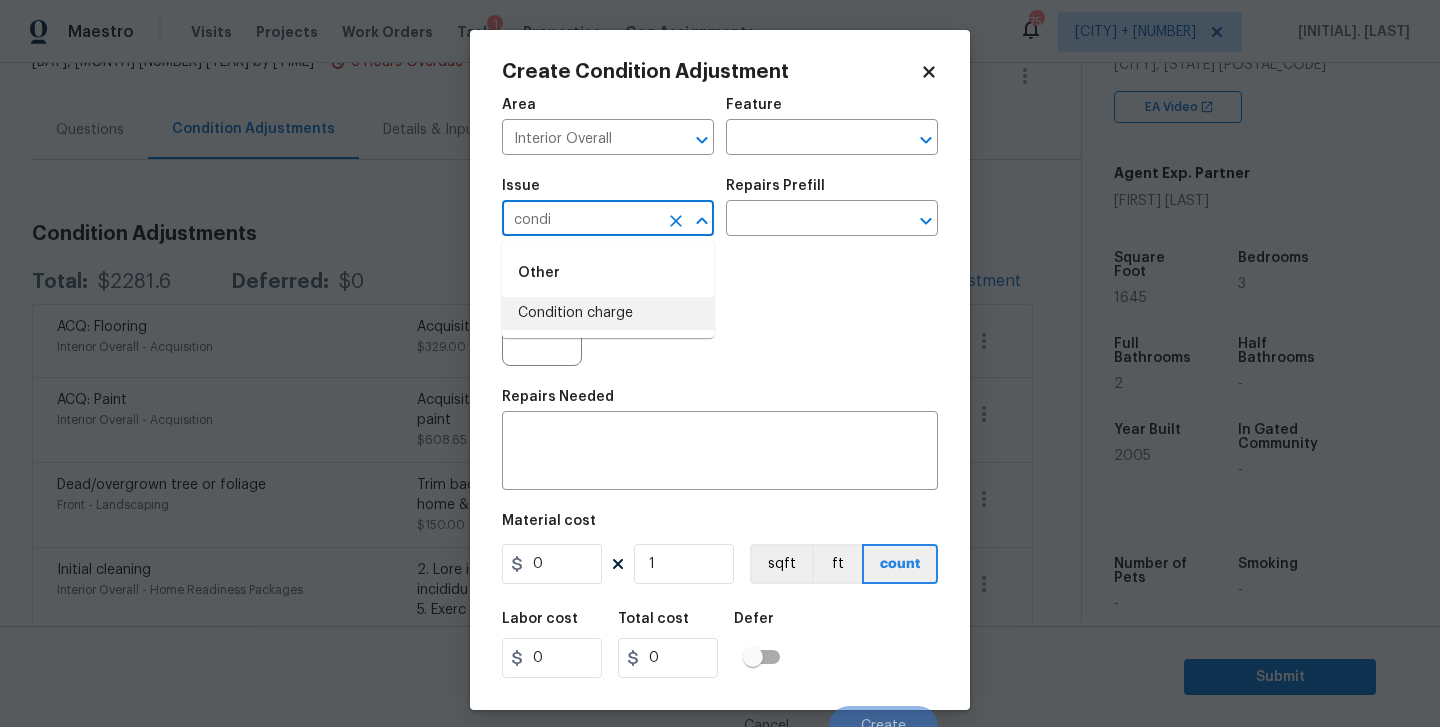 click on "Condition charge" at bounding box center [608, 313] 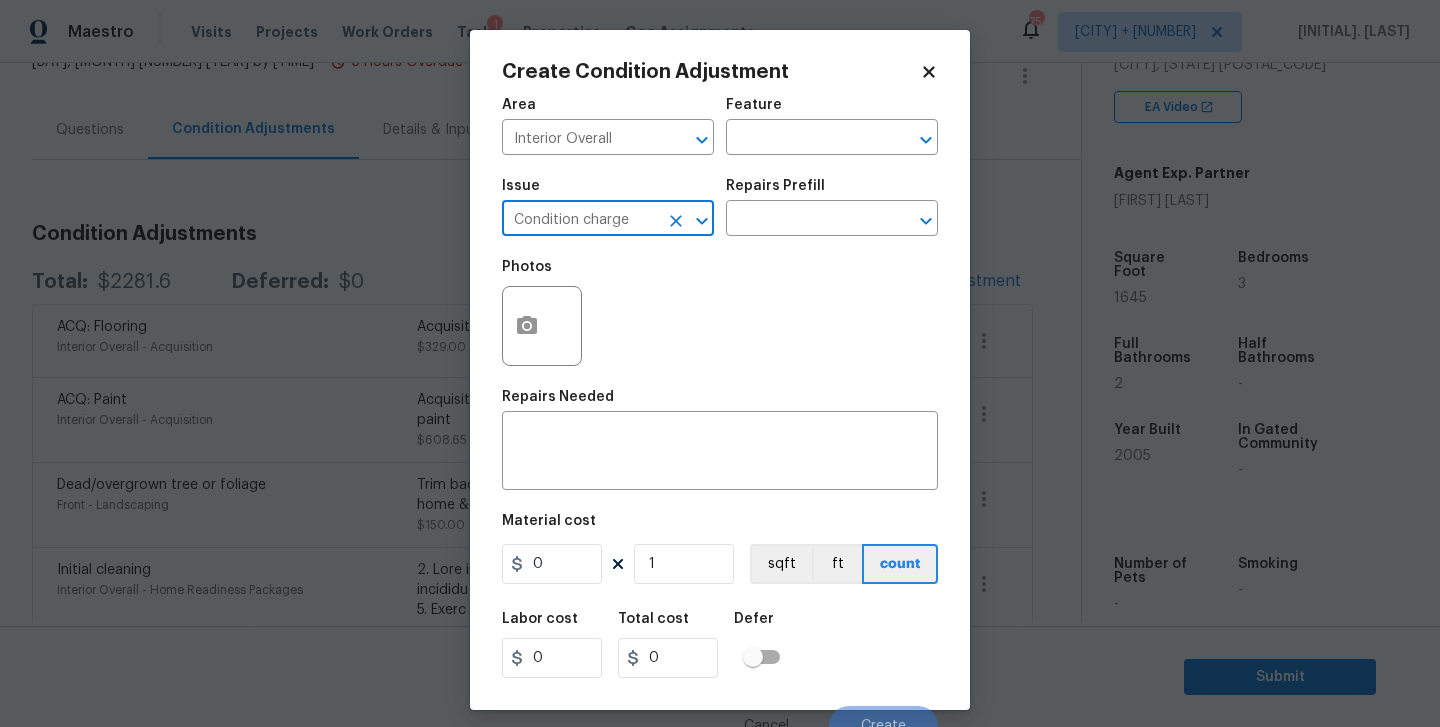 type on "Condition charge" 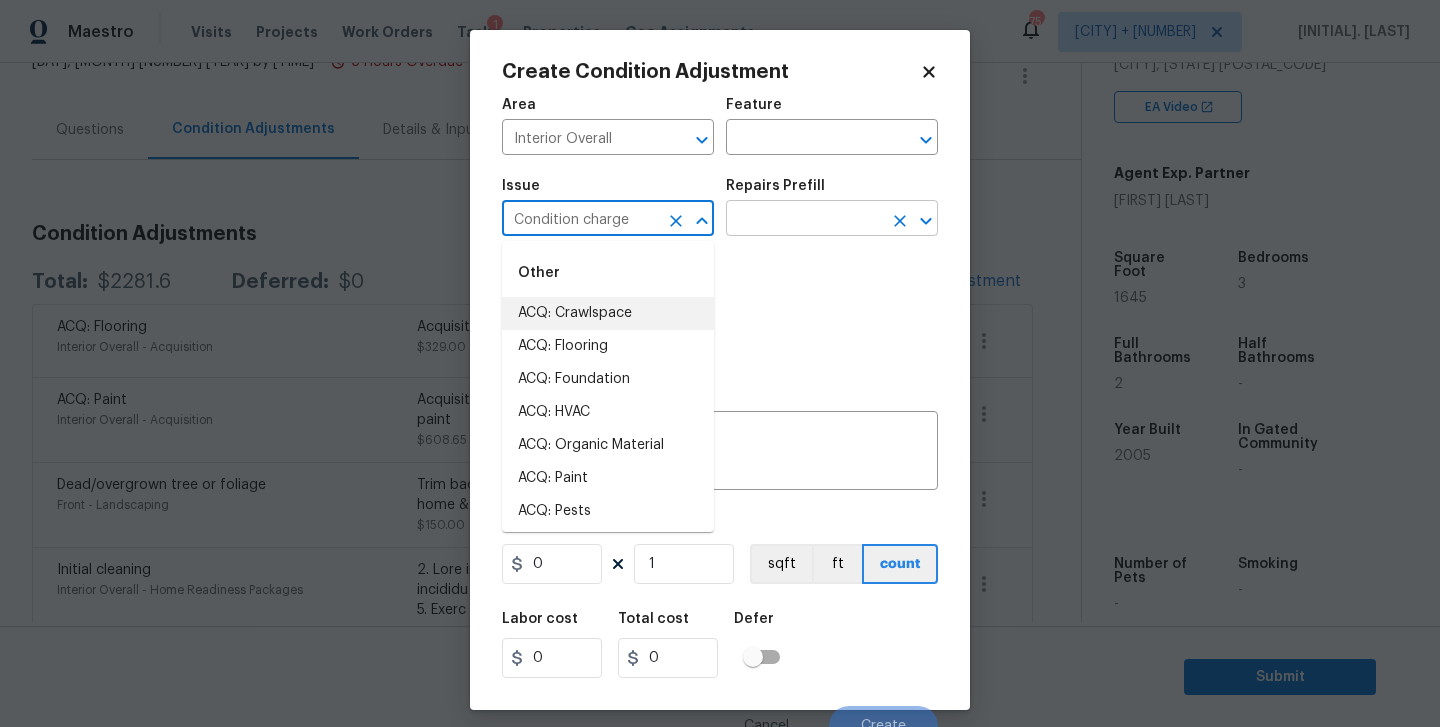 click at bounding box center [804, 220] 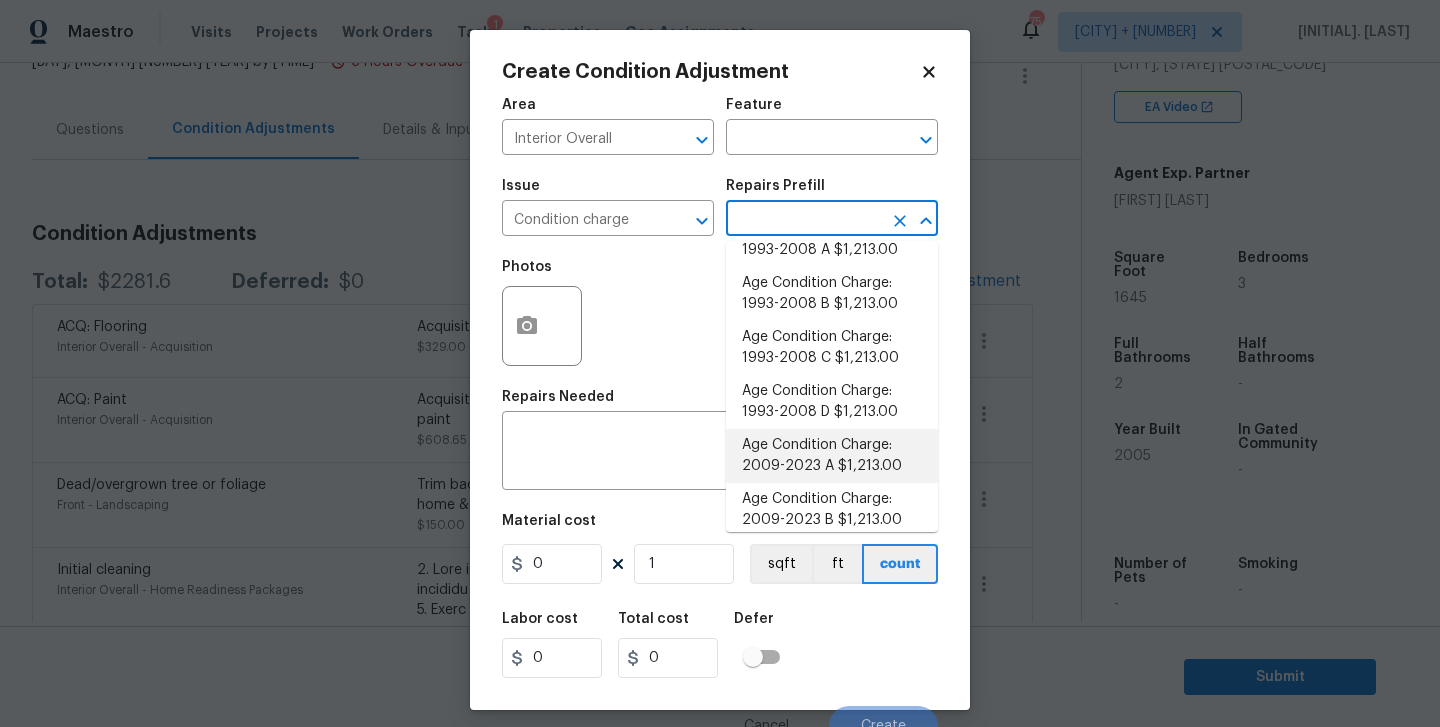 scroll, scrollTop: 449, scrollLeft: 0, axis: vertical 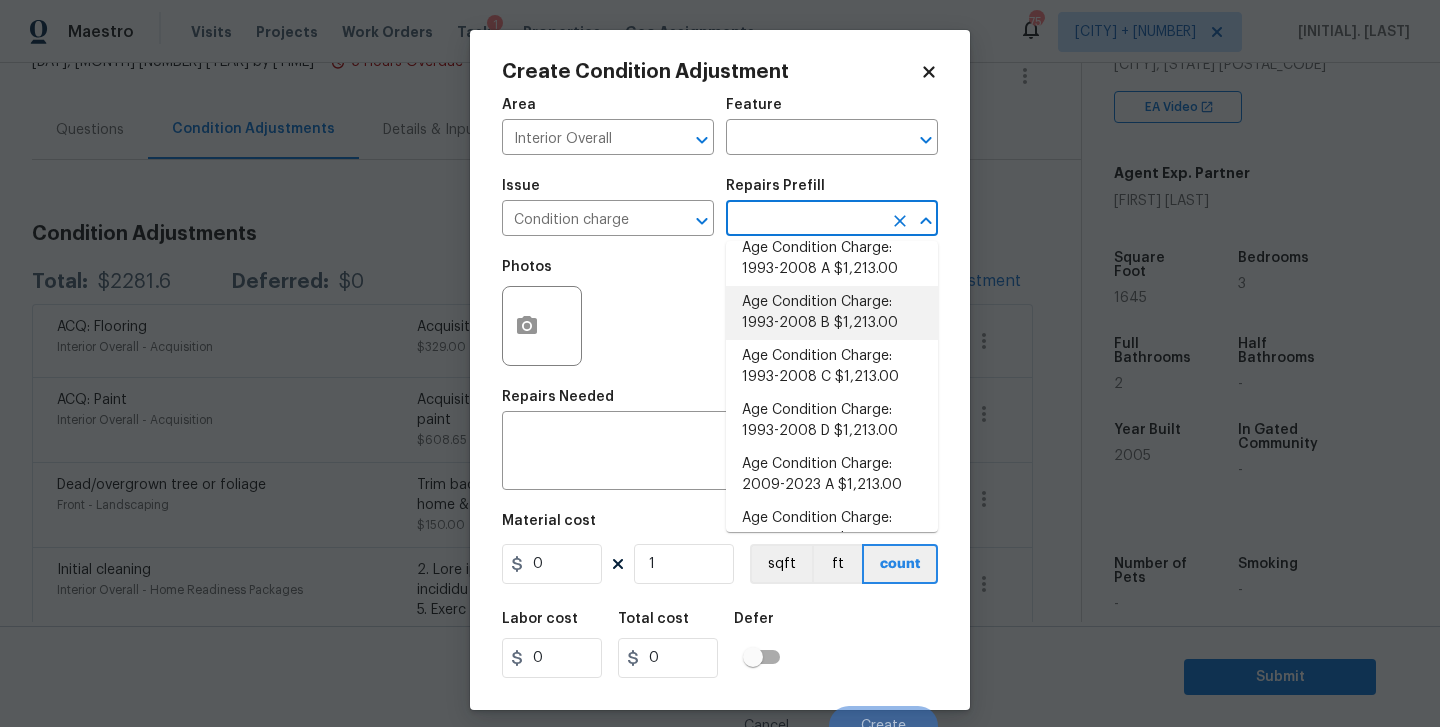 click on "Age Condition Charge: 1993-2008 B	 $1,213.00" at bounding box center (832, 313) 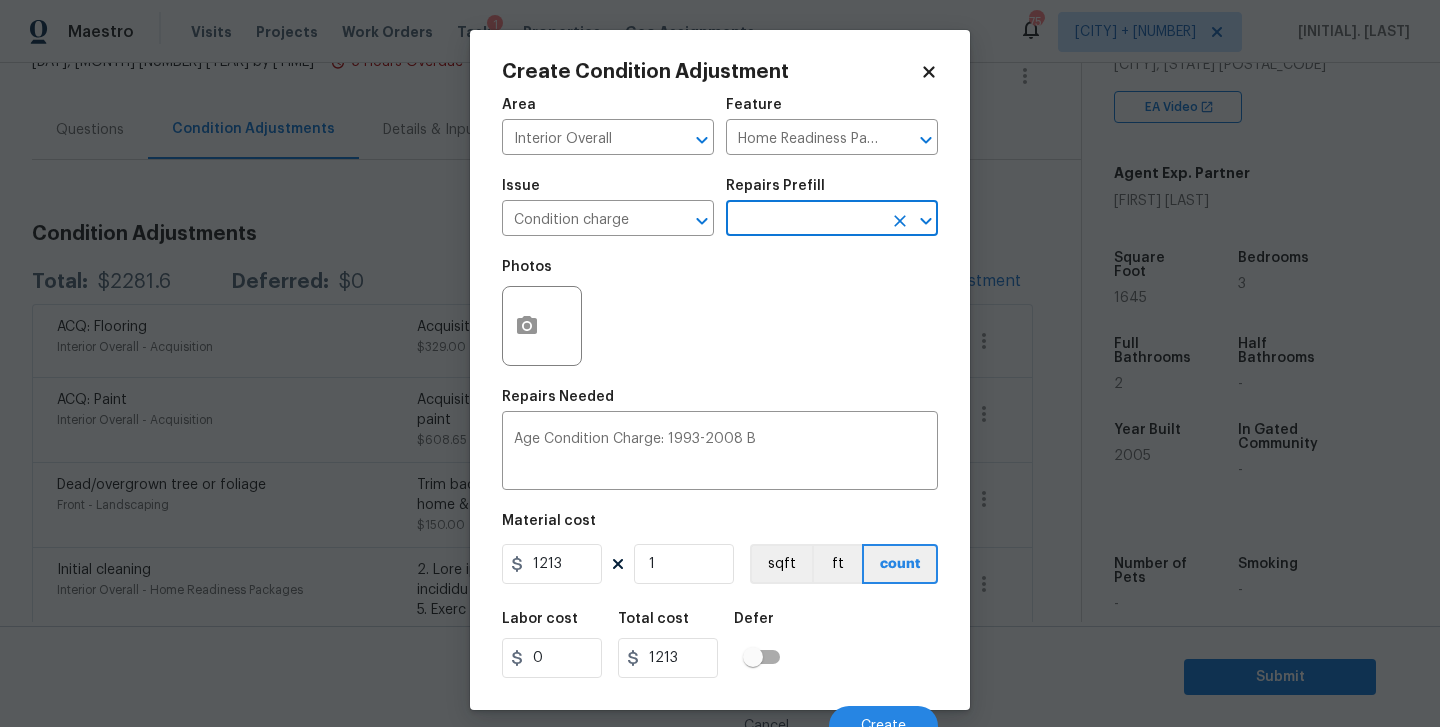 scroll, scrollTop: 20, scrollLeft: 0, axis: vertical 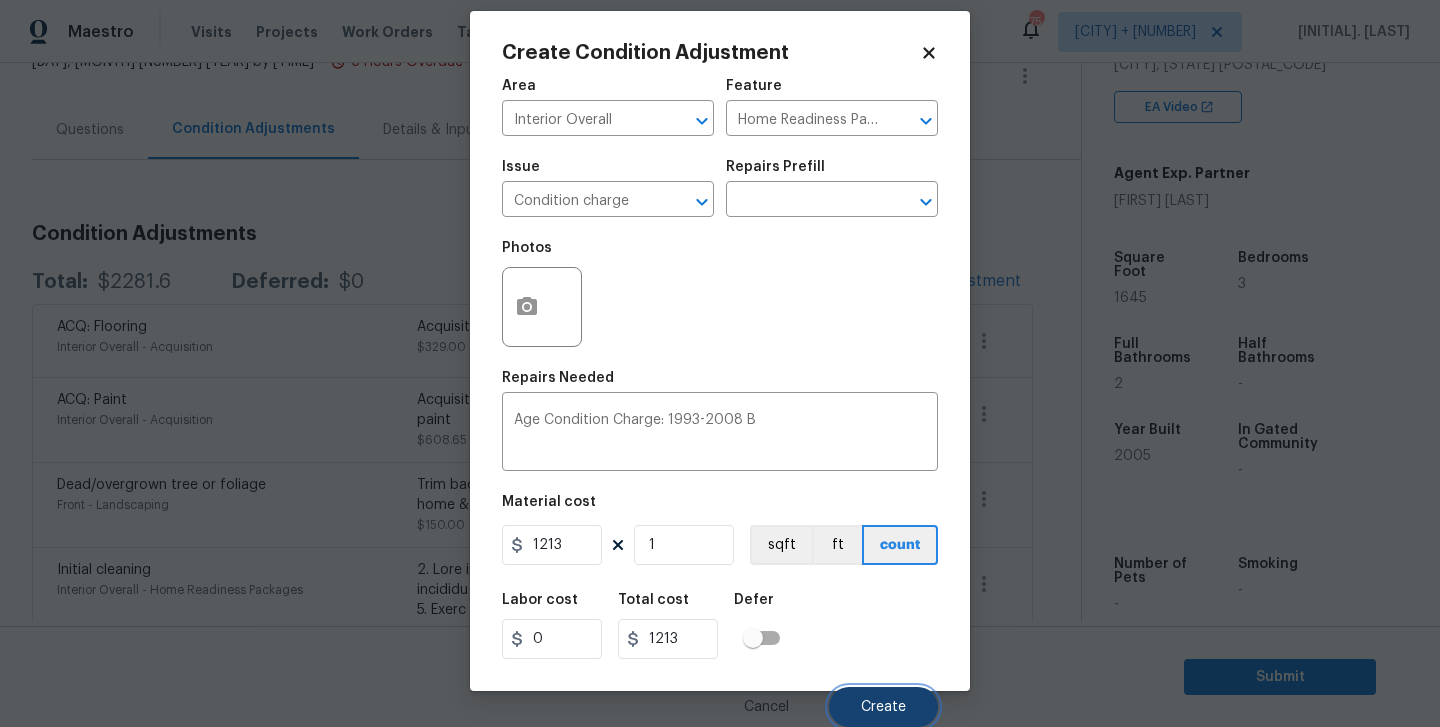 click on "Create" at bounding box center [883, 707] 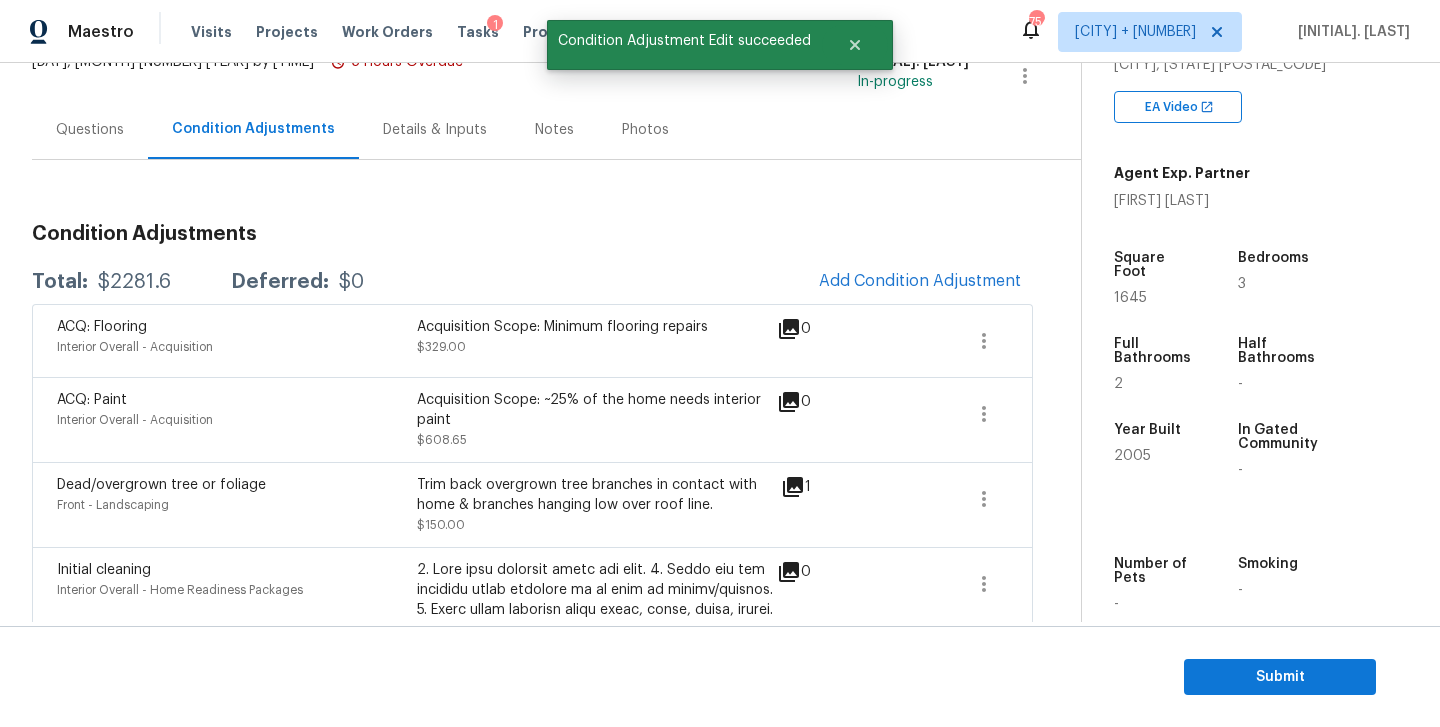 scroll, scrollTop: 13, scrollLeft: 0, axis: vertical 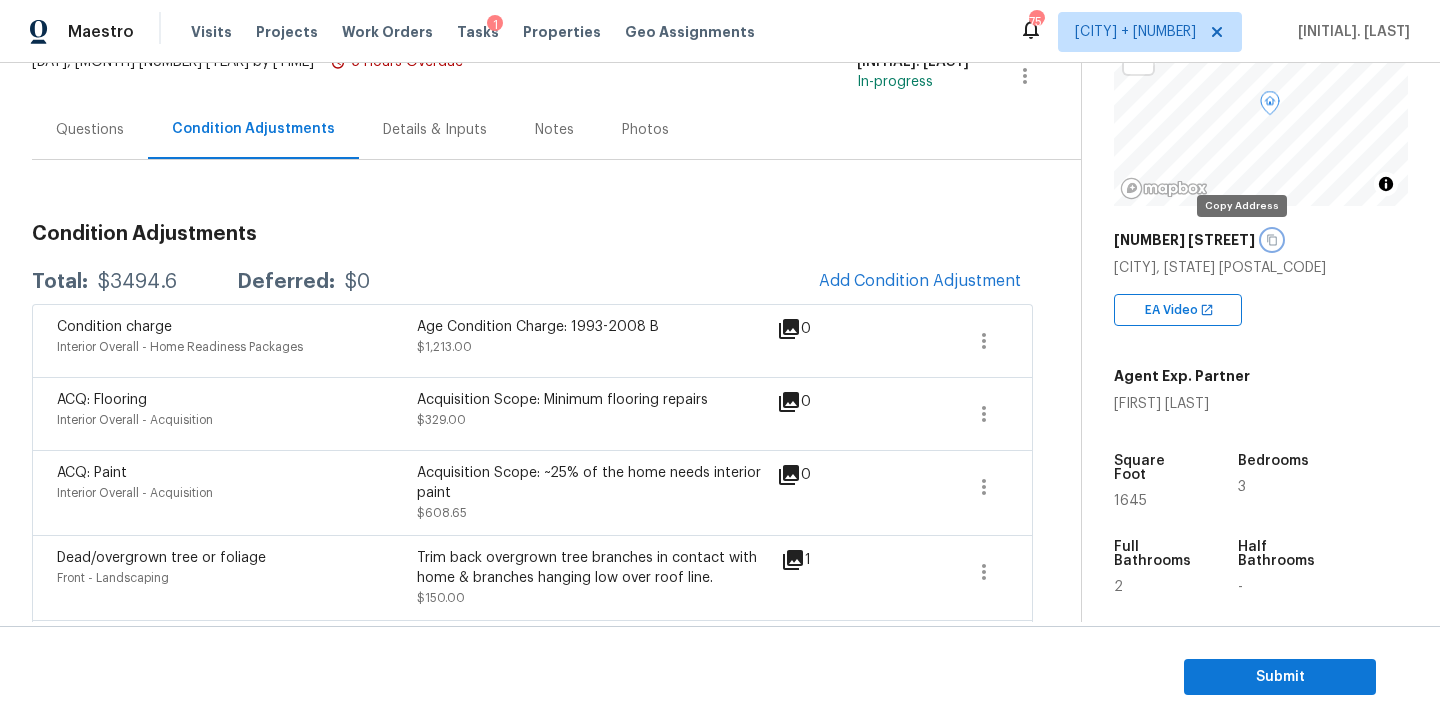 click 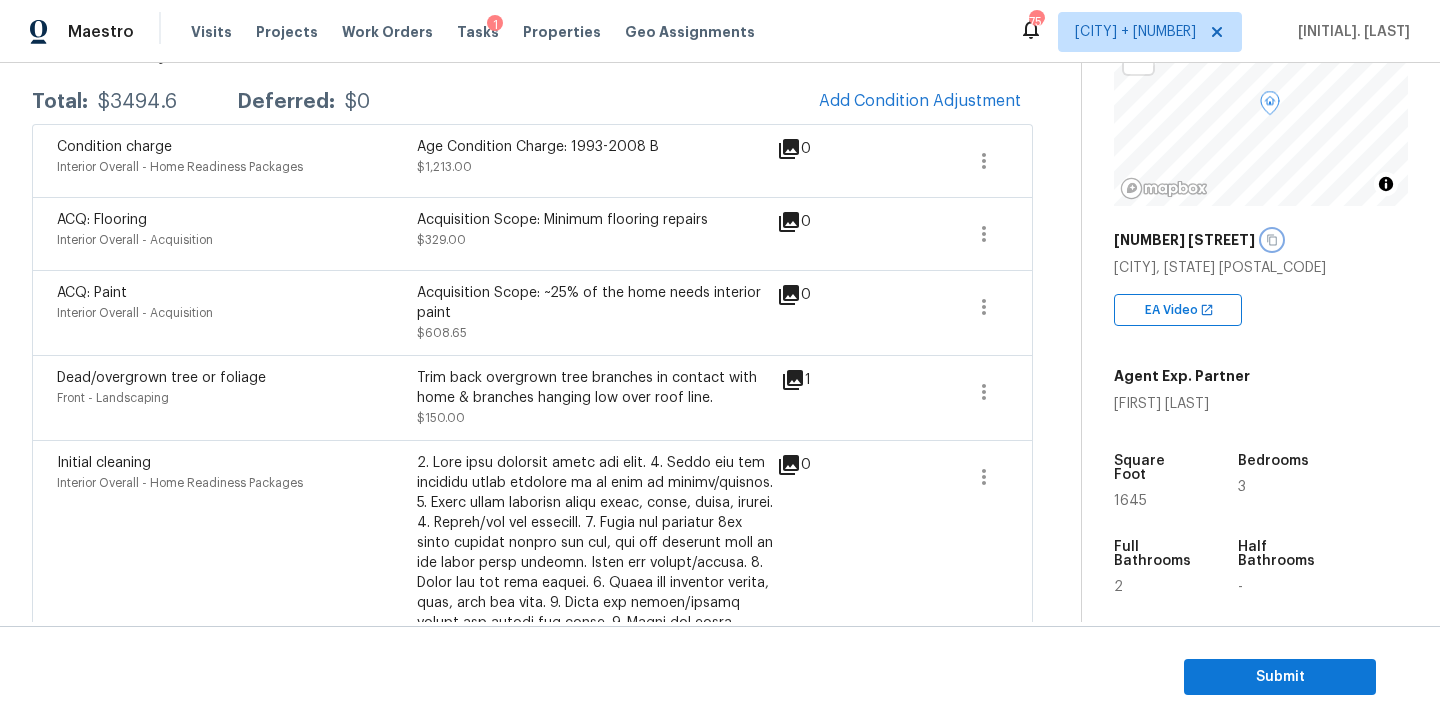 scroll, scrollTop: 234, scrollLeft: 0, axis: vertical 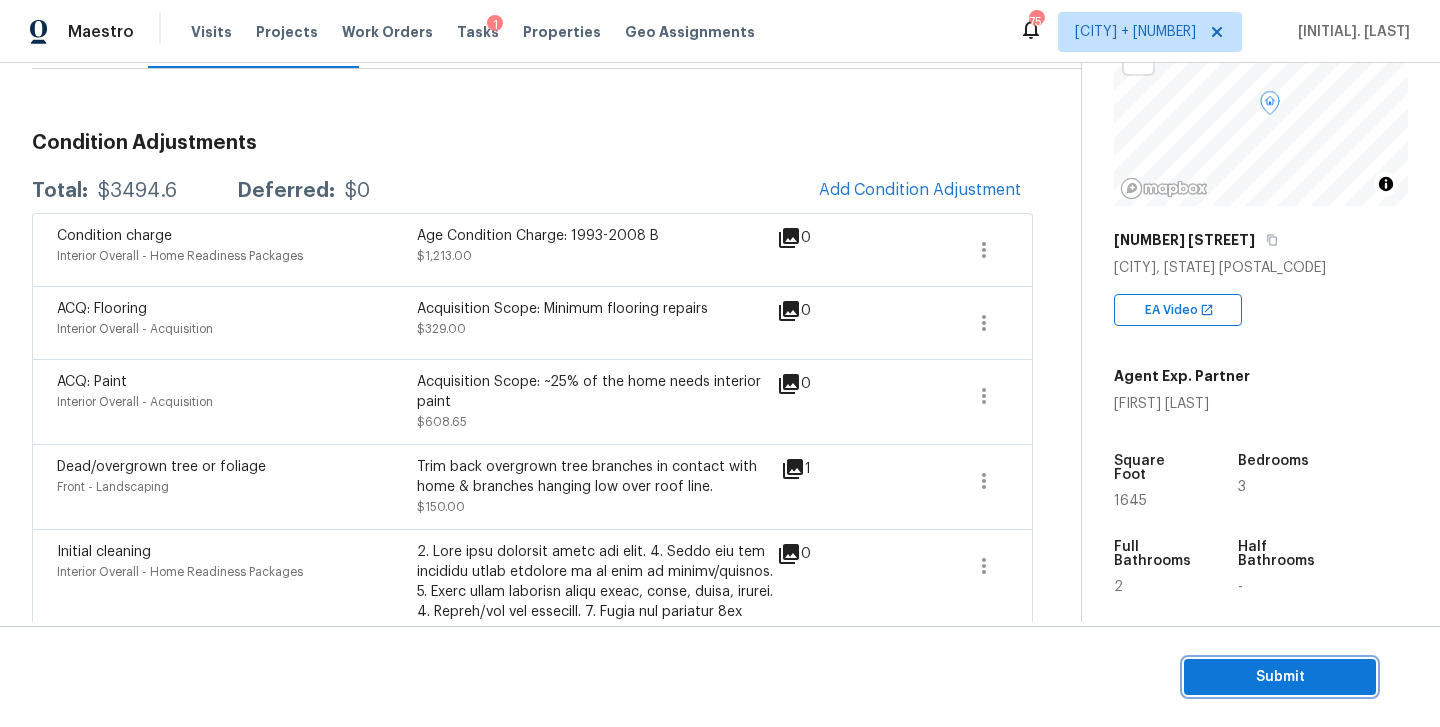 click on "Submit" at bounding box center (1280, 677) 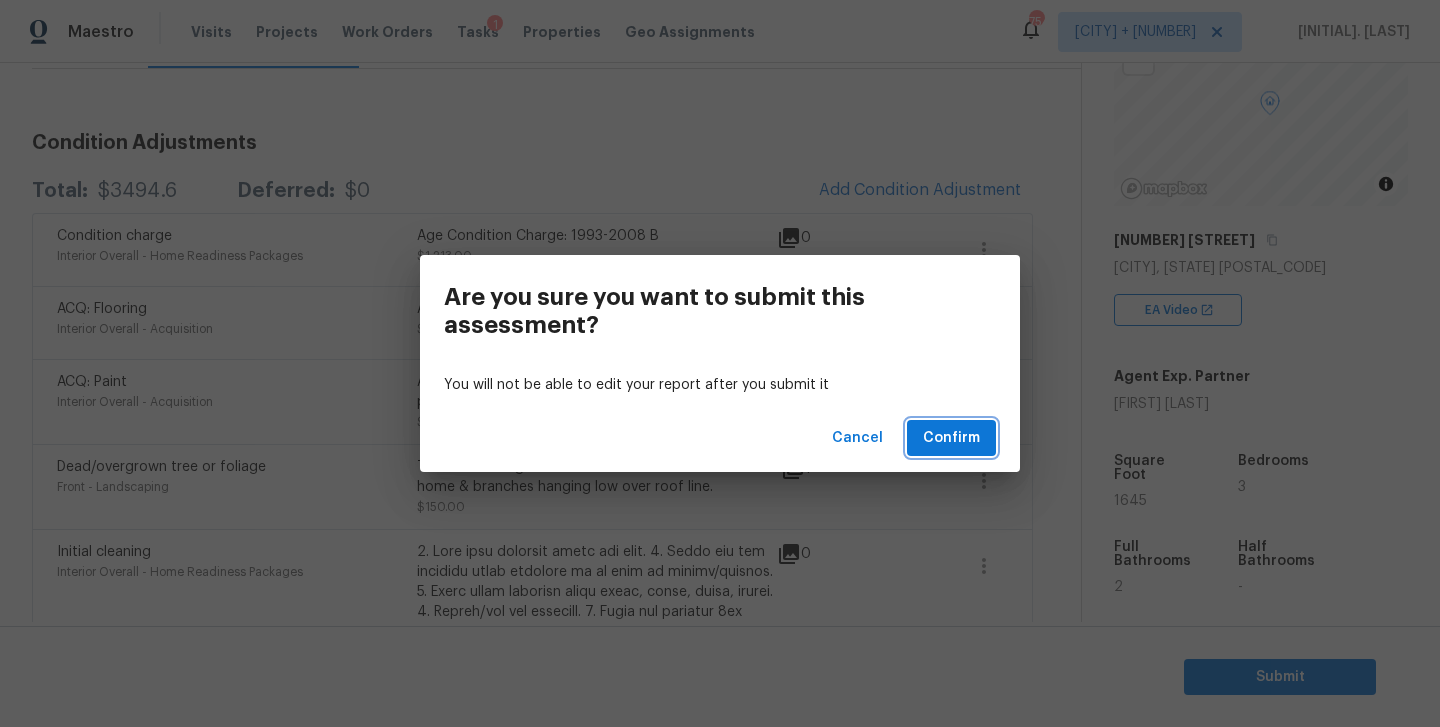 click on "Confirm" at bounding box center [951, 438] 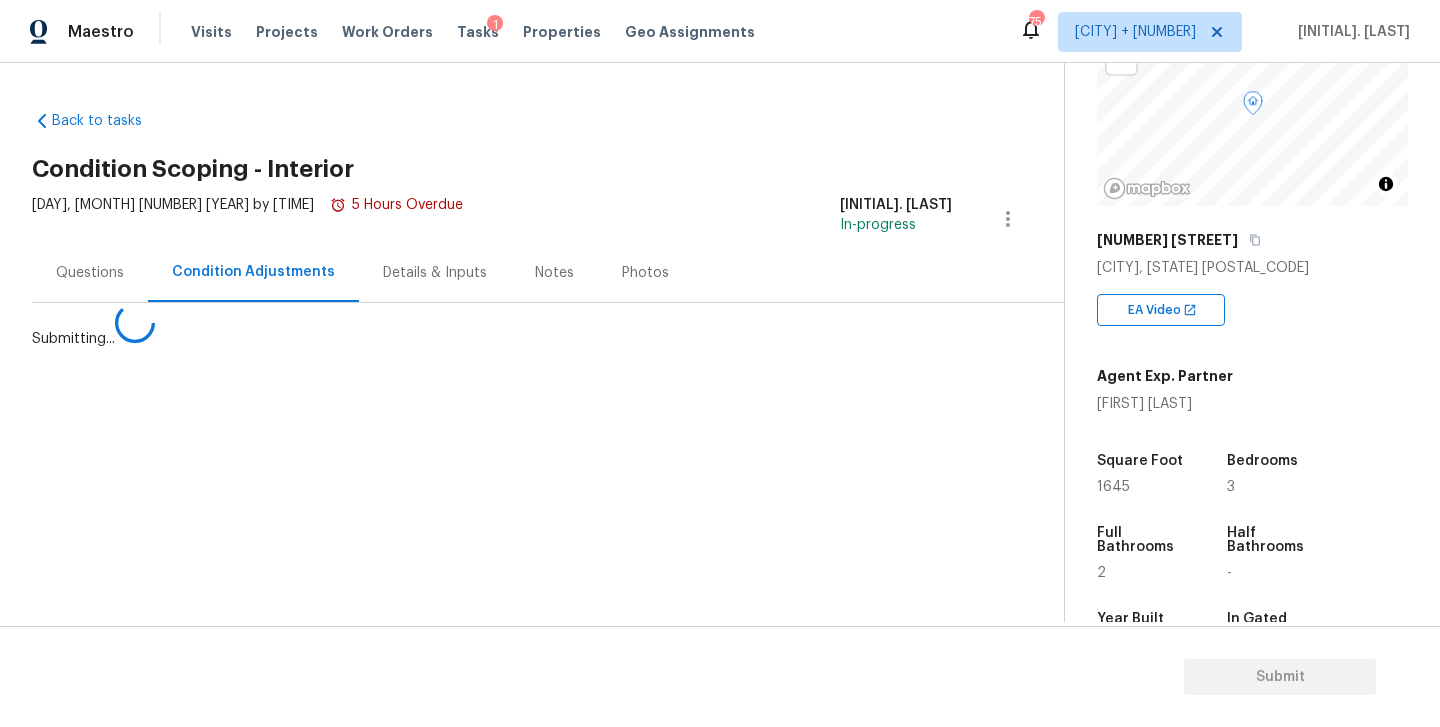scroll, scrollTop: 0, scrollLeft: 0, axis: both 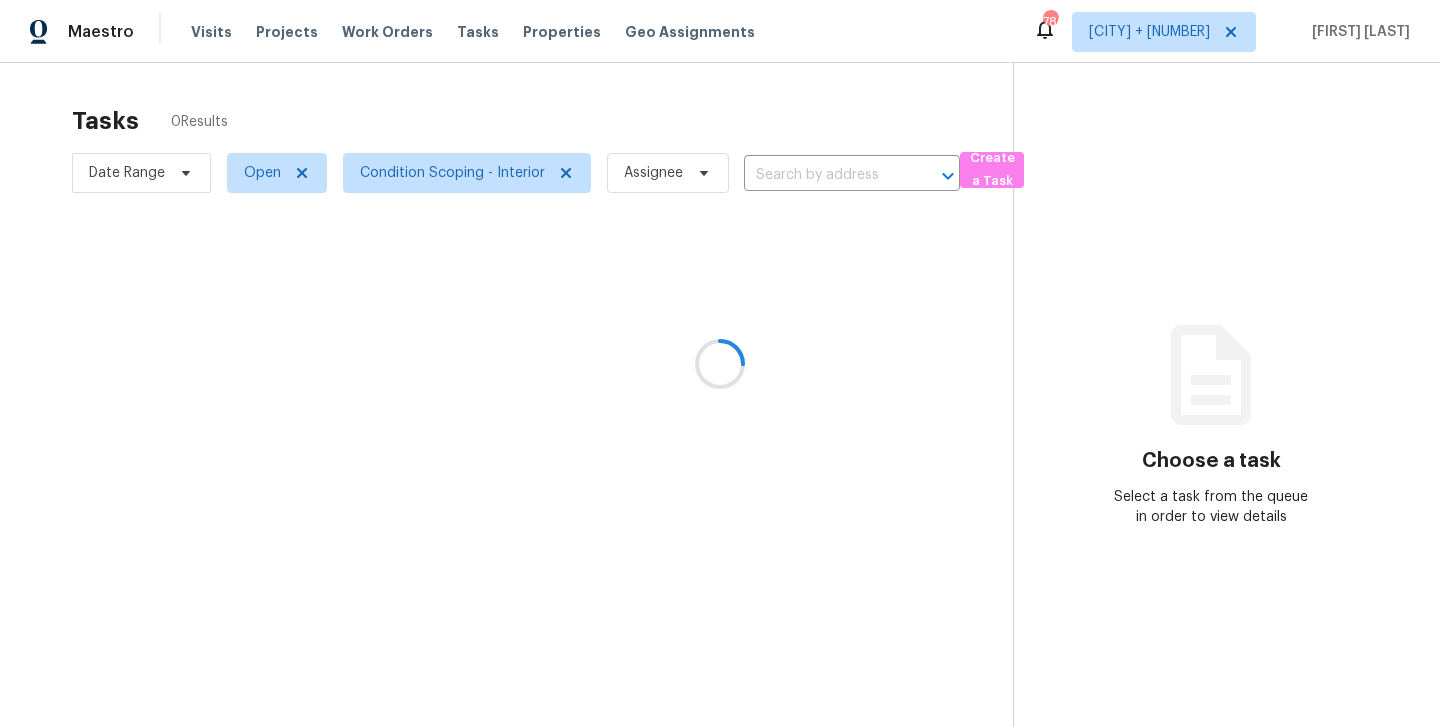 click at bounding box center [720, 363] 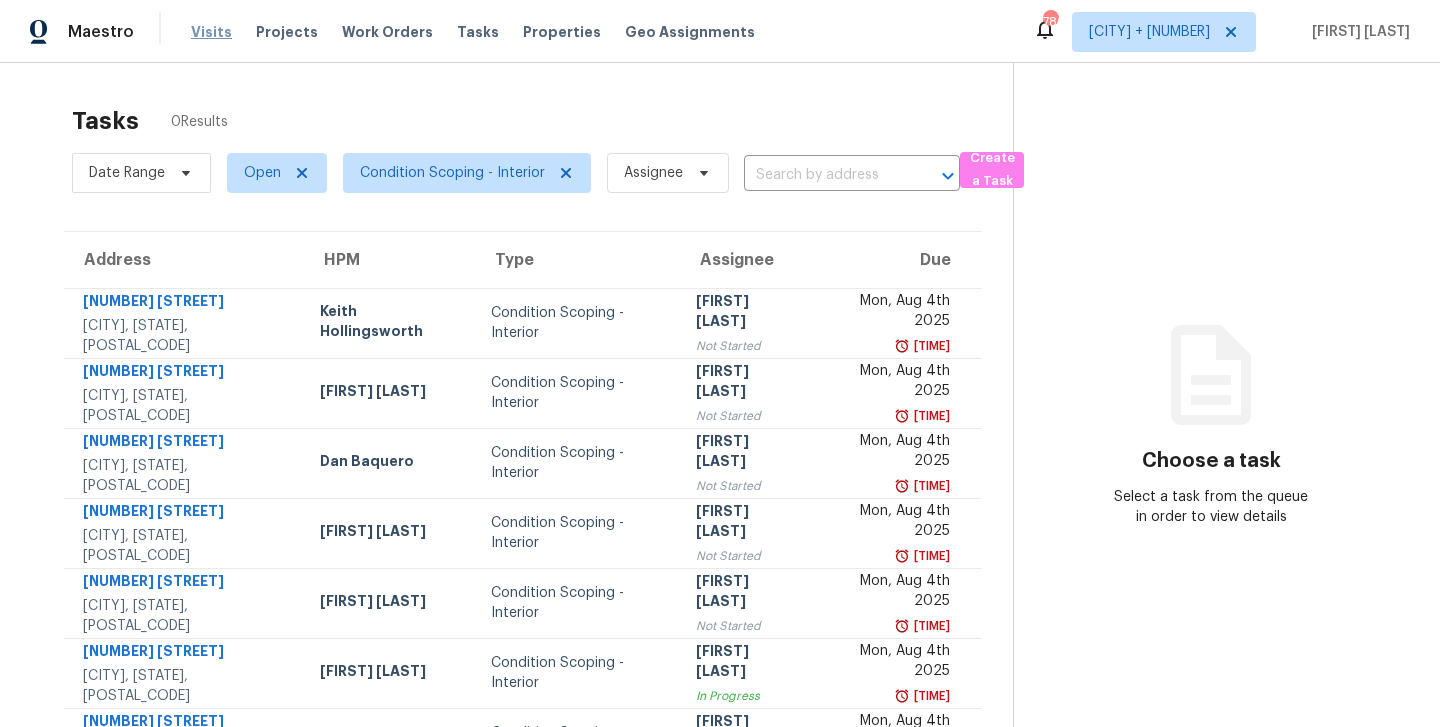 click on "Visits" at bounding box center (211, 32) 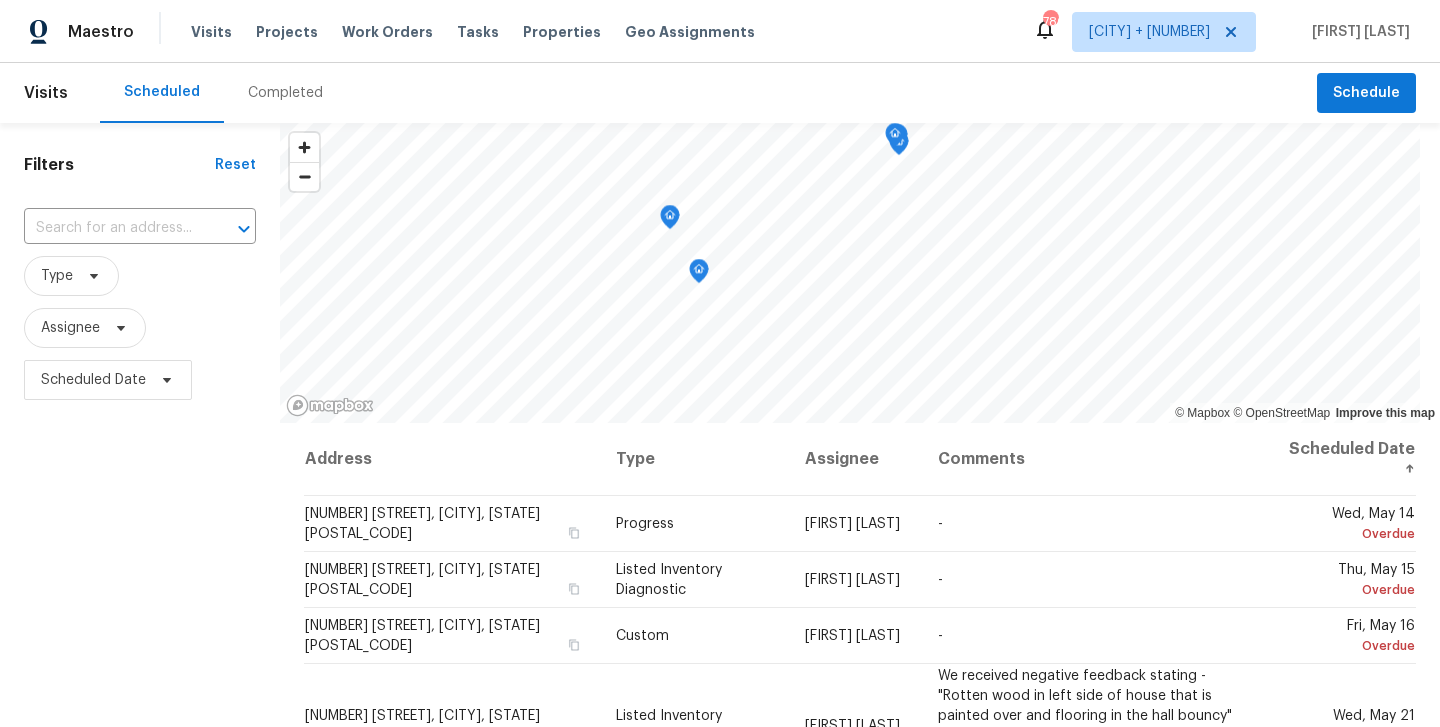 click on "Completed" at bounding box center (285, 93) 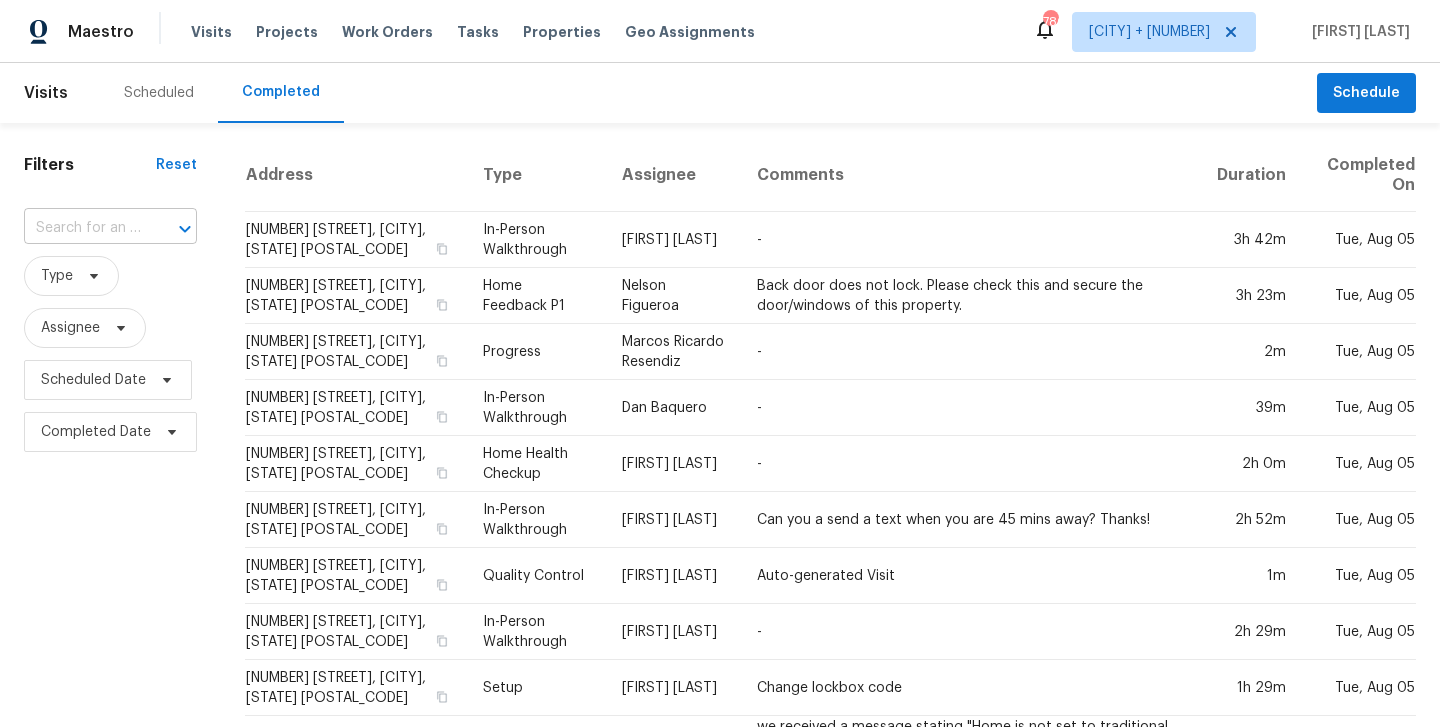 click at bounding box center (82, 228) 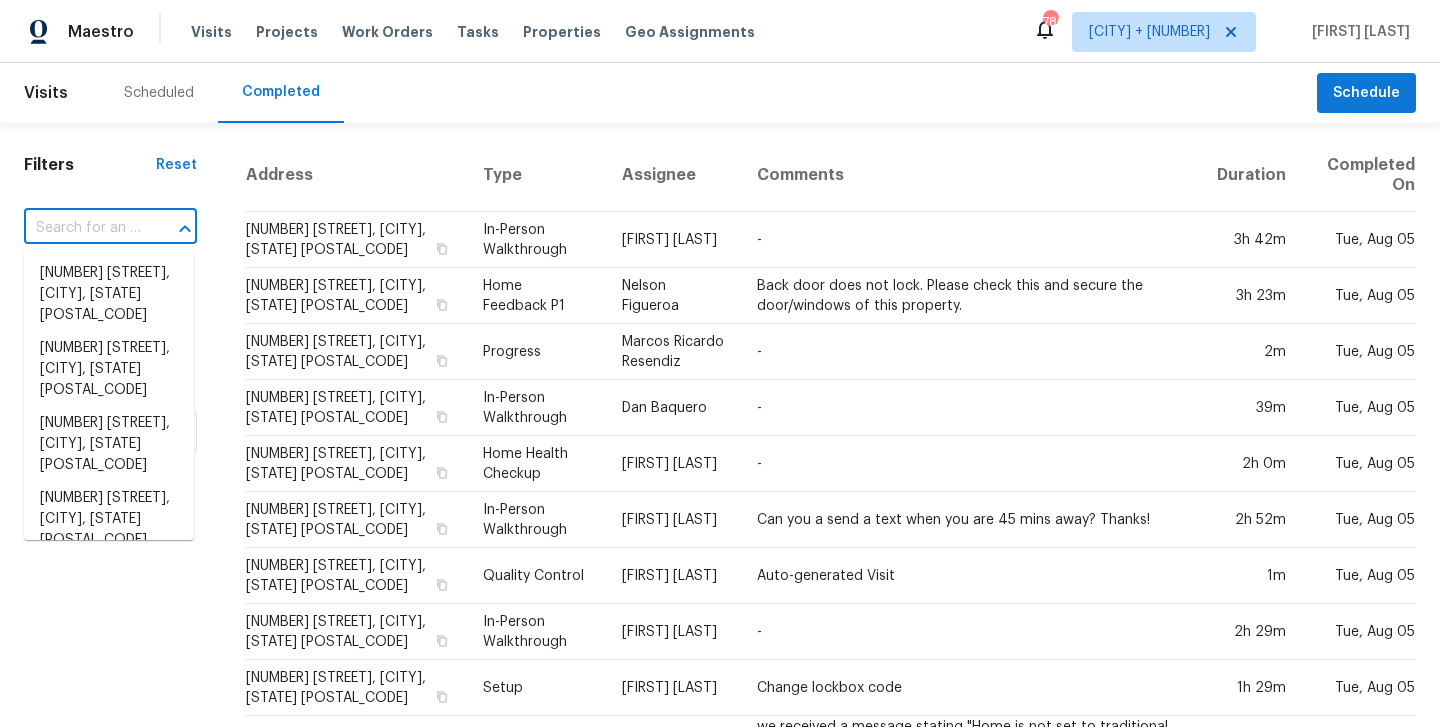 paste on "4397 Bridge Pointe Dr, Harrisburg, NC 28075" 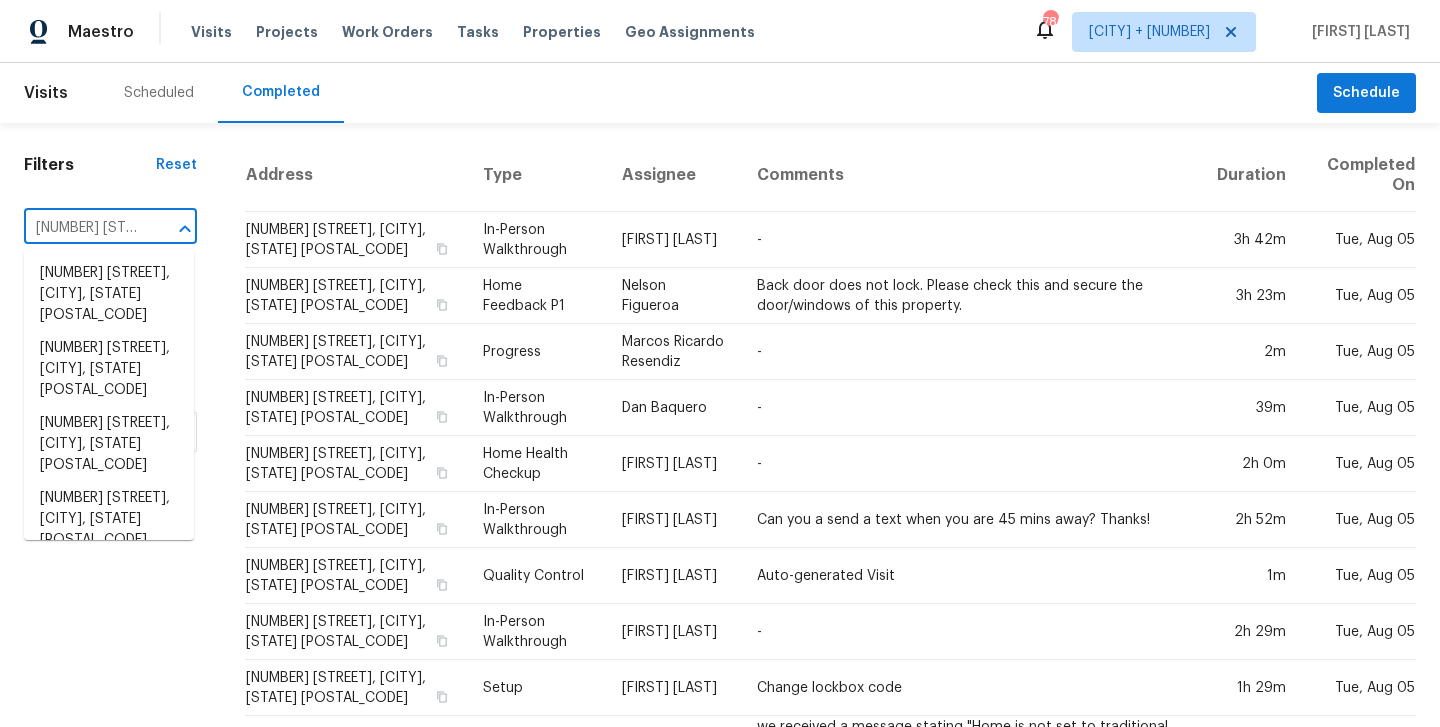 scroll, scrollTop: 0, scrollLeft: 189, axis: horizontal 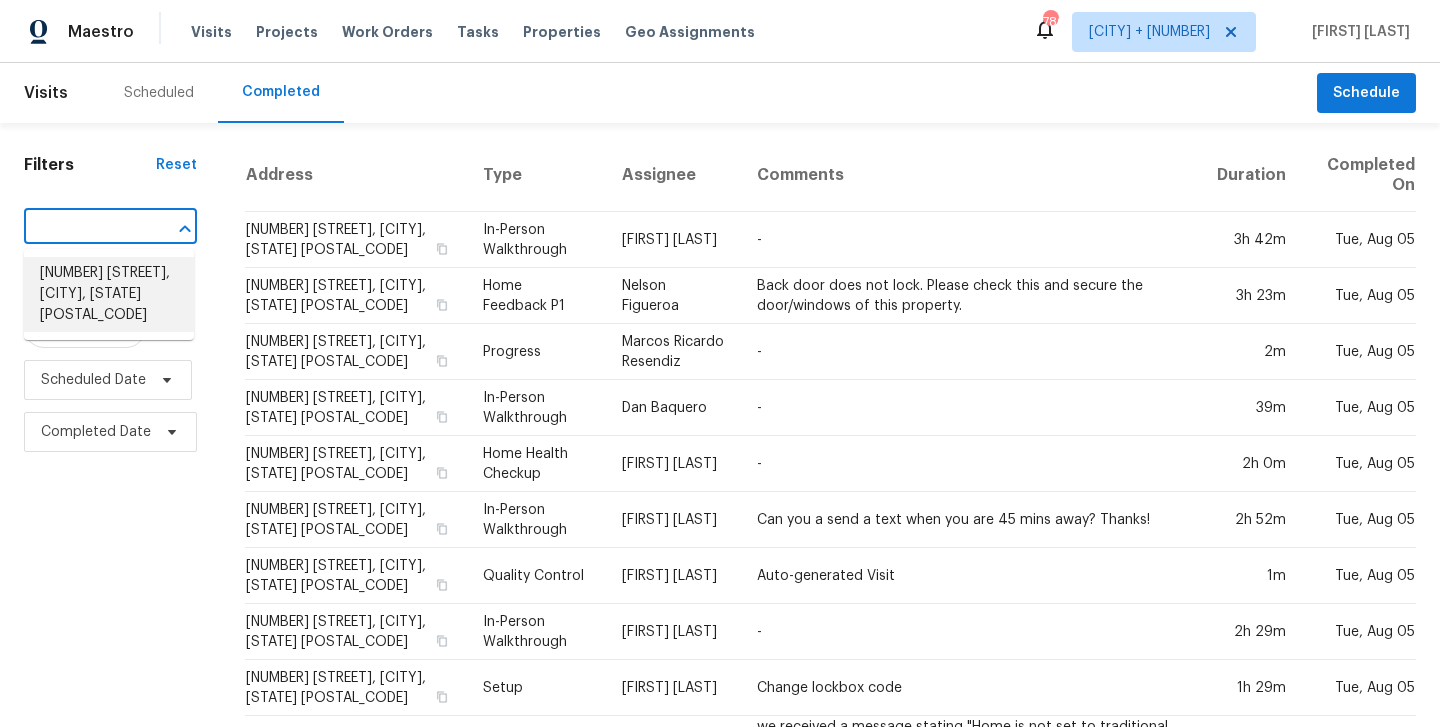 click on "4397 Bridge Pointe Dr, Harrisburg, NC 28075" at bounding box center (109, 294) 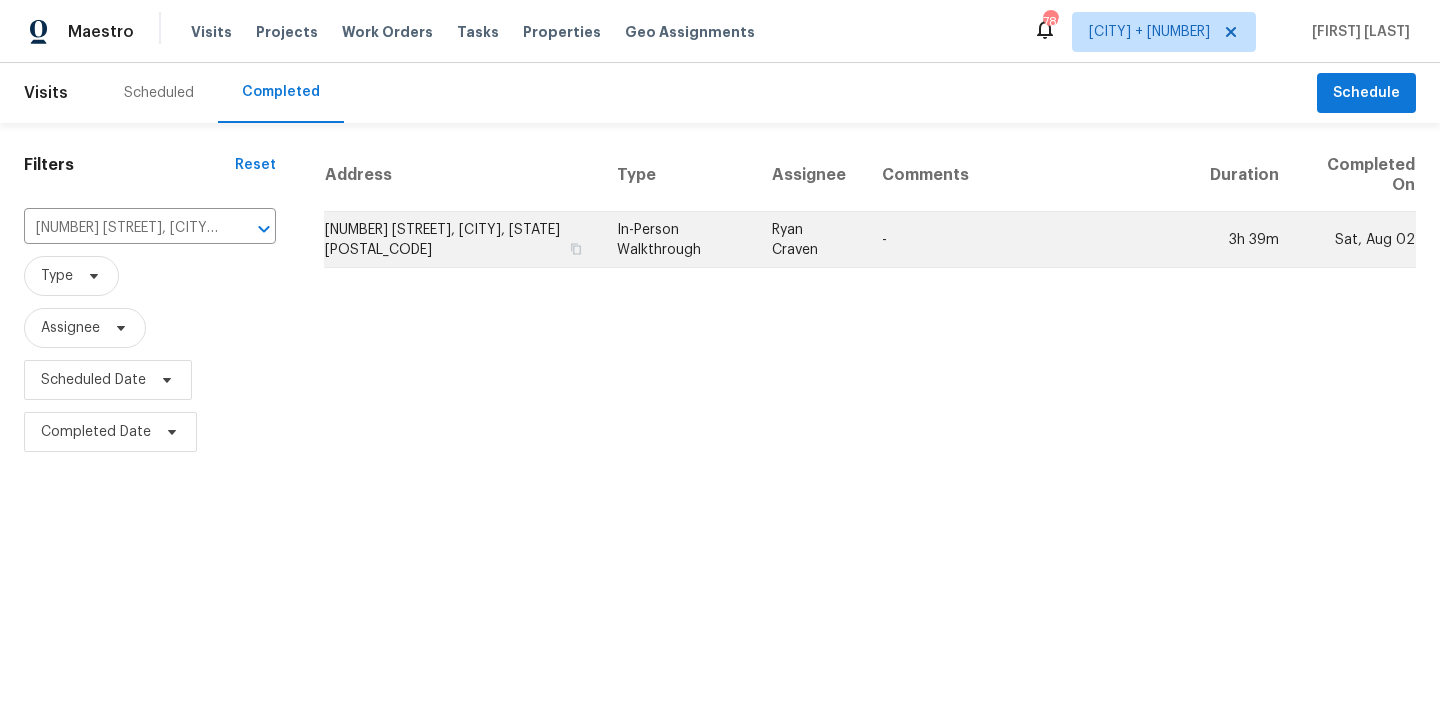 click on "In-Person Walkthrough" at bounding box center [678, 240] 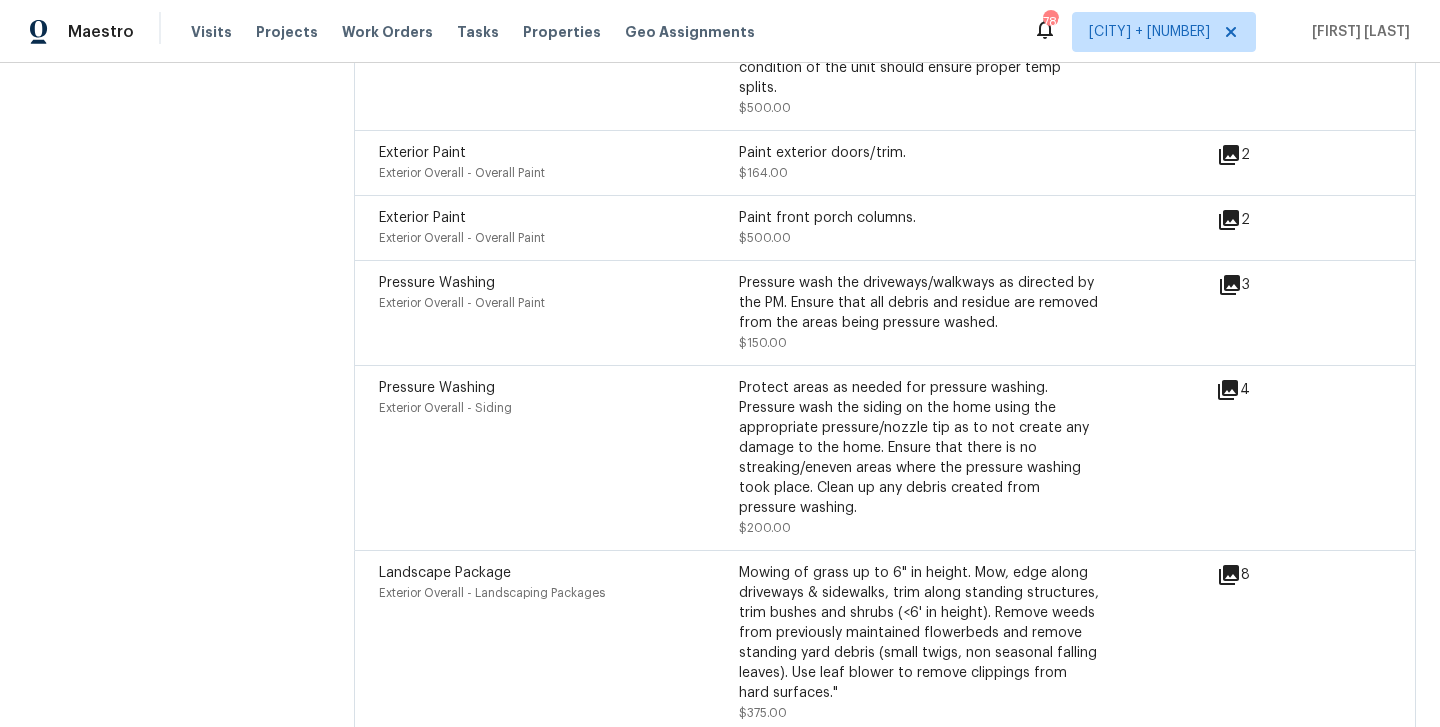 scroll, scrollTop: 5239, scrollLeft: 0, axis: vertical 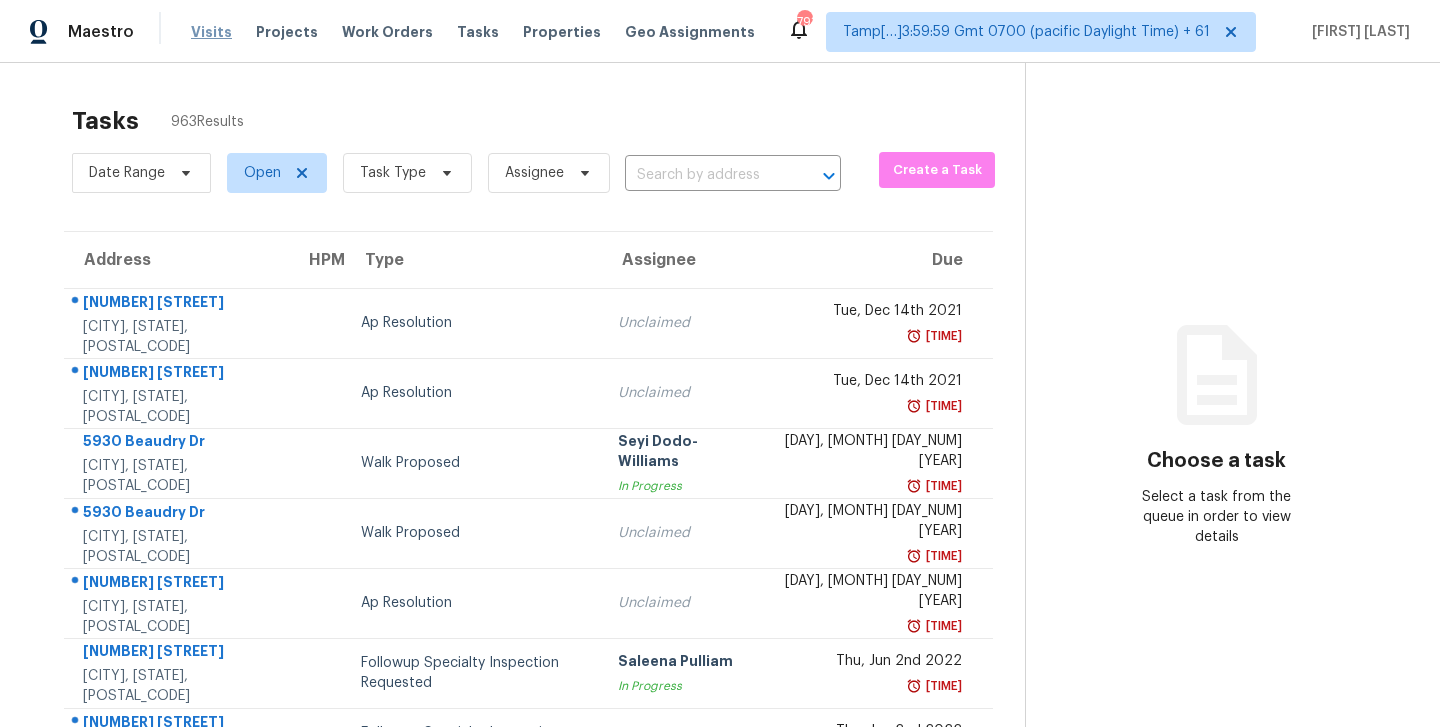 click on "Visits" at bounding box center [211, 32] 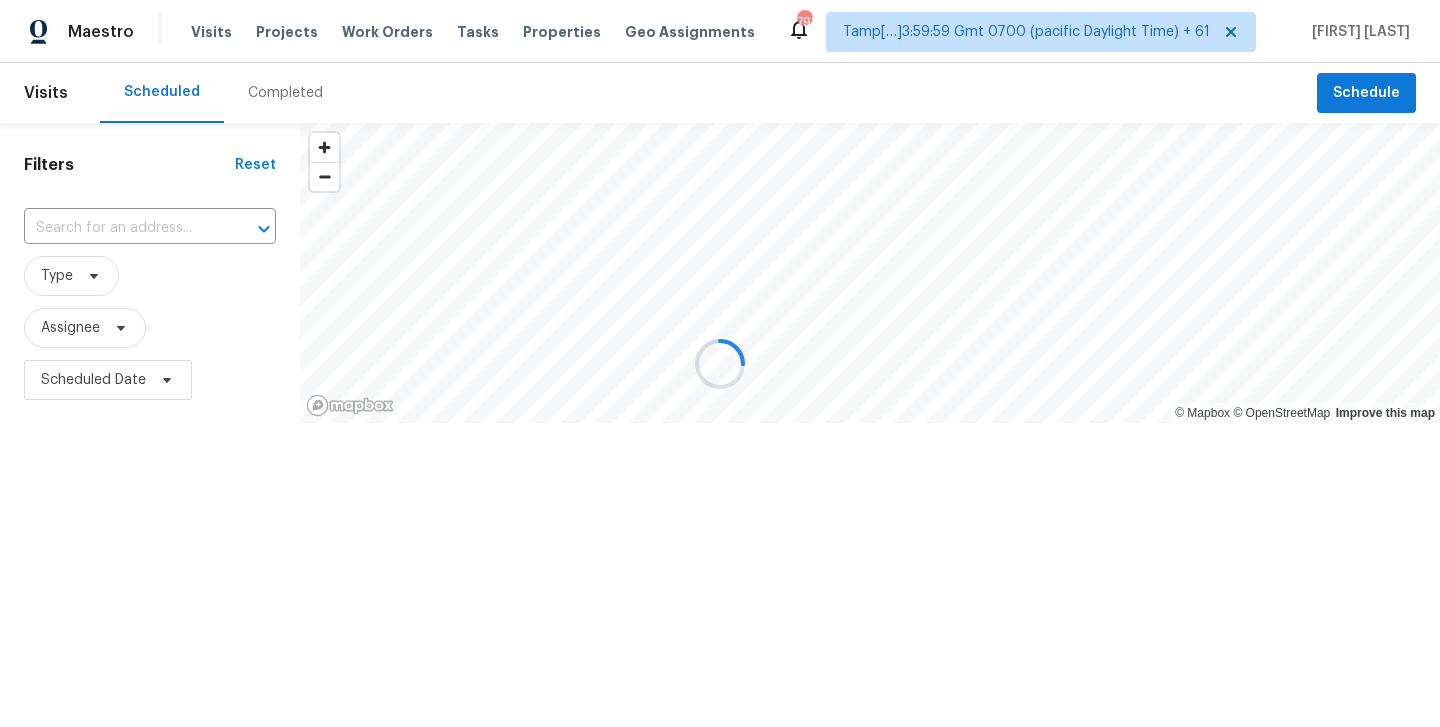 click on "Completed" at bounding box center (285, 93) 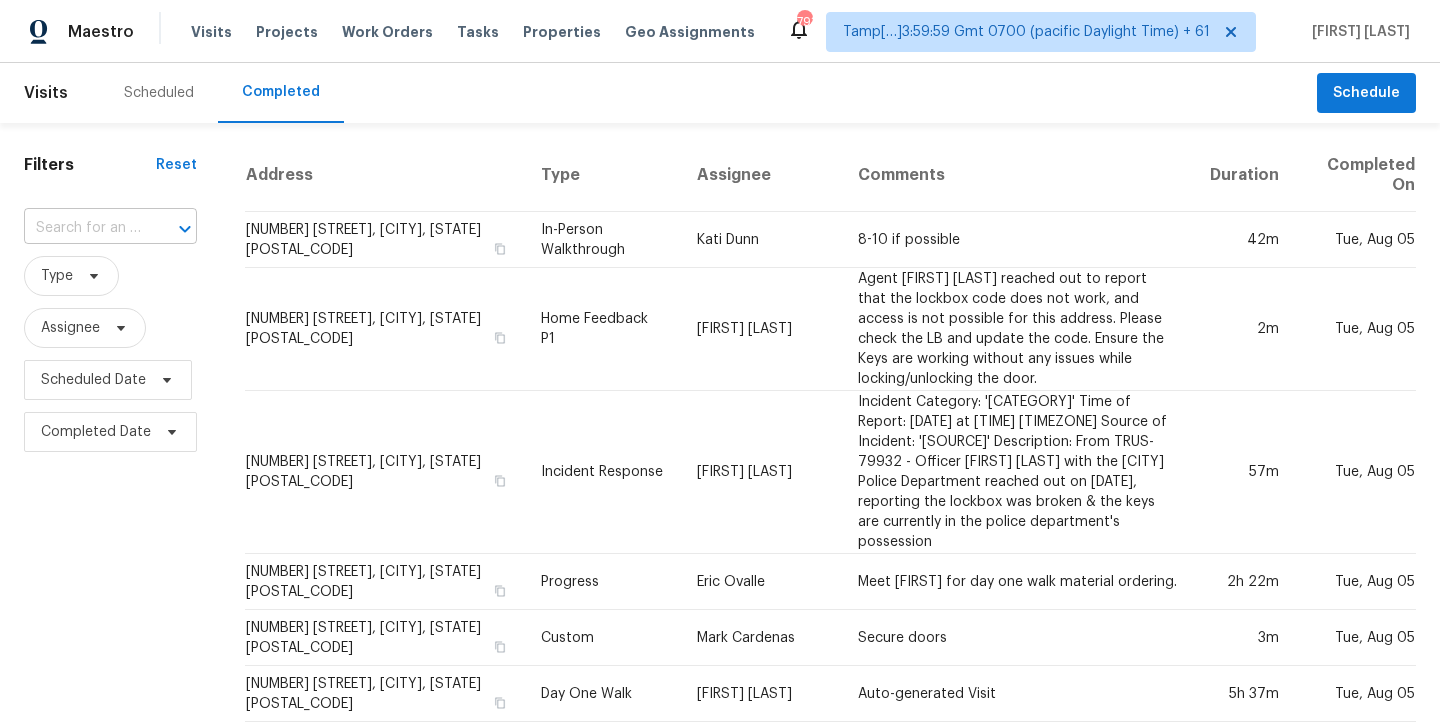 click at bounding box center [82, 228] 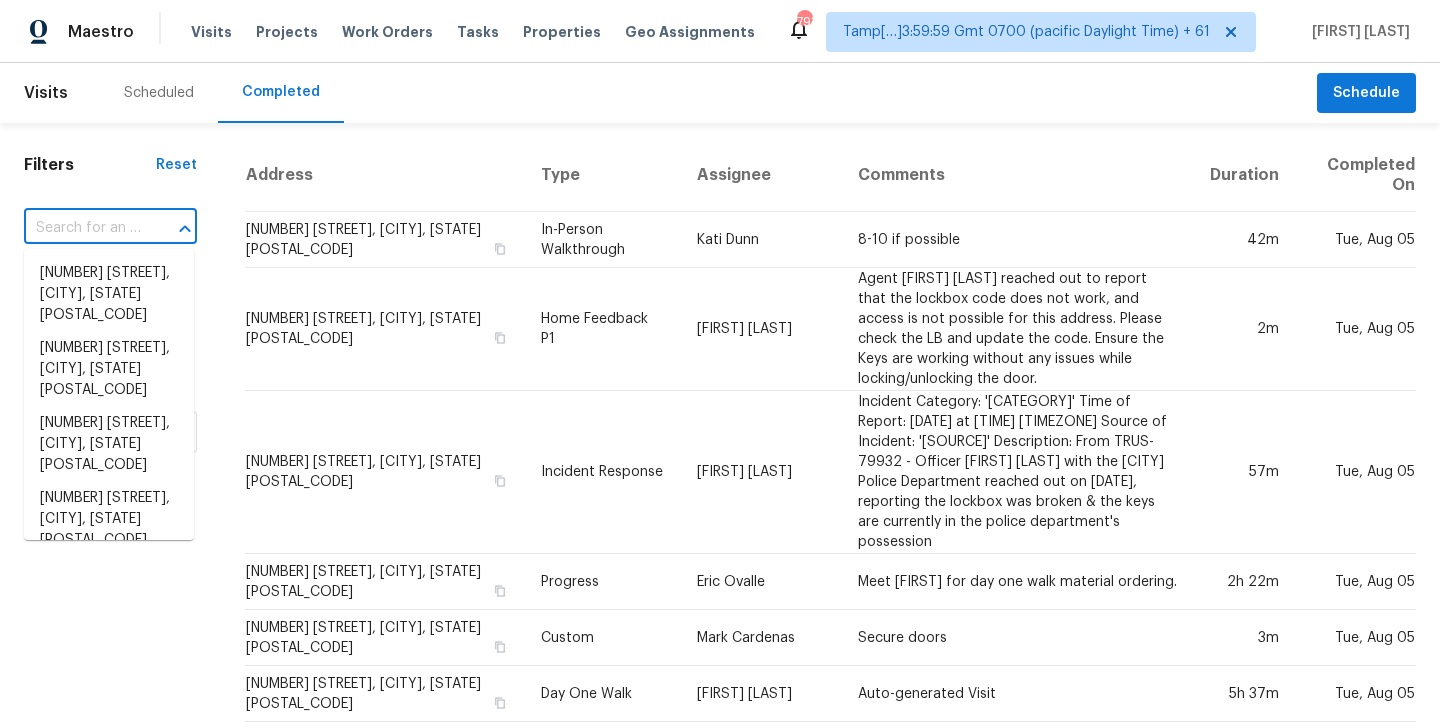 paste on "10724 Balsam Creek Ave, Las Vegas, NV 89144" 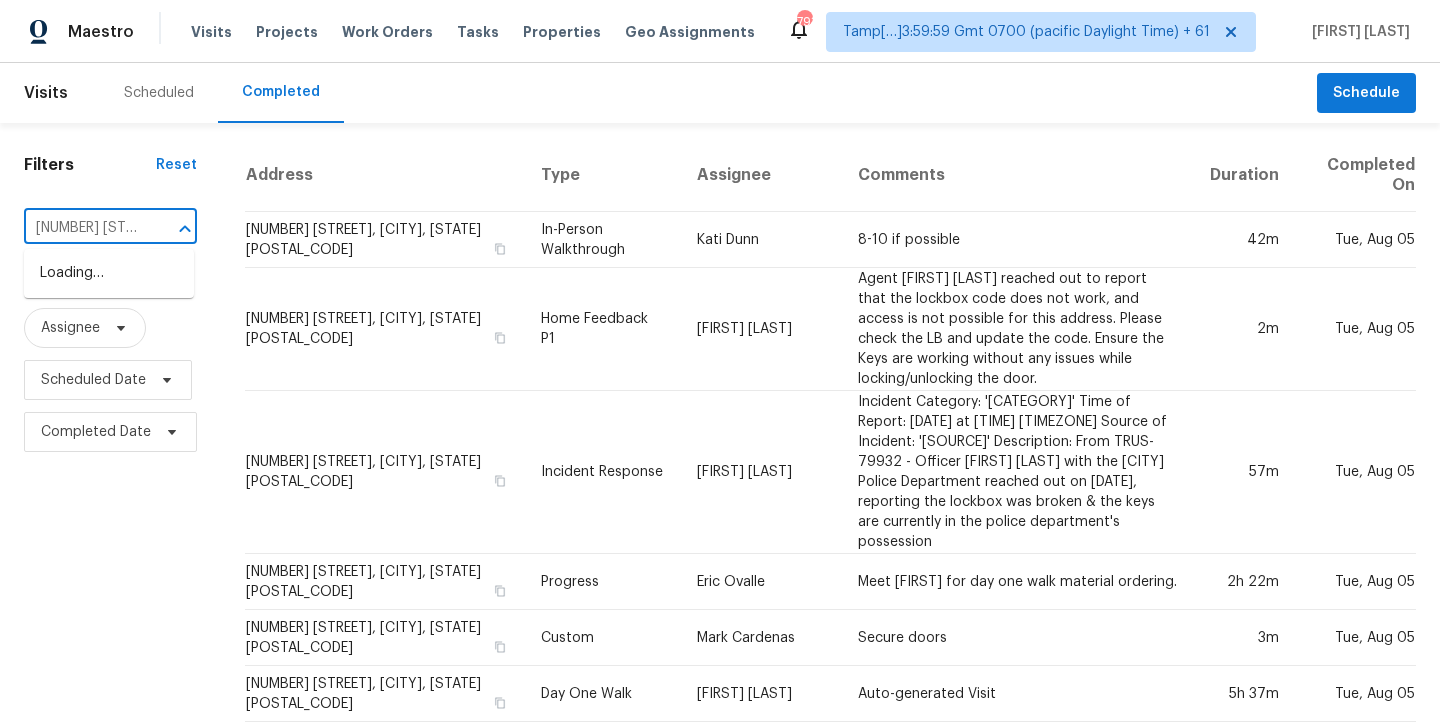 scroll, scrollTop: 0, scrollLeft: 198, axis: horizontal 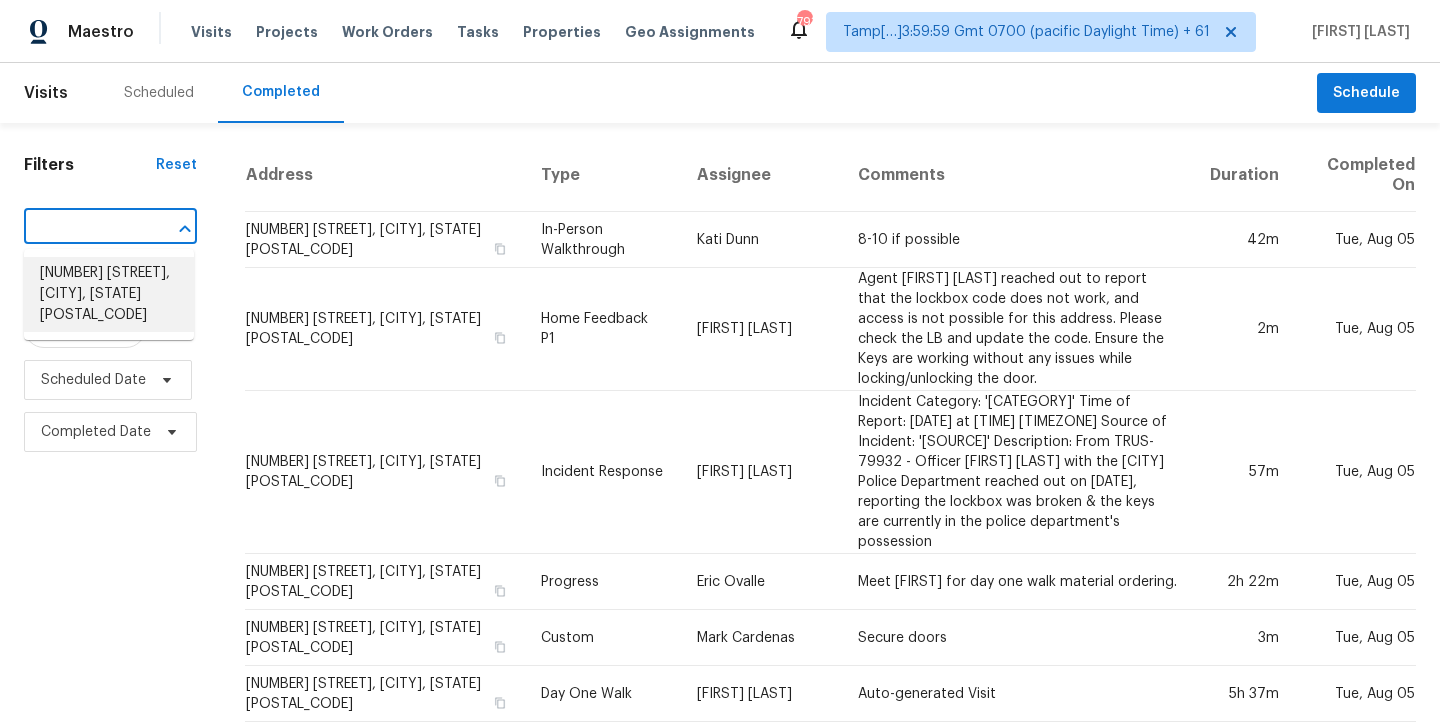 click on "10724 Balsam Creek Ave, Las Vegas, NV 89144" at bounding box center (109, 294) 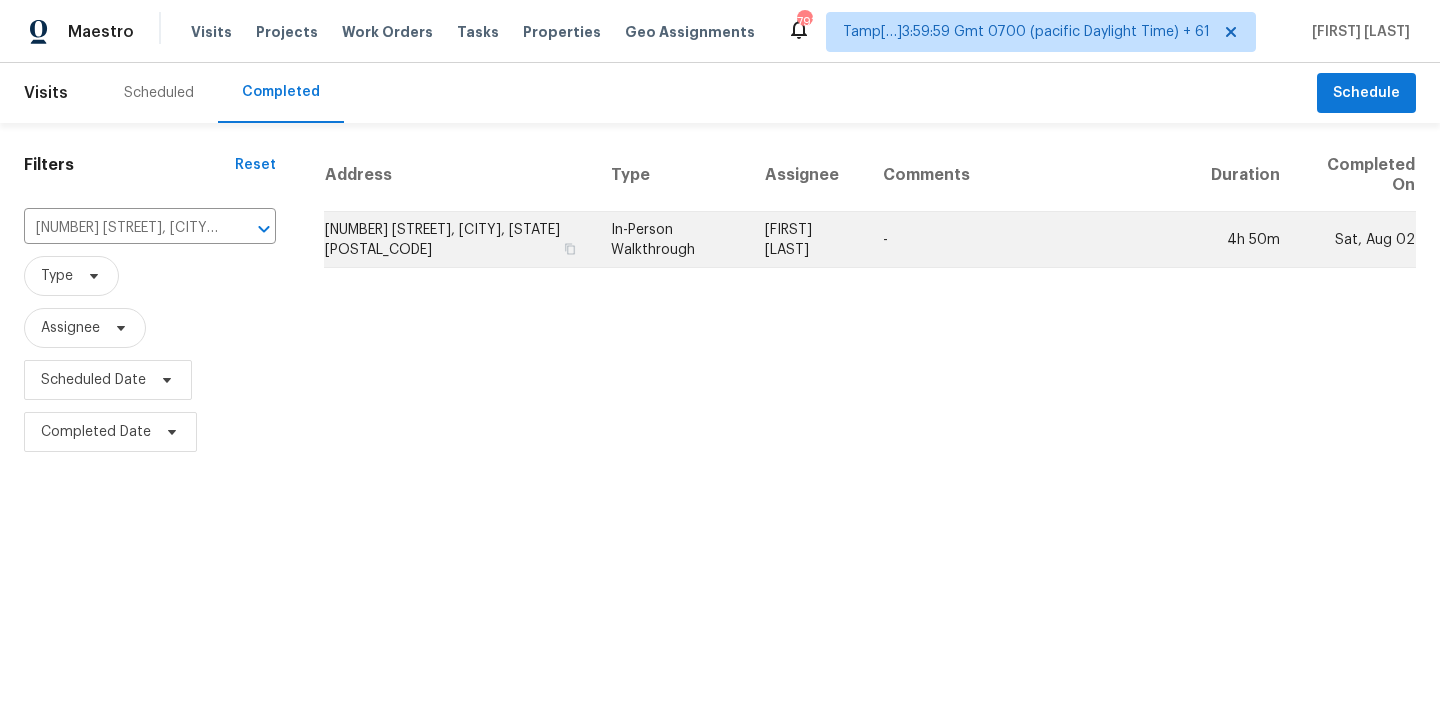 click on "In-Person Walkthrough" at bounding box center (672, 240) 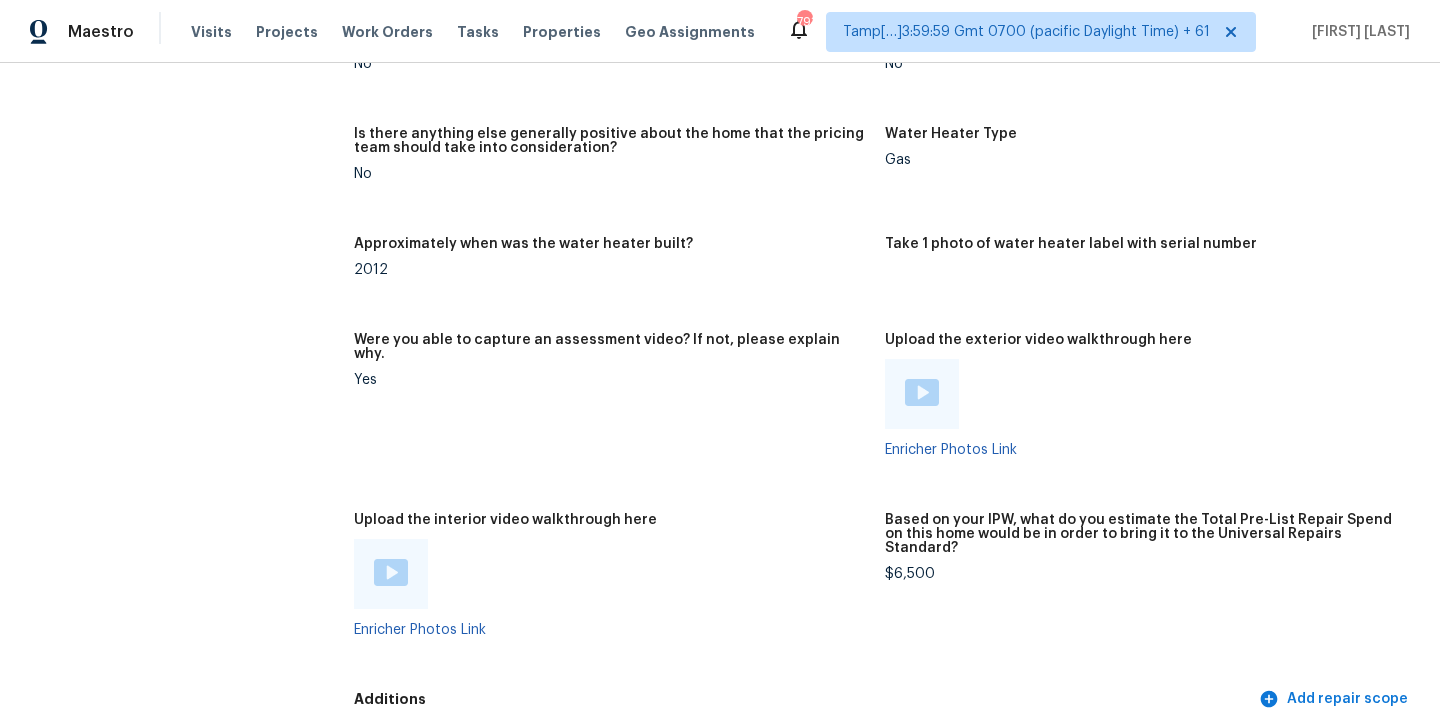 scroll, scrollTop: 3470, scrollLeft: 0, axis: vertical 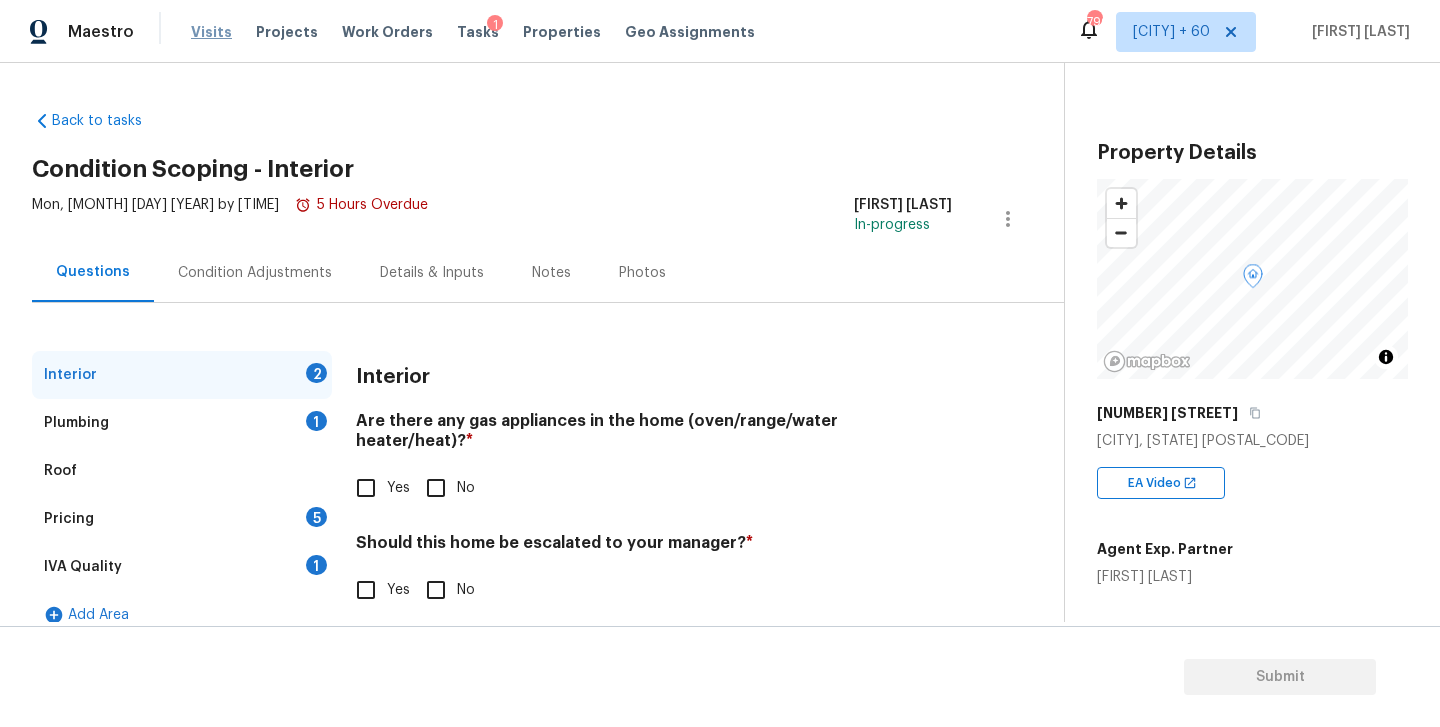 click on "Visits" at bounding box center [211, 32] 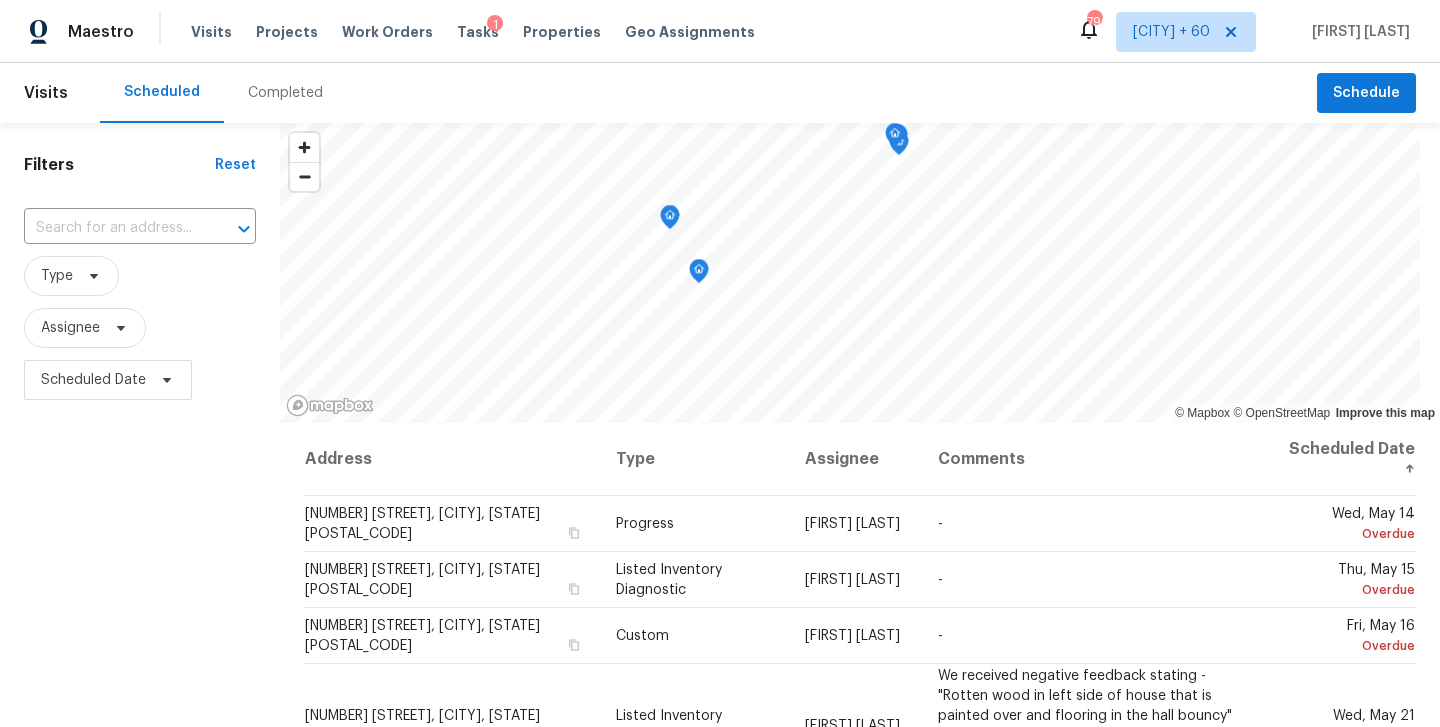 click on "Completed" at bounding box center [285, 93] 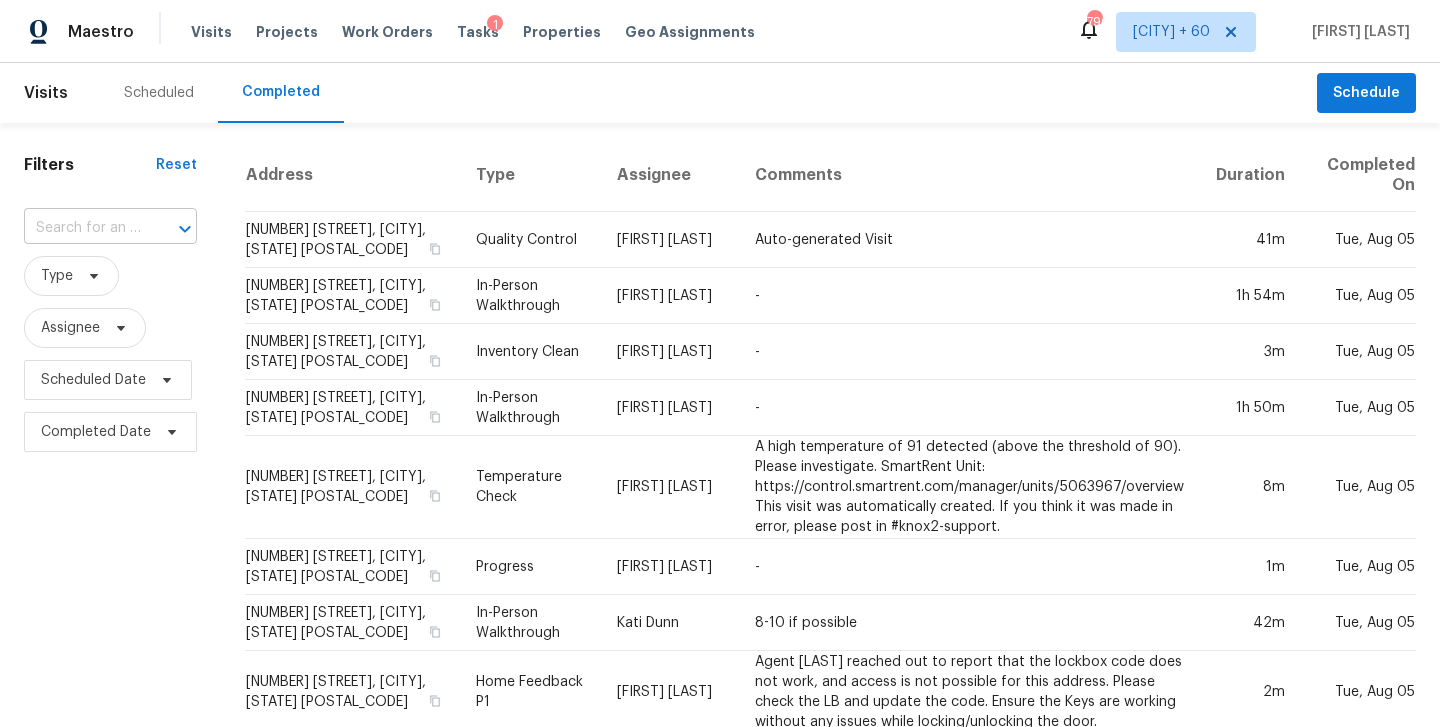 click at bounding box center (171, 229) 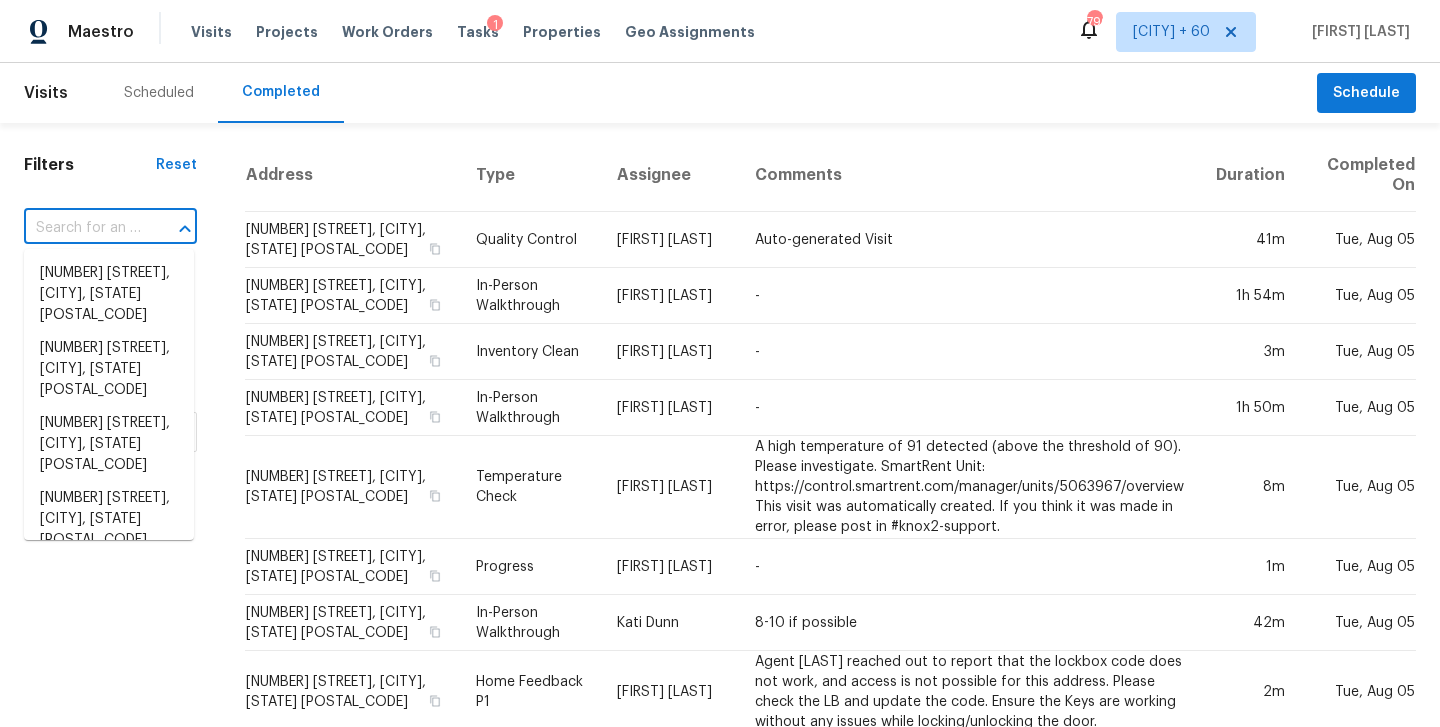 paste on "[NUMBER] [STREET] [CITY] [STATE] [POSTAL_CODE]" 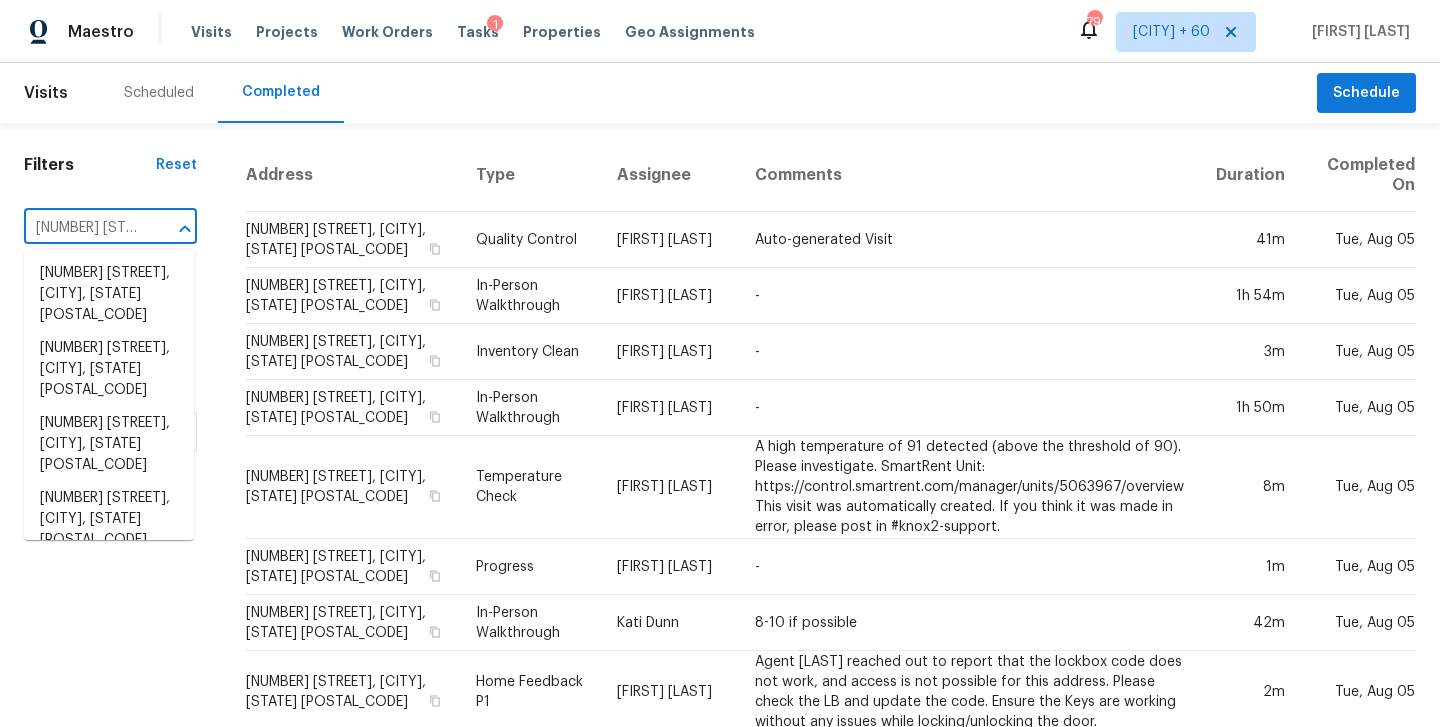 scroll, scrollTop: 0, scrollLeft: 112, axis: horizontal 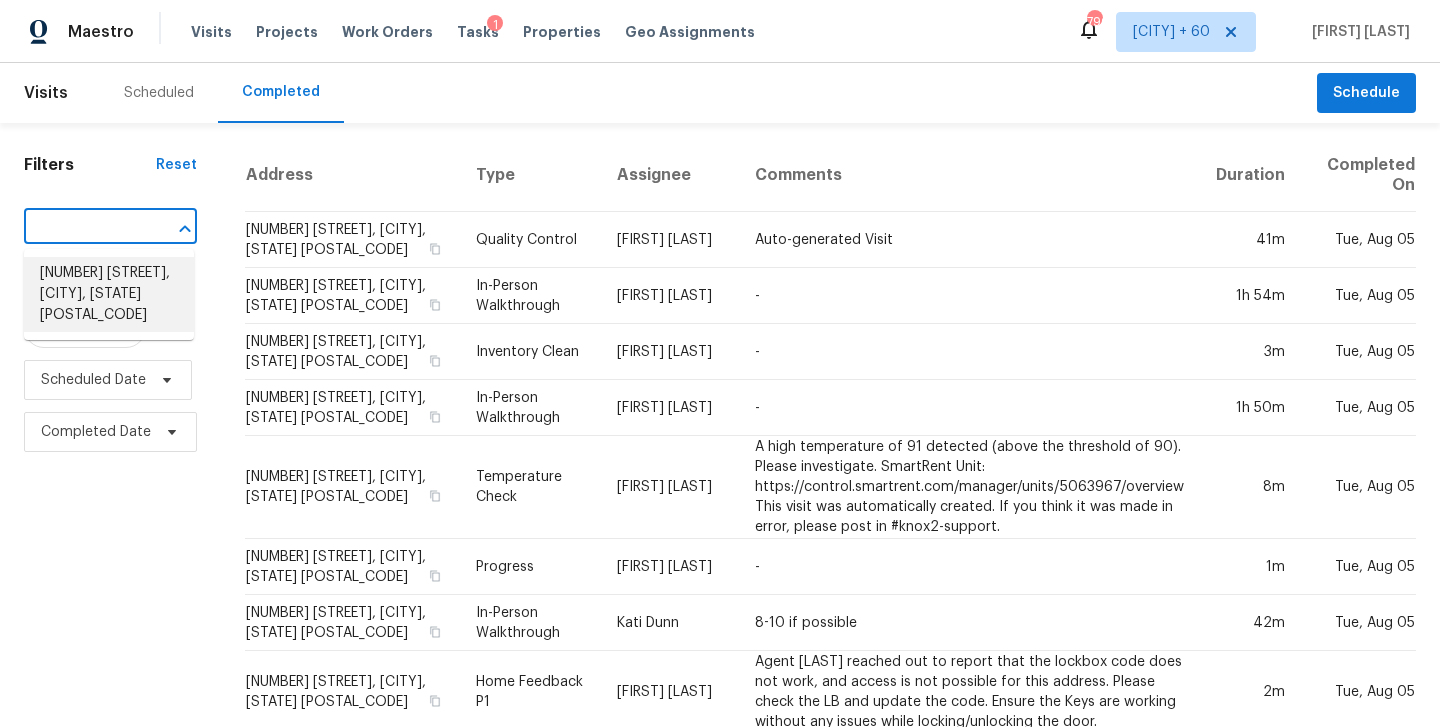 click on "[NUMBER] [STREET], [CITY], [STATE] [POSTAL_CODE]" at bounding box center [109, 294] 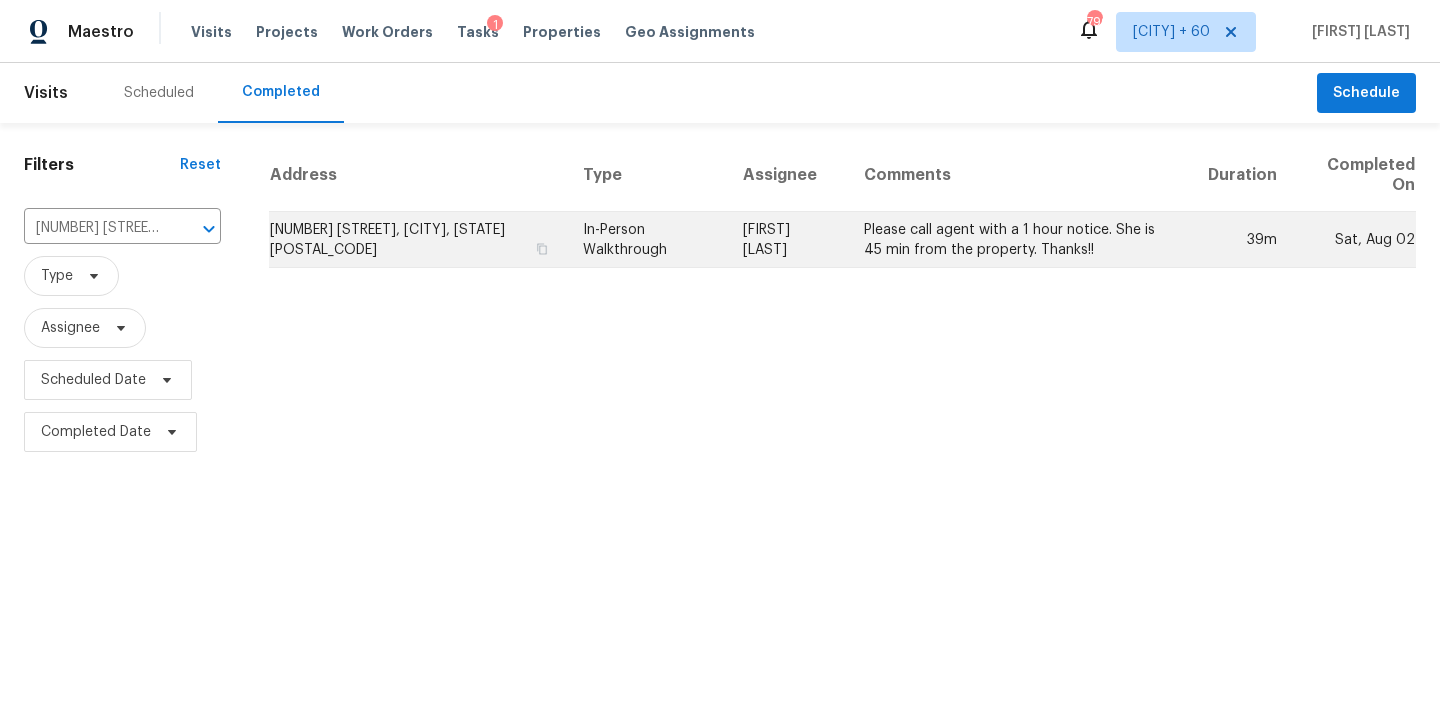click on "[NUMBER] [STREET], [CITY], [STATE] [POSTAL_CODE]" at bounding box center (418, 240) 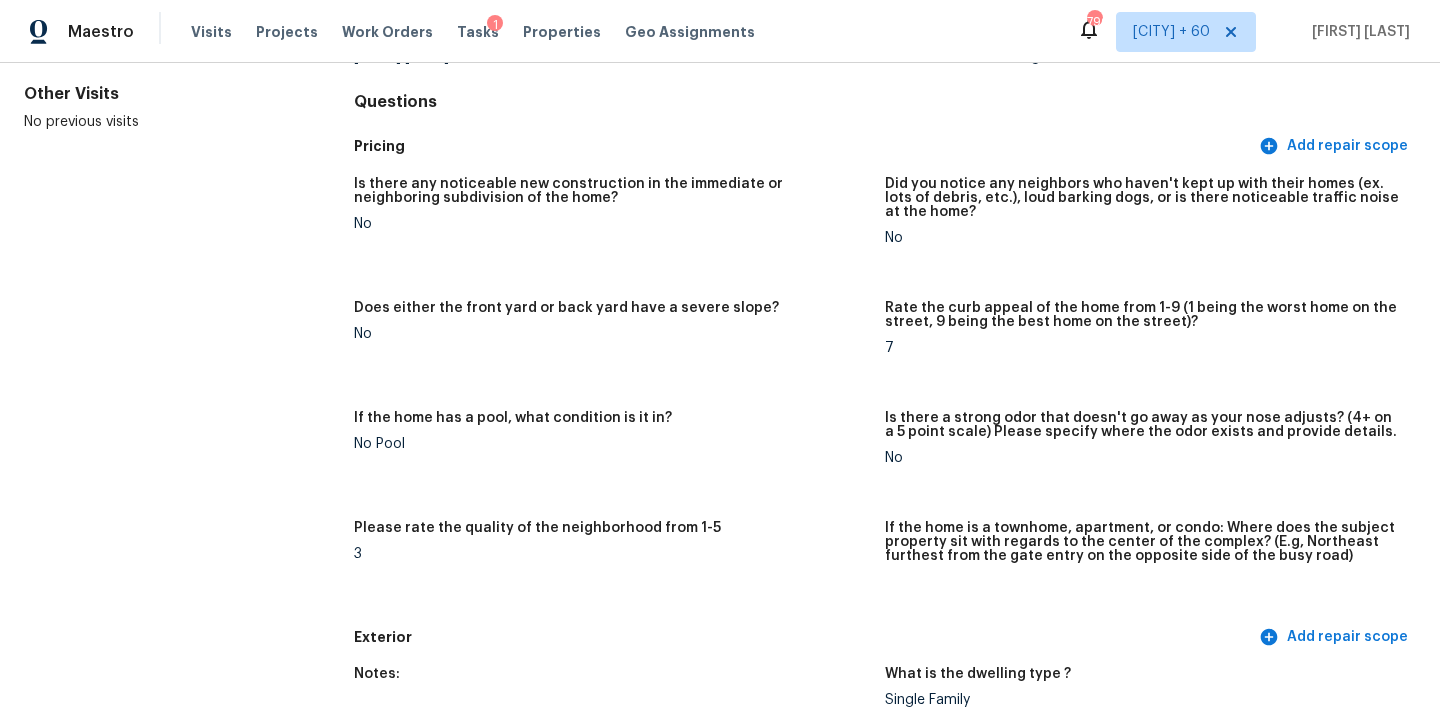 scroll, scrollTop: 52, scrollLeft: 0, axis: vertical 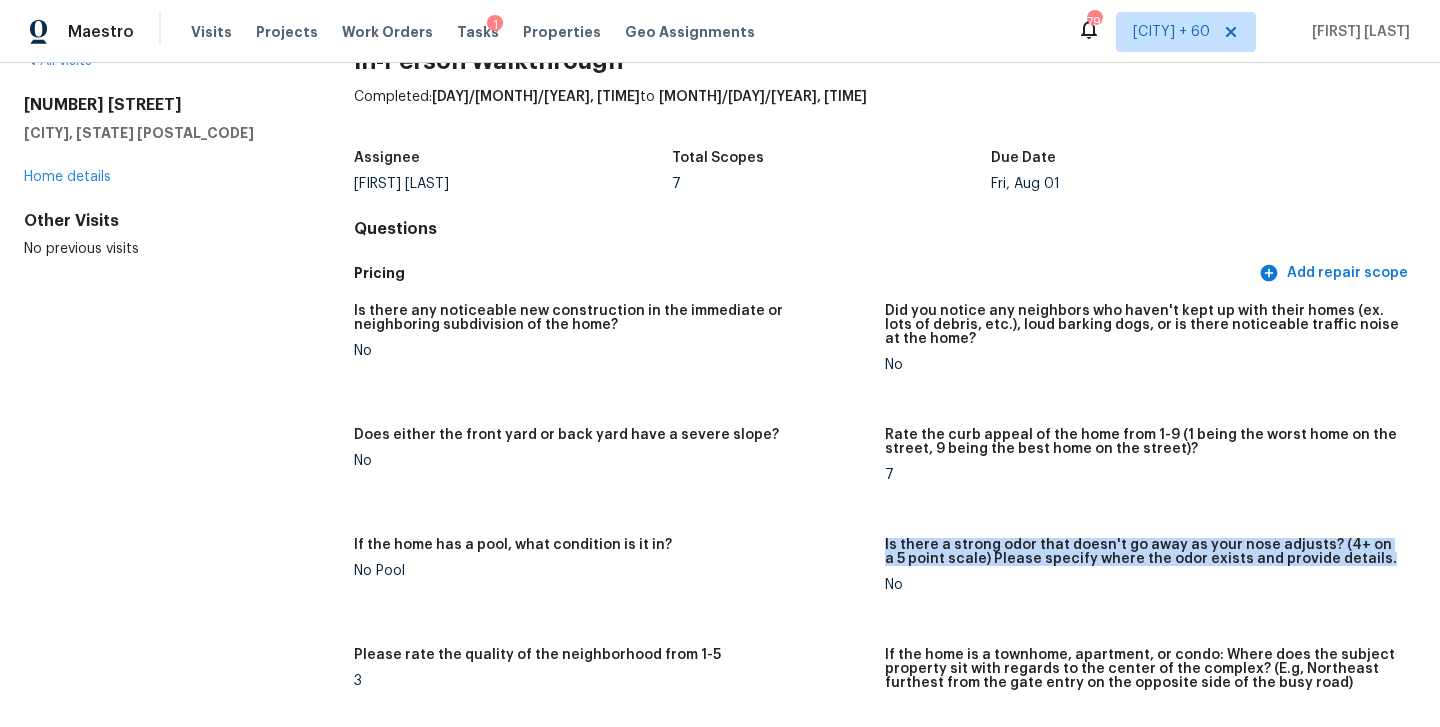 drag, startPoint x: 909, startPoint y: 573, endPoint x: 875, endPoint y: 571, distance: 34.058773 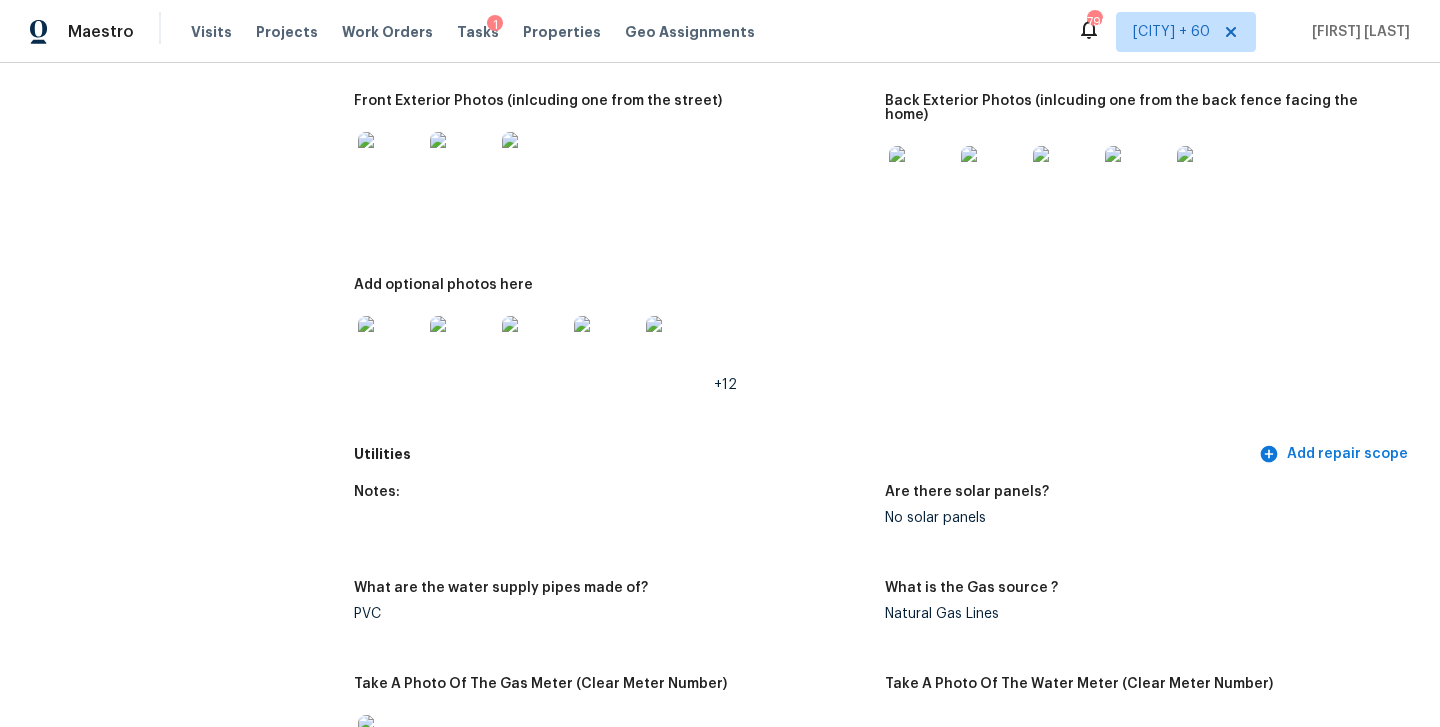 scroll, scrollTop: 963, scrollLeft: 0, axis: vertical 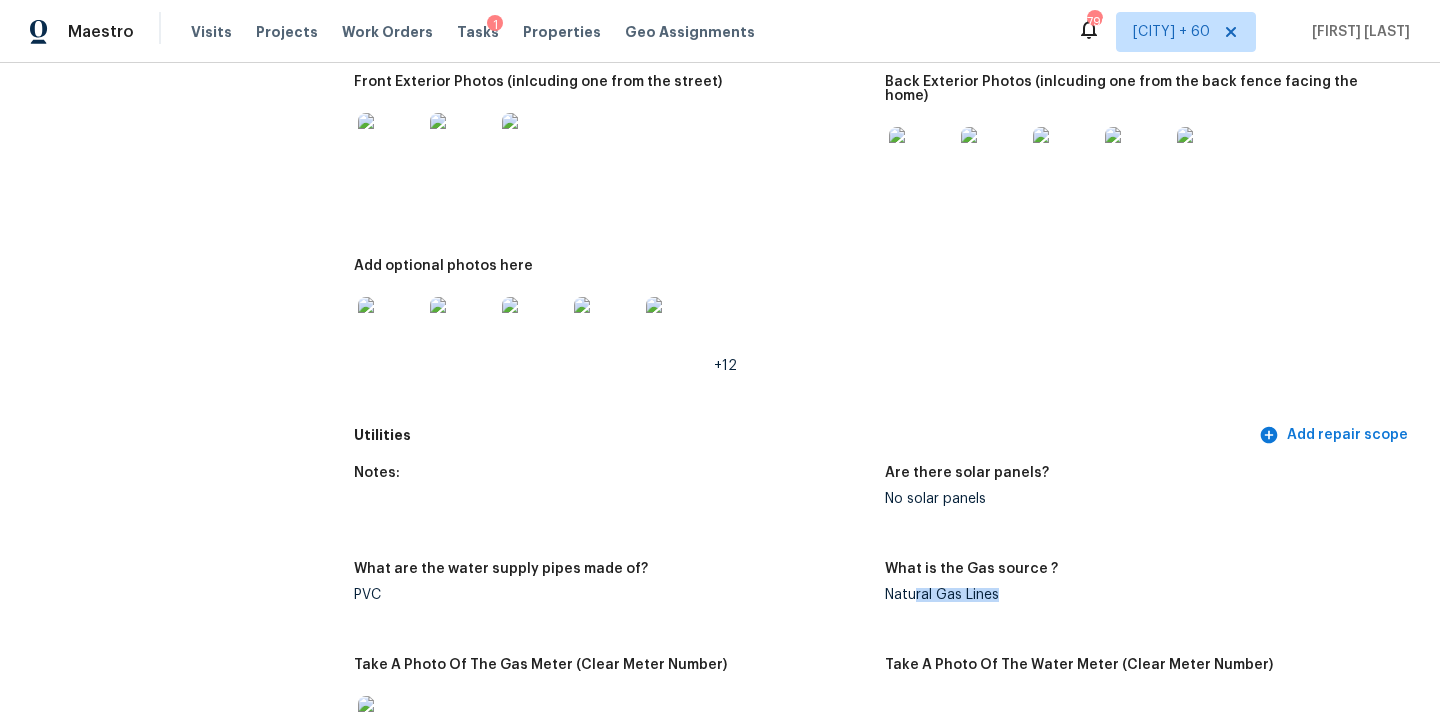 drag, startPoint x: 915, startPoint y: 581, endPoint x: 1109, endPoint y: 581, distance: 194 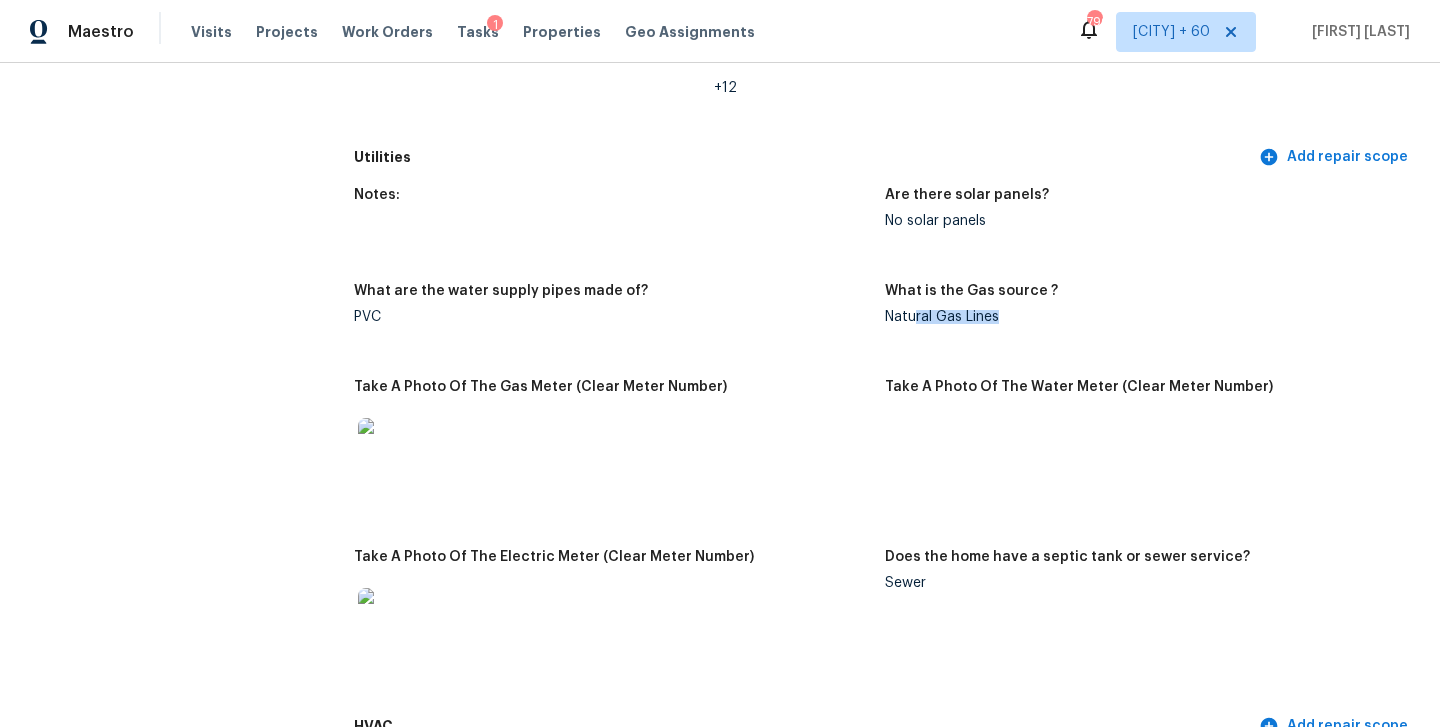 scroll, scrollTop: 1283, scrollLeft: 0, axis: vertical 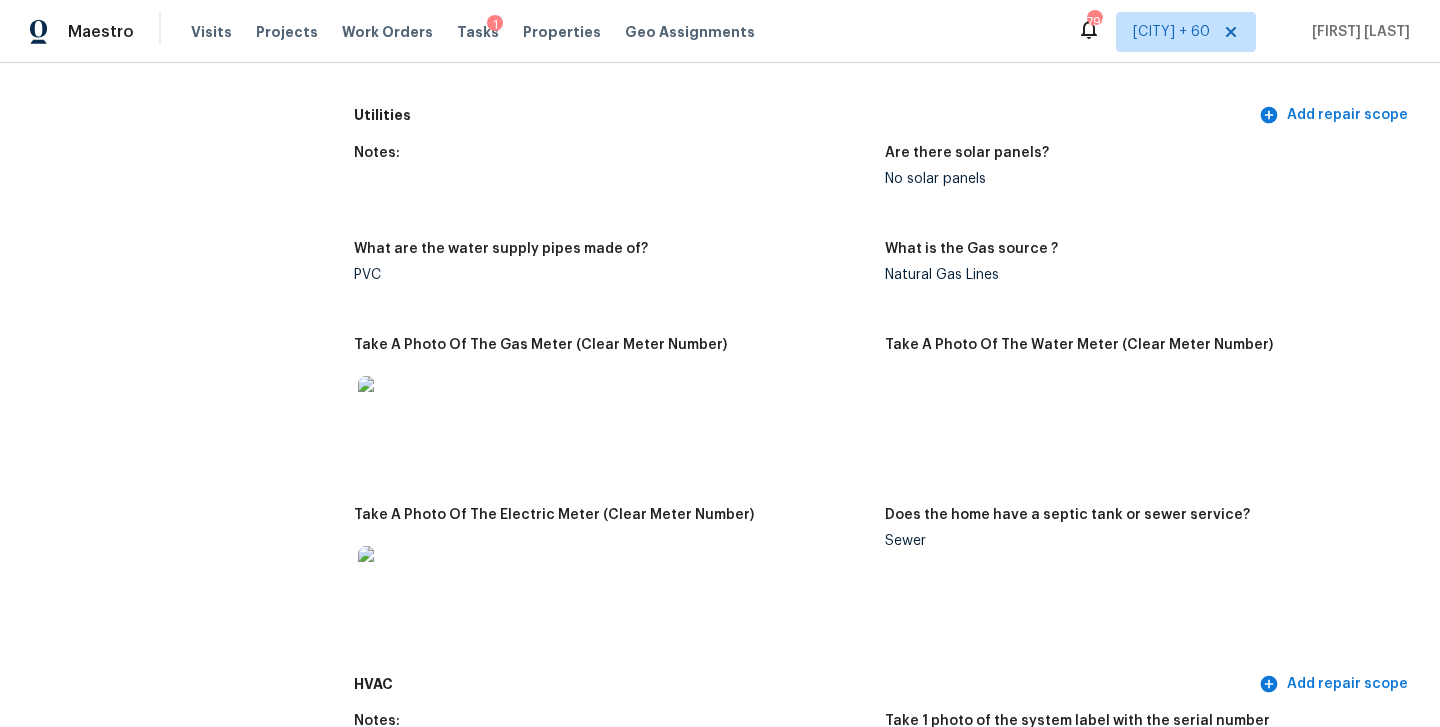 drag, startPoint x: 916, startPoint y: 526, endPoint x: 1064, endPoint y: 462, distance: 161.24515 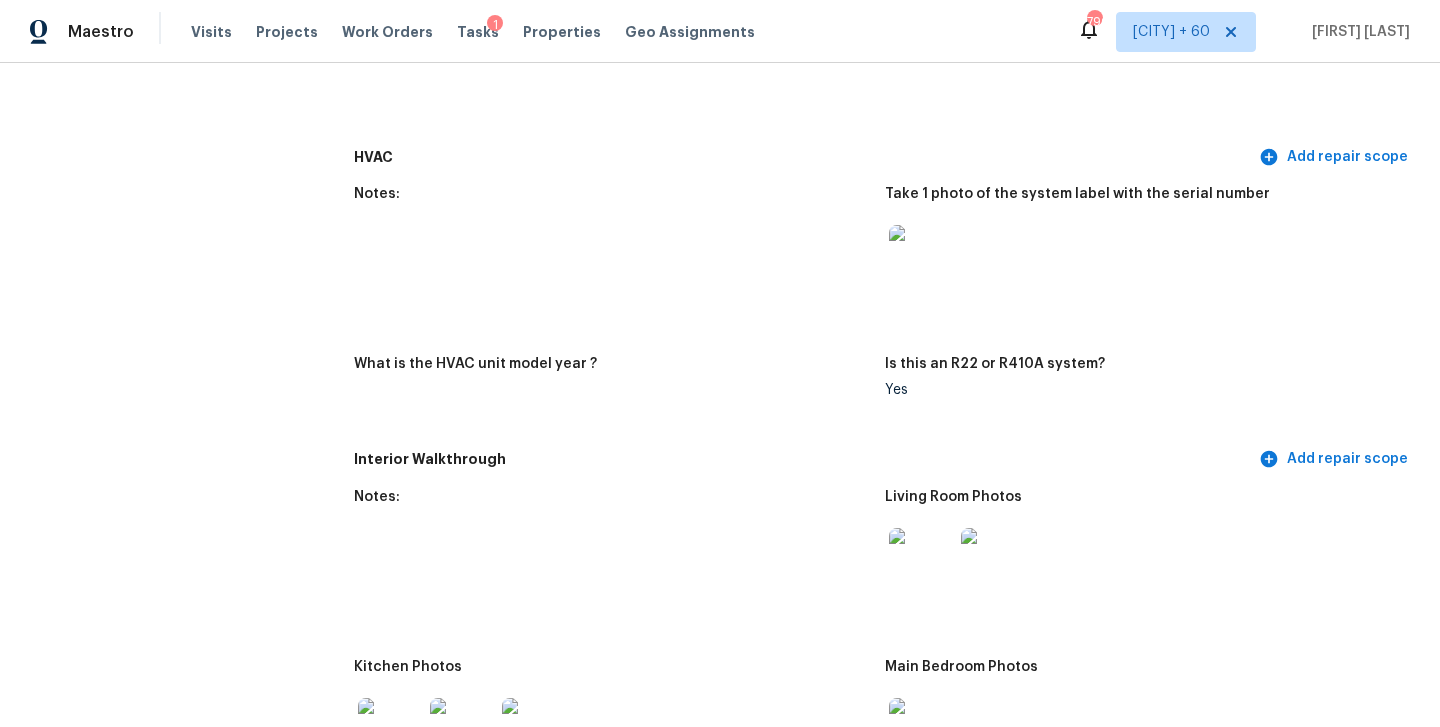 scroll, scrollTop: 1828, scrollLeft: 0, axis: vertical 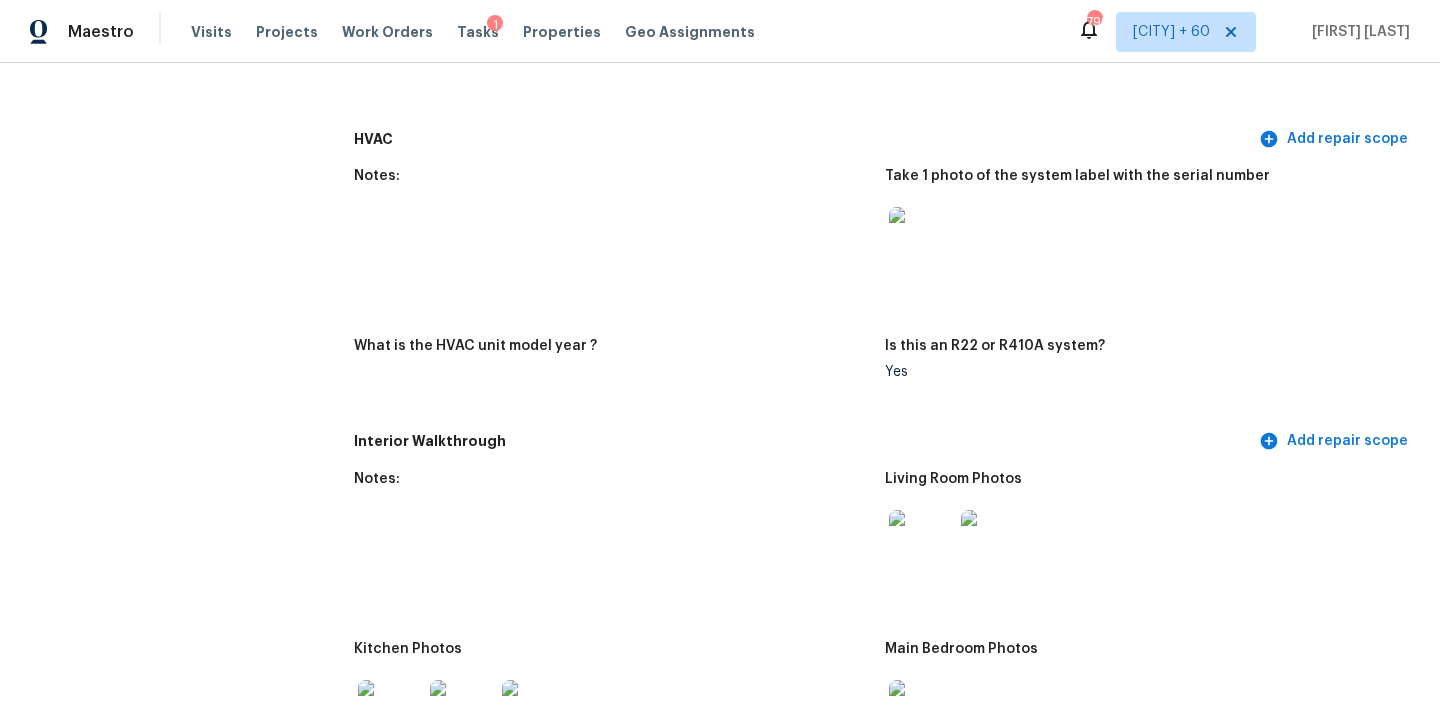 click at bounding box center [921, 239] 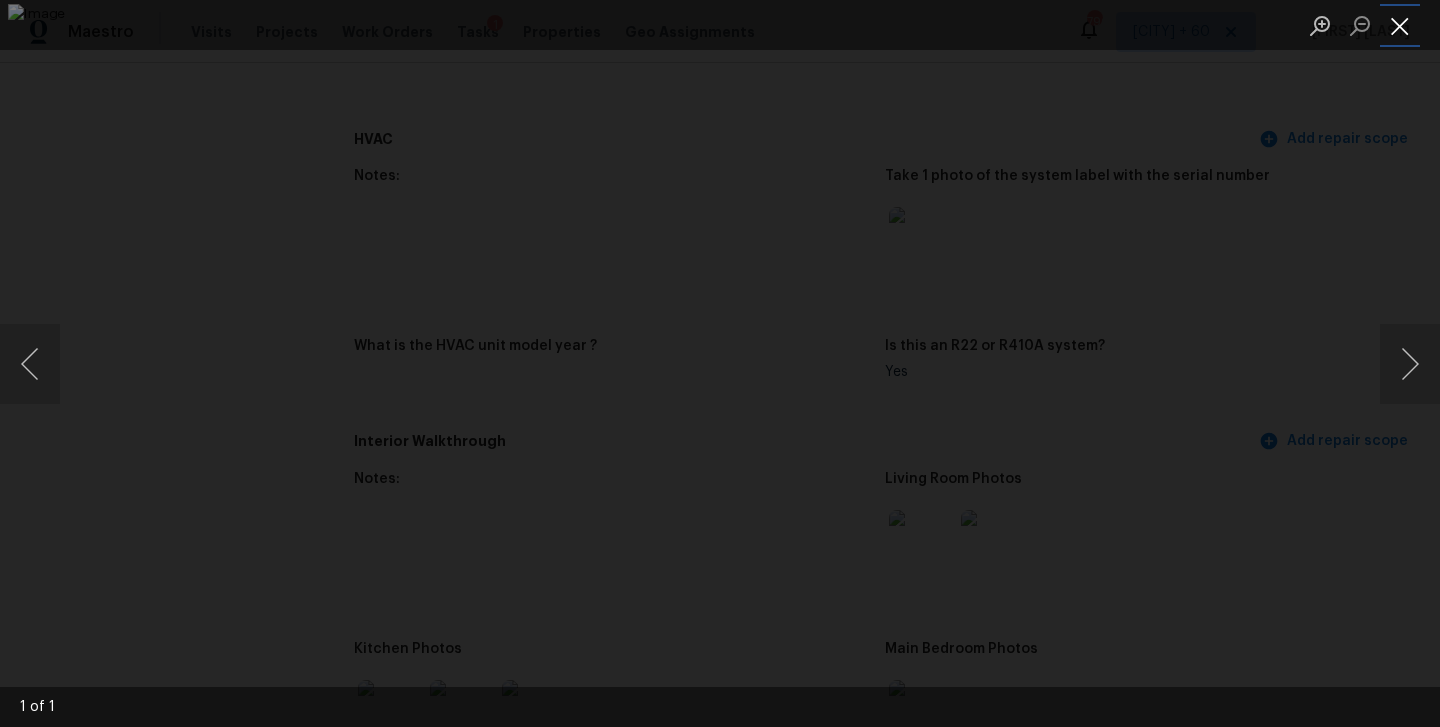 click at bounding box center [1400, 25] 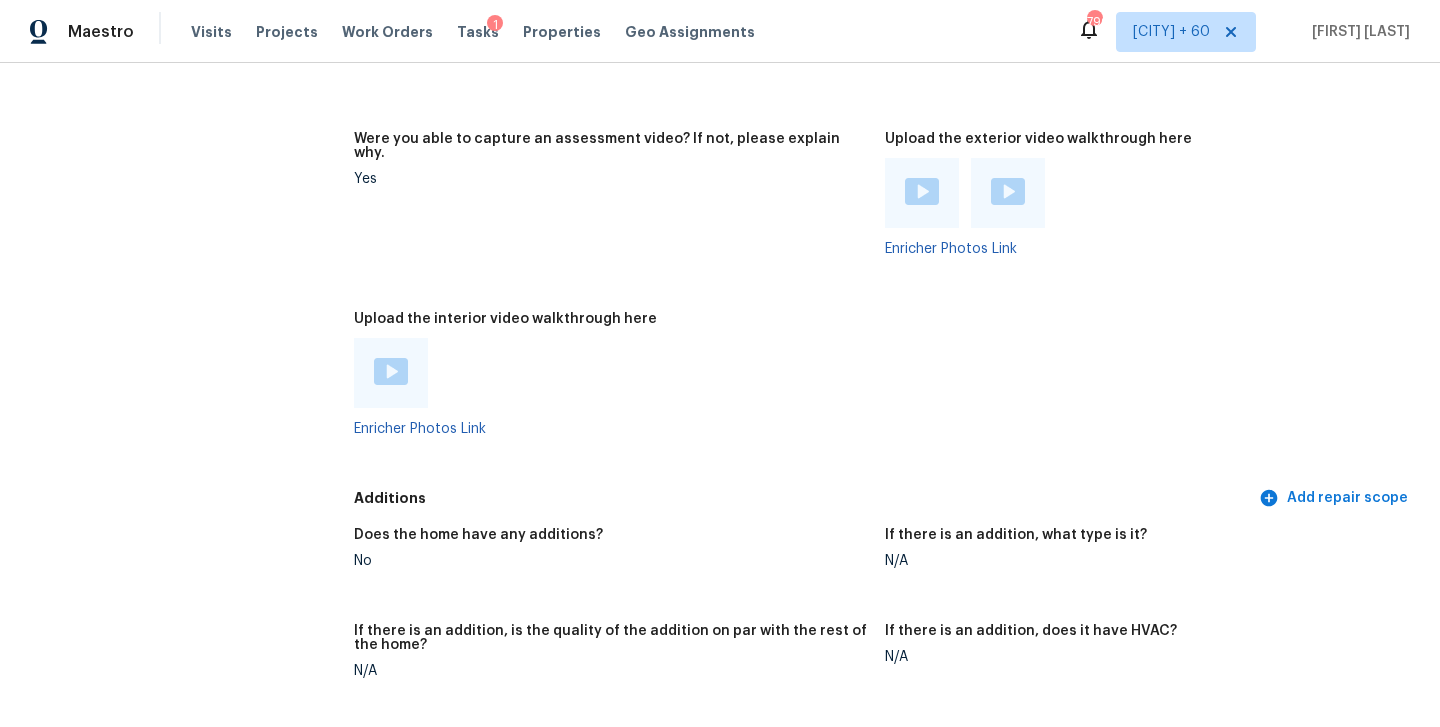 scroll, scrollTop: 3729, scrollLeft: 0, axis: vertical 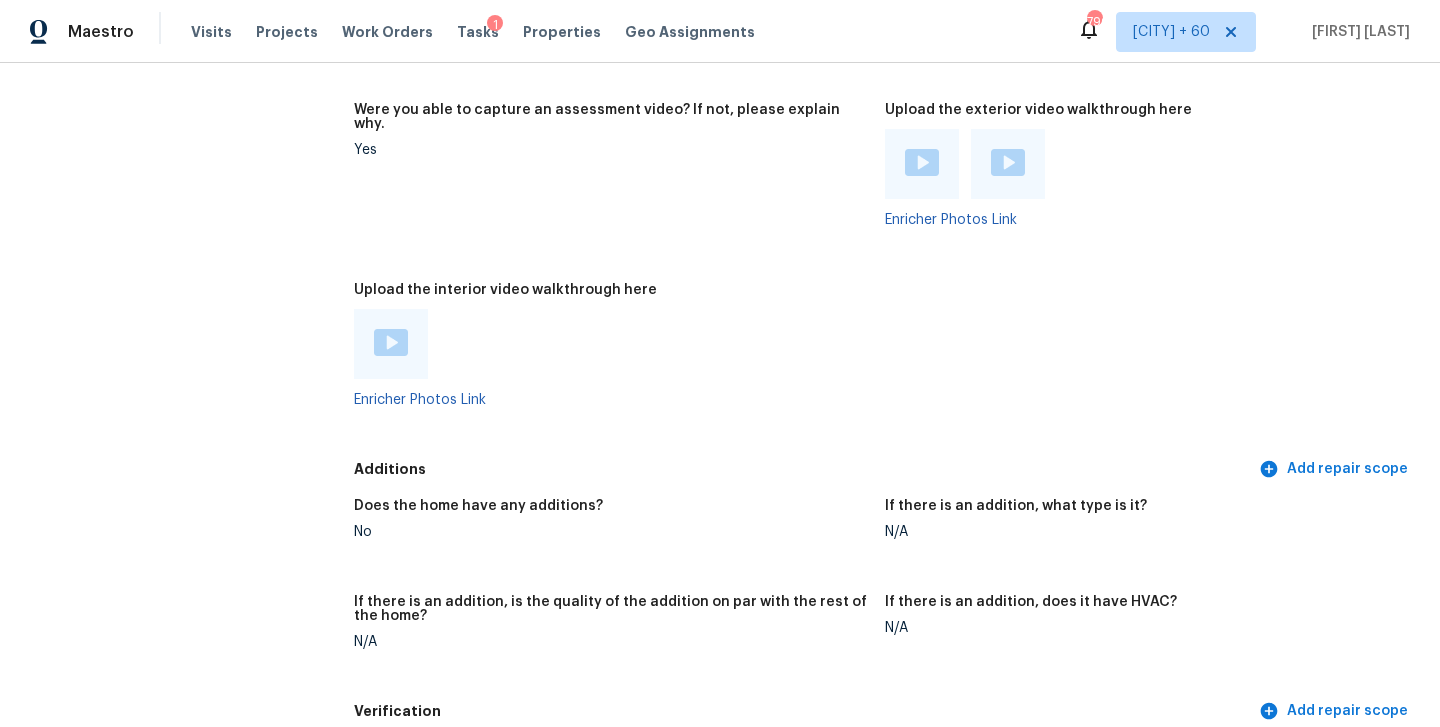 click at bounding box center (391, 342) 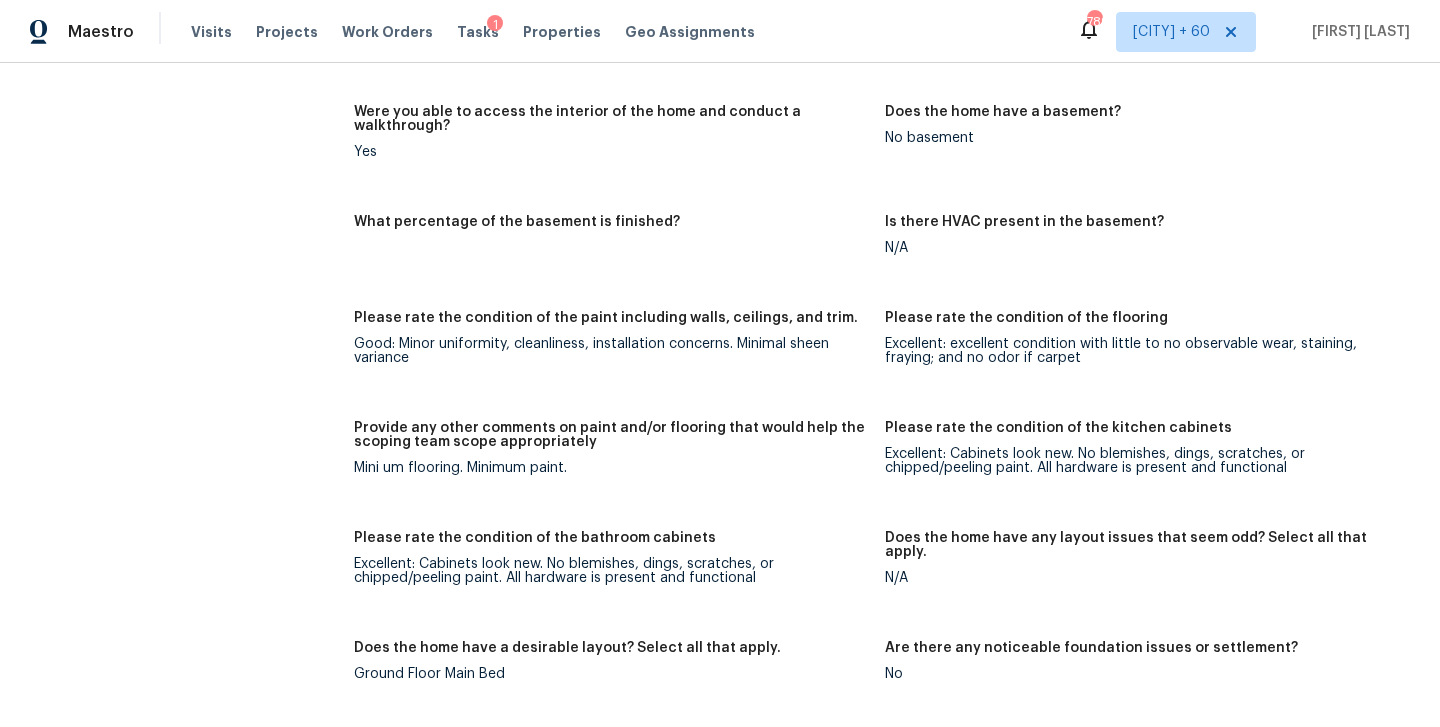 scroll, scrollTop: 2756, scrollLeft: 0, axis: vertical 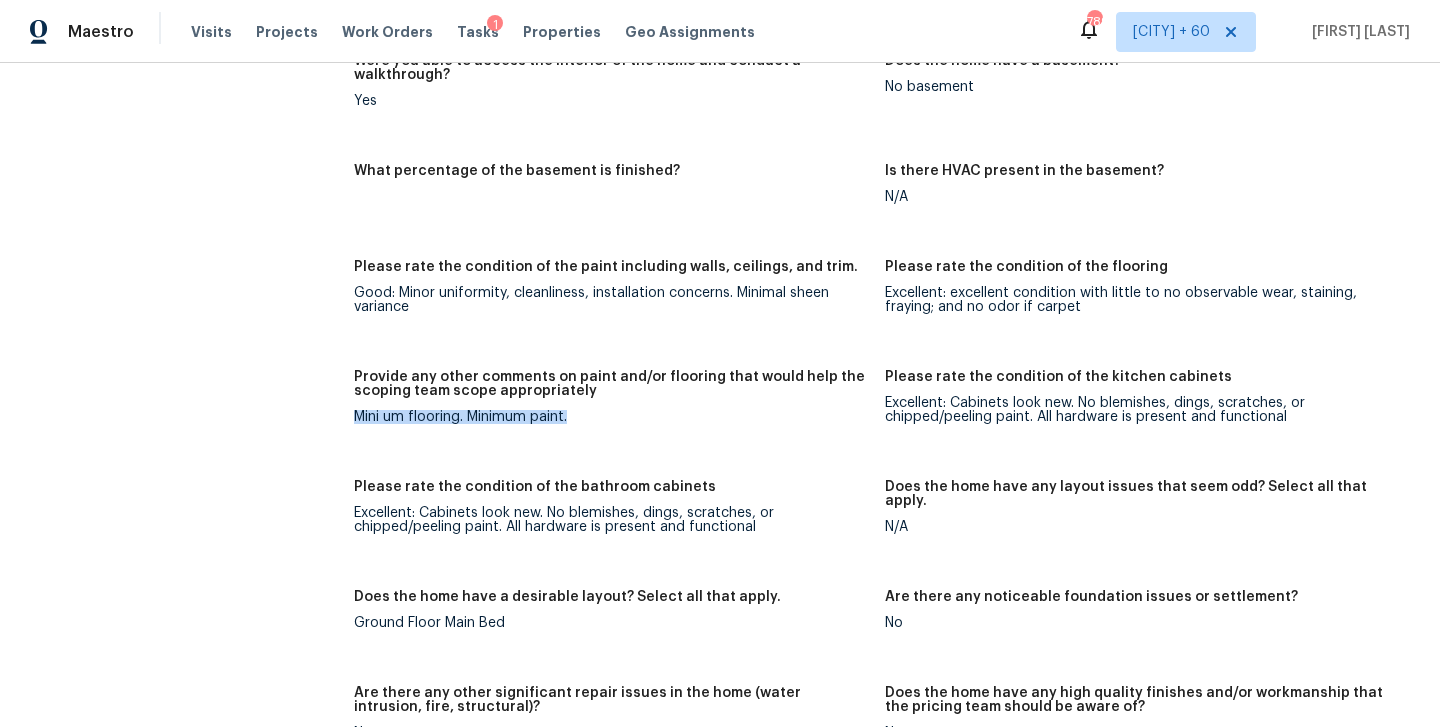 drag, startPoint x: 355, startPoint y: 388, endPoint x: 590, endPoint y: 402, distance: 235.41666 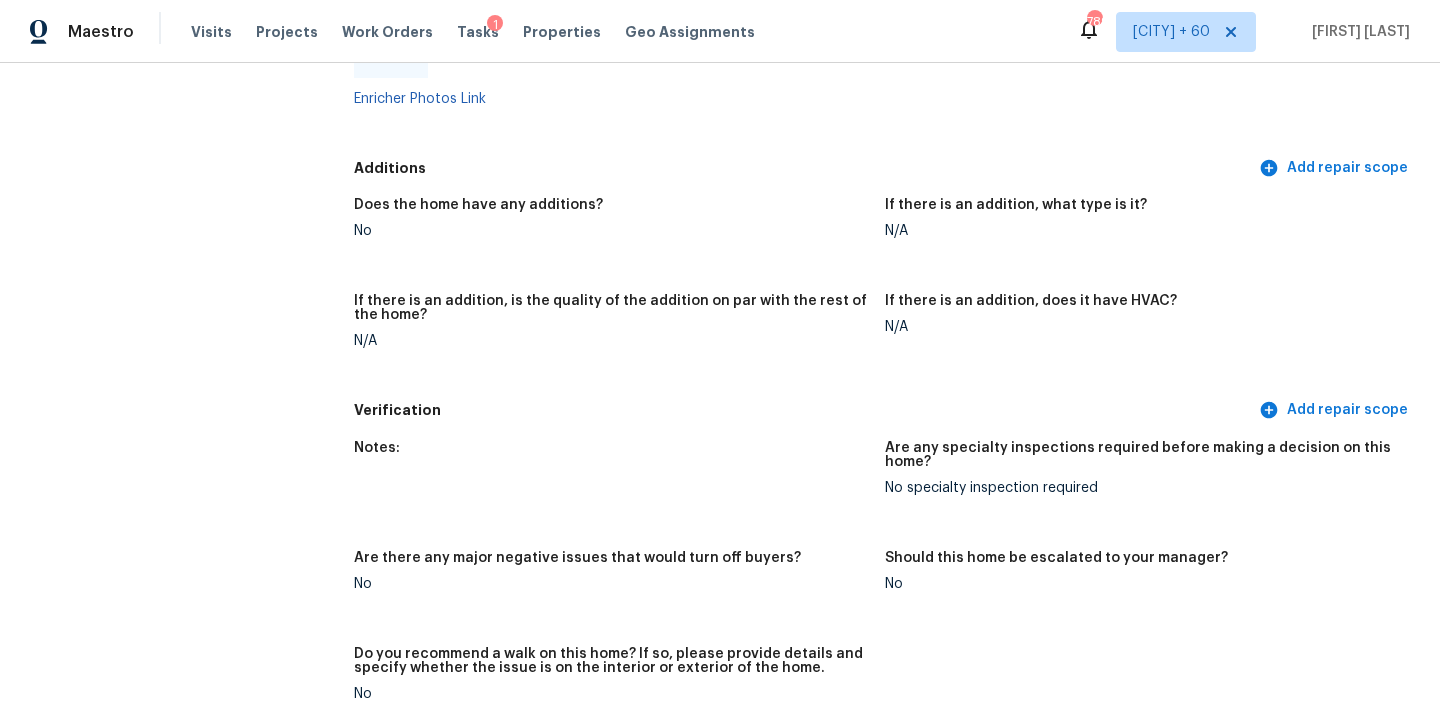 scroll, scrollTop: 4029, scrollLeft: 0, axis: vertical 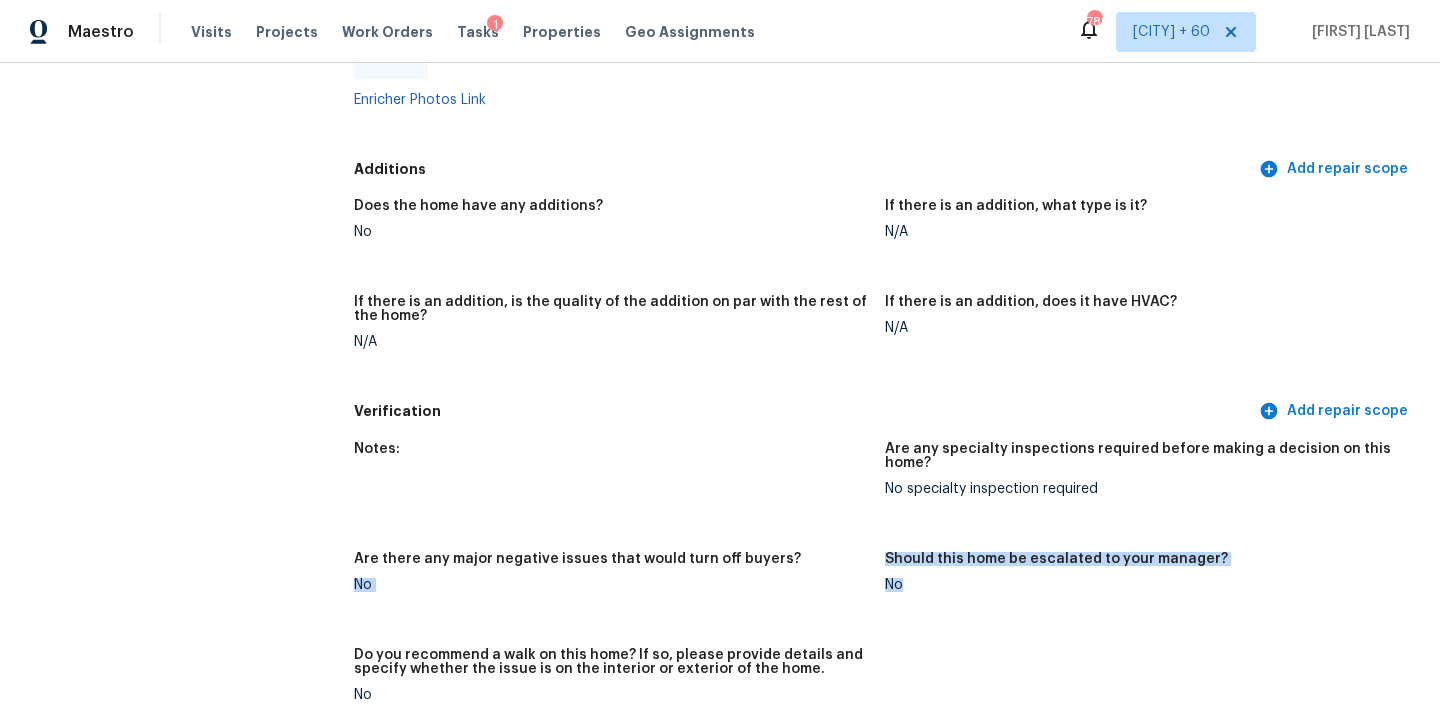 drag, startPoint x: 919, startPoint y: 561, endPoint x: 862, endPoint y: 545, distance: 59.20304 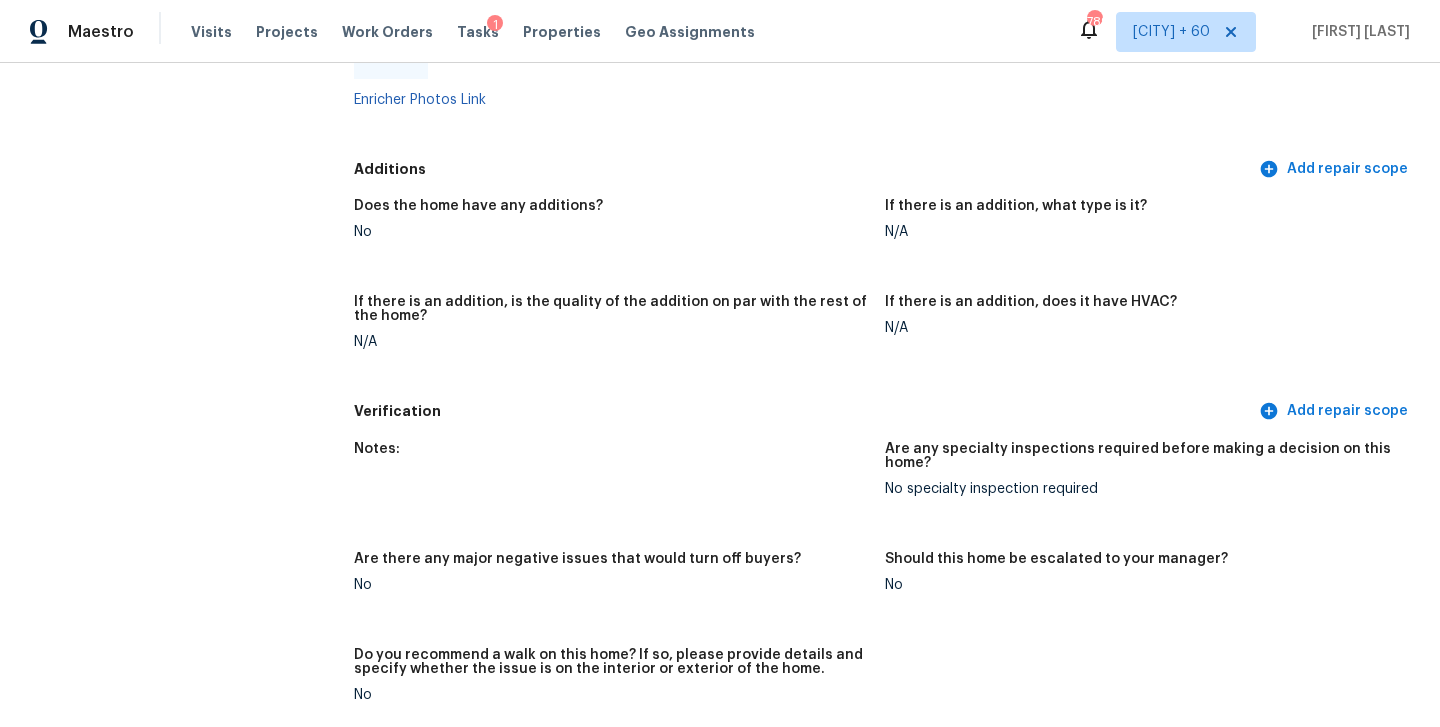 drag, startPoint x: 934, startPoint y: 556, endPoint x: 901, endPoint y: 549, distance: 33.734257 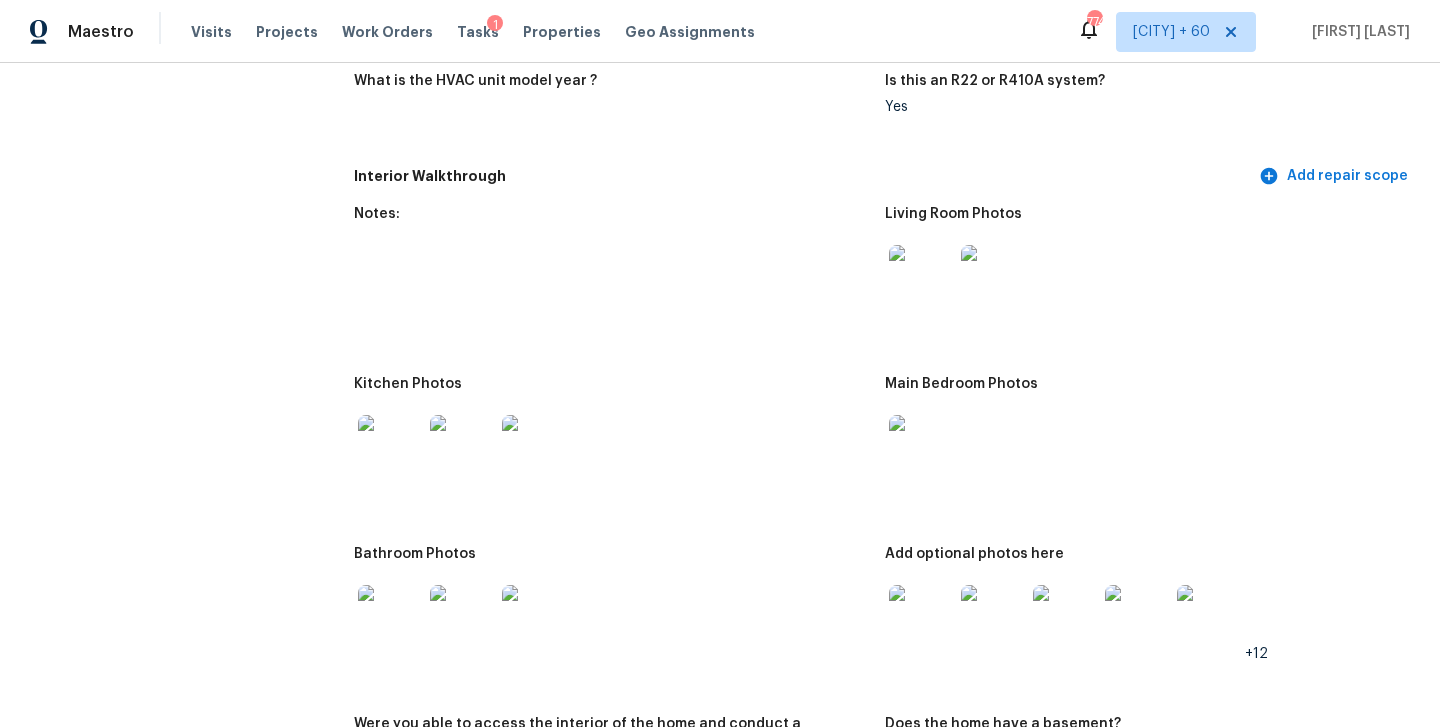 scroll, scrollTop: 2689, scrollLeft: 0, axis: vertical 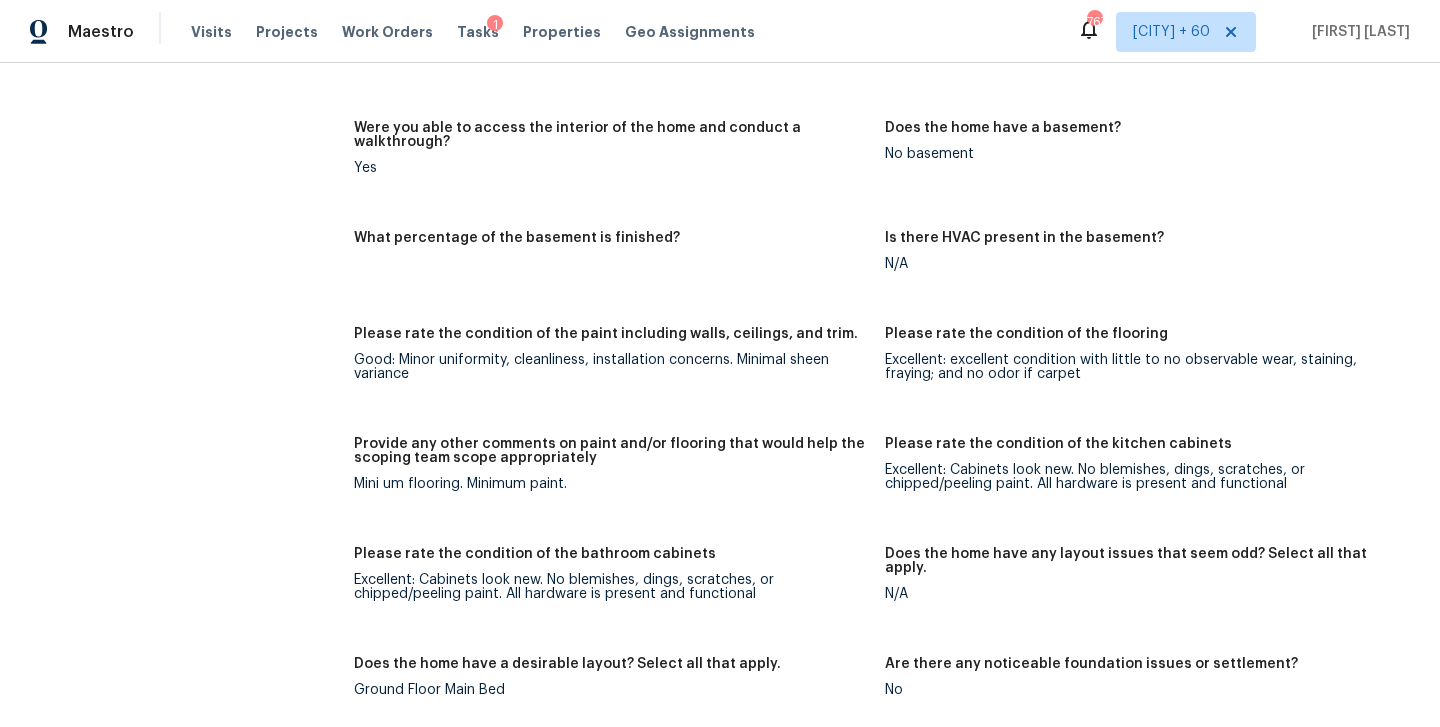 click on "Maestro Visits Projects Work Orders Tasks 1 Properties Geo Assignments 767 Dallas + 60 A.V Vibin" at bounding box center [720, 31] 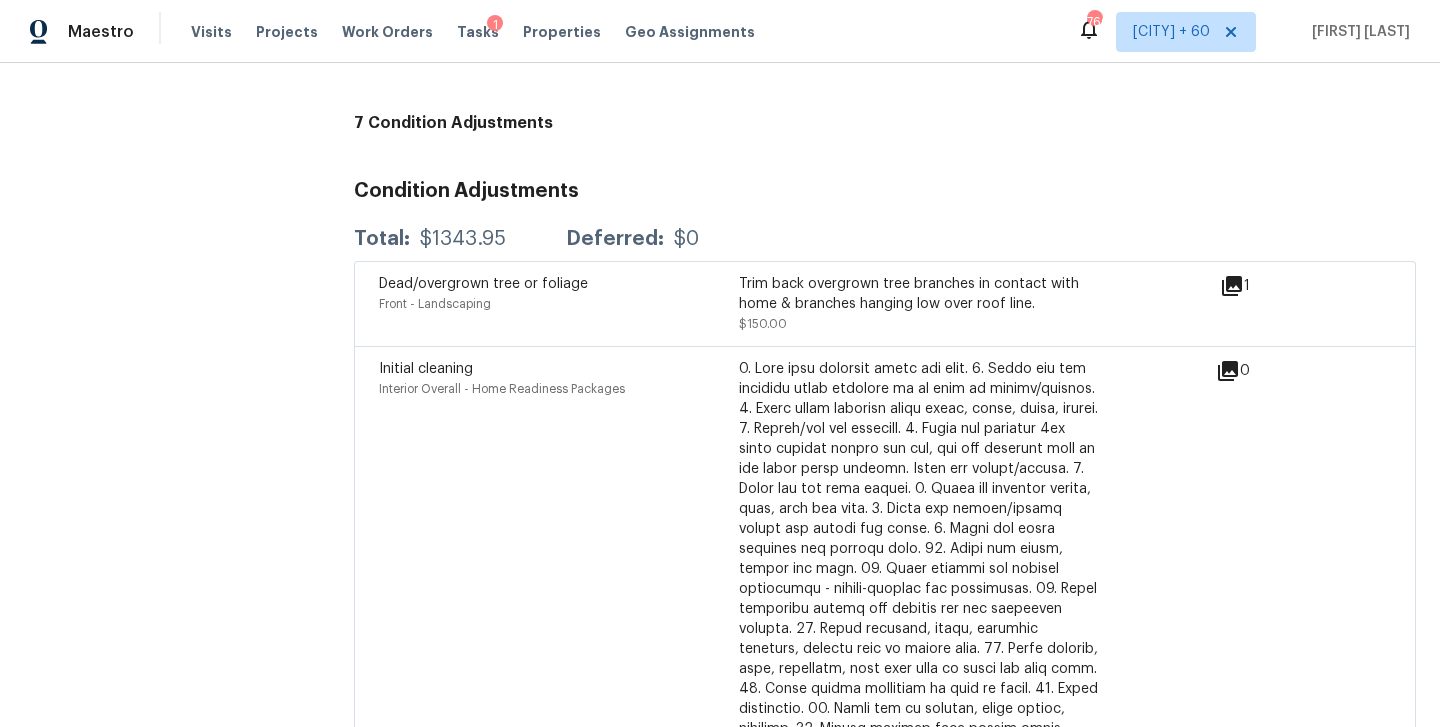 scroll, scrollTop: 4501, scrollLeft: 0, axis: vertical 